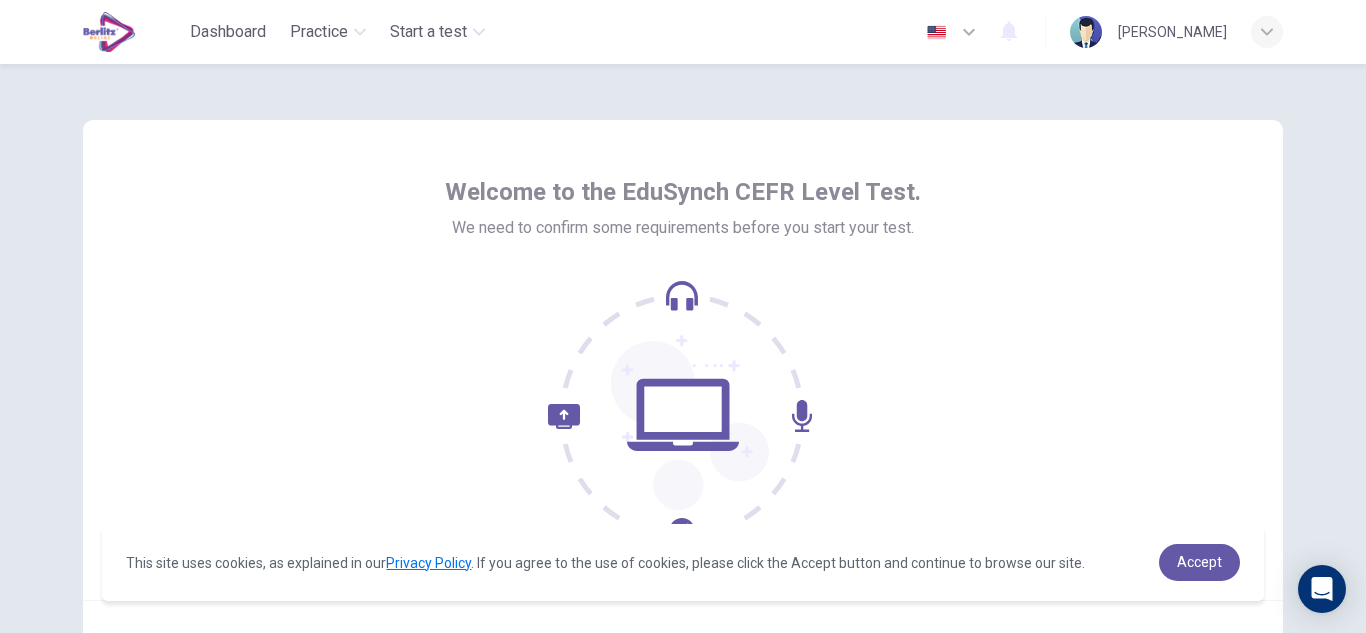 scroll, scrollTop: 0, scrollLeft: 0, axis: both 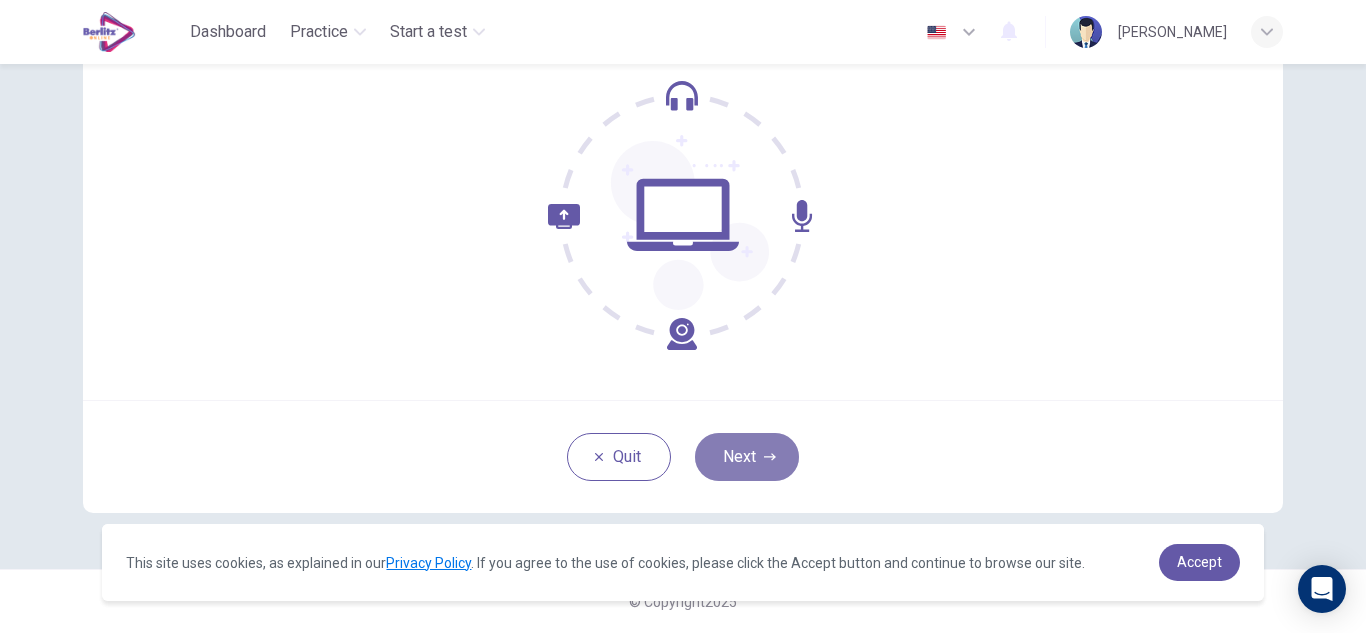 click on "Next" at bounding box center (747, 457) 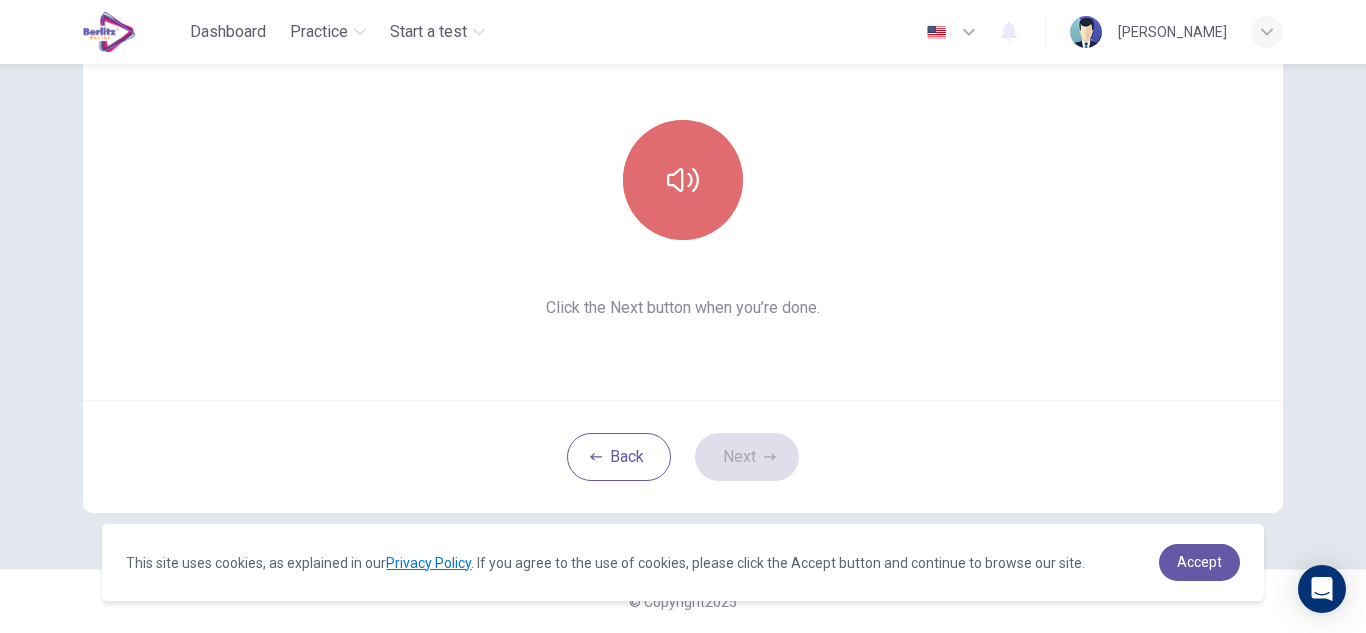 click 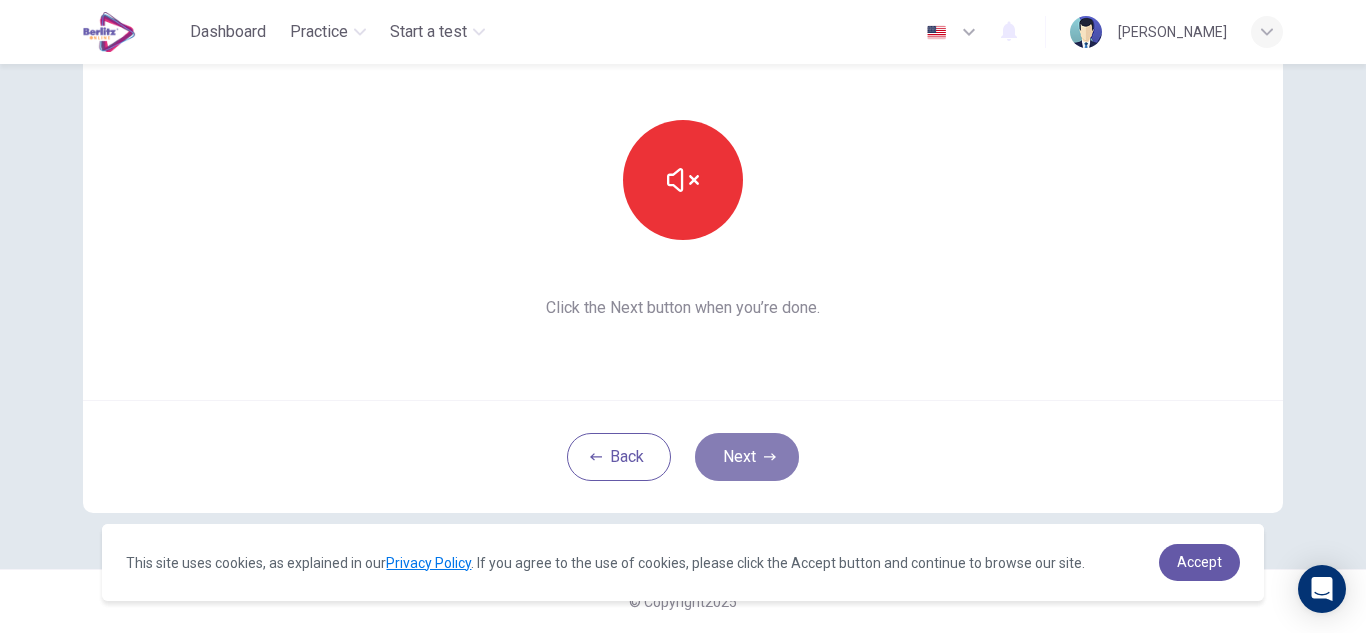 click on "Next" at bounding box center (747, 457) 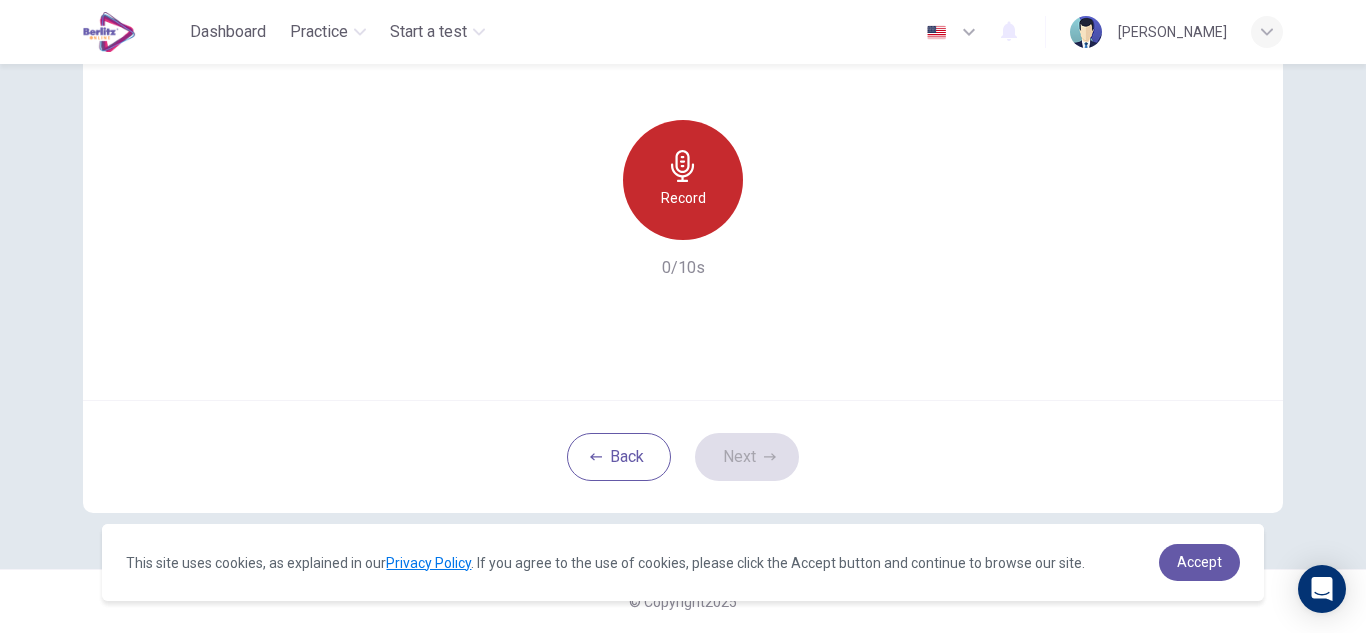 click on "Record" at bounding box center [683, 198] 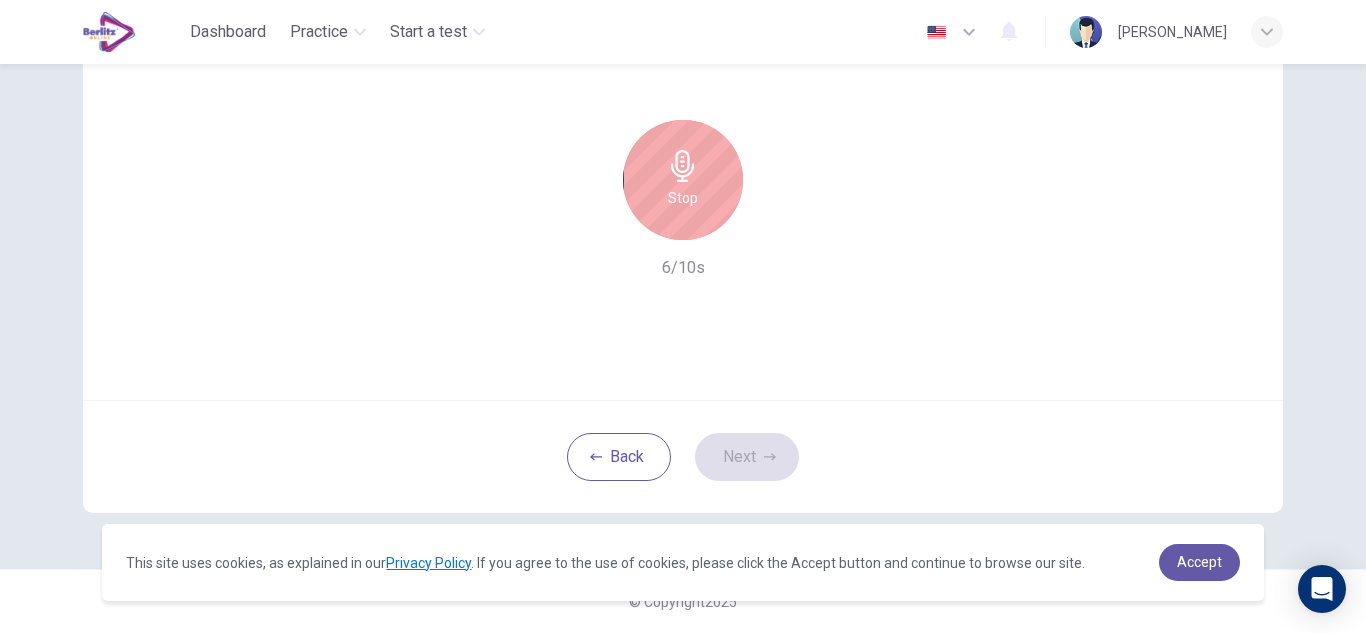 click on "Stop" at bounding box center [683, 180] 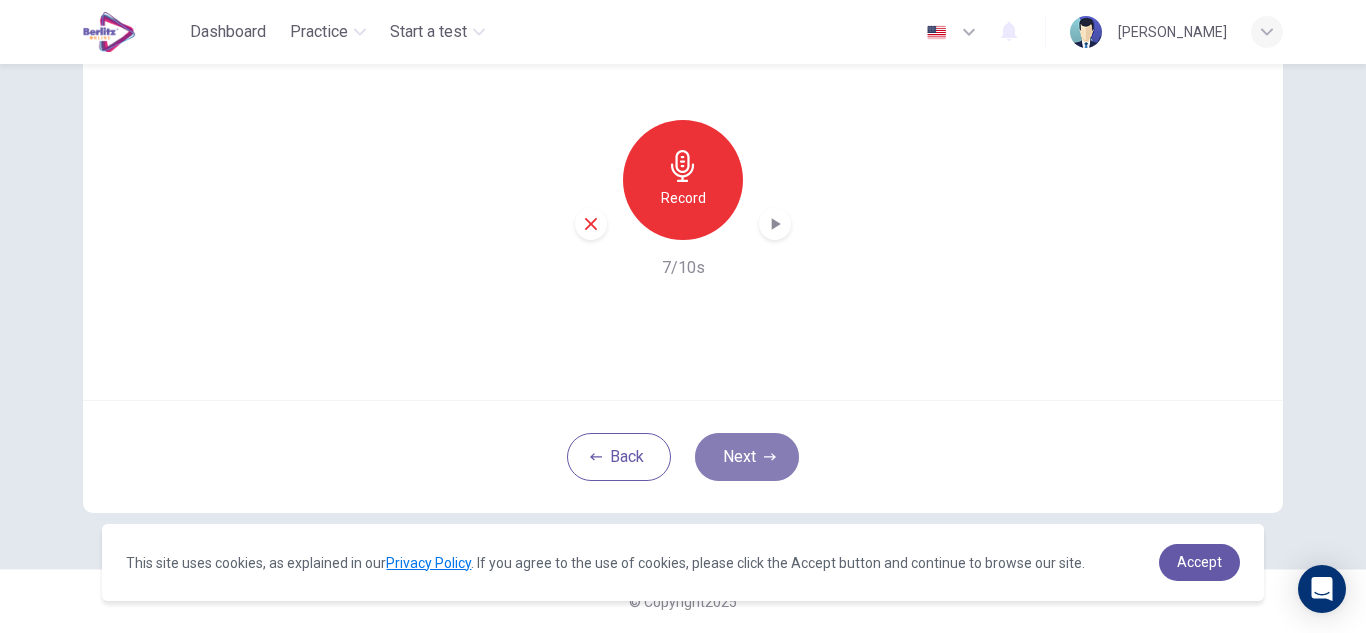 click on "Next" at bounding box center [747, 457] 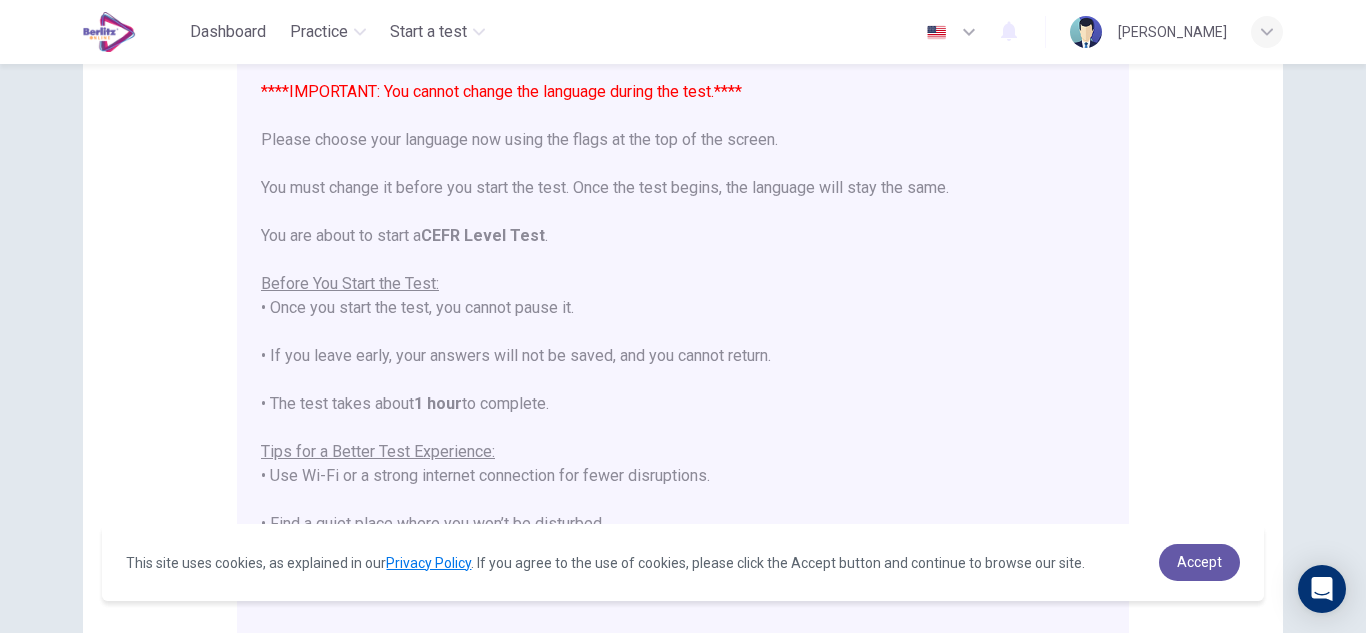 scroll, scrollTop: 191, scrollLeft: 0, axis: vertical 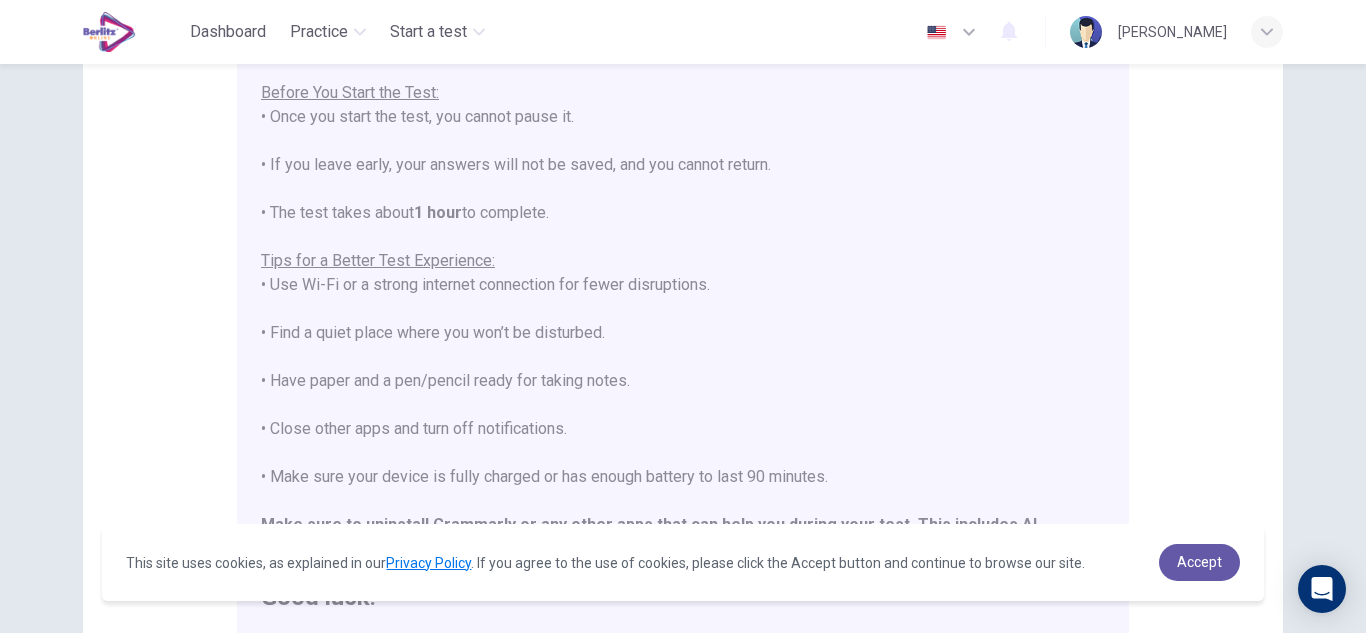 click on "Disclaimer: ****IMPORTANT: You cannot change the language during the test.****
Please choose your language now using the flags at the top of the screen. You must change it before you start the test. Once the test begins, the language will stay the same.
You are about to start a  CEFR Level Test .
Before You Start the Test:
• Once you start the test, you cannot pause it.
• If you leave early, your answers will not be saved, and you cannot return.
• The test takes about  1 hour  to complete.
Tips for a Better Test Experience:
• Use Wi-Fi or a strong internet connection for fewer disruptions.
• Find a quiet place where you won’t be disturbed.
• Have paper and a pen/pencil ready for taking notes.
• Close other apps and turn off notifications.
• Make sure your device is fully charged or has enough battery to last 90 minutes.
Make sure to uninstall Grammarly or any other apps that can help you during your test. This includes AI-powered extensions, ChatGPT, etc." at bounding box center (683, 299) 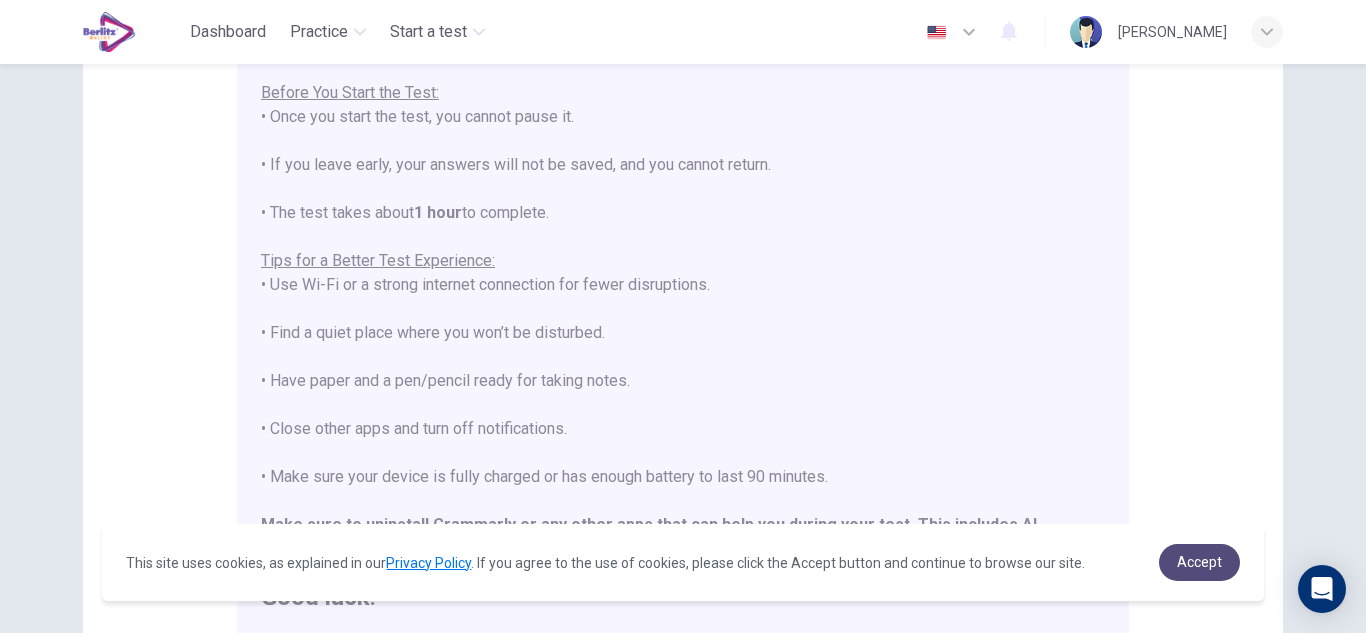 click on "Accept" at bounding box center (1199, 562) 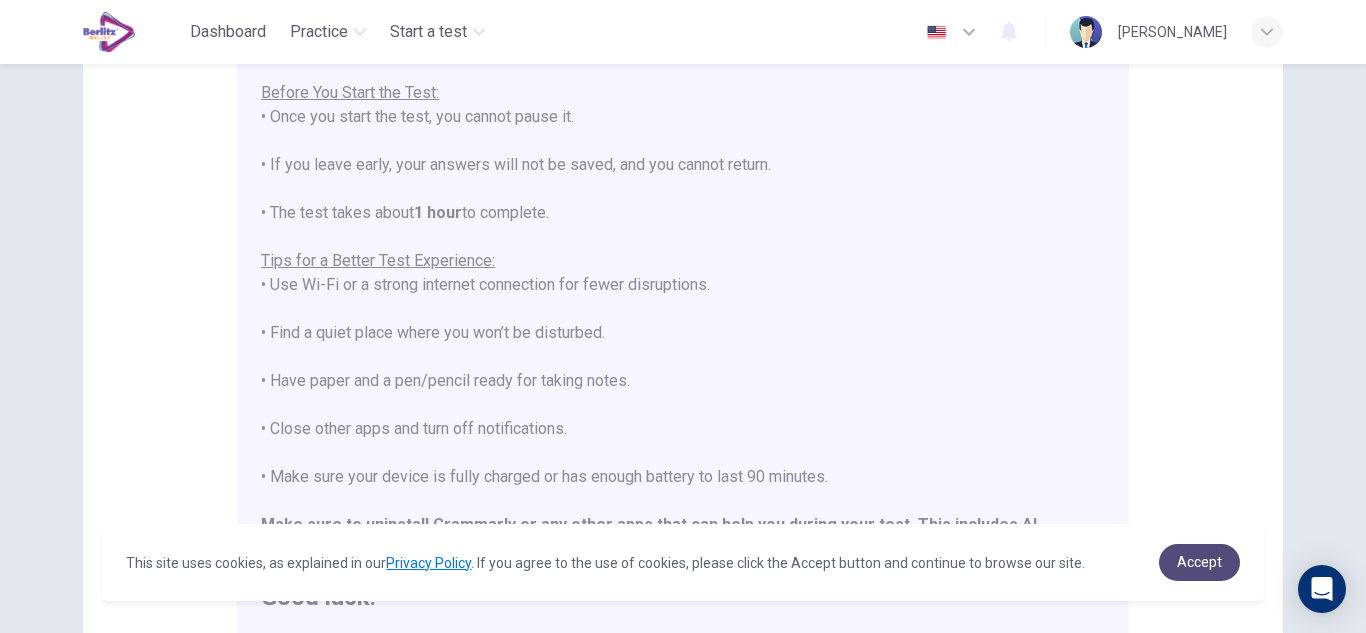 click on "Accept" at bounding box center [1199, 562] 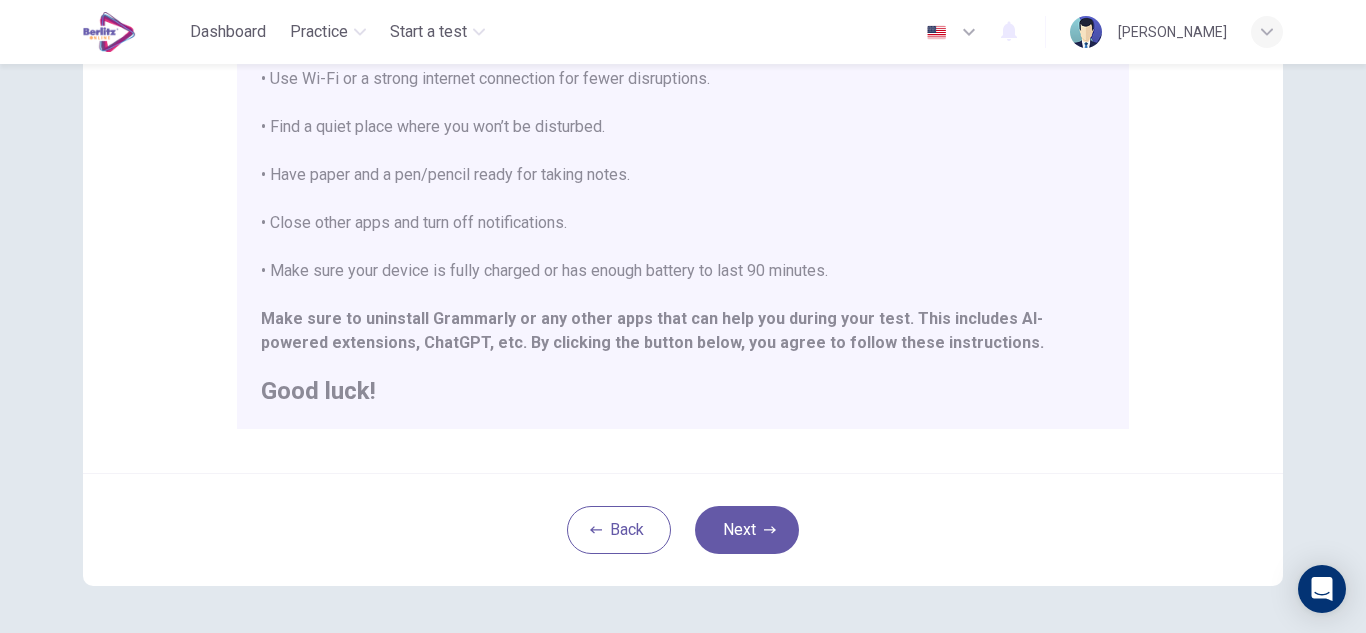scroll, scrollTop: 479, scrollLeft: 0, axis: vertical 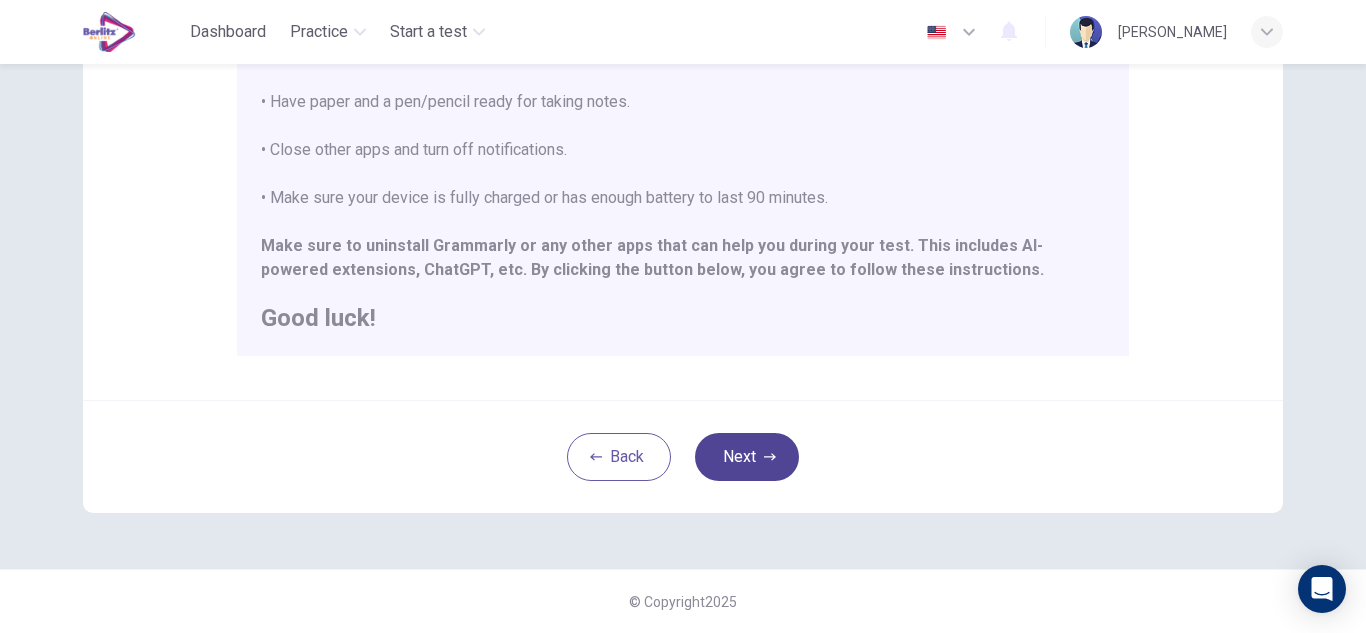 click on "Next" at bounding box center (747, 457) 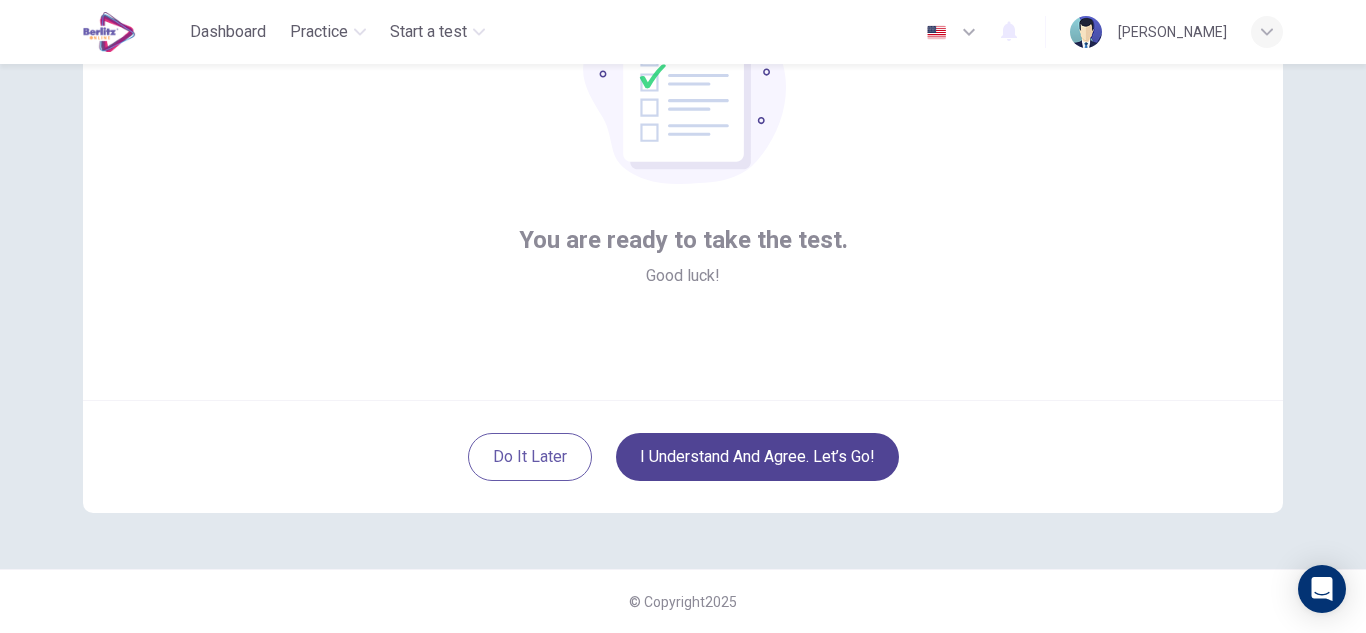 scroll, scrollTop: 200, scrollLeft: 0, axis: vertical 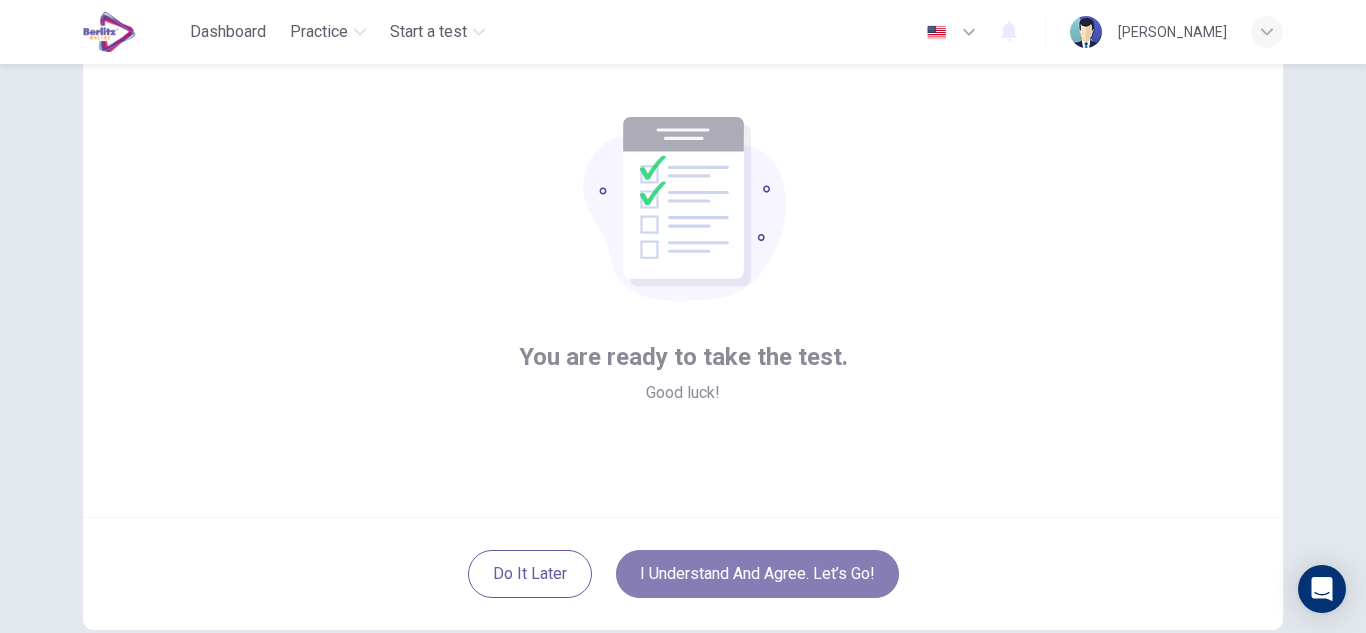 click on "I understand and agree. Let’s go!" at bounding box center [757, 574] 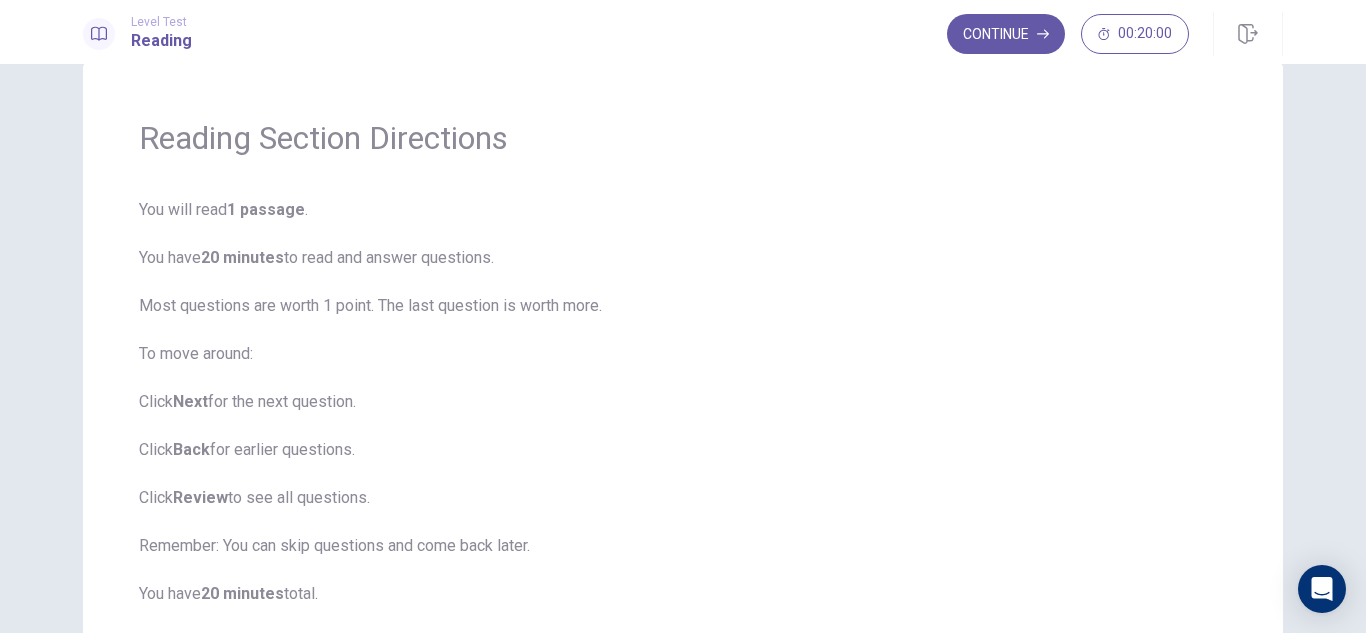 scroll, scrollTop: 17, scrollLeft: 0, axis: vertical 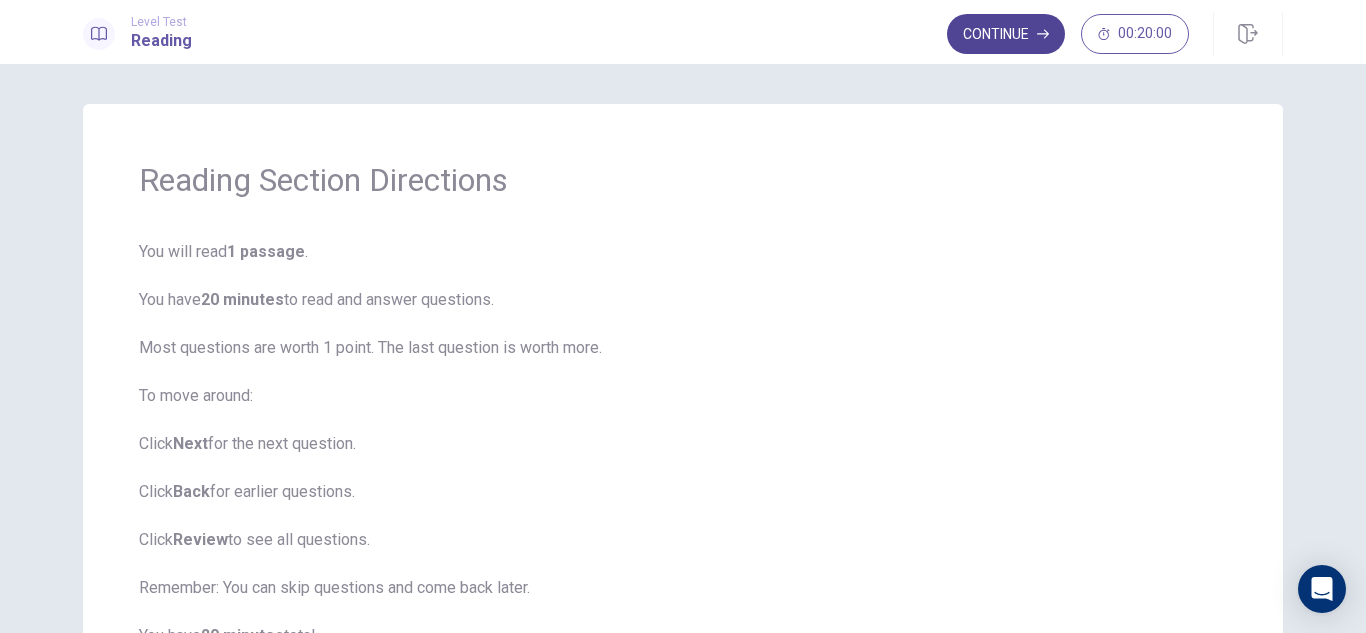 click on "Continue" at bounding box center (1006, 34) 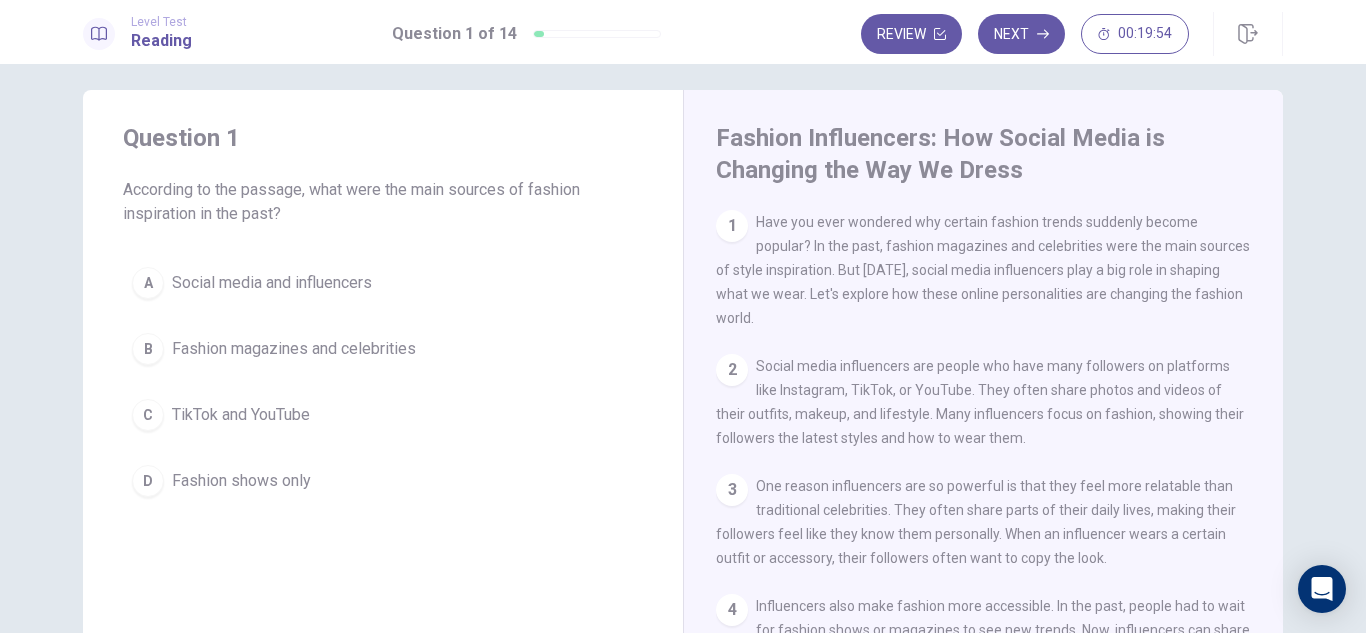 scroll, scrollTop: 22, scrollLeft: 0, axis: vertical 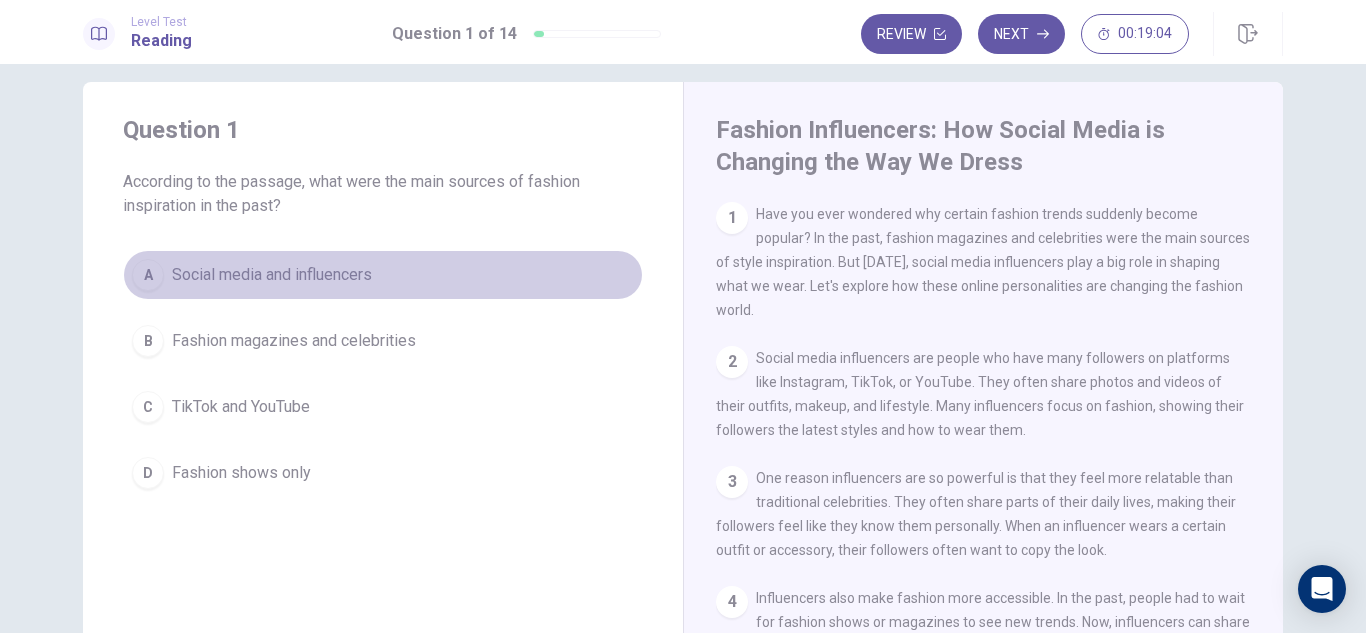 click on "A" at bounding box center (148, 275) 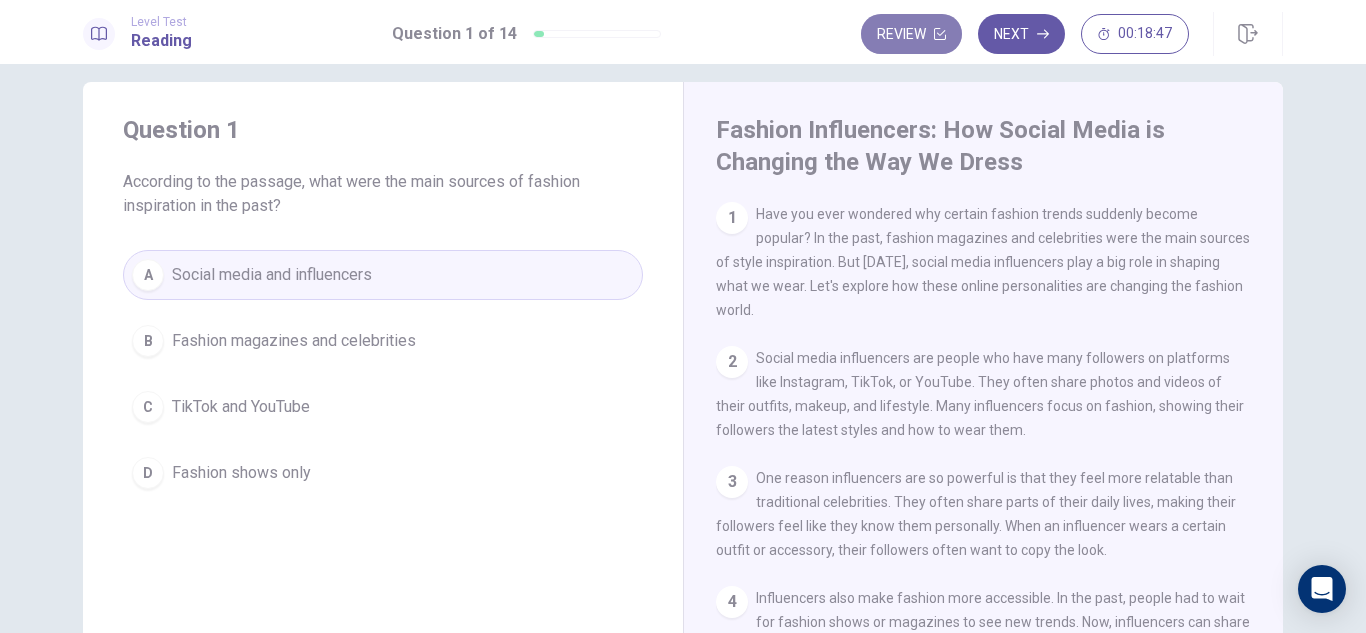 click on "Review" at bounding box center [911, 34] 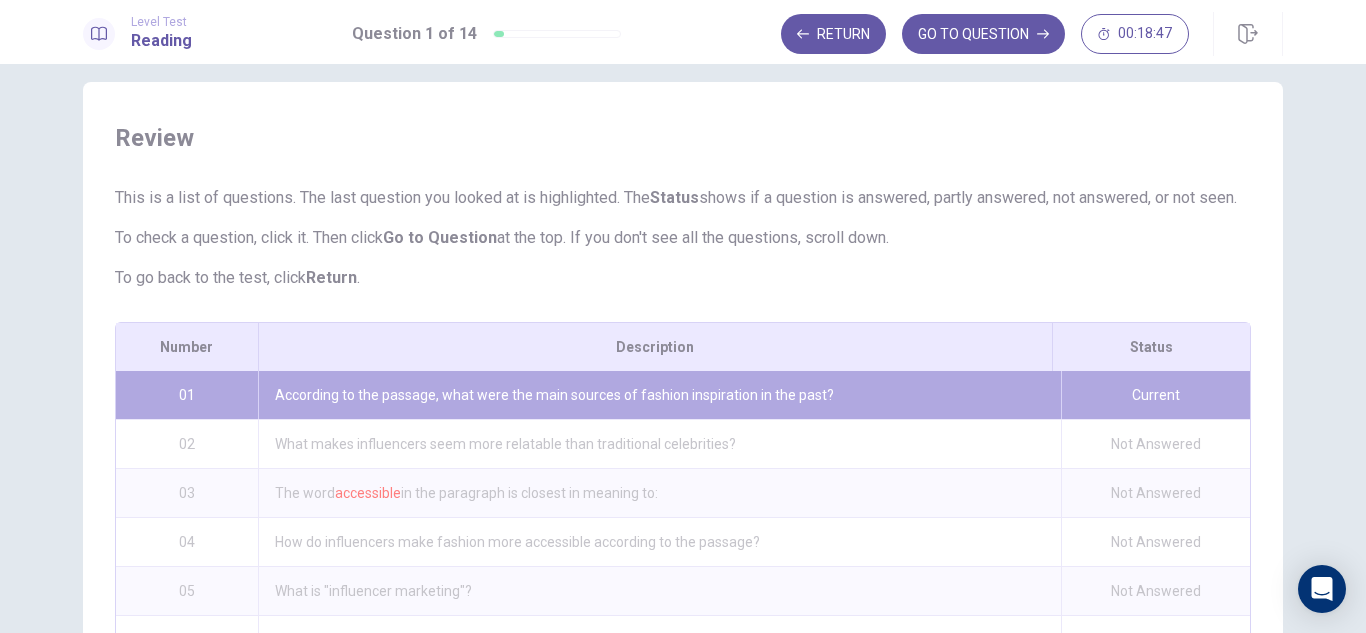 scroll, scrollTop: 353, scrollLeft: 0, axis: vertical 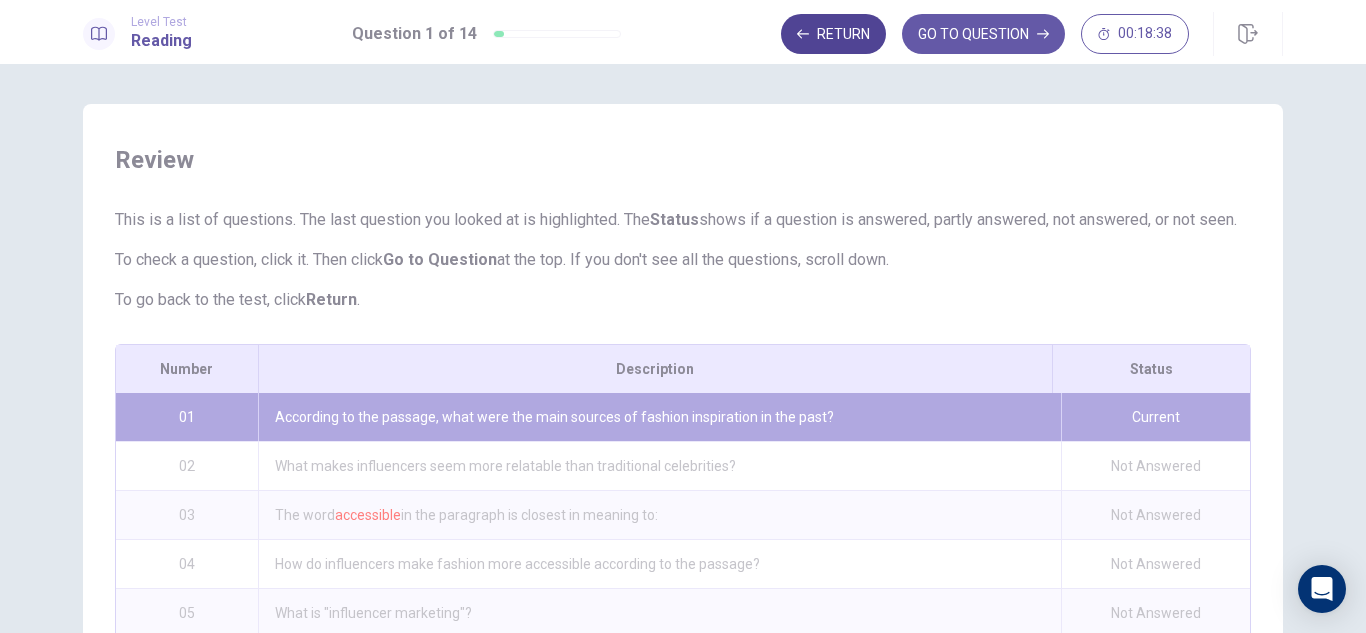 click on "Return" at bounding box center [833, 34] 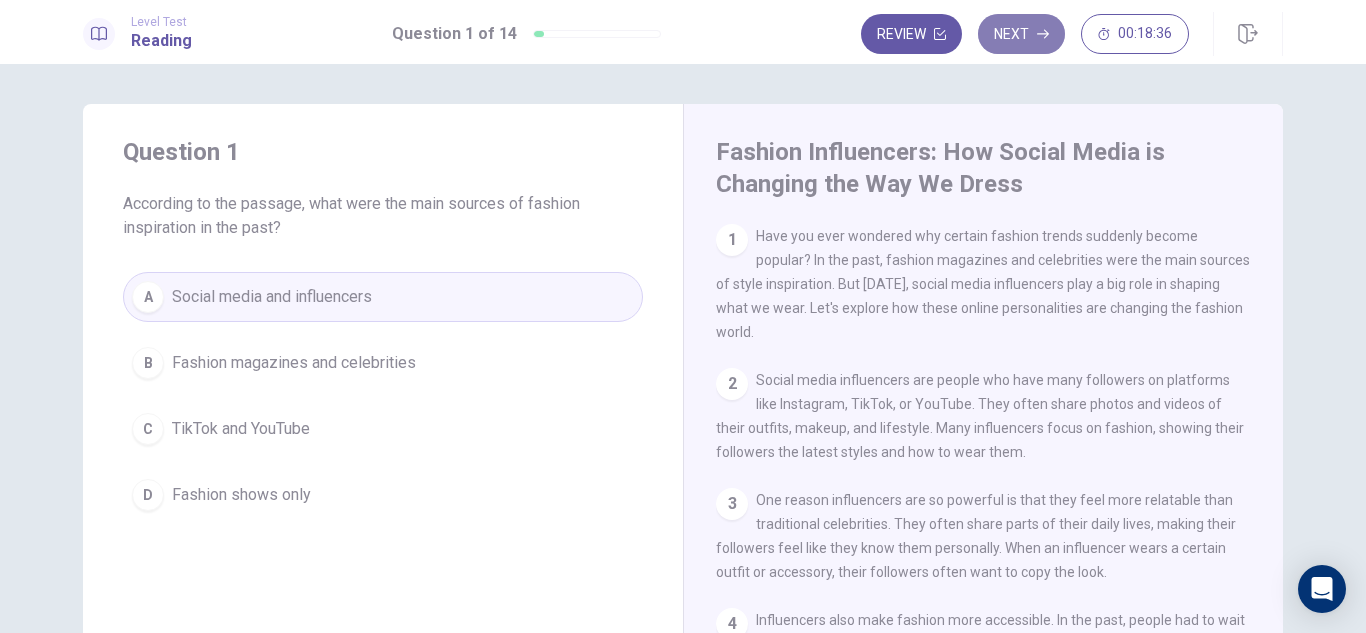 click on "Next" at bounding box center (1021, 34) 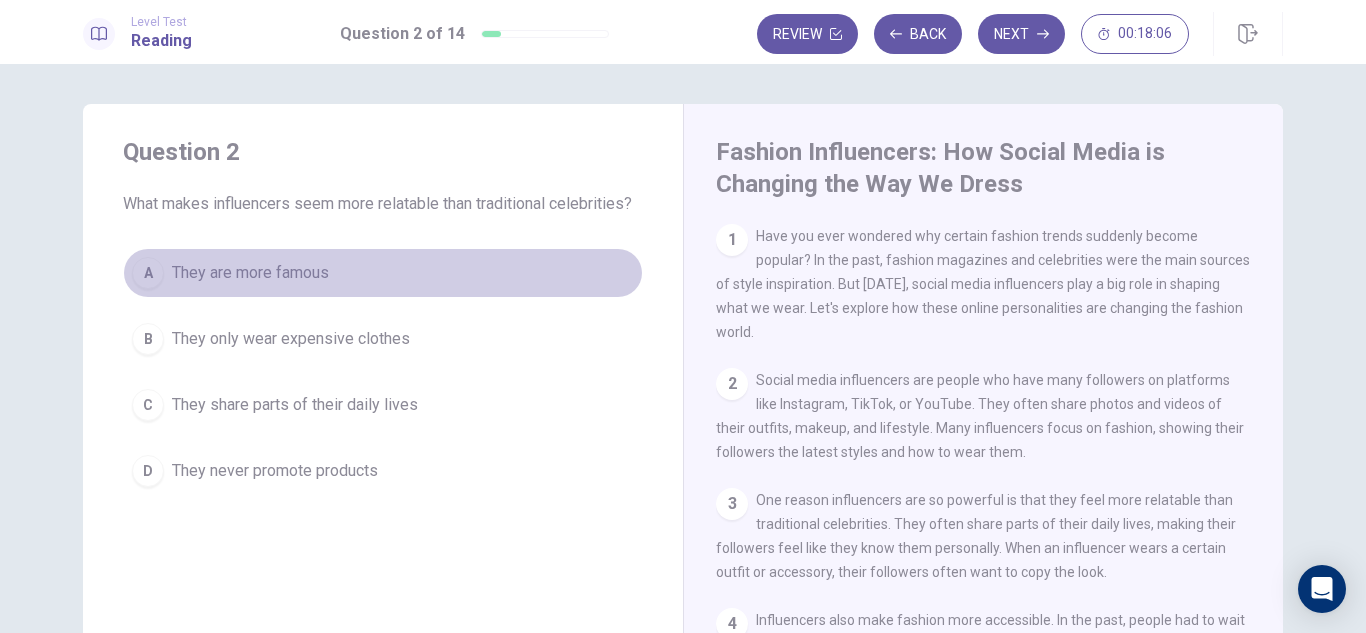 click on "They are more famous" at bounding box center (250, 273) 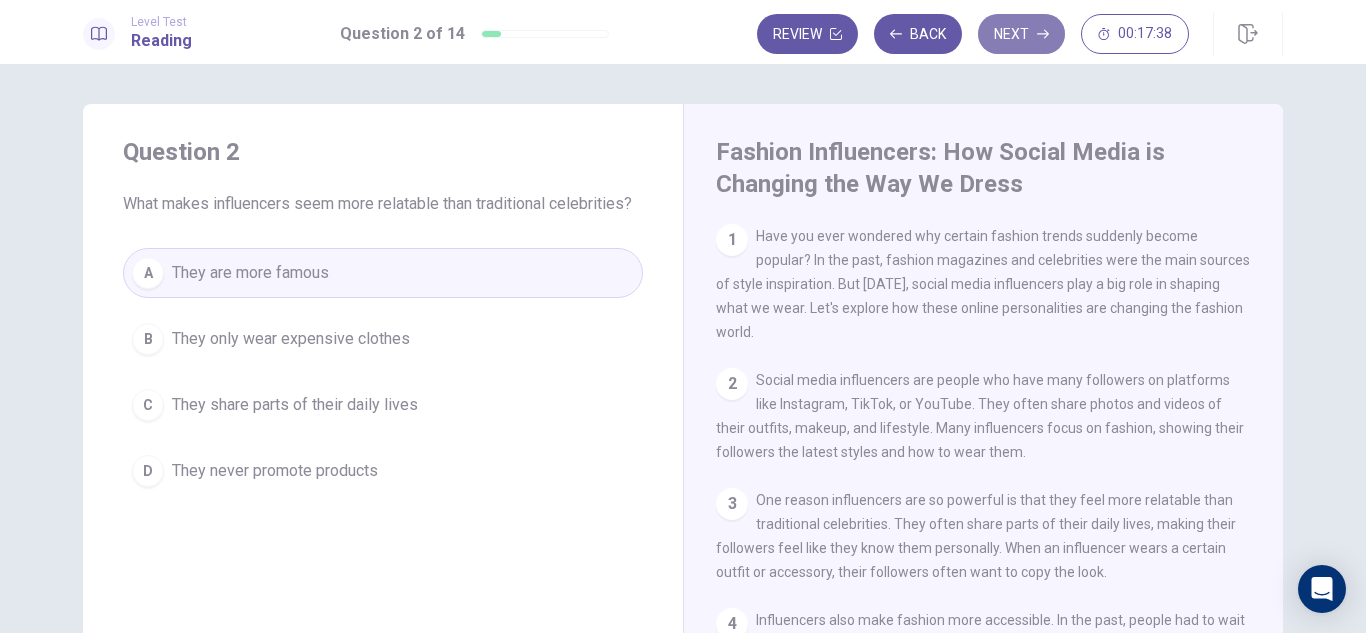 click on "Next" at bounding box center [1021, 34] 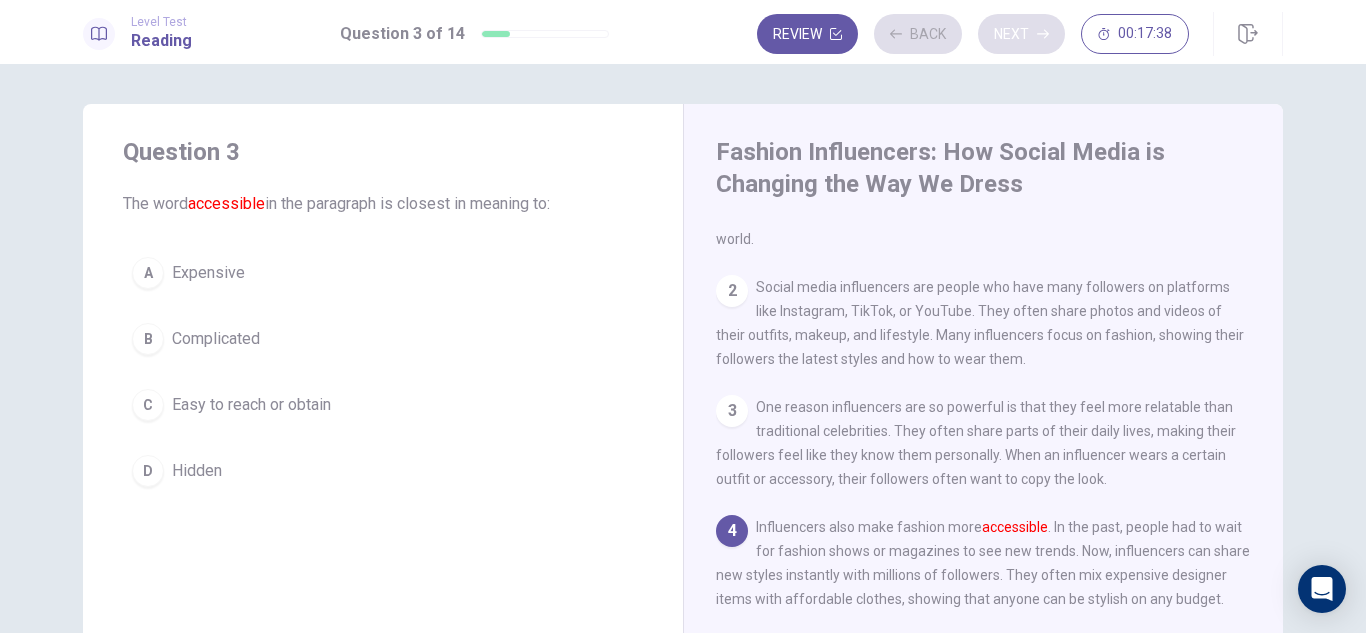 scroll, scrollTop: 147, scrollLeft: 0, axis: vertical 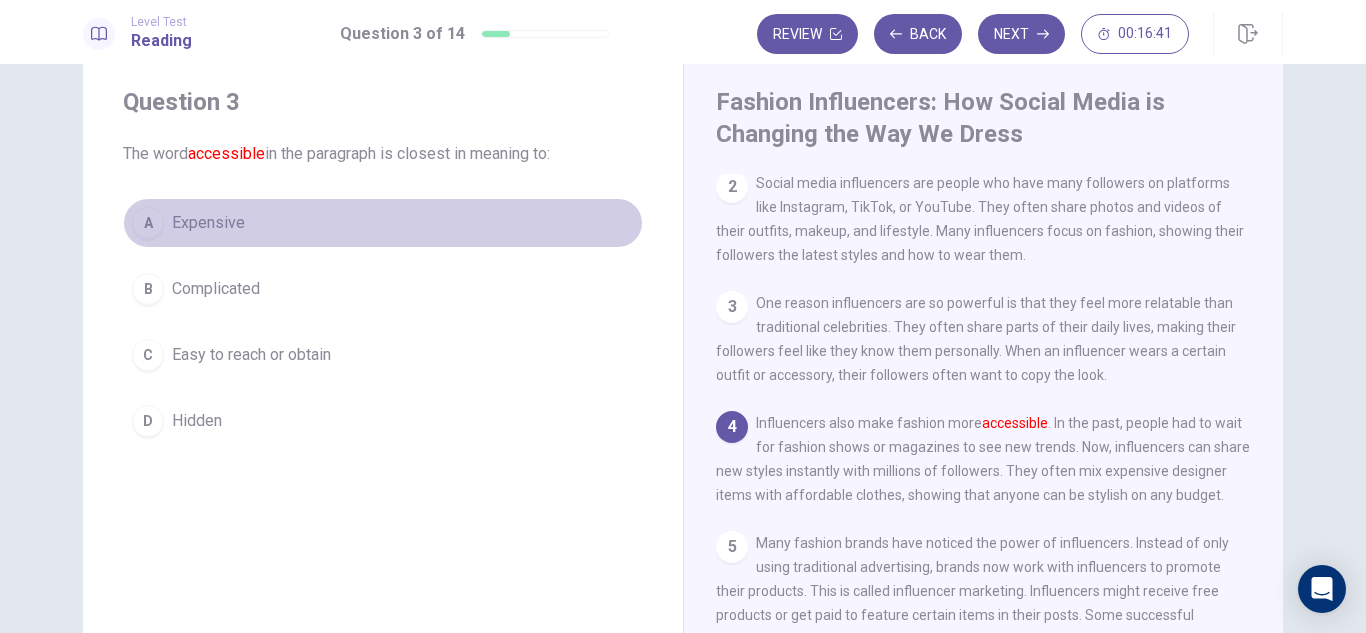 click on "Expensive" at bounding box center [208, 223] 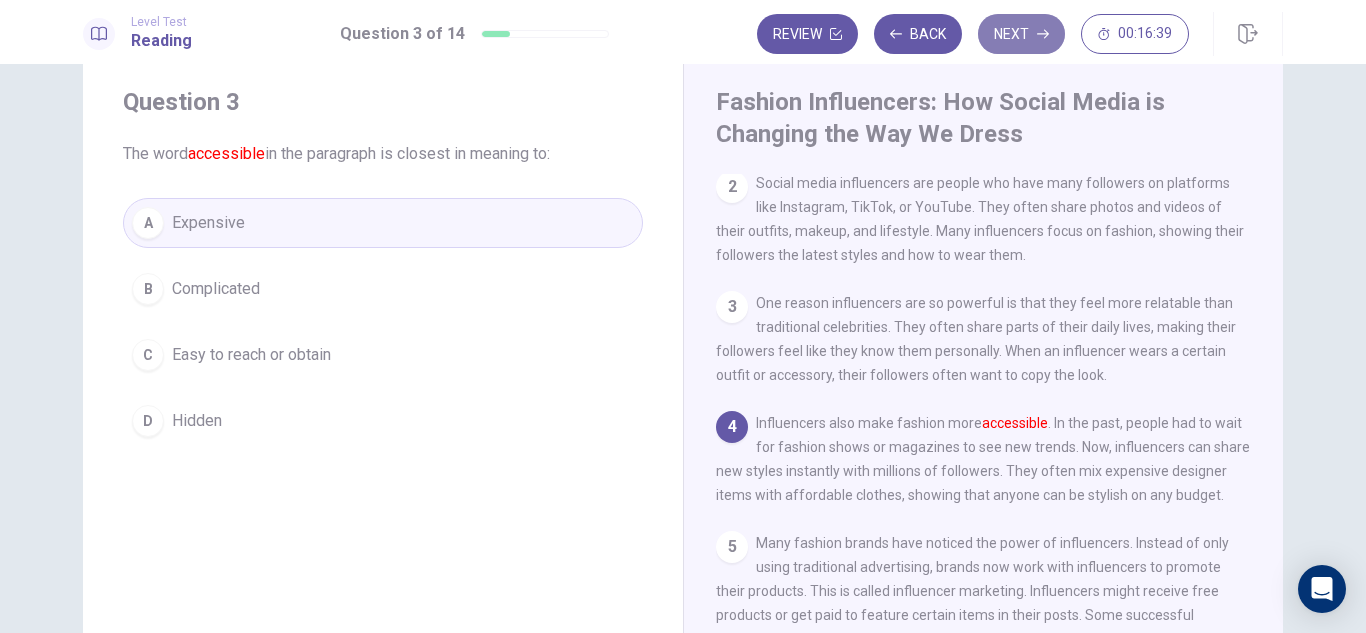 click on "Next" at bounding box center [1021, 34] 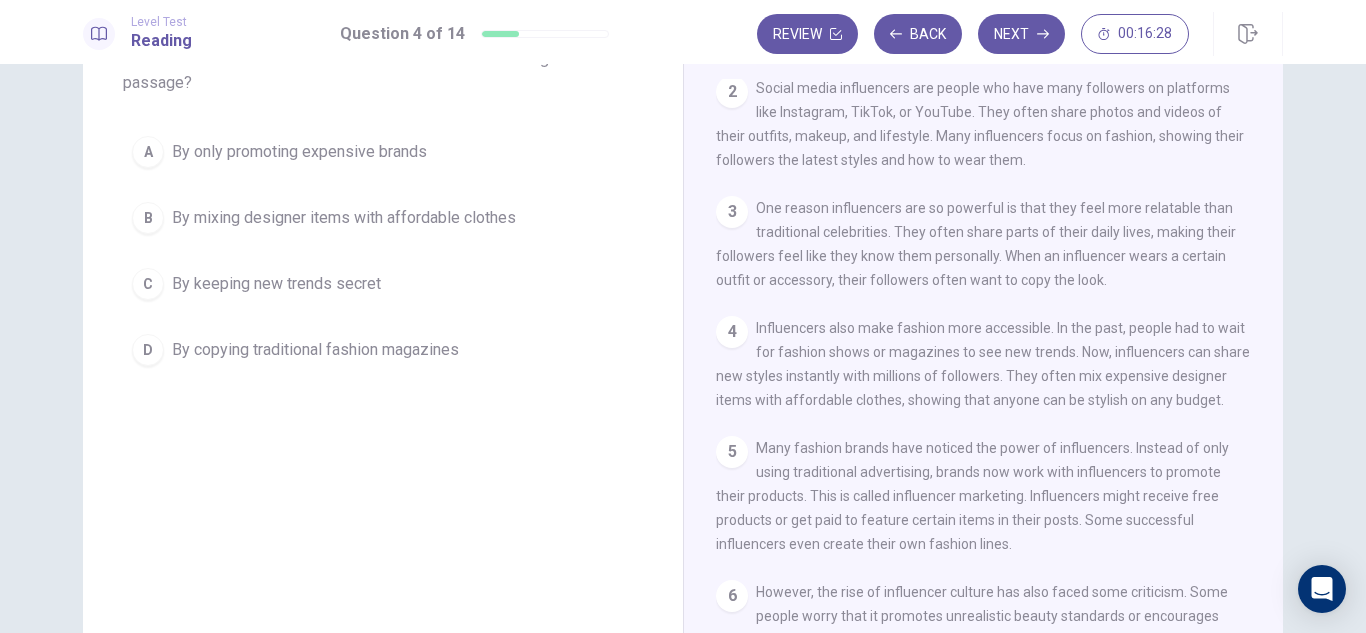scroll, scrollTop: 147, scrollLeft: 0, axis: vertical 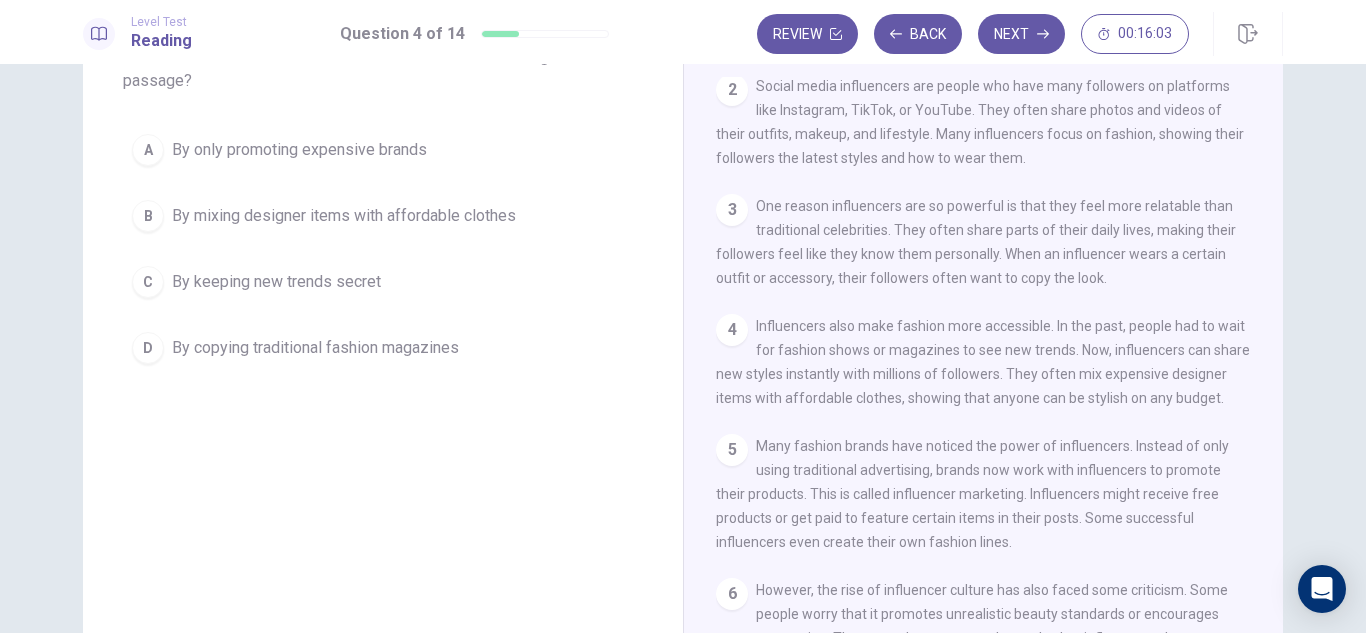 click on "By keeping new trends secret" at bounding box center (276, 282) 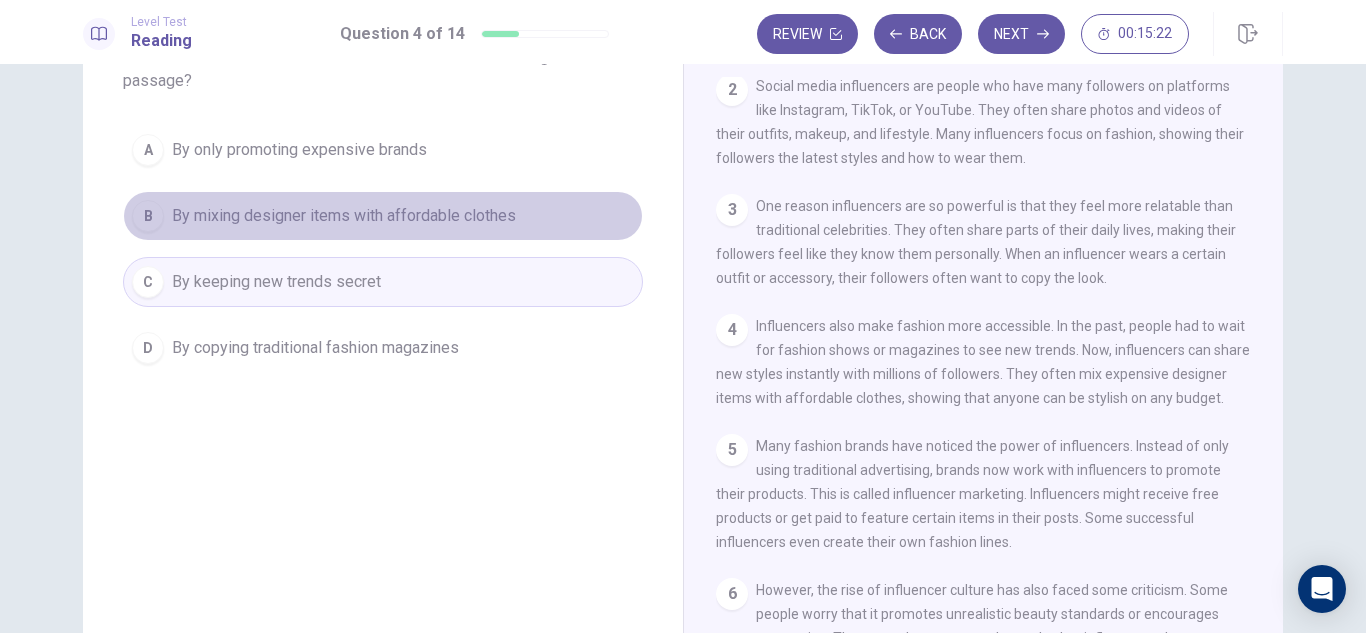 click on "By mixing designer items with affordable clothes" at bounding box center [344, 216] 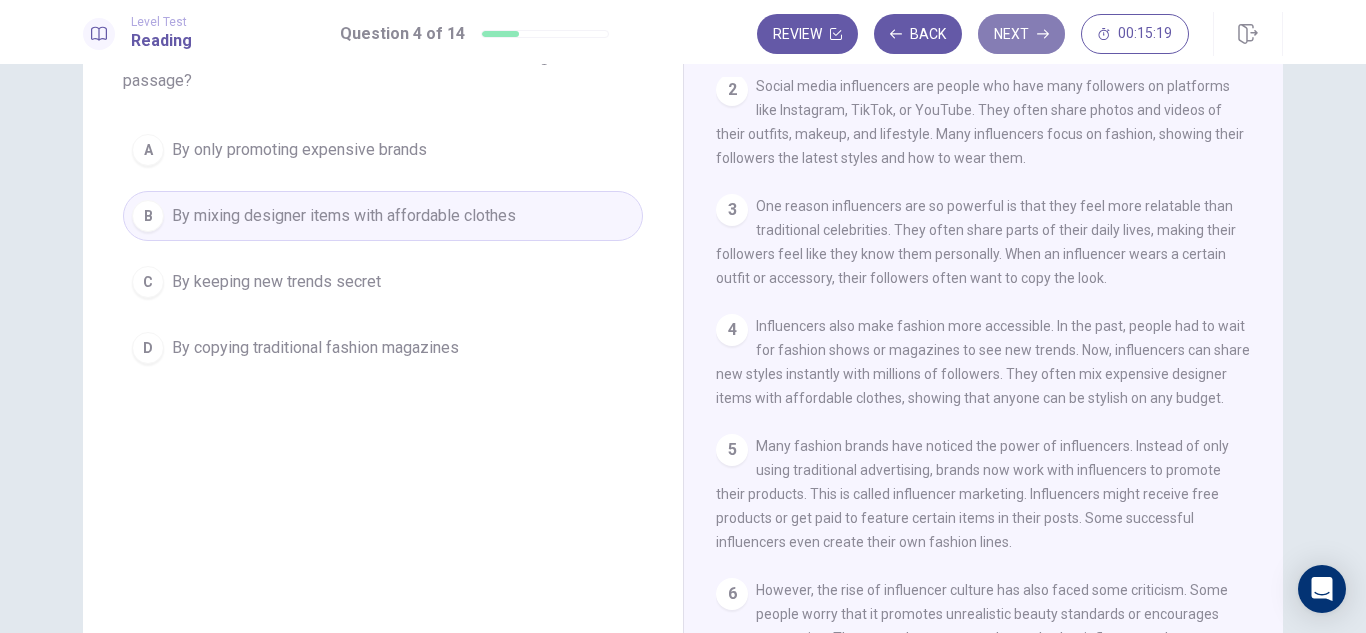 click on "Next" at bounding box center (1021, 34) 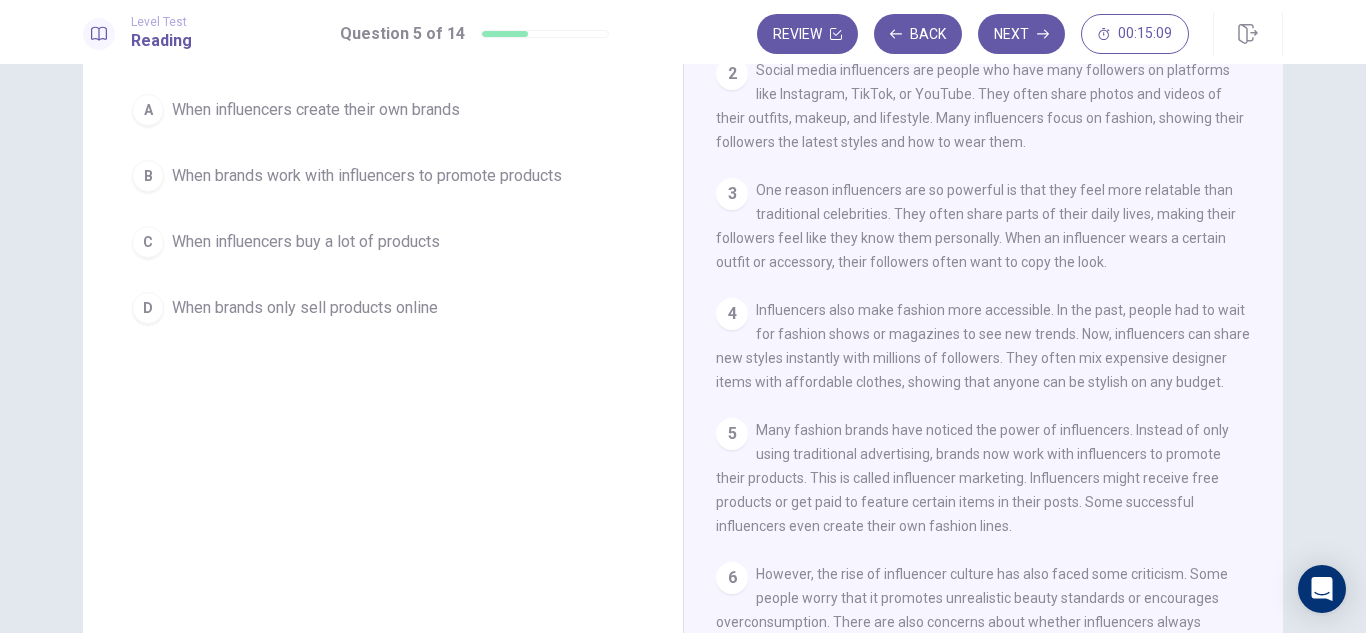 scroll, scrollTop: 157, scrollLeft: 0, axis: vertical 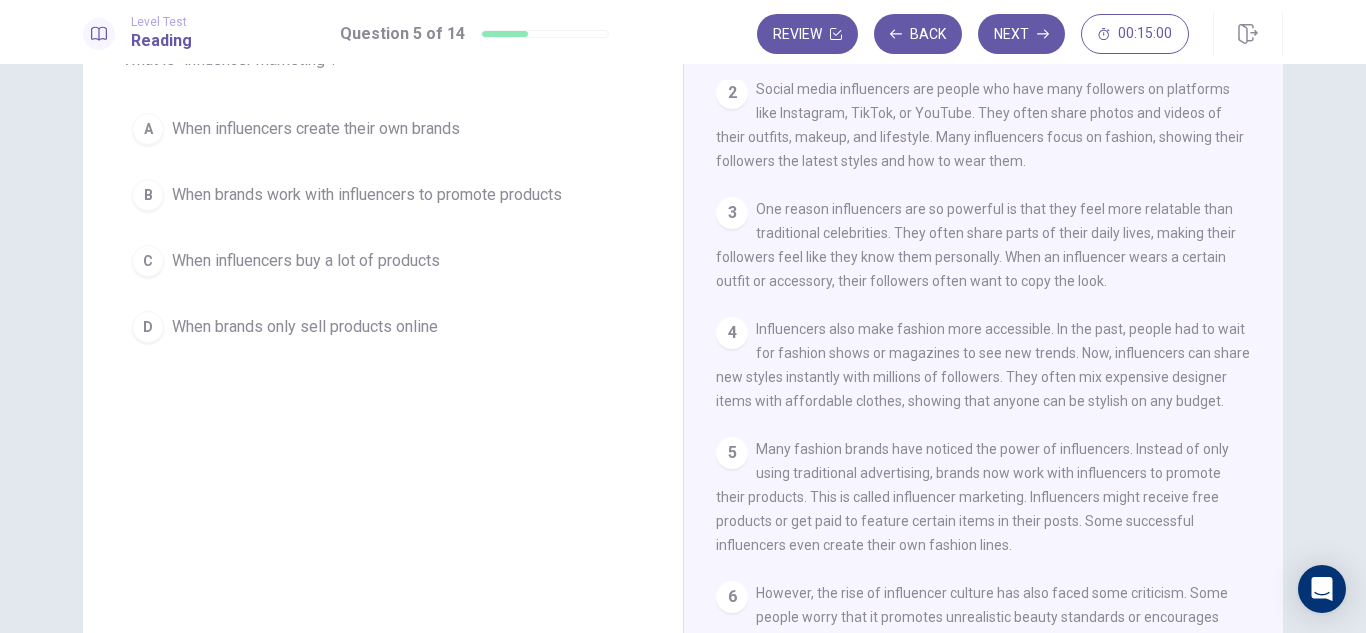 click on "B When brands work with influencers to promote products" at bounding box center (383, 195) 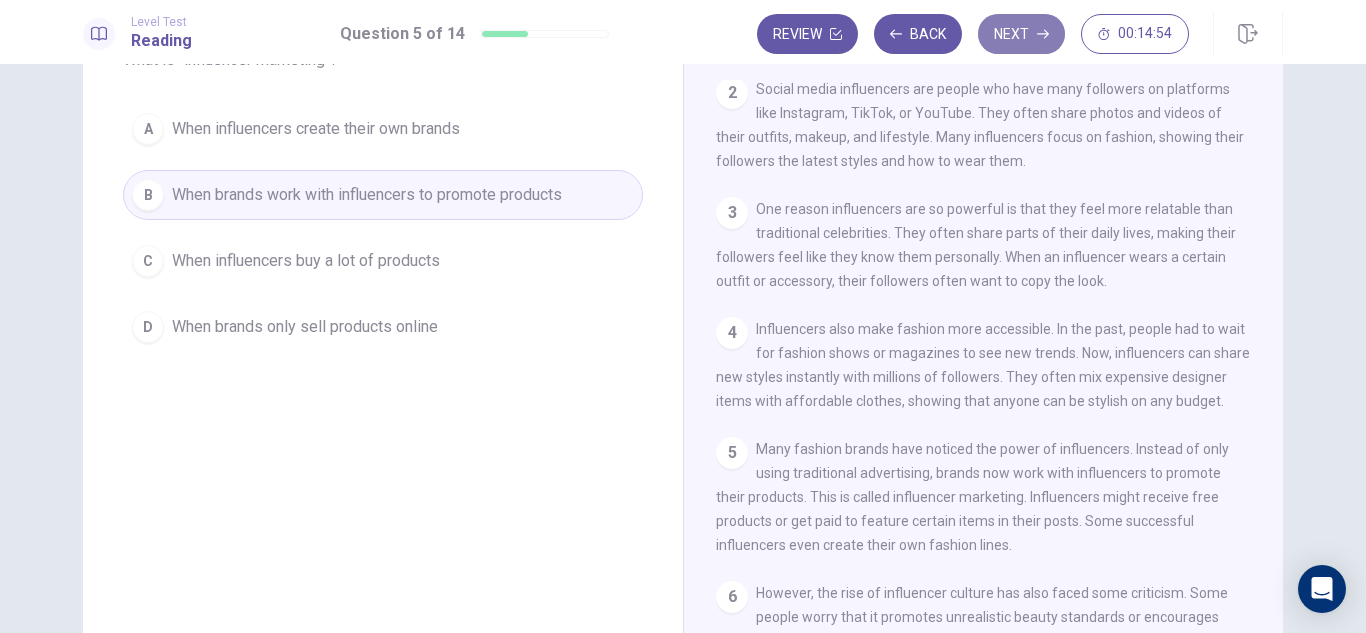 click 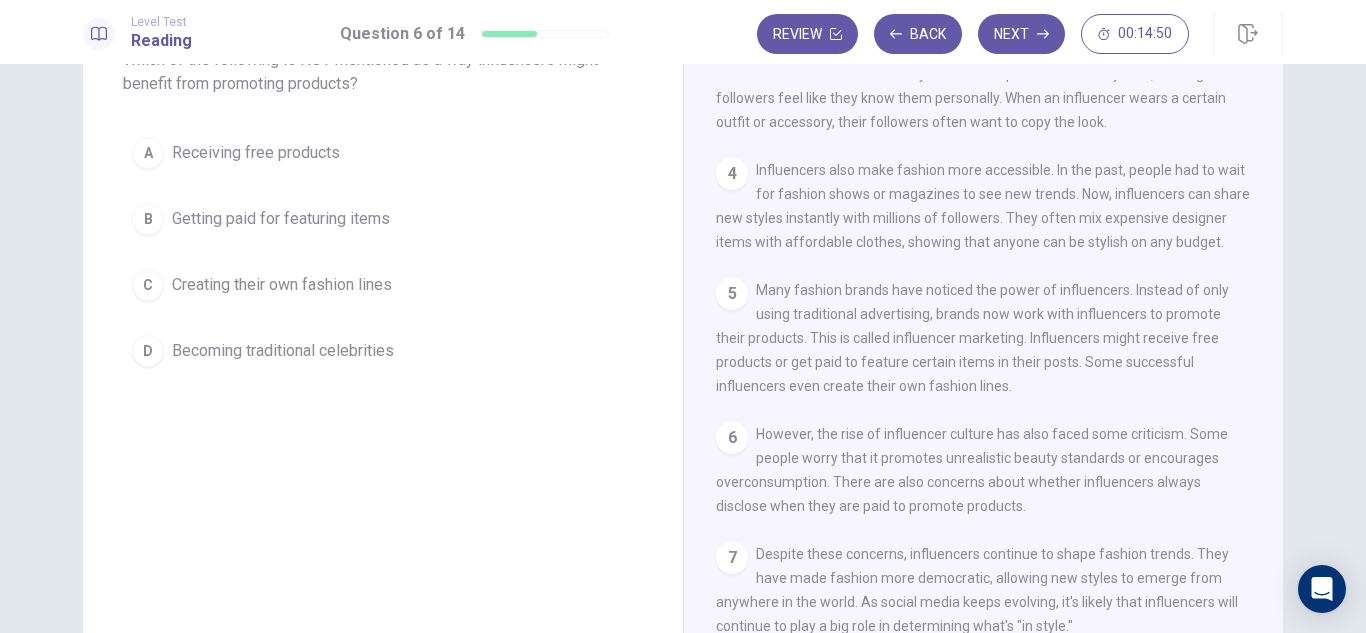 scroll, scrollTop: 368, scrollLeft: 0, axis: vertical 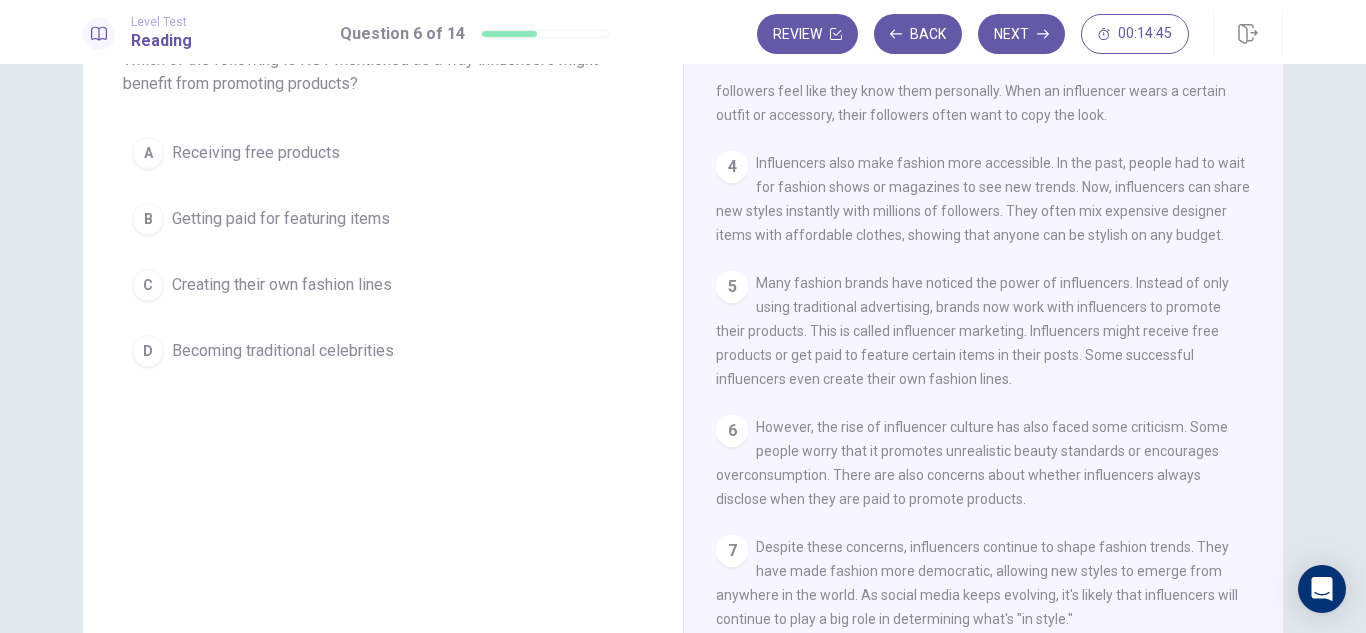 drag, startPoint x: 1338, startPoint y: 350, endPoint x: 1344, endPoint y: 436, distance: 86.209045 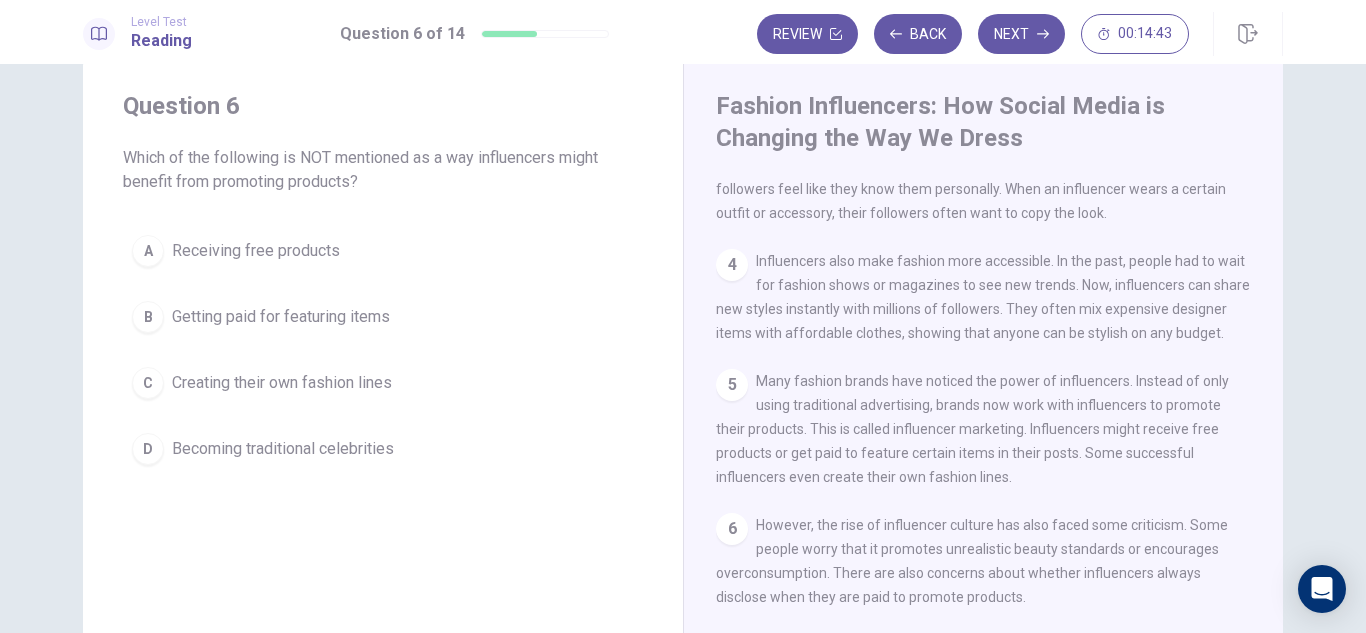 scroll, scrollTop: 45, scrollLeft: 0, axis: vertical 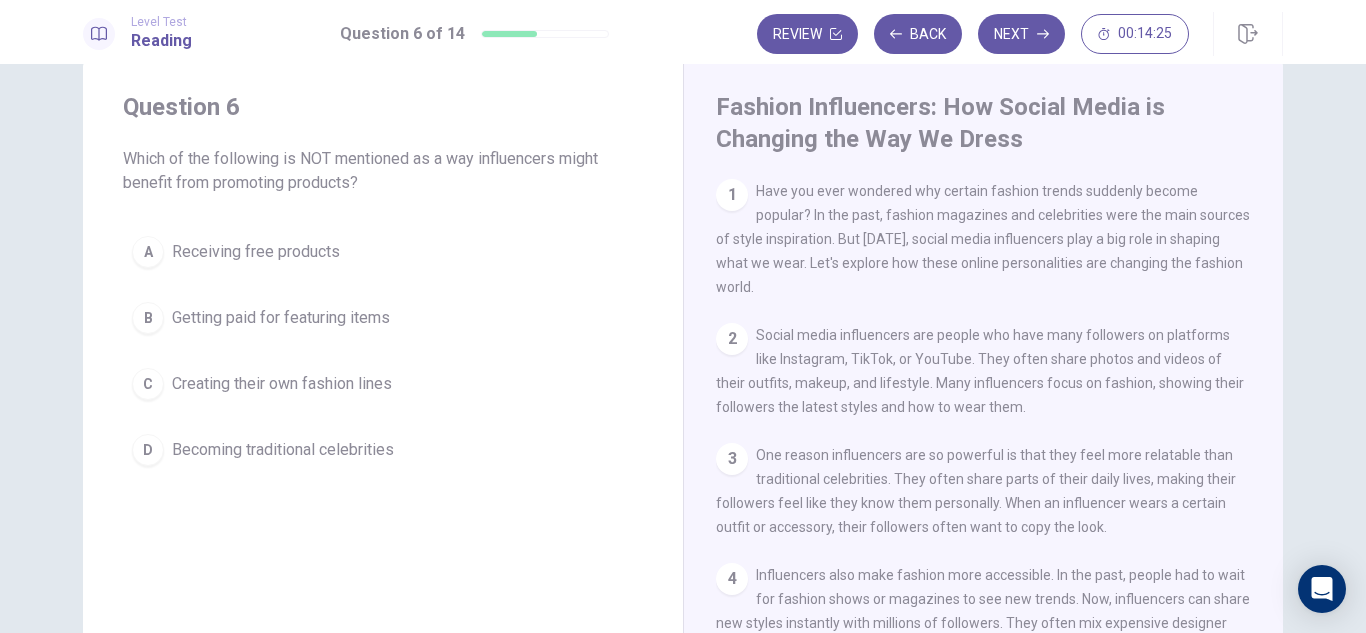 drag, startPoint x: 1336, startPoint y: 460, endPoint x: 1340, endPoint y: 483, distance: 23.345236 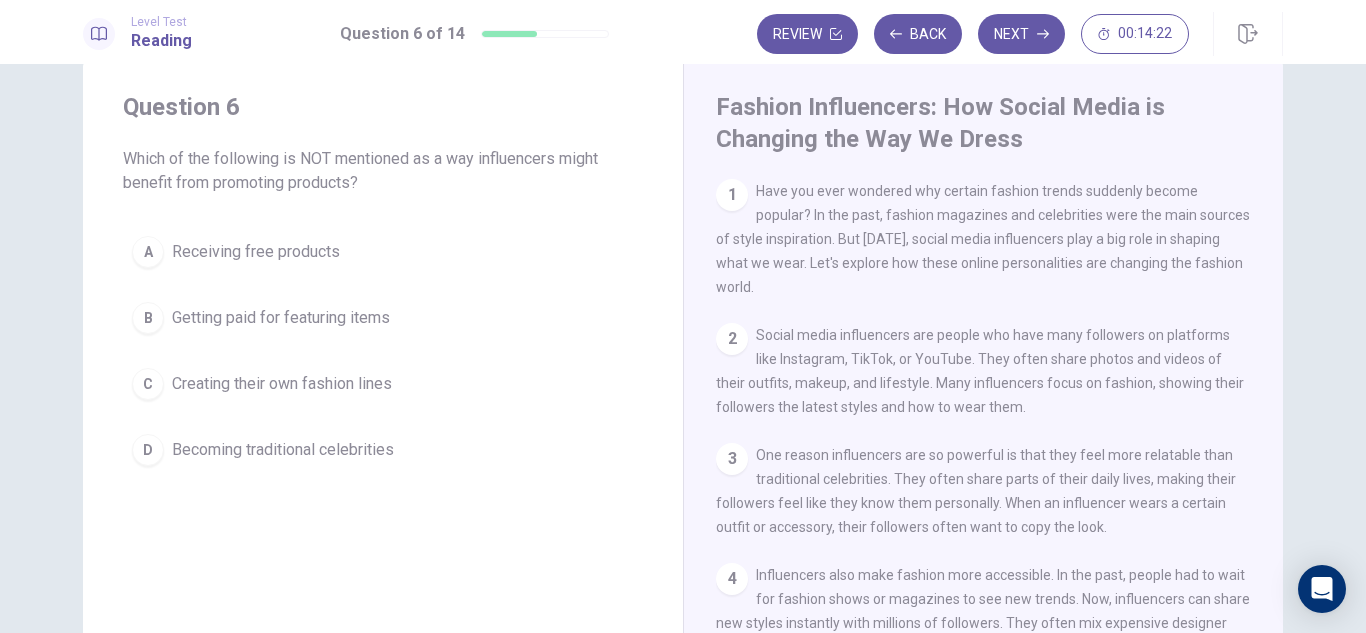 drag, startPoint x: 1262, startPoint y: 177, endPoint x: 1267, endPoint y: 315, distance: 138.09055 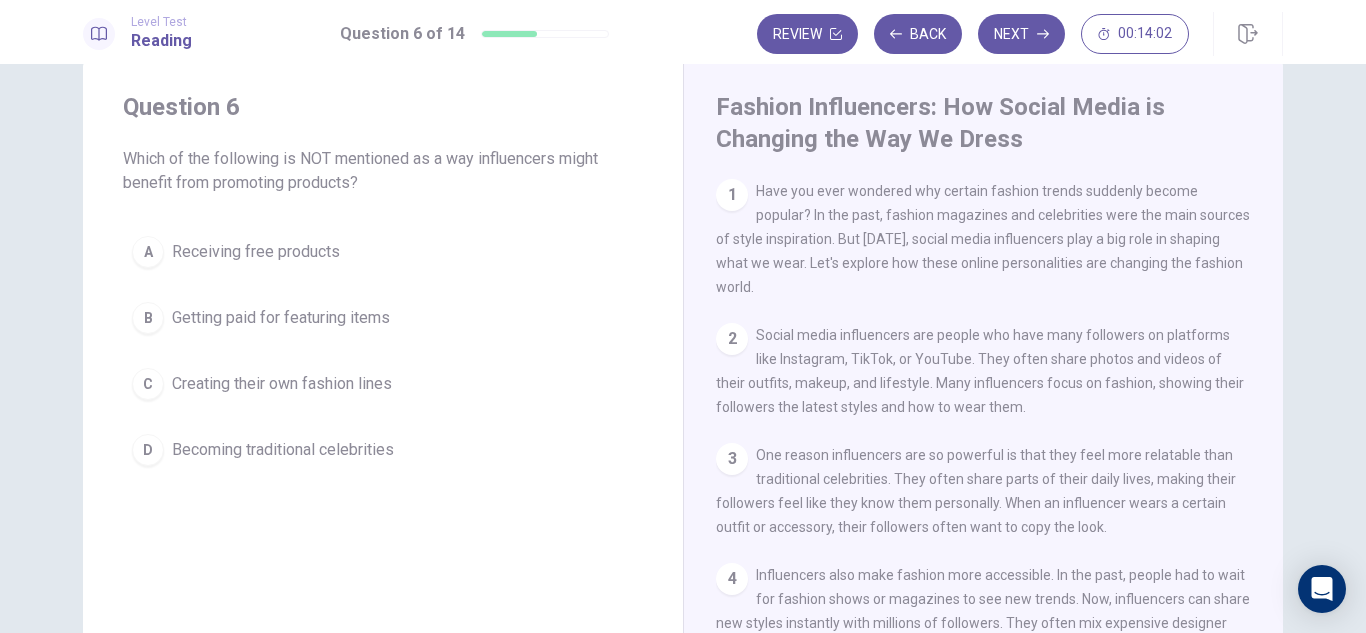 drag, startPoint x: 1340, startPoint y: 262, endPoint x: 1315, endPoint y: 394, distance: 134.34657 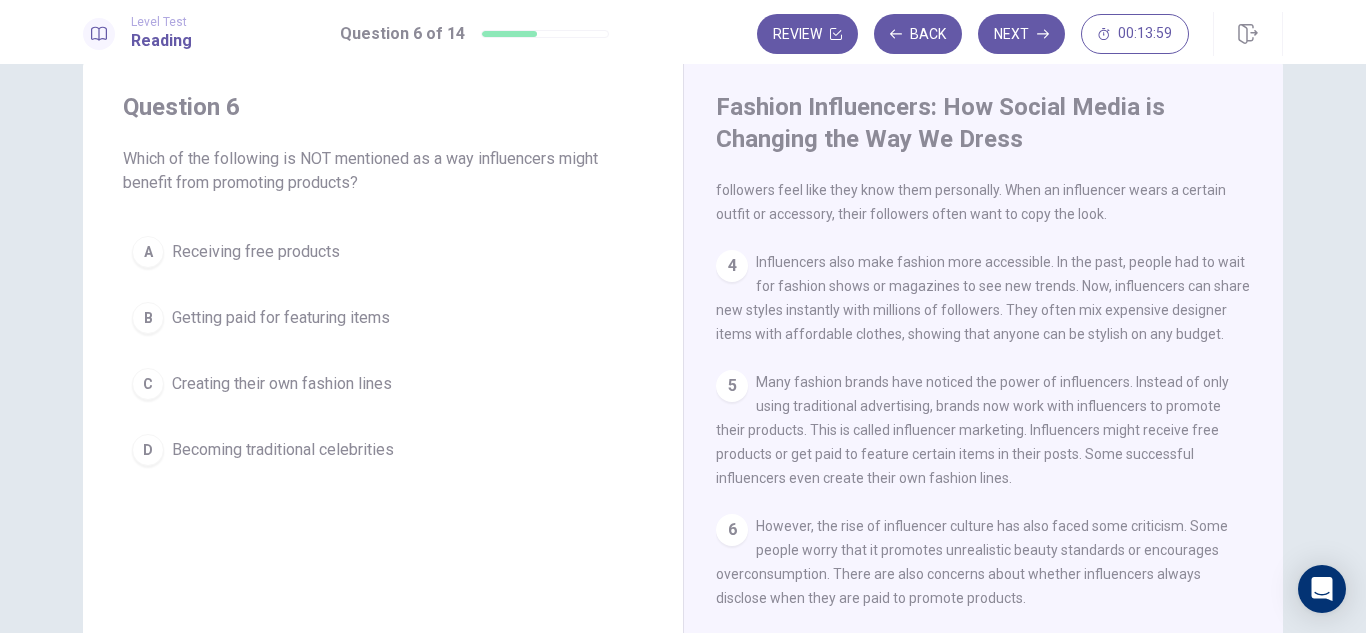 scroll, scrollTop: 368, scrollLeft: 0, axis: vertical 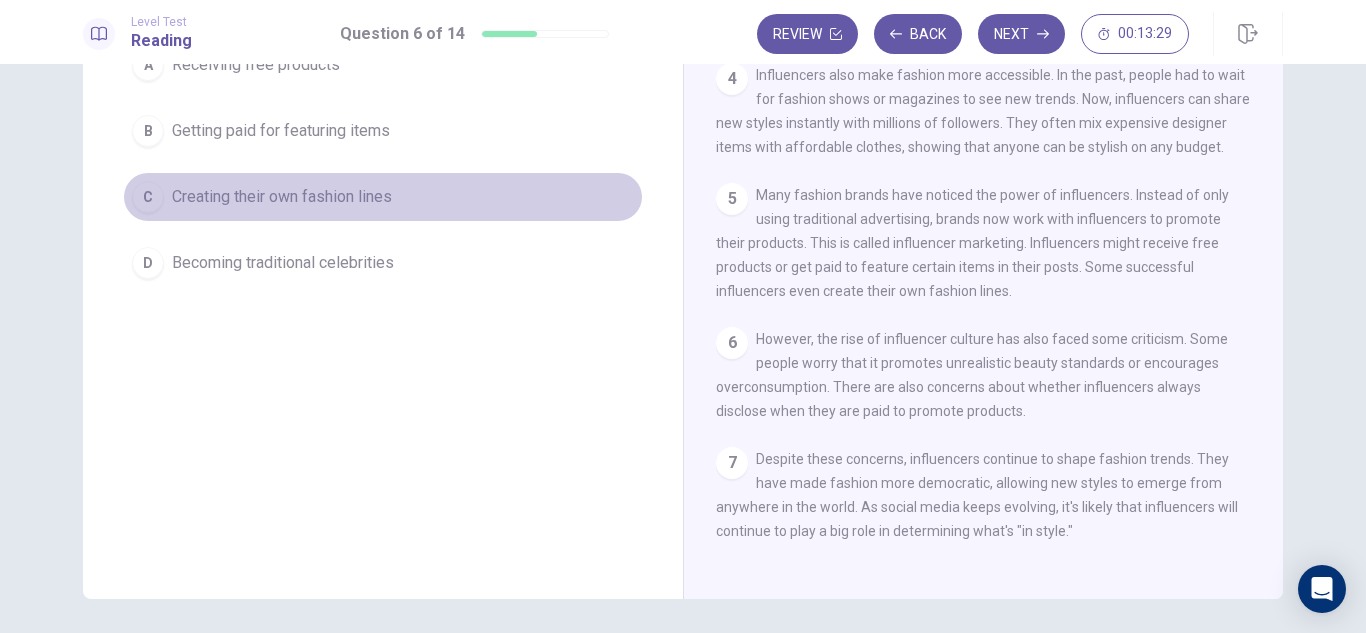 click on "C Creating their own fashion lines" at bounding box center [383, 197] 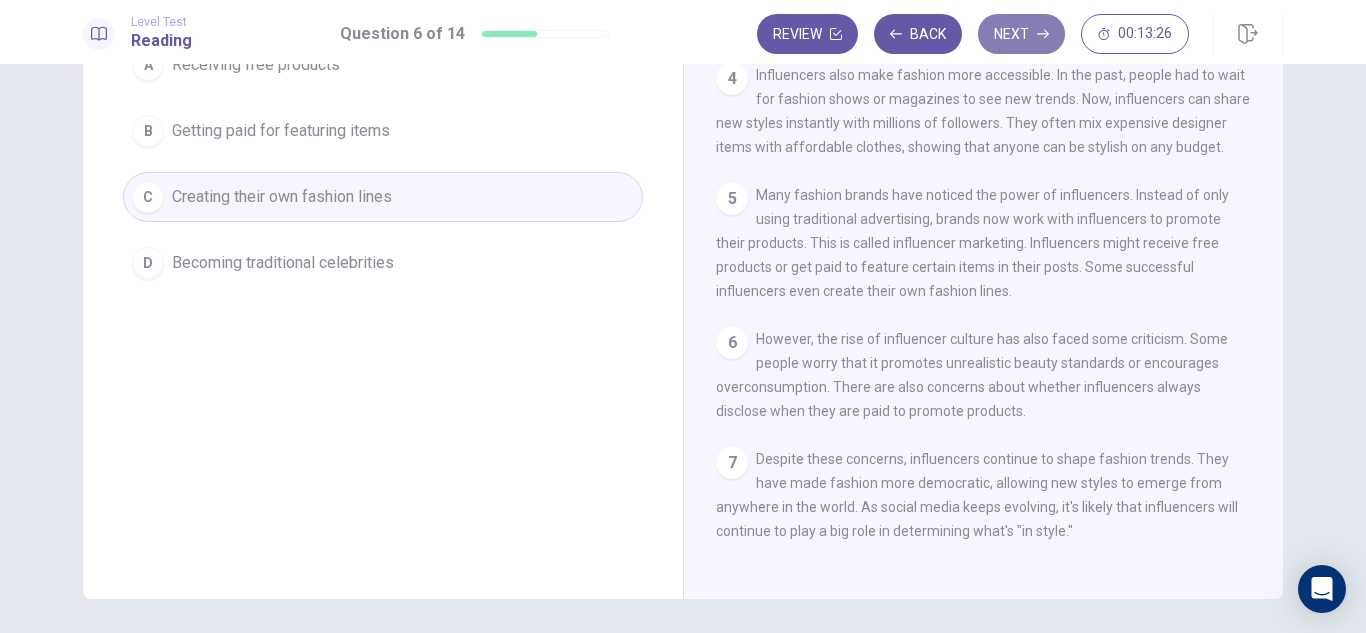 click on "Next" at bounding box center (1021, 34) 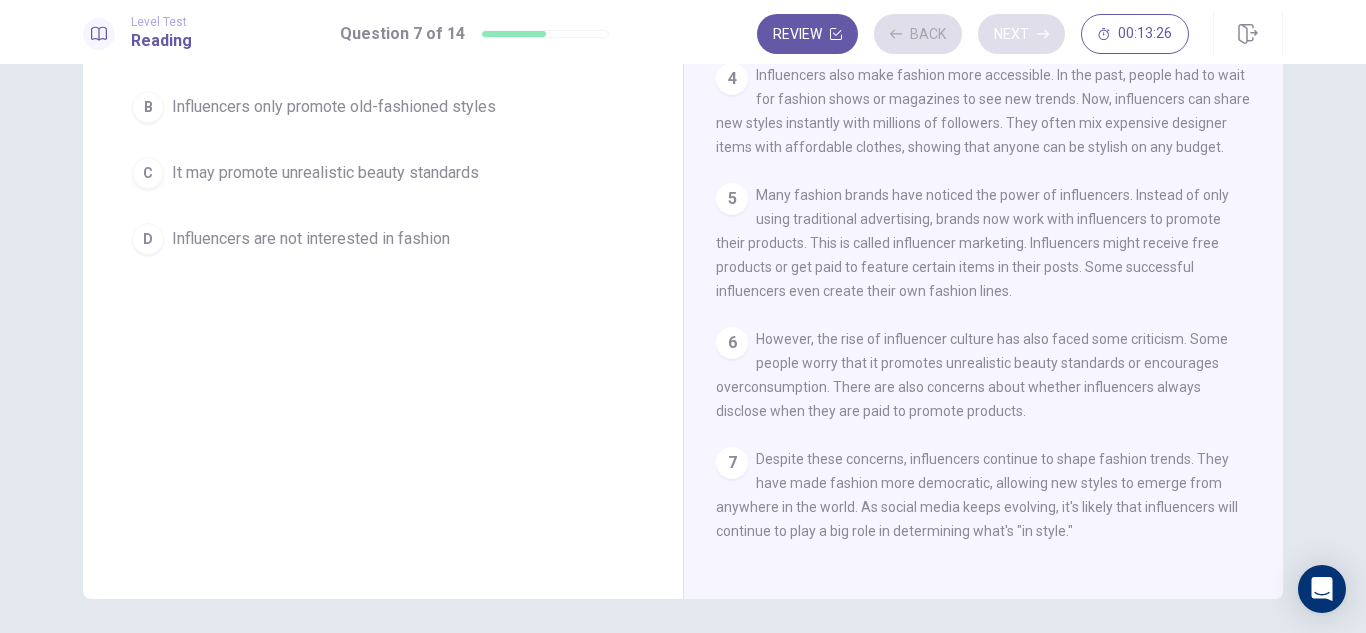 scroll, scrollTop: 208, scrollLeft: 0, axis: vertical 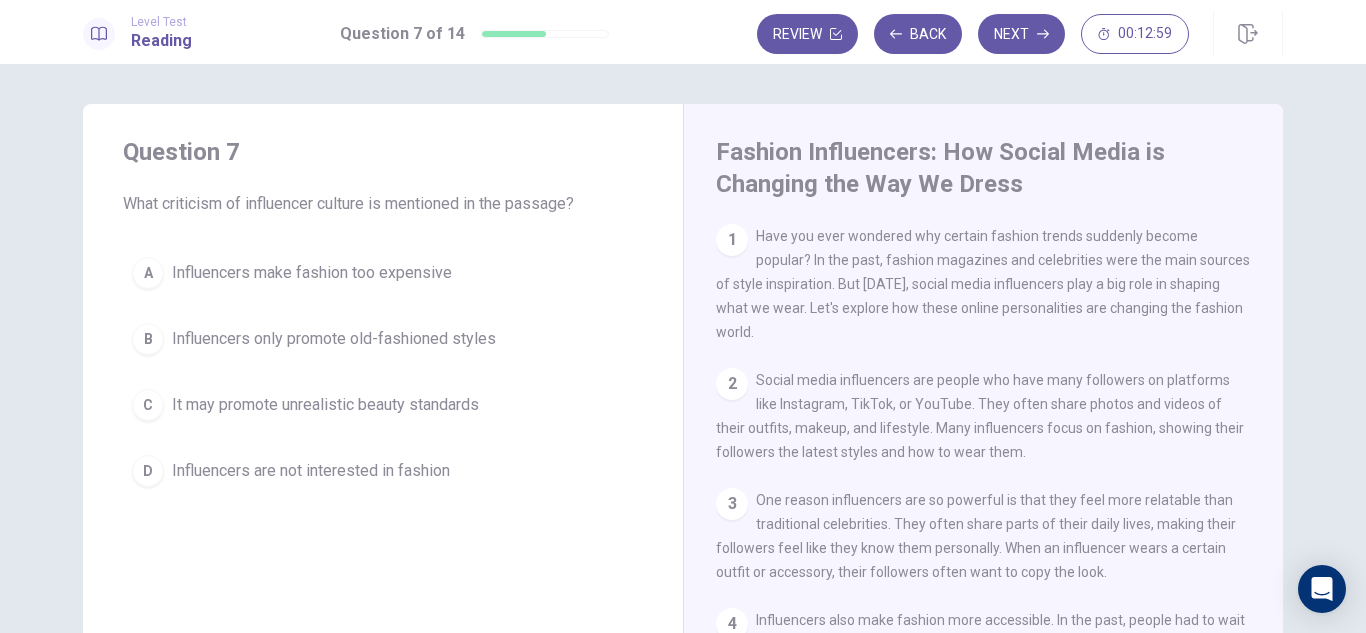 click on "It may promote unrealistic beauty standards" at bounding box center [325, 405] 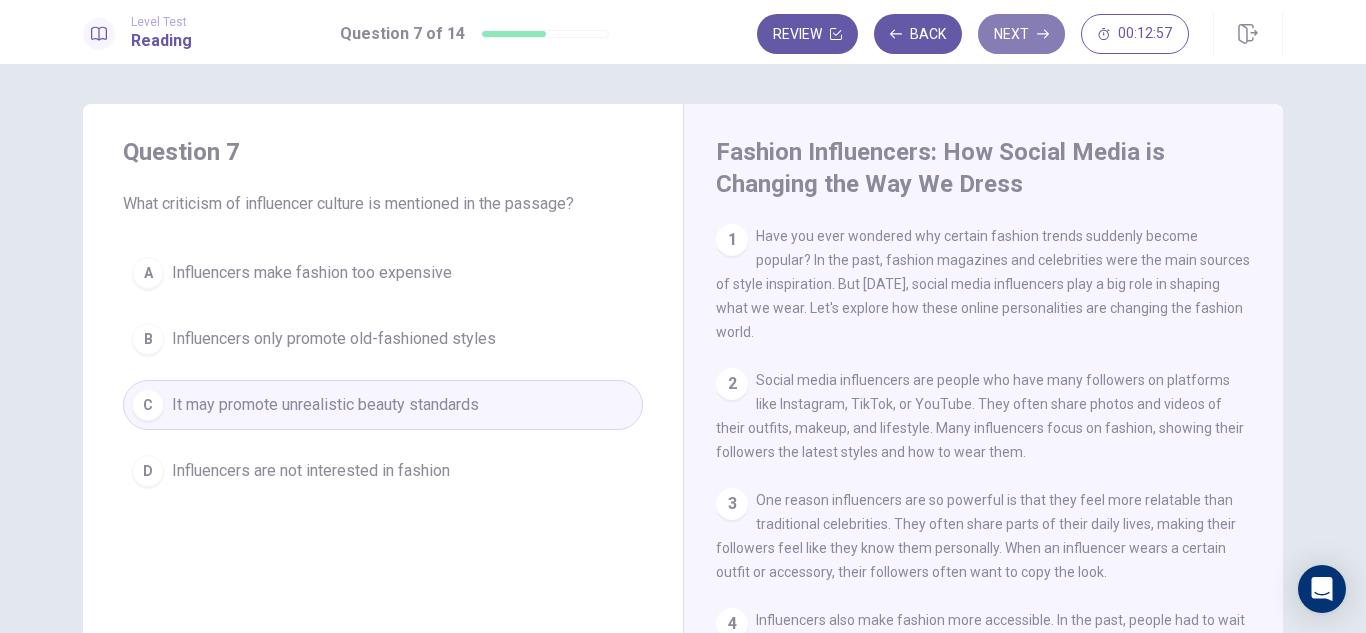 click on "Next" at bounding box center [1021, 34] 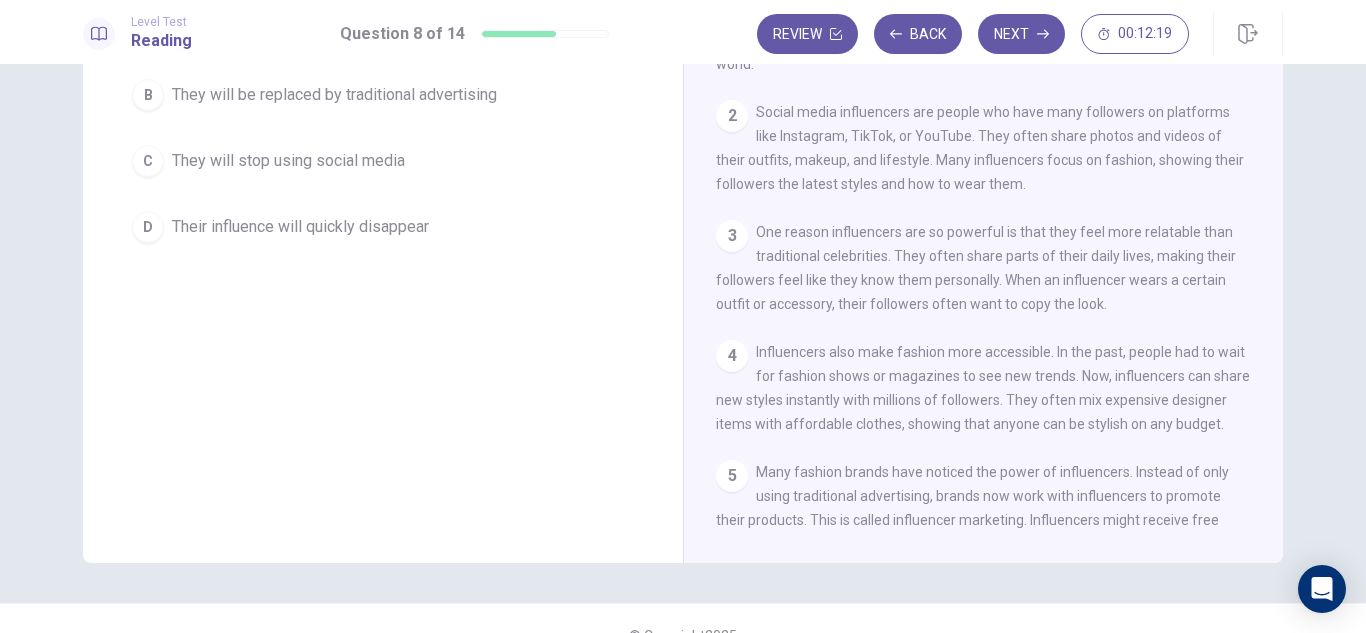 scroll, scrollTop: 262, scrollLeft: 0, axis: vertical 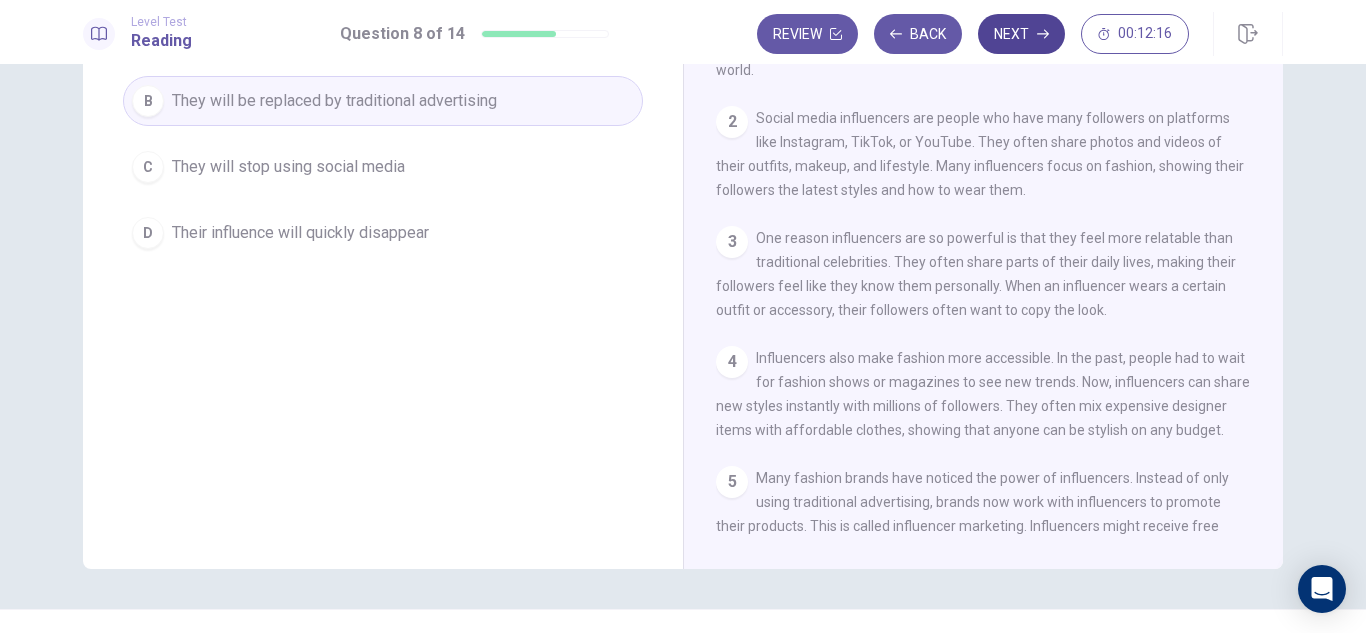click on "Next" at bounding box center (1021, 34) 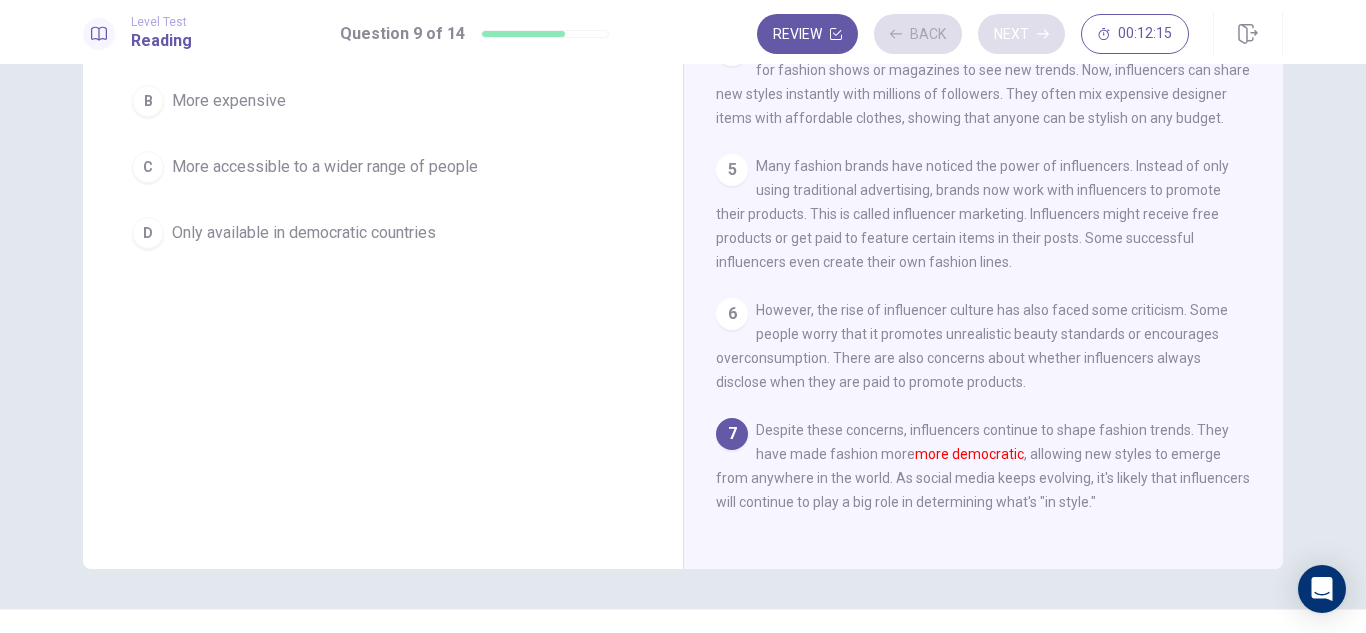 scroll, scrollTop: 368, scrollLeft: 0, axis: vertical 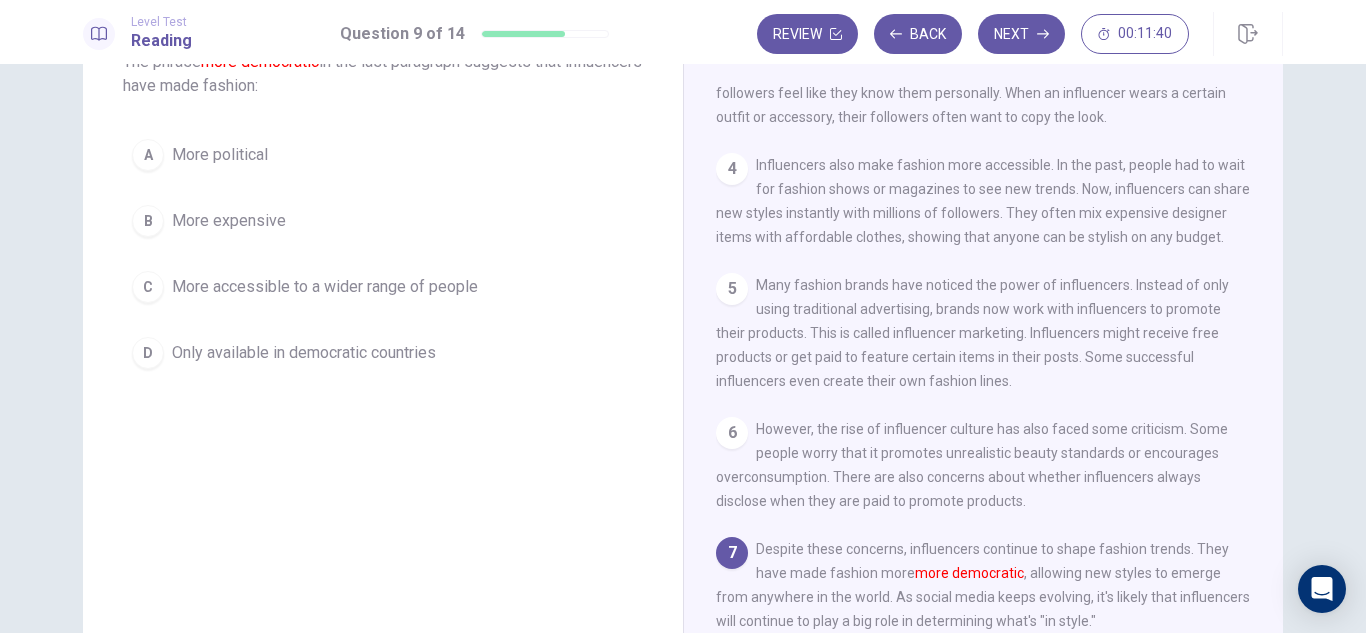 click on "Only available in democratic countries" at bounding box center (304, 353) 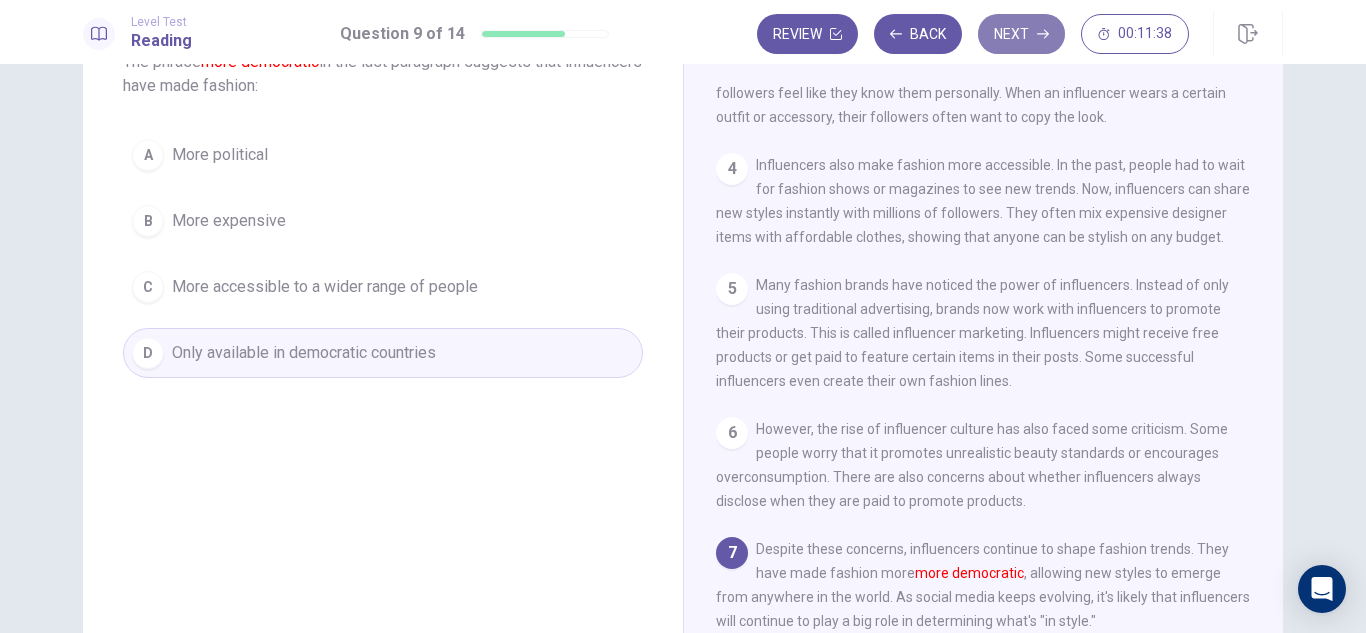 click on "Next" at bounding box center [1021, 34] 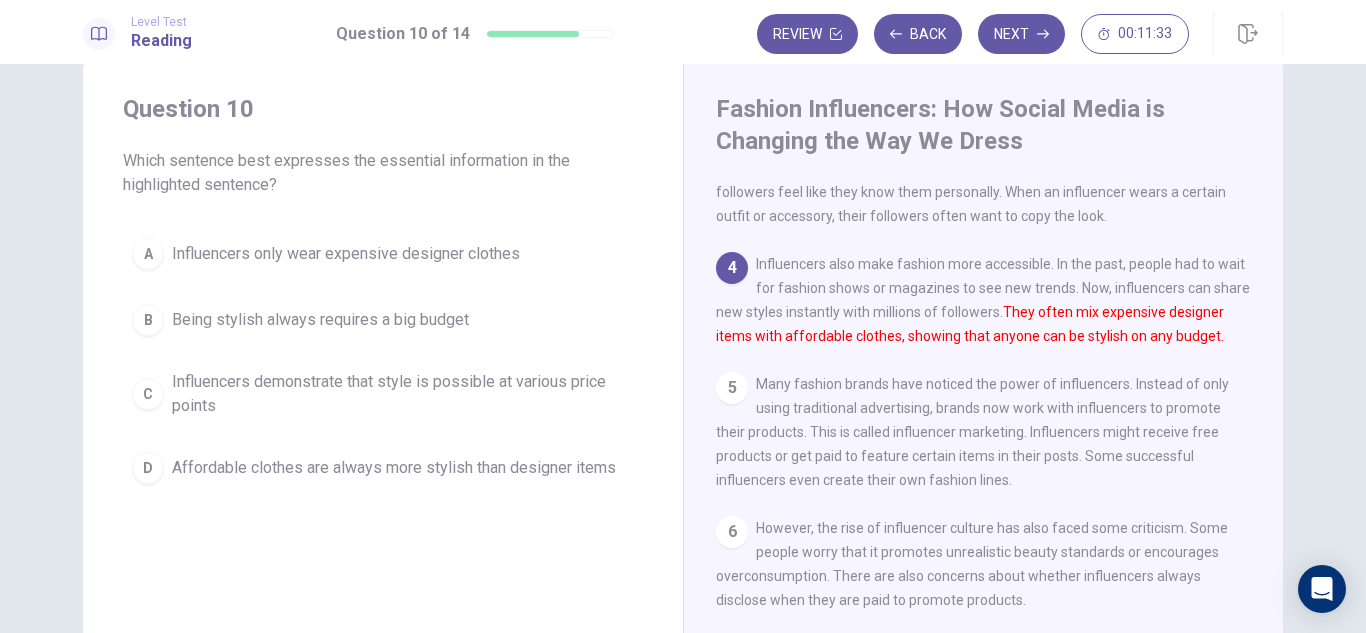 scroll, scrollTop: 45, scrollLeft: 0, axis: vertical 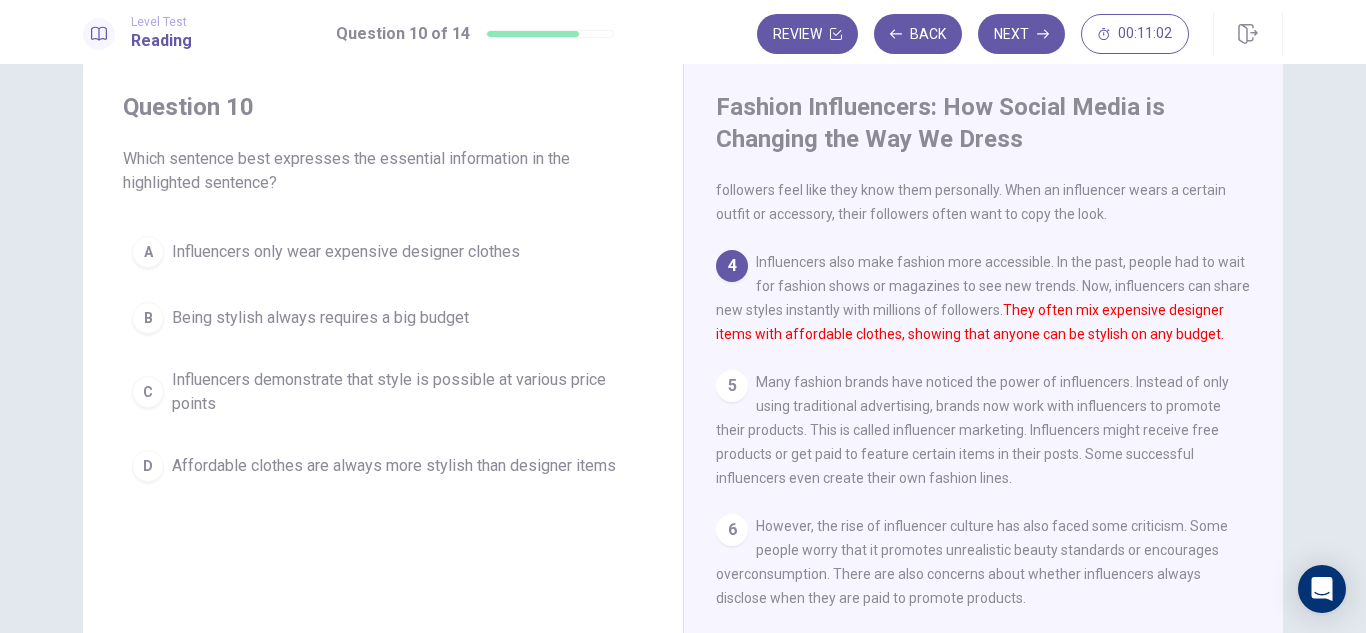 click on "Influencers demonstrate that style is possible at various price points" at bounding box center [403, 392] 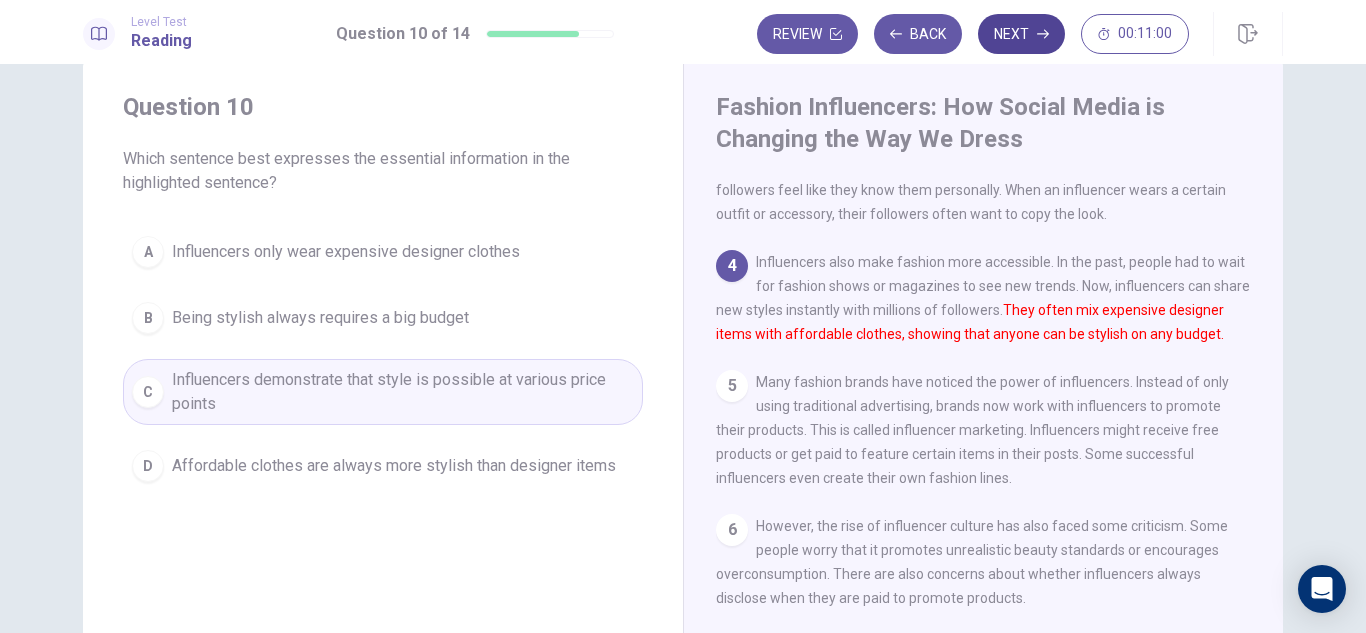 click 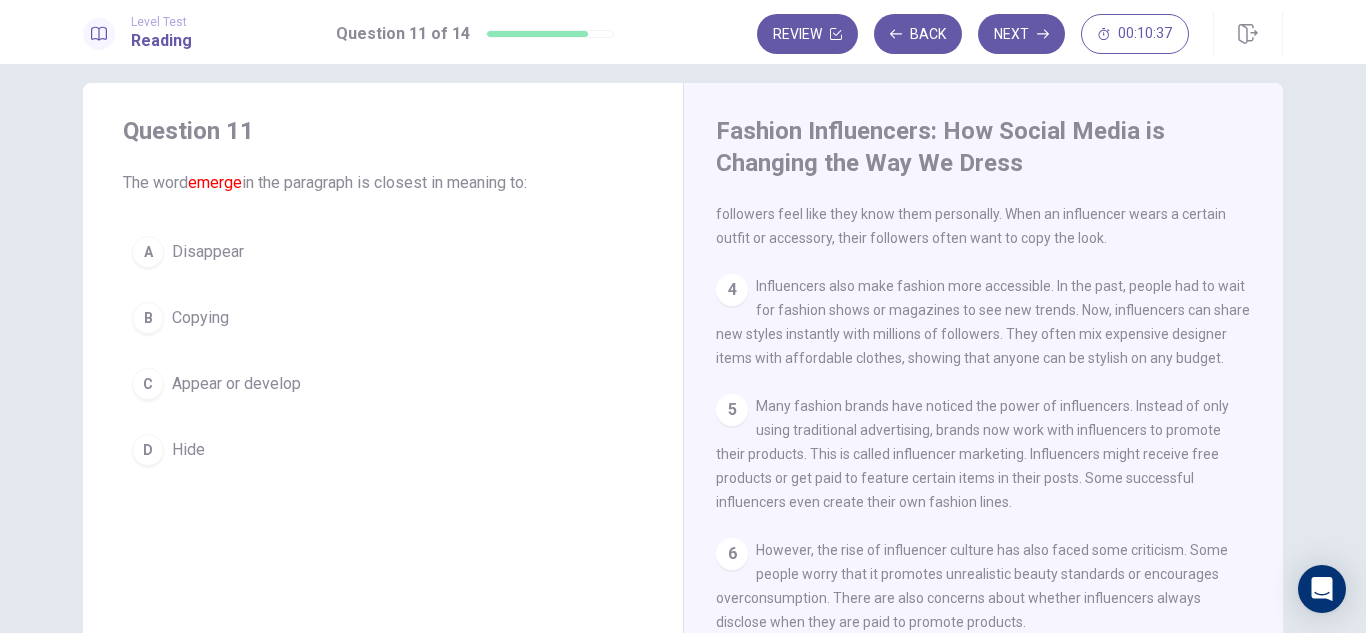 scroll, scrollTop: 19, scrollLeft: 0, axis: vertical 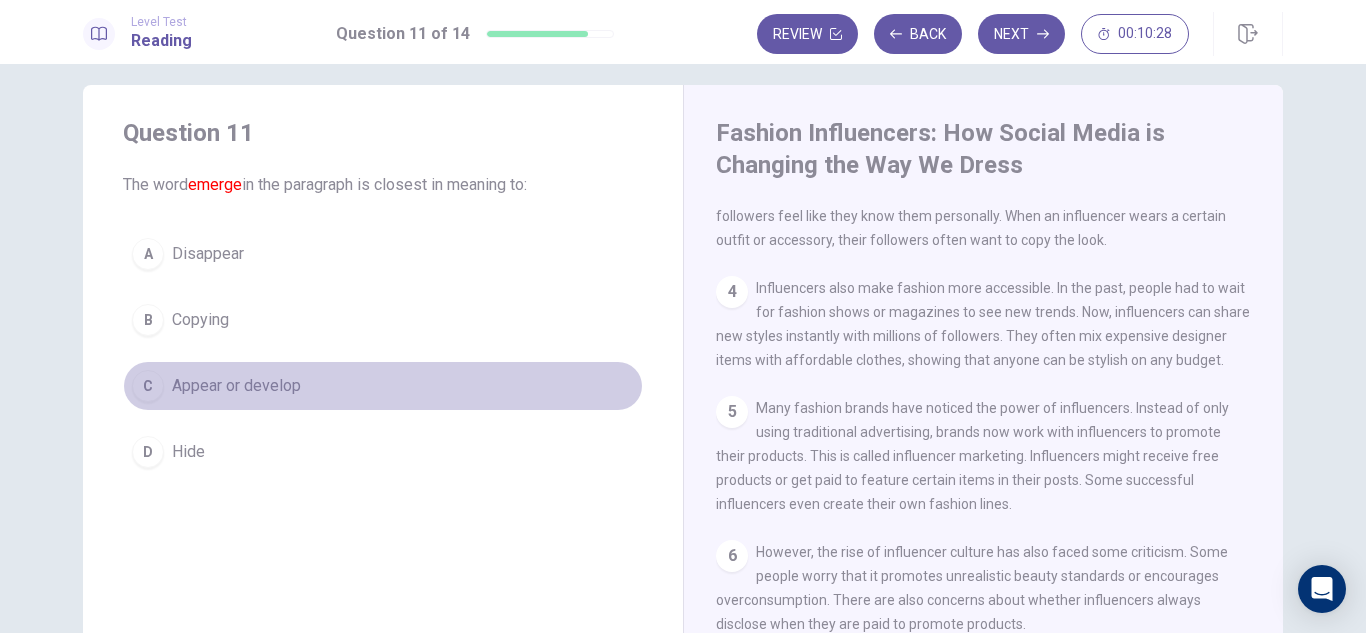 click on "Appear or develop" at bounding box center (236, 386) 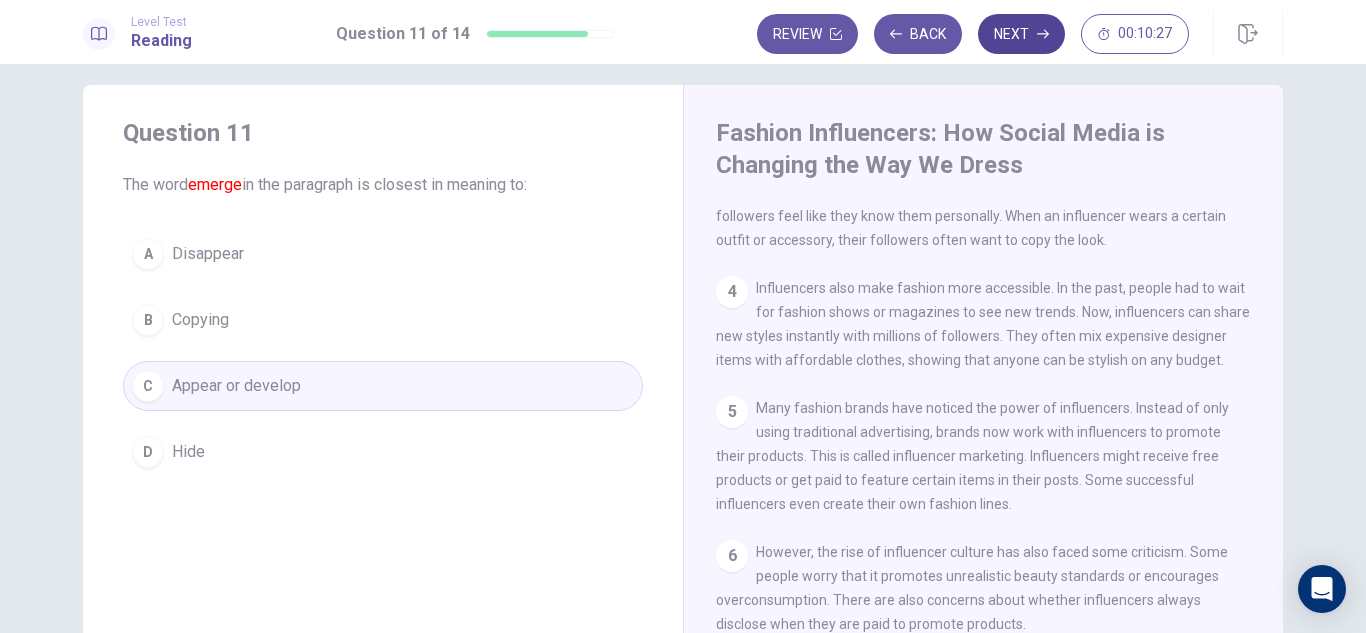click on "Next" at bounding box center (1021, 34) 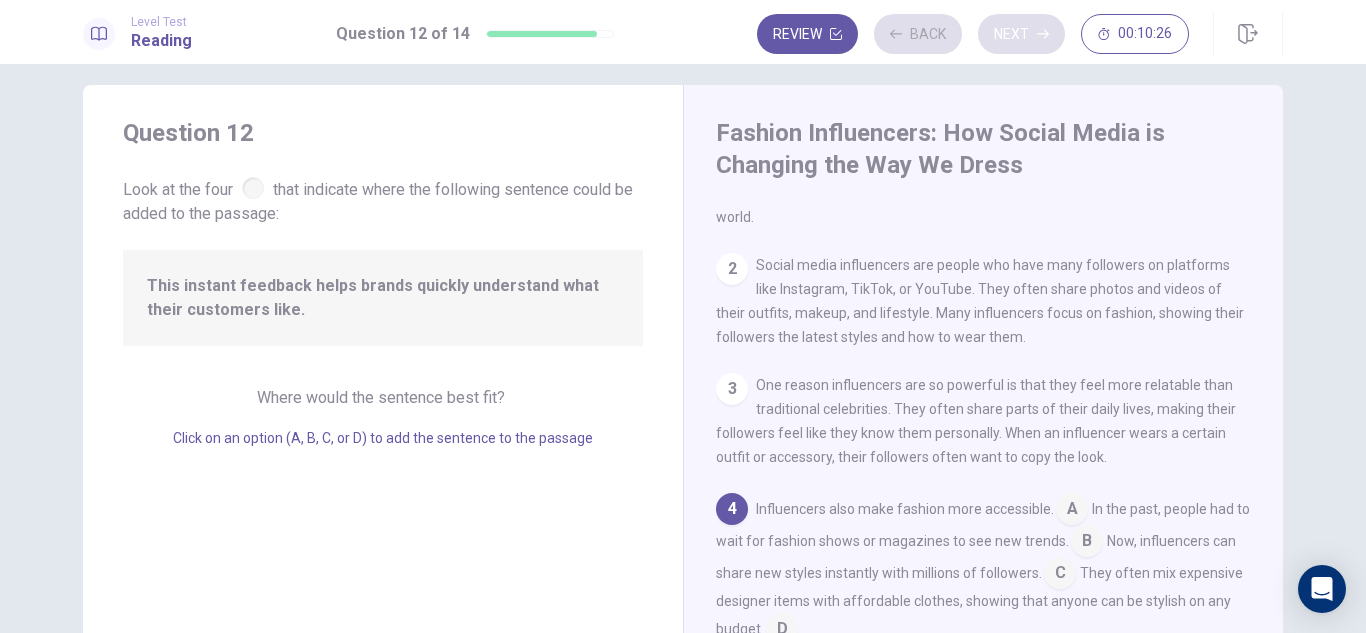 scroll, scrollTop: 174, scrollLeft: 0, axis: vertical 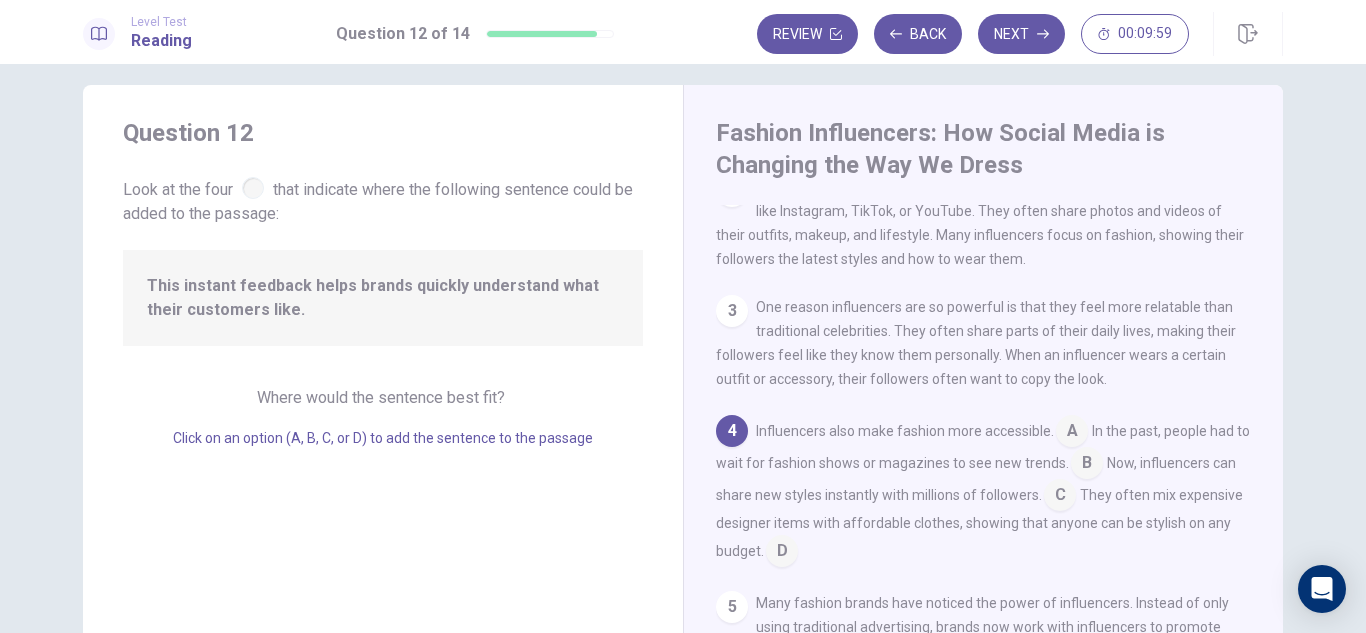 click at bounding box center (253, 188) 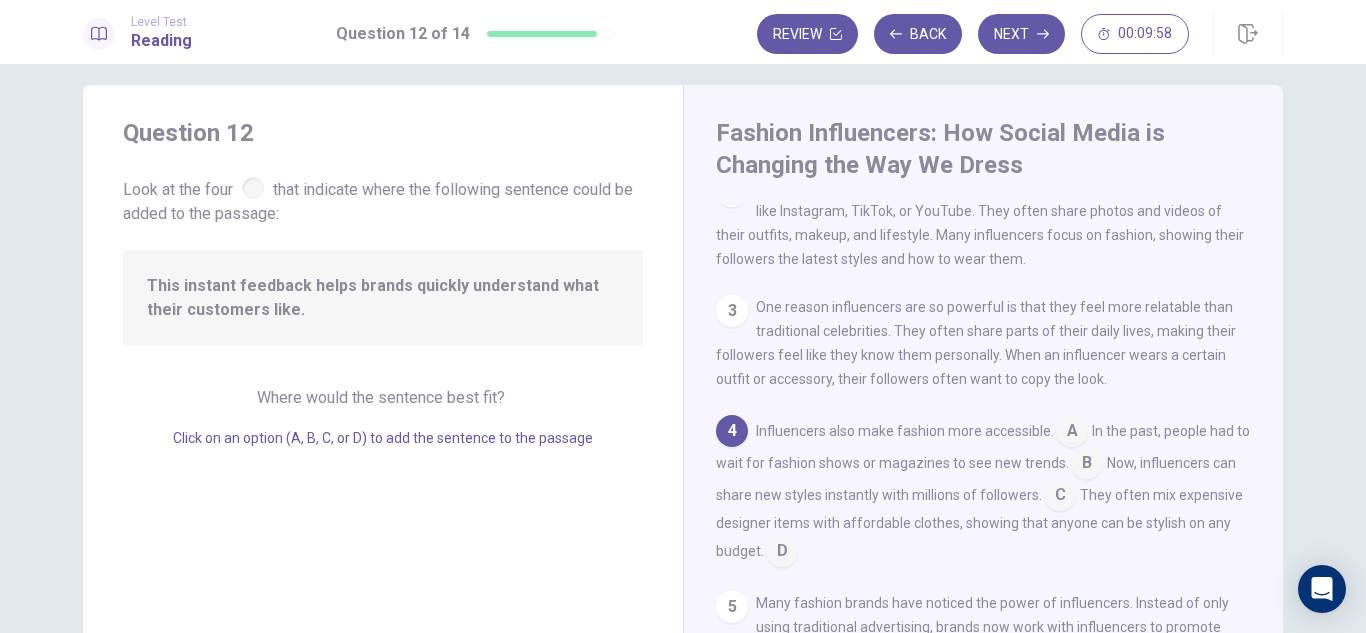click at bounding box center [253, 188] 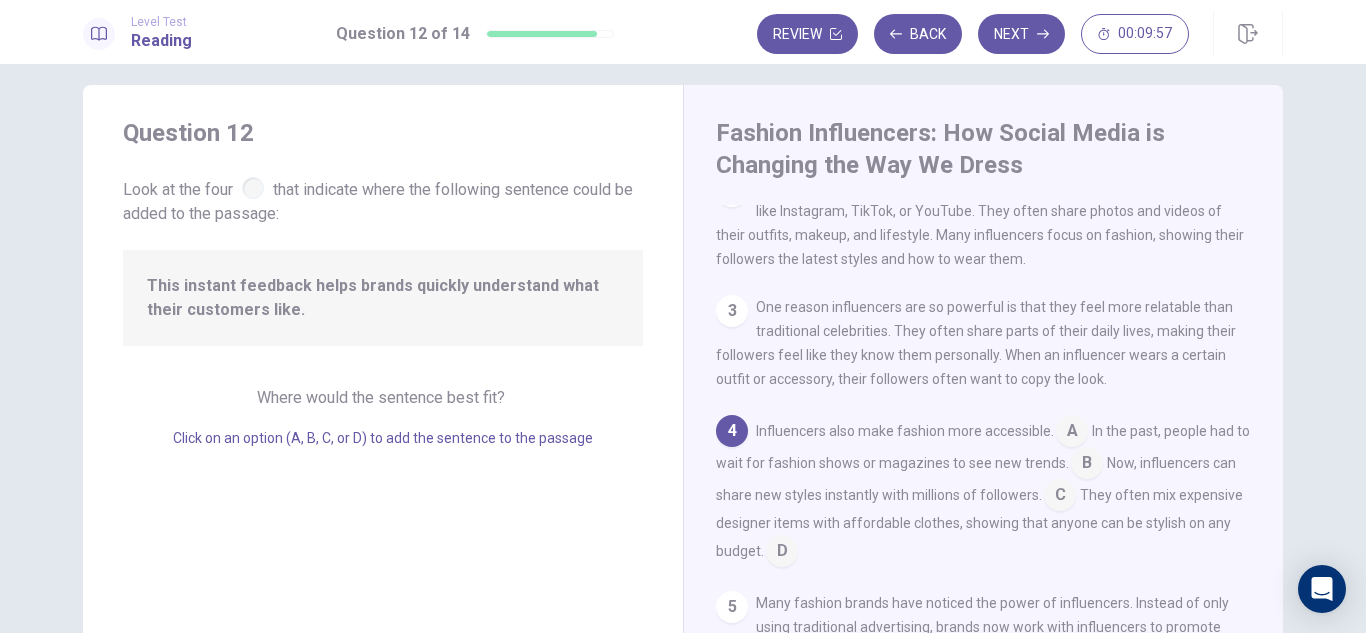 click at bounding box center (253, 188) 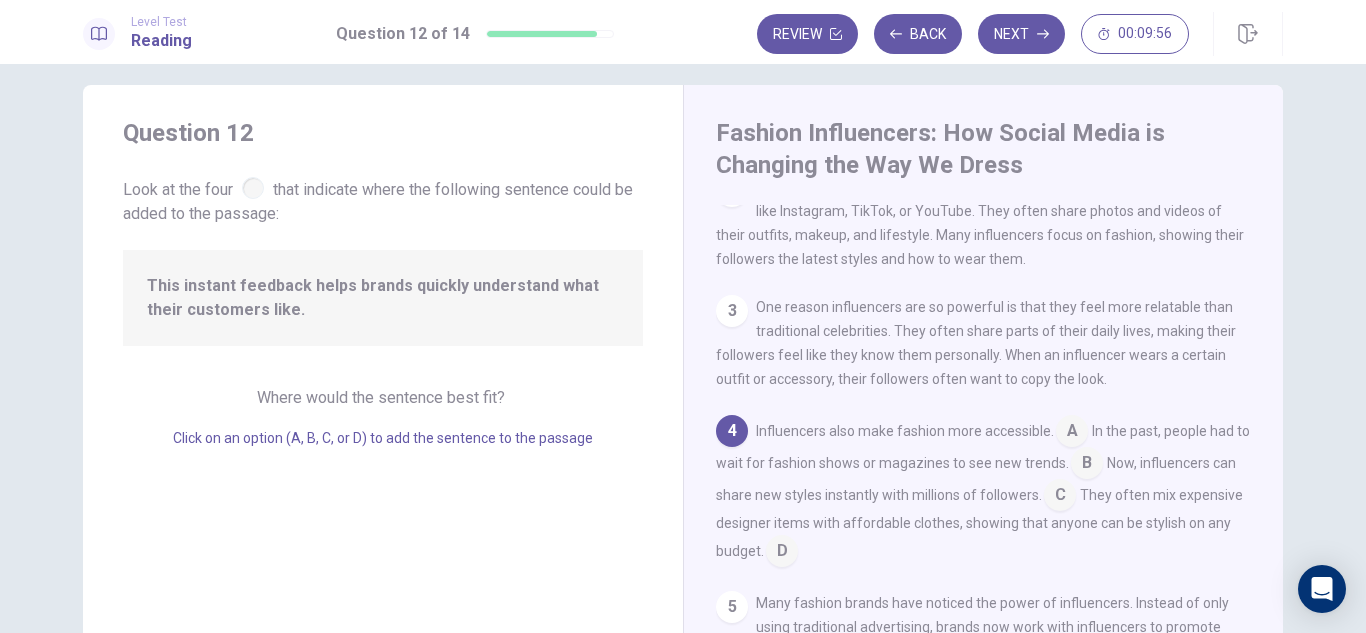 click at bounding box center [253, 188] 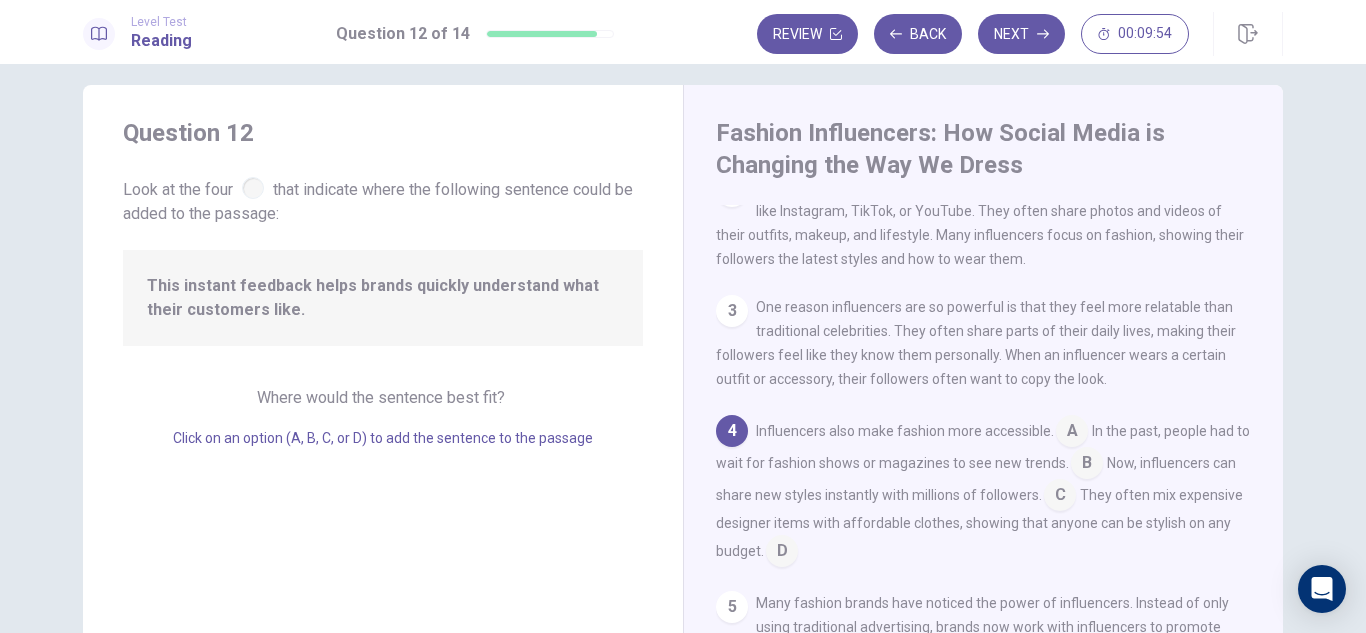 click at bounding box center [1060, 497] 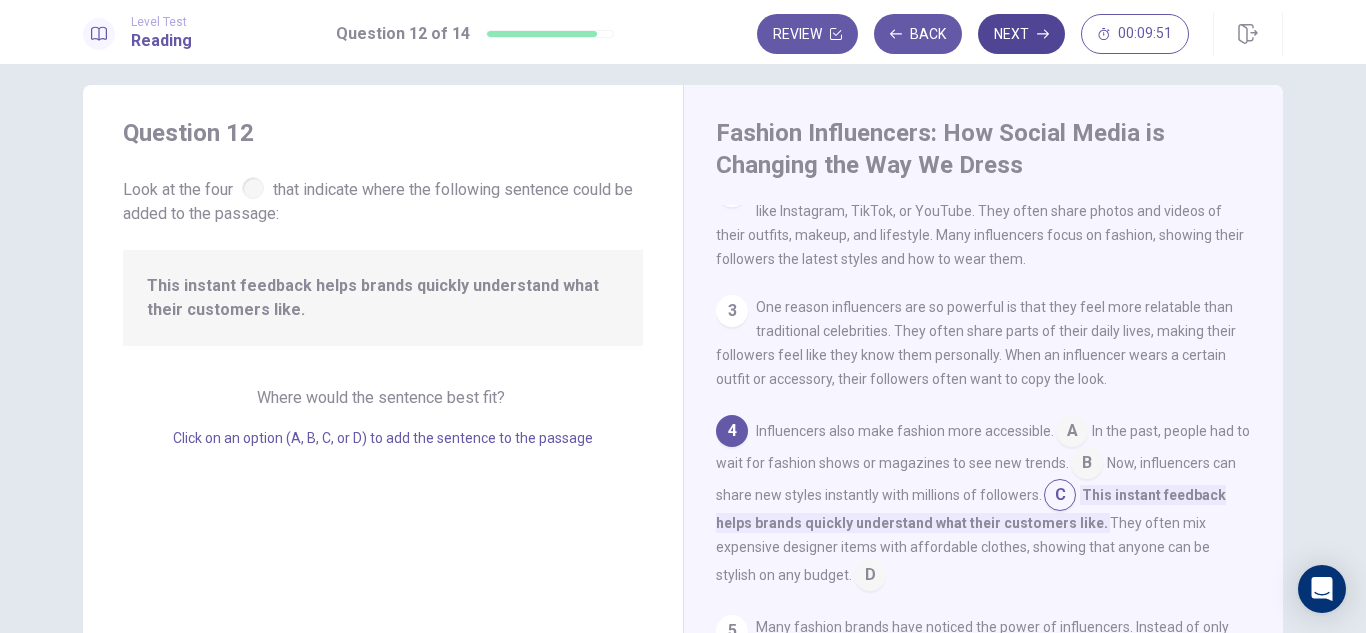 click on "Next" at bounding box center (1021, 34) 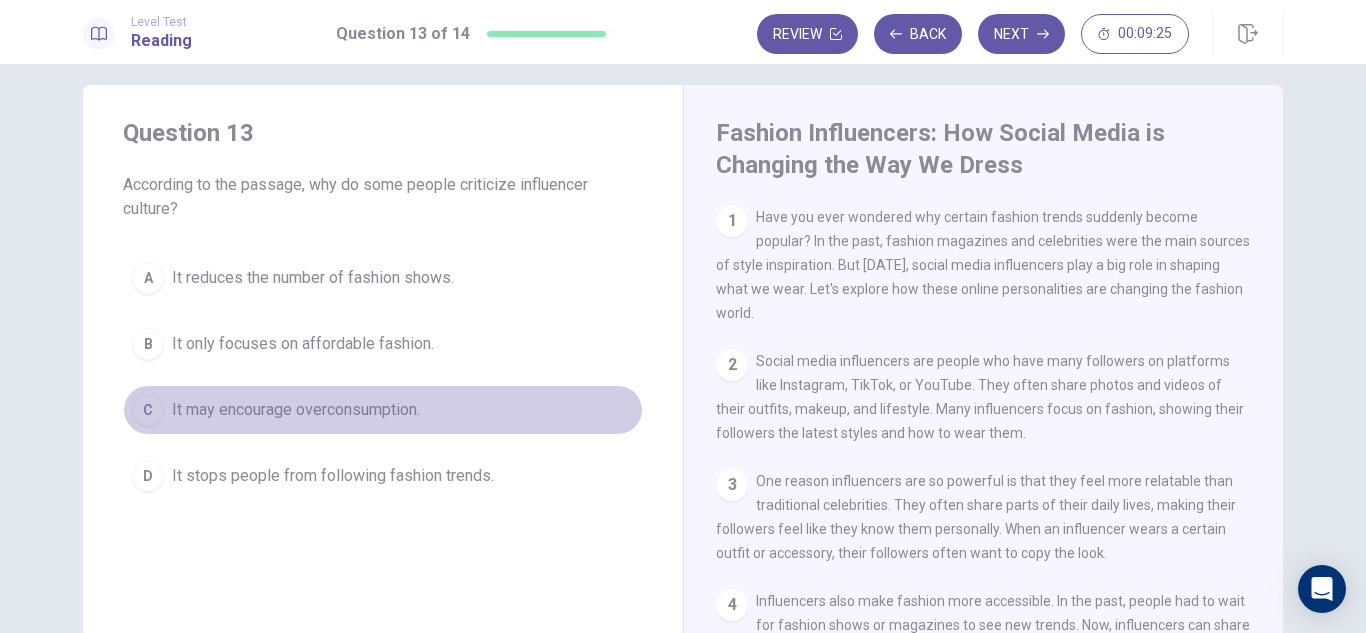 click on "It may encourage overconsumption." at bounding box center (296, 410) 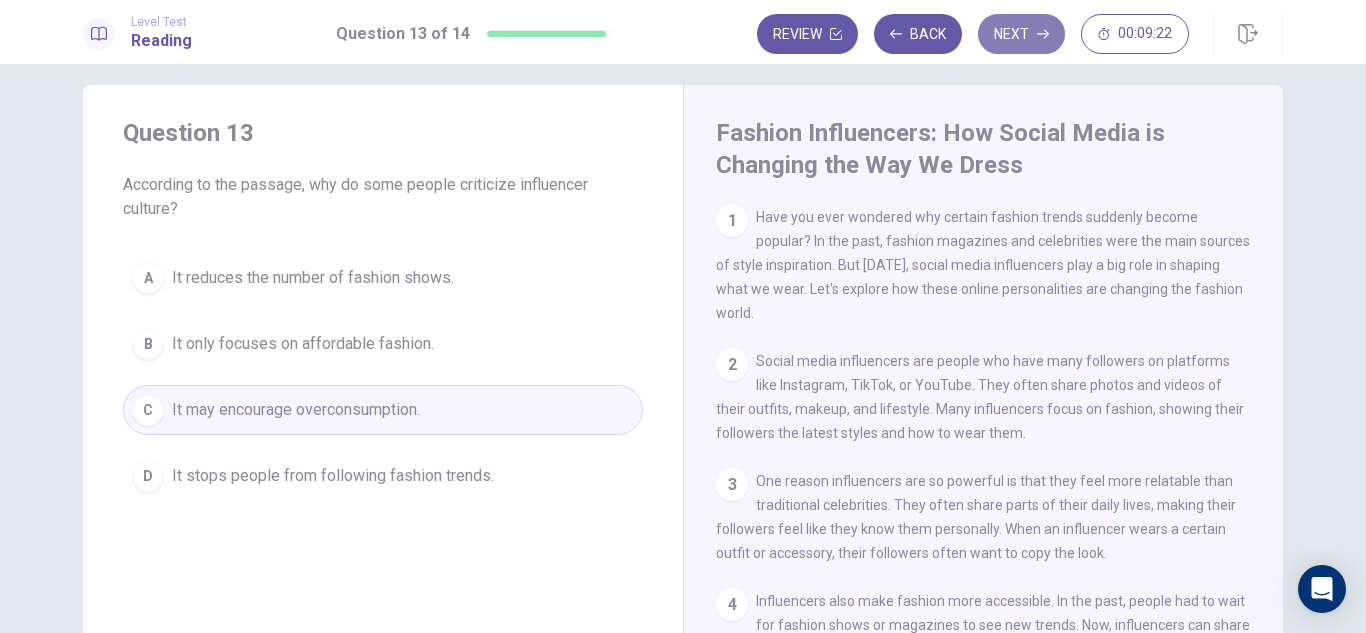 click on "Next" at bounding box center (1021, 34) 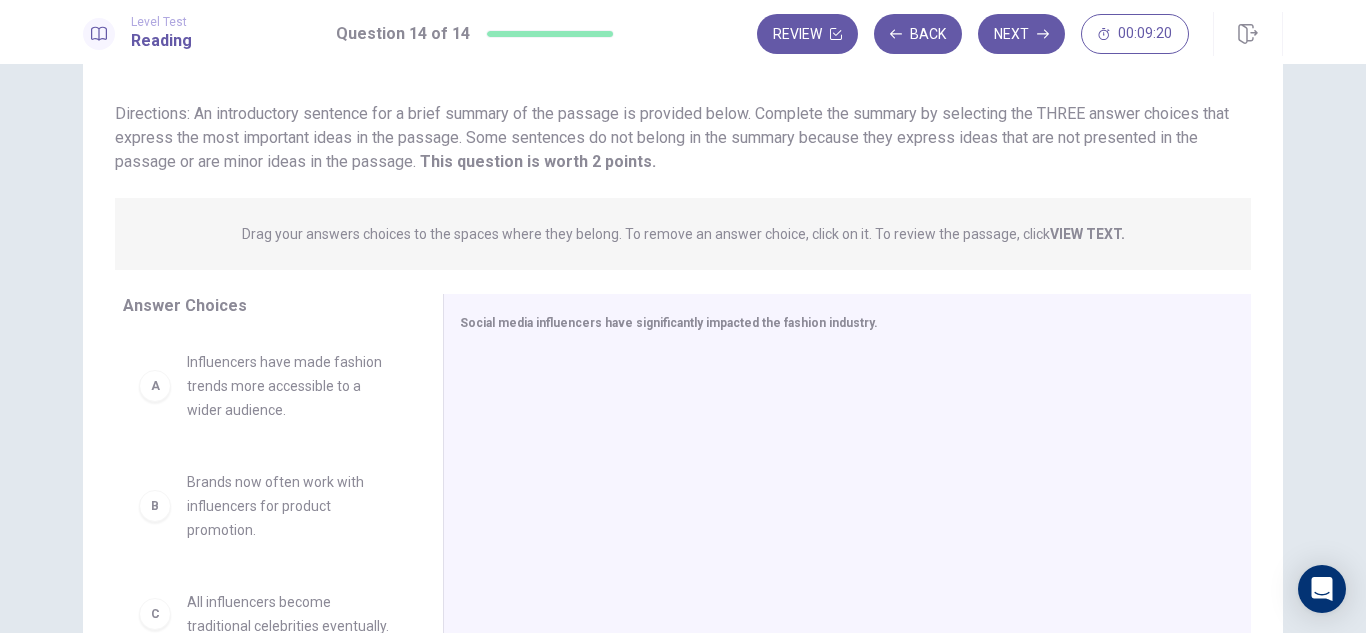 scroll, scrollTop: 119, scrollLeft: 0, axis: vertical 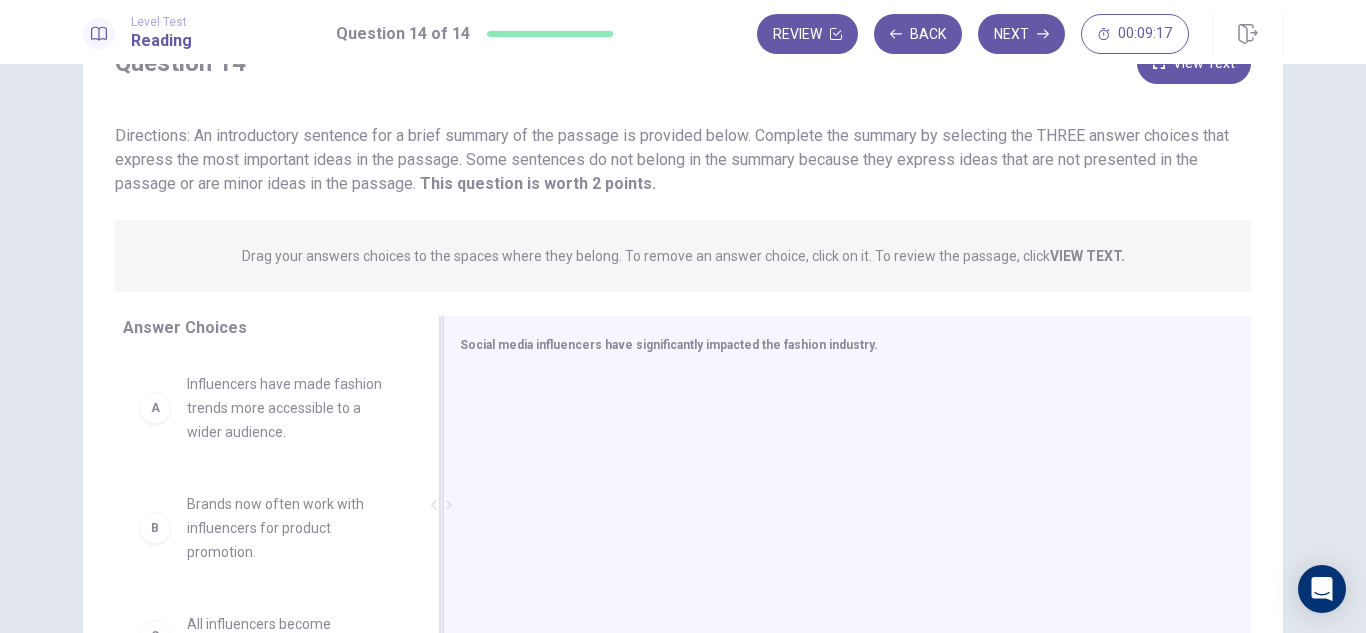 click at bounding box center (839, 507) 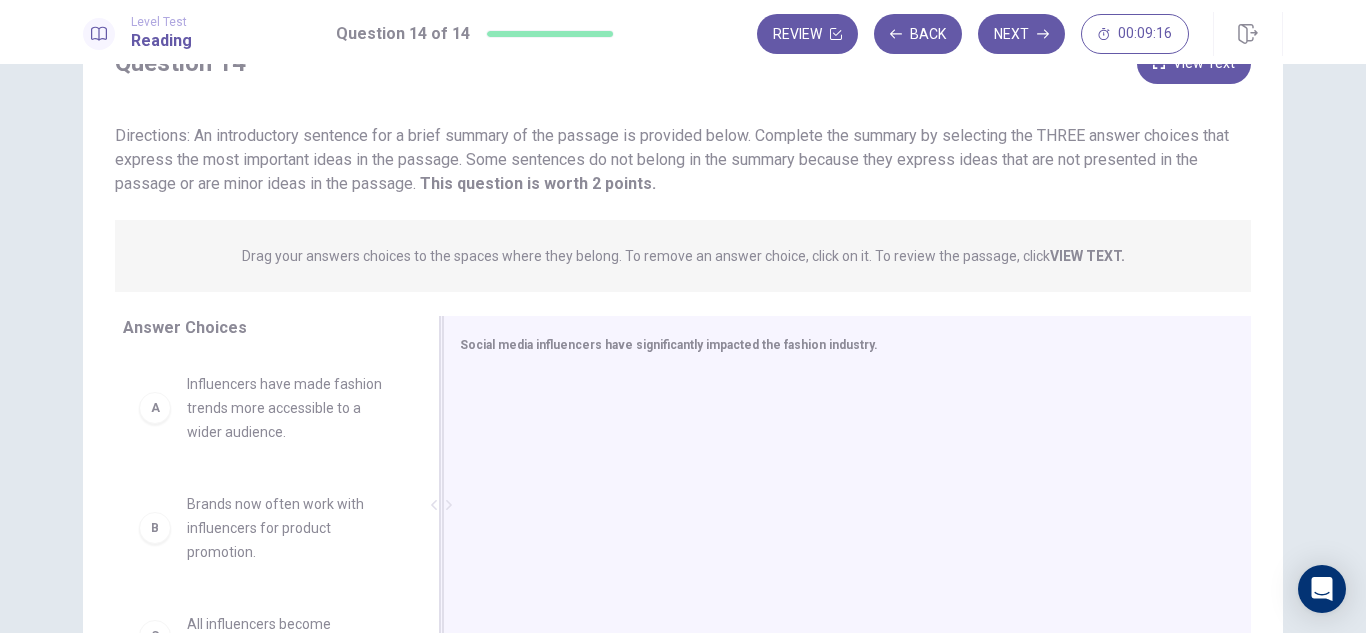 drag, startPoint x: 778, startPoint y: 327, endPoint x: 919, endPoint y: 401, distance: 159.23882 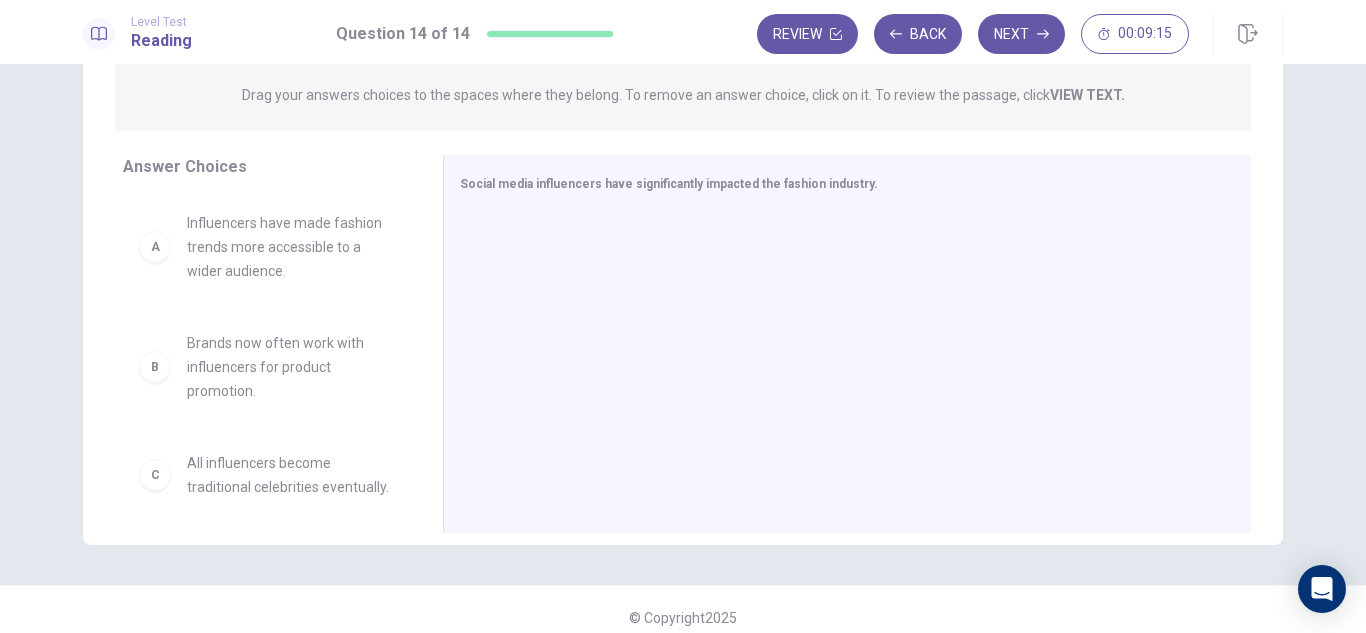scroll, scrollTop: 270, scrollLeft: 0, axis: vertical 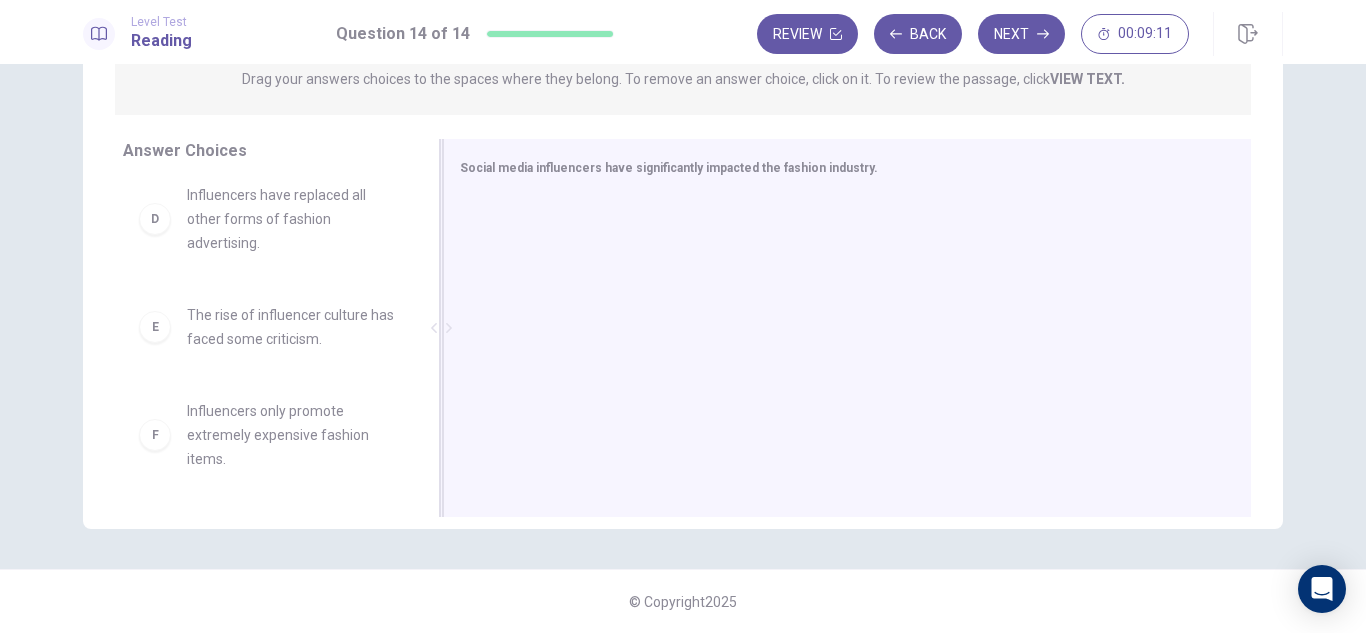 click at bounding box center [441, 328] 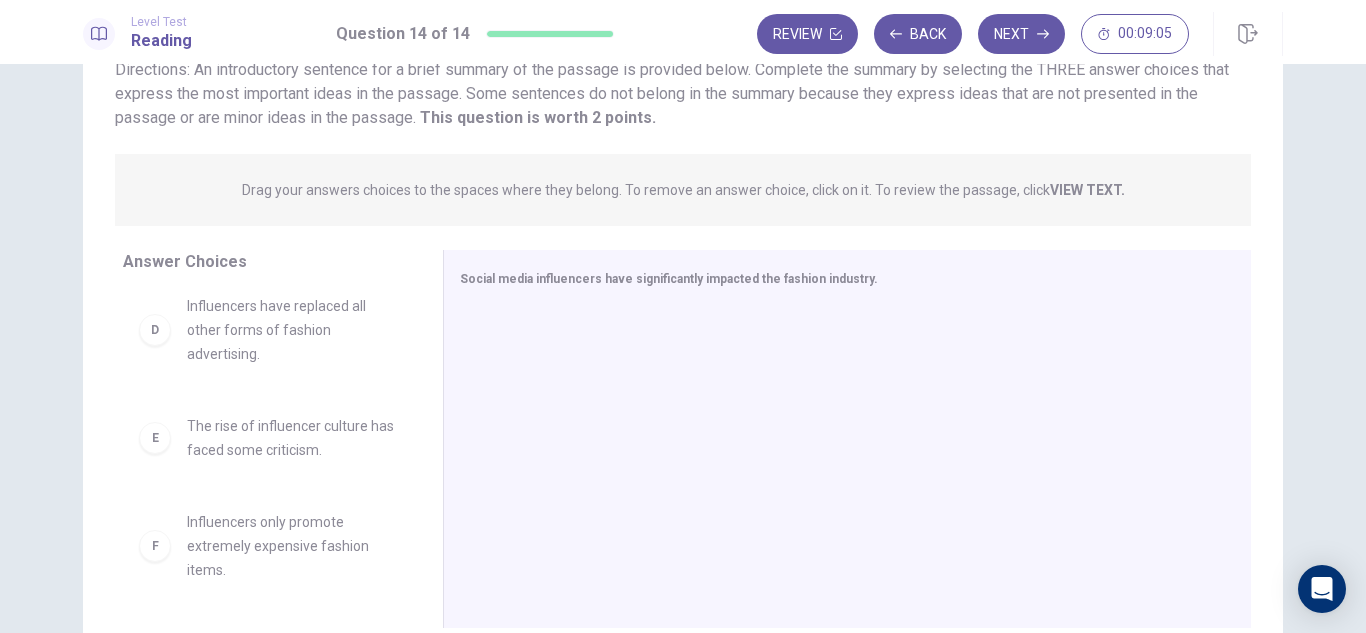scroll, scrollTop: 270, scrollLeft: 0, axis: vertical 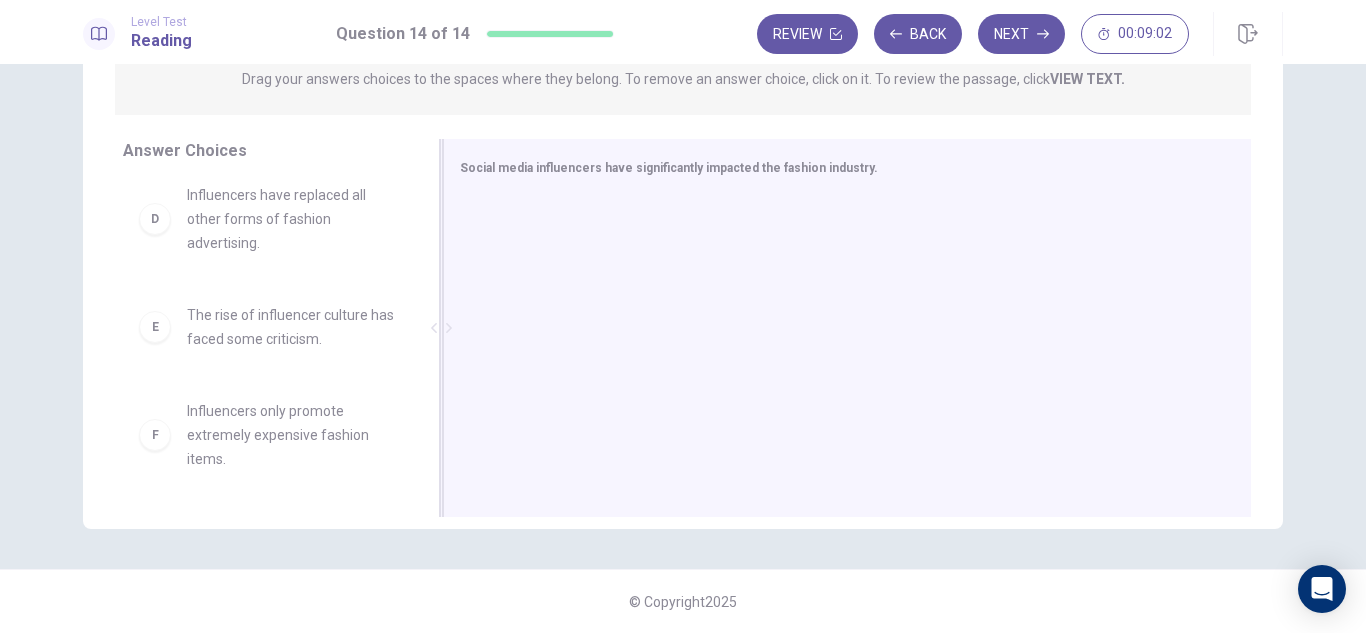 drag, startPoint x: 411, startPoint y: 440, endPoint x: 431, endPoint y: 279, distance: 162.23749 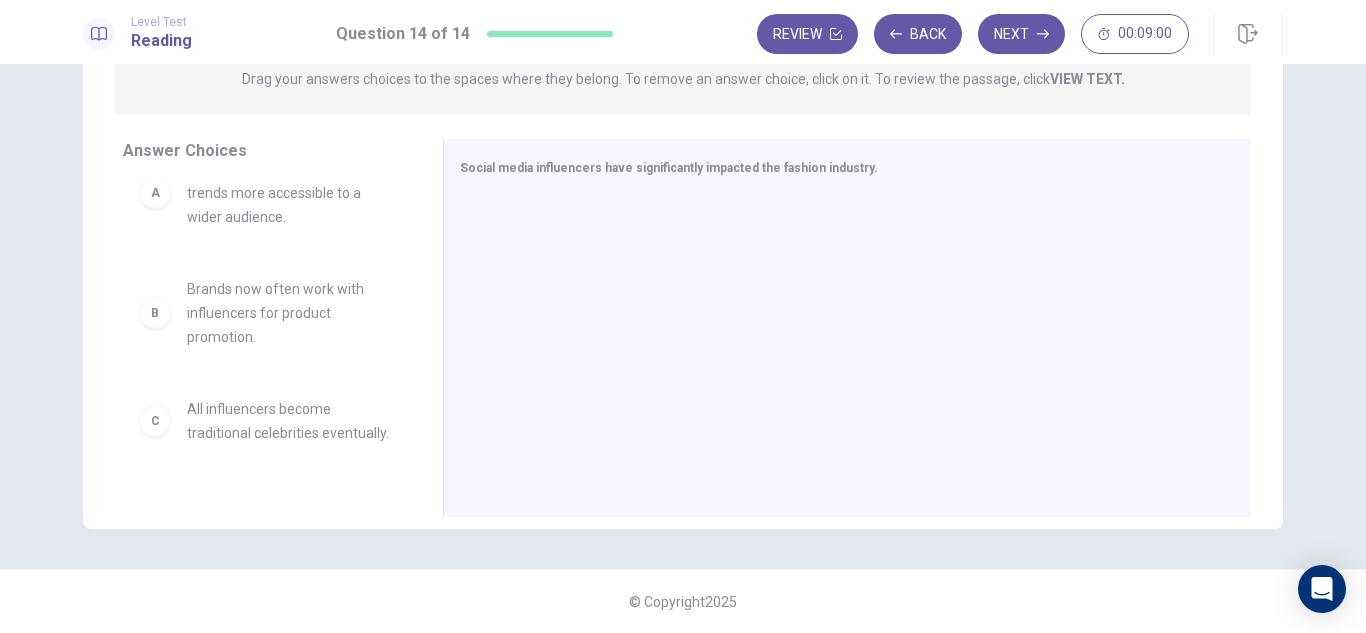 scroll, scrollTop: 0, scrollLeft: 0, axis: both 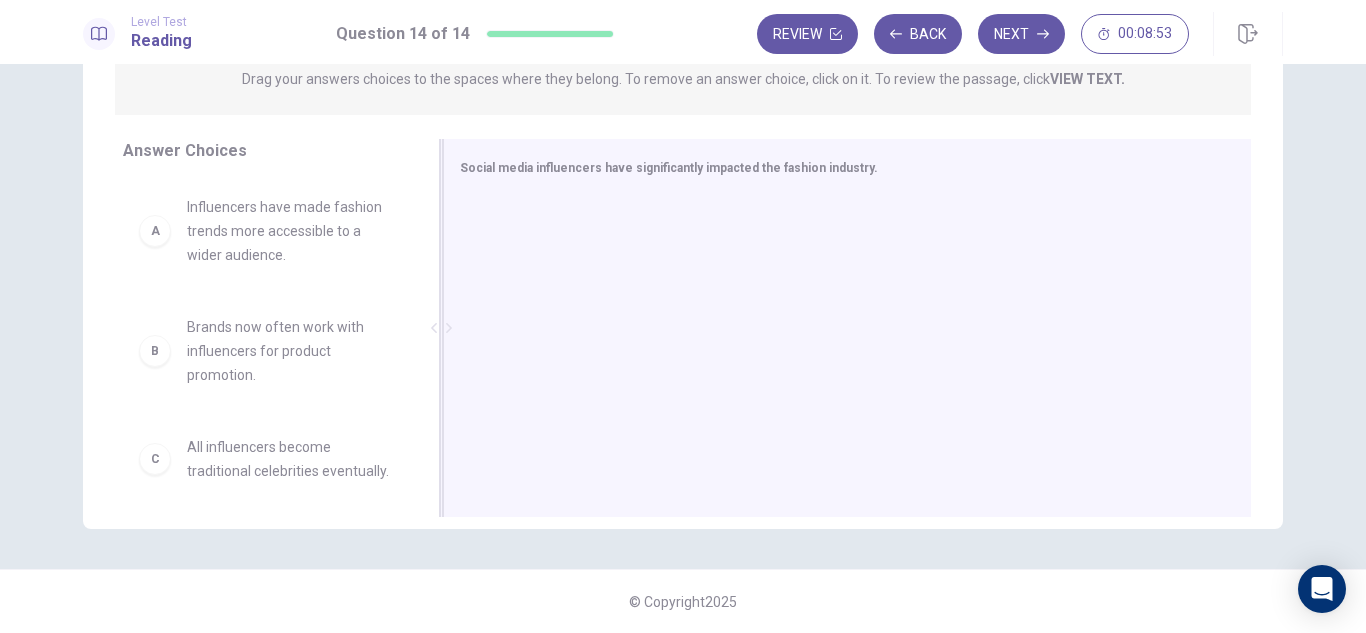 drag, startPoint x: 423, startPoint y: 273, endPoint x: 428, endPoint y: 329, distance: 56.22277 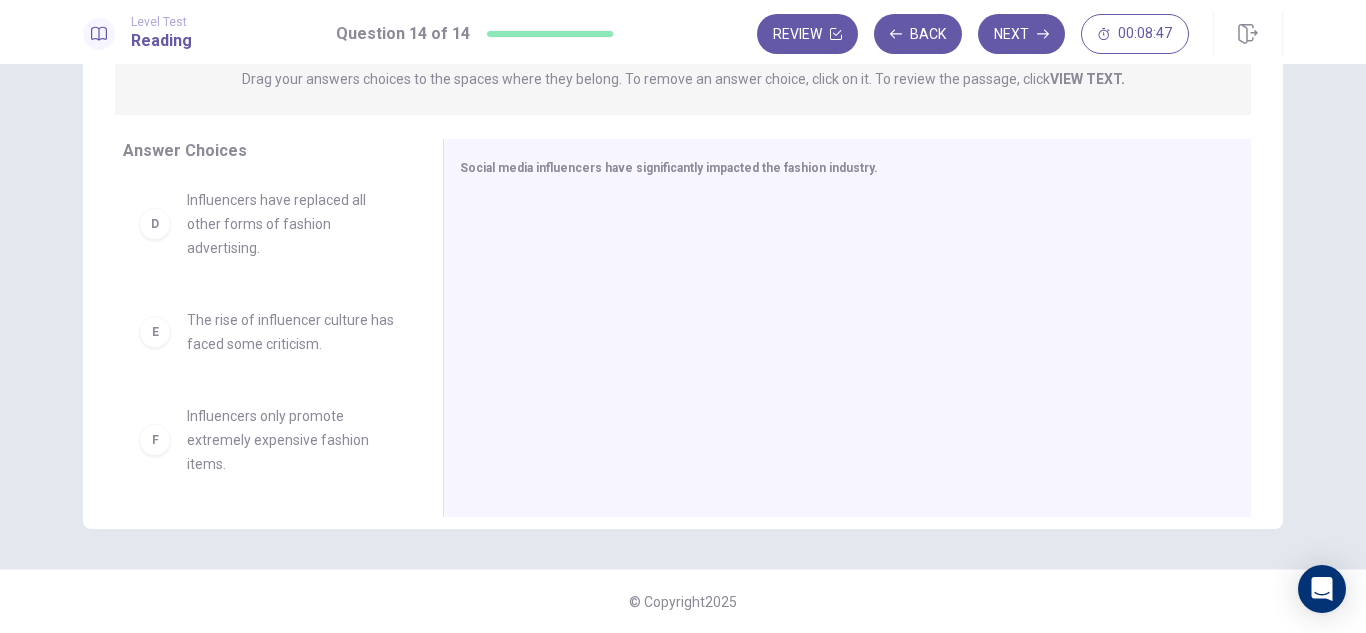 scroll, scrollTop: 372, scrollLeft: 0, axis: vertical 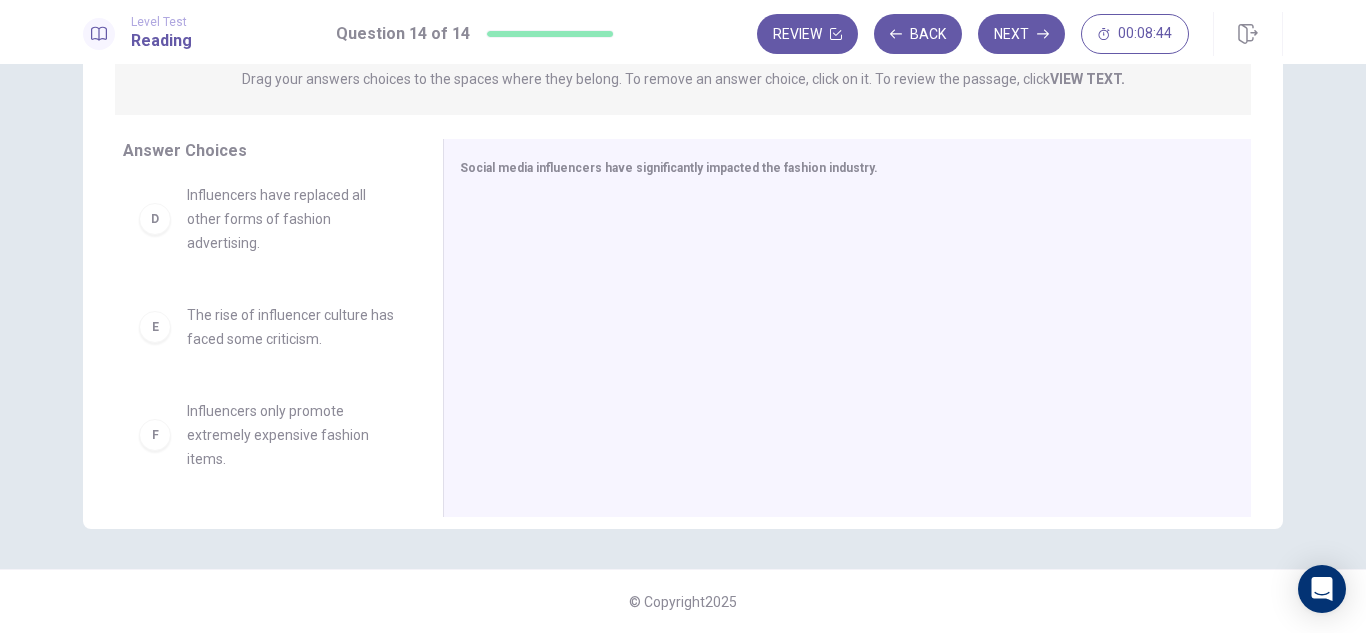 click on "F" at bounding box center (155, 435) 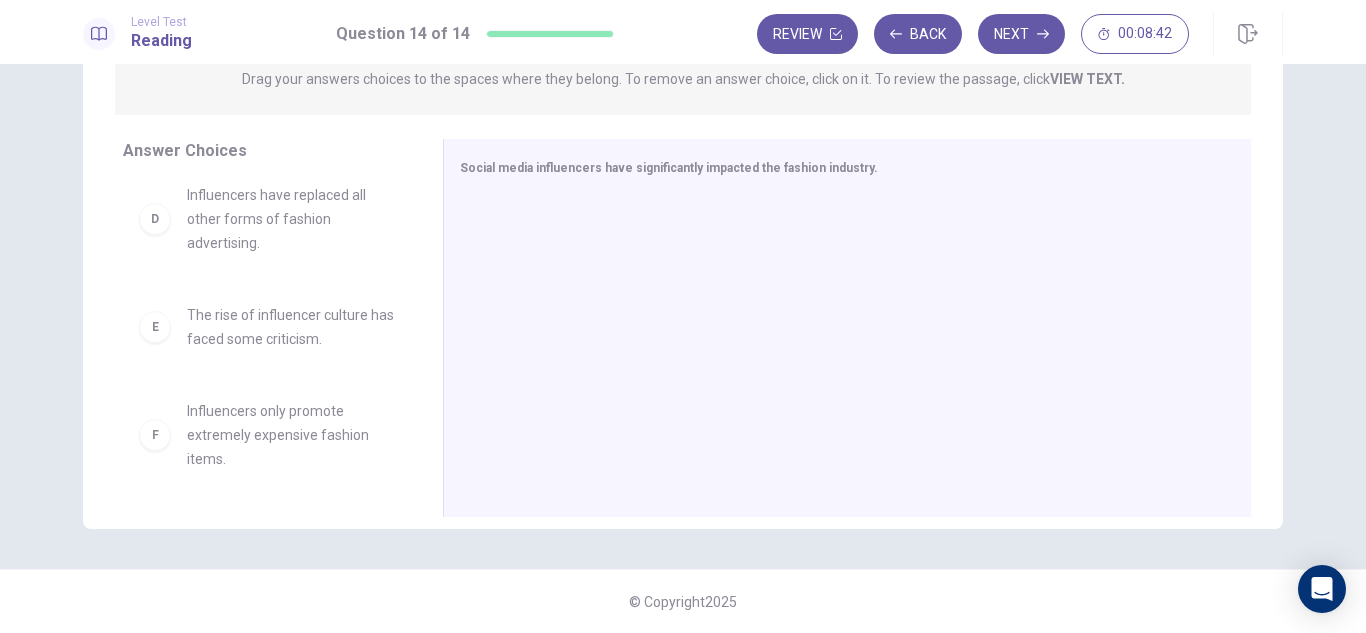 click on "F" at bounding box center [155, 435] 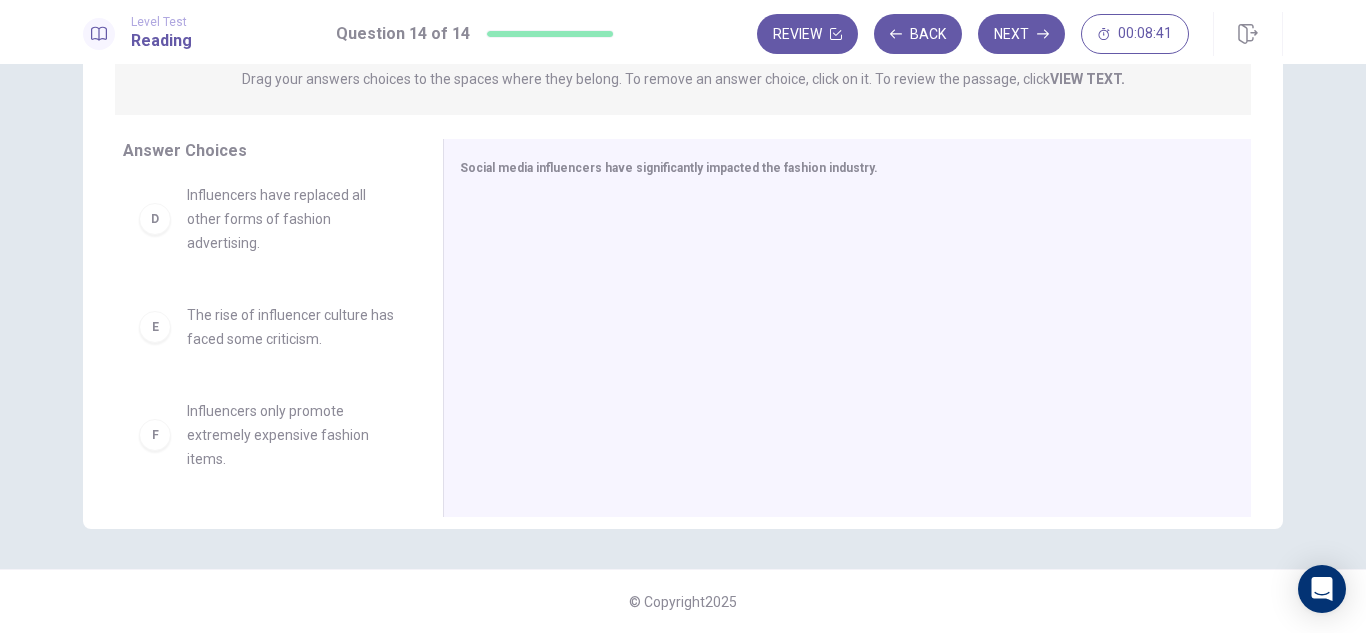 click on "F" at bounding box center [155, 435] 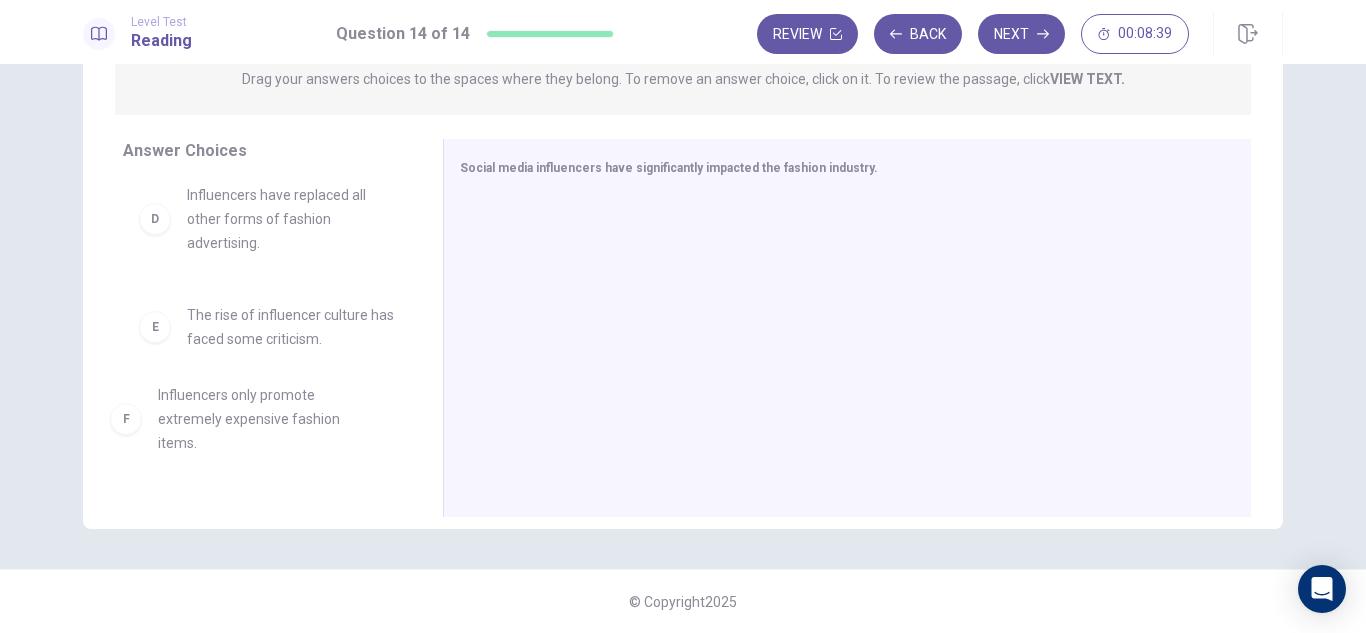 drag, startPoint x: 152, startPoint y: 439, endPoint x: 119, endPoint y: 411, distance: 43.27817 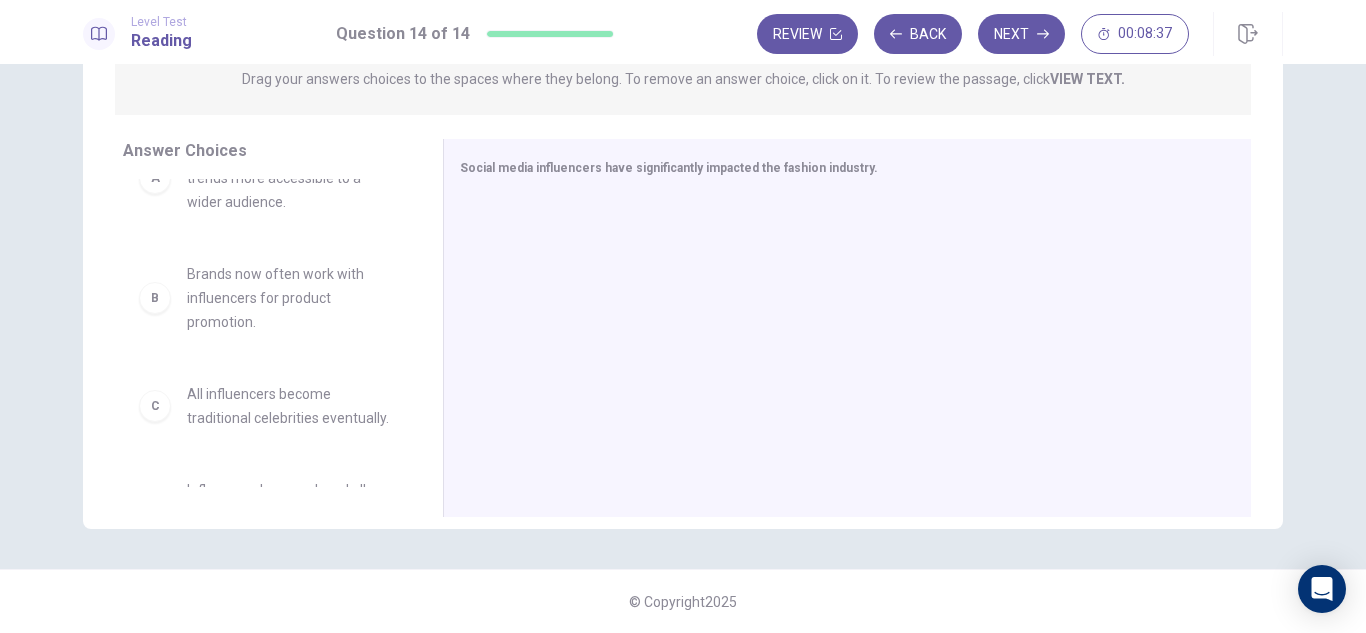 scroll, scrollTop: 0, scrollLeft: 0, axis: both 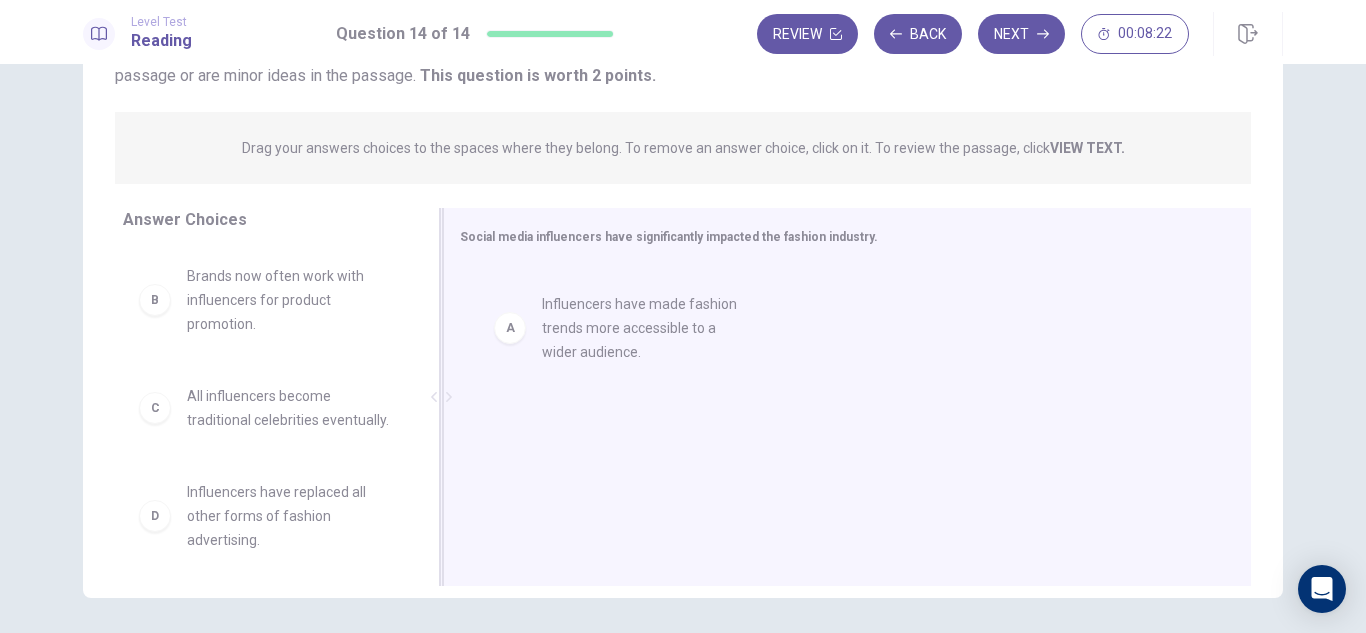 drag, startPoint x: 294, startPoint y: 307, endPoint x: 679, endPoint y: 335, distance: 386.01685 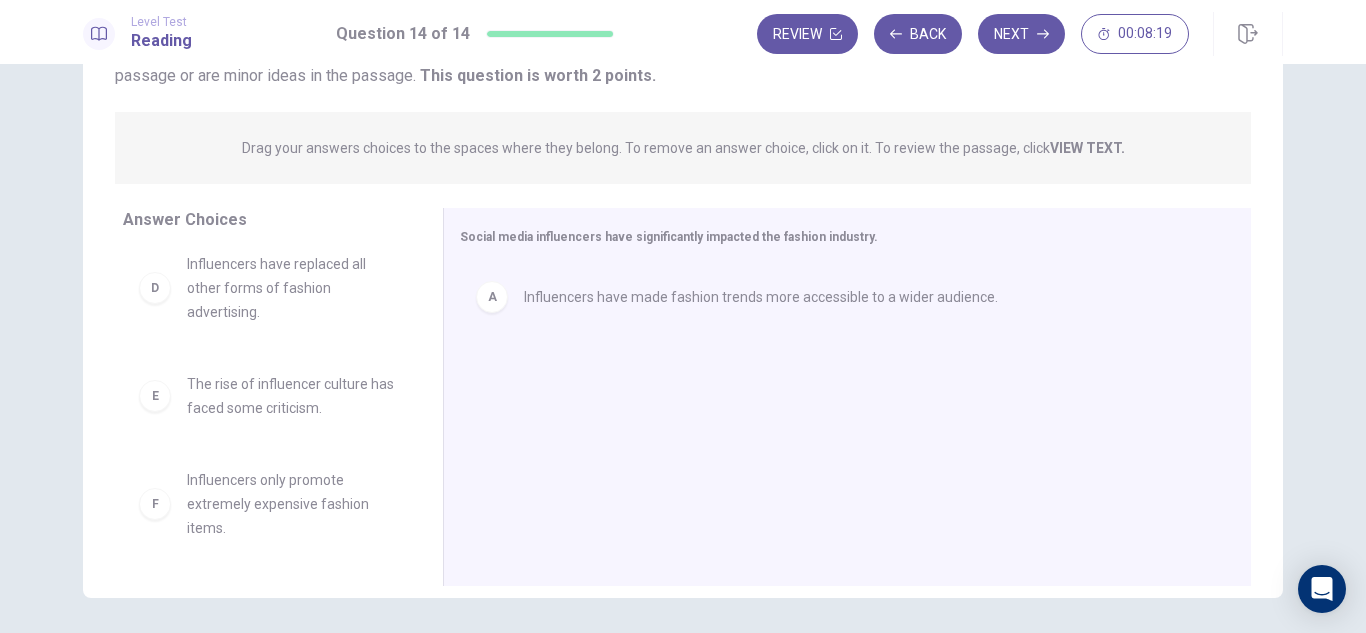 scroll, scrollTop: 252, scrollLeft: 0, axis: vertical 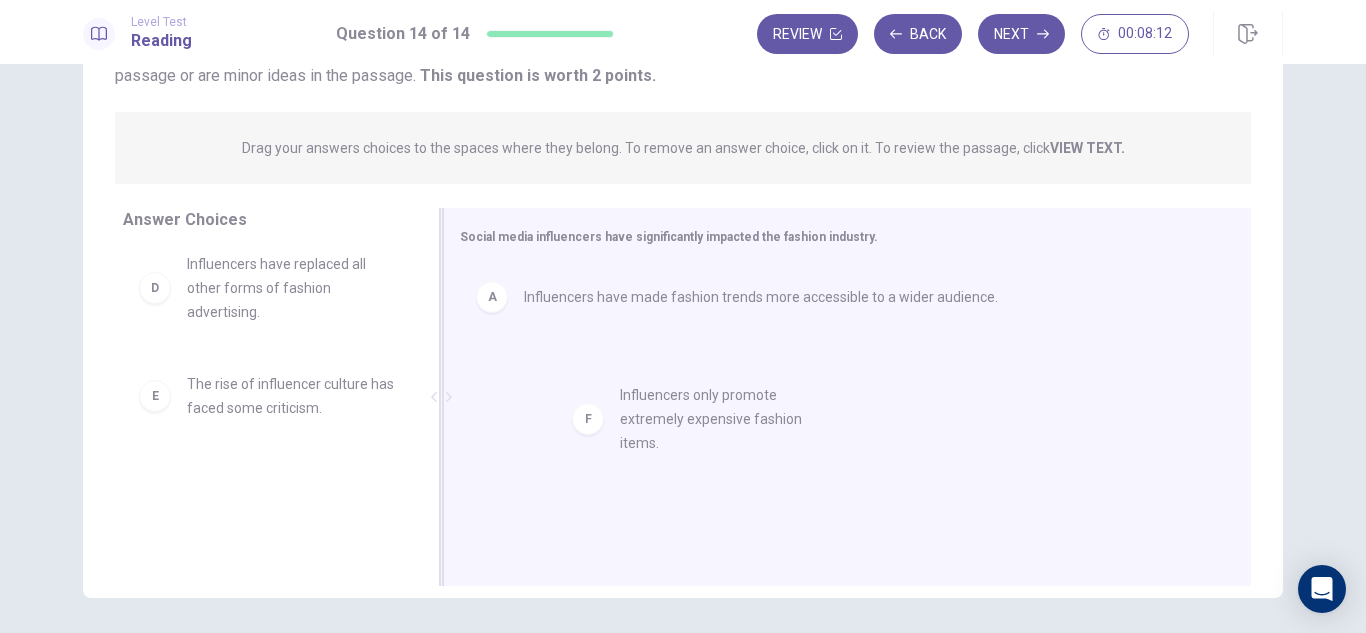 drag, startPoint x: 250, startPoint y: 489, endPoint x: 703, endPoint y: 402, distance: 461.27866 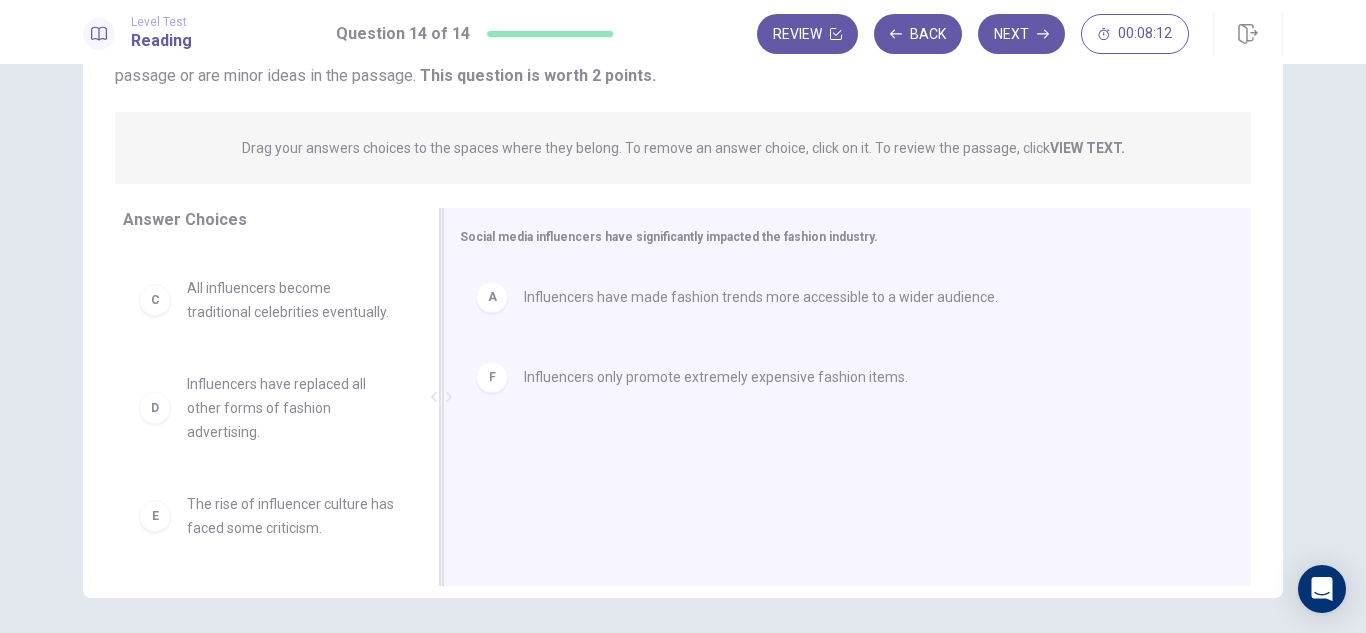 scroll, scrollTop: 132, scrollLeft: 0, axis: vertical 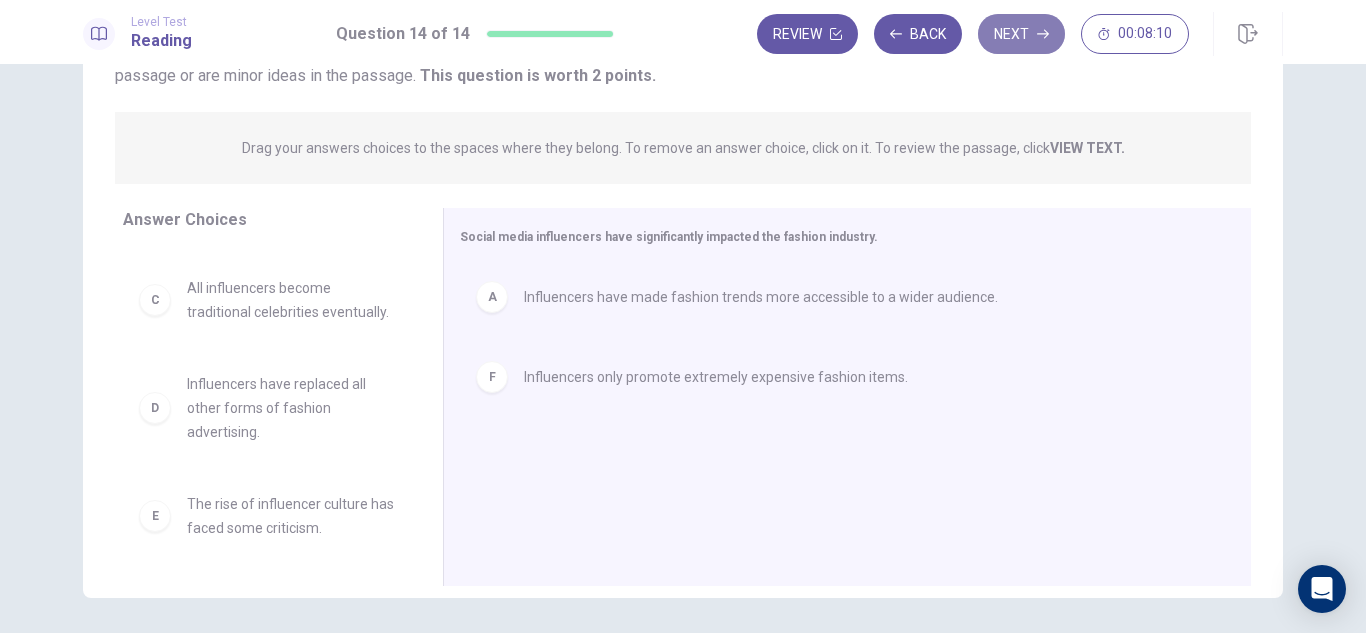 click on "Next" at bounding box center [1021, 34] 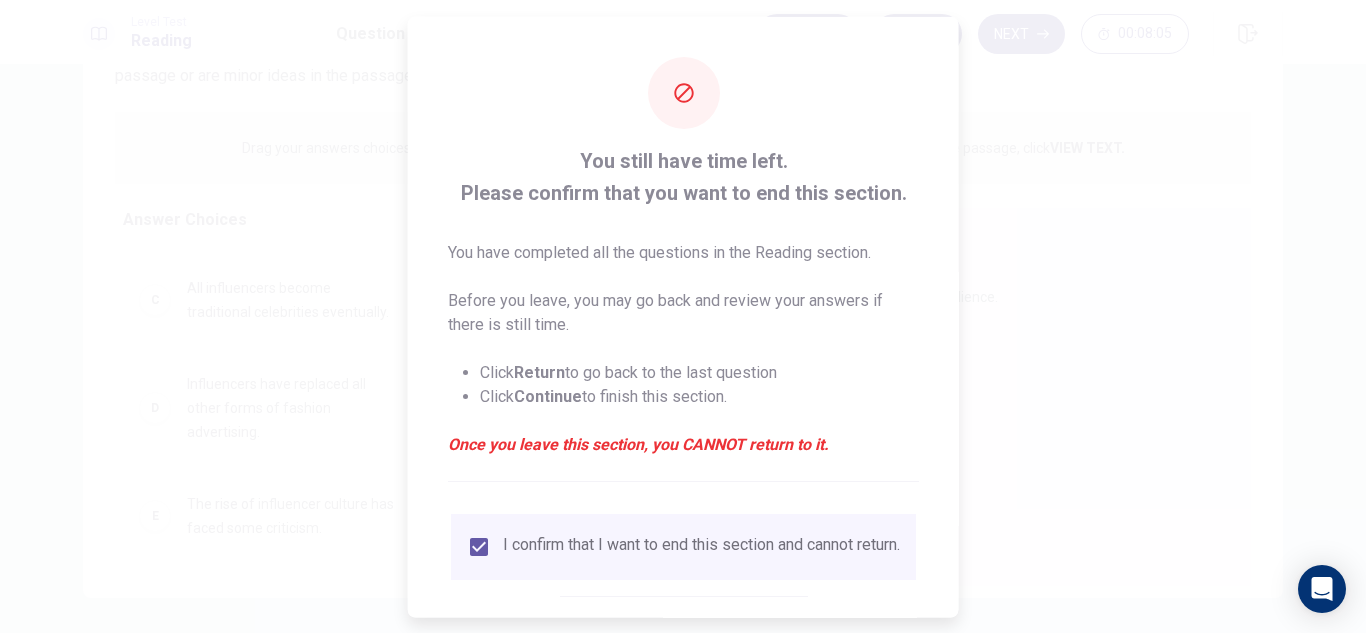 scroll, scrollTop: 113, scrollLeft: 0, axis: vertical 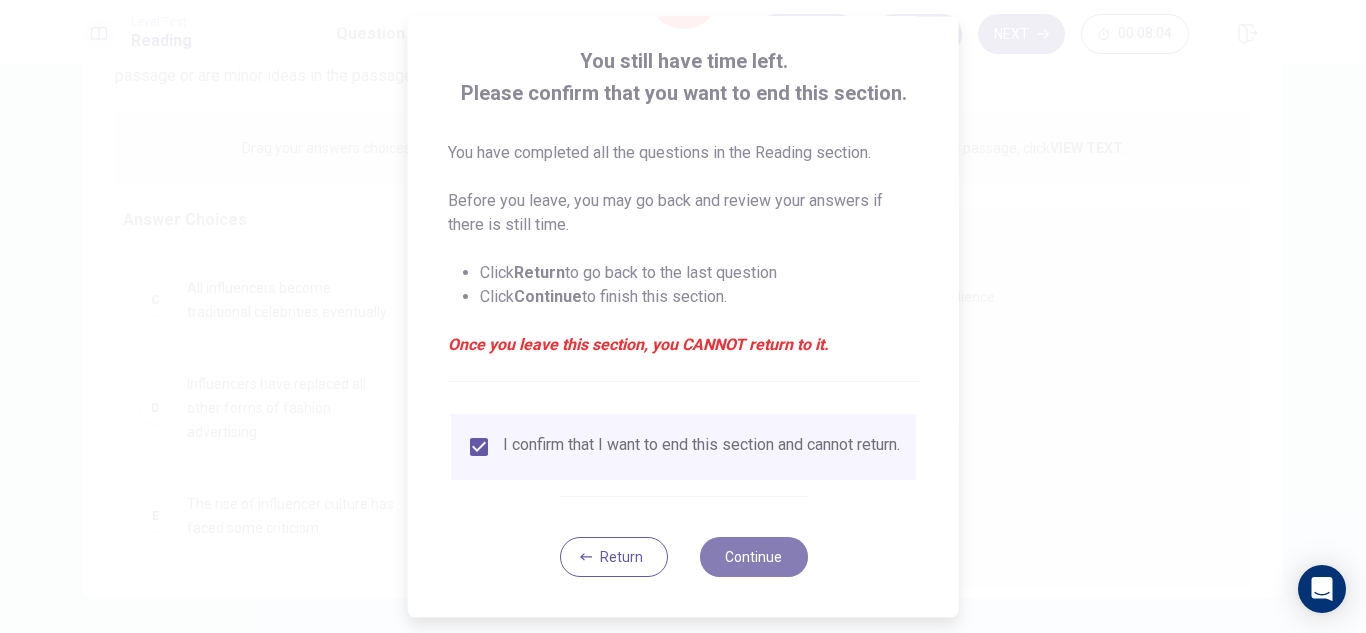 click on "Continue" at bounding box center [753, 557] 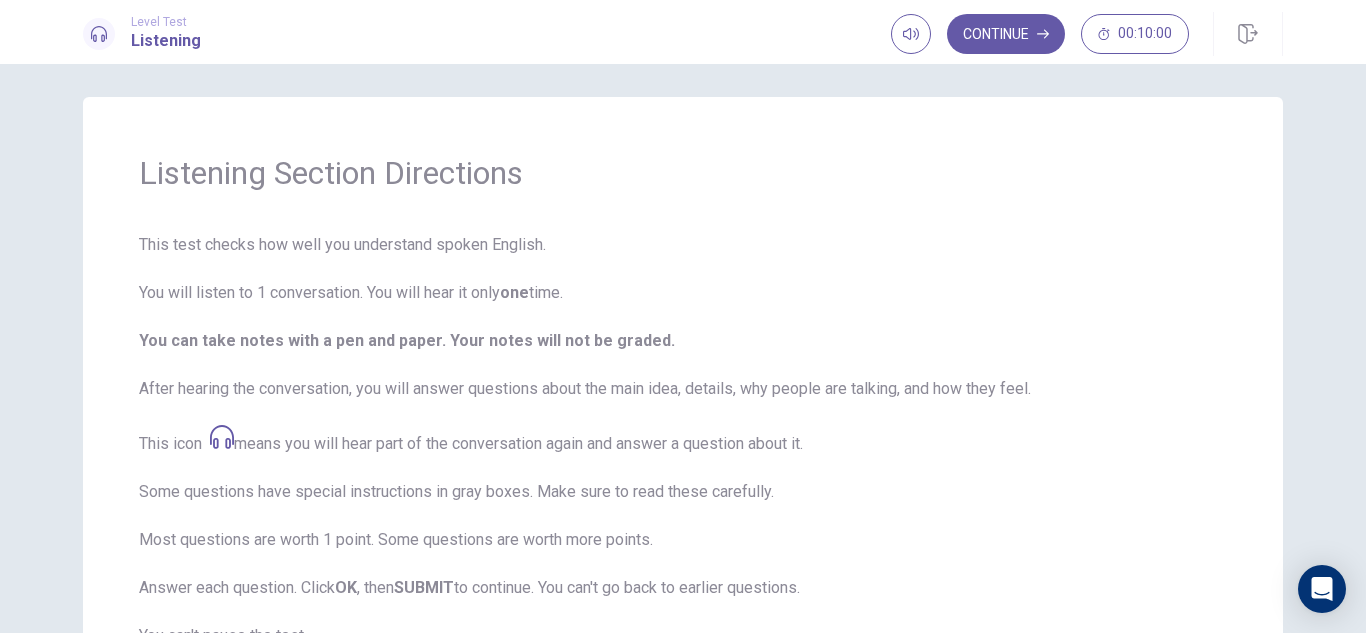 scroll, scrollTop: 6, scrollLeft: 0, axis: vertical 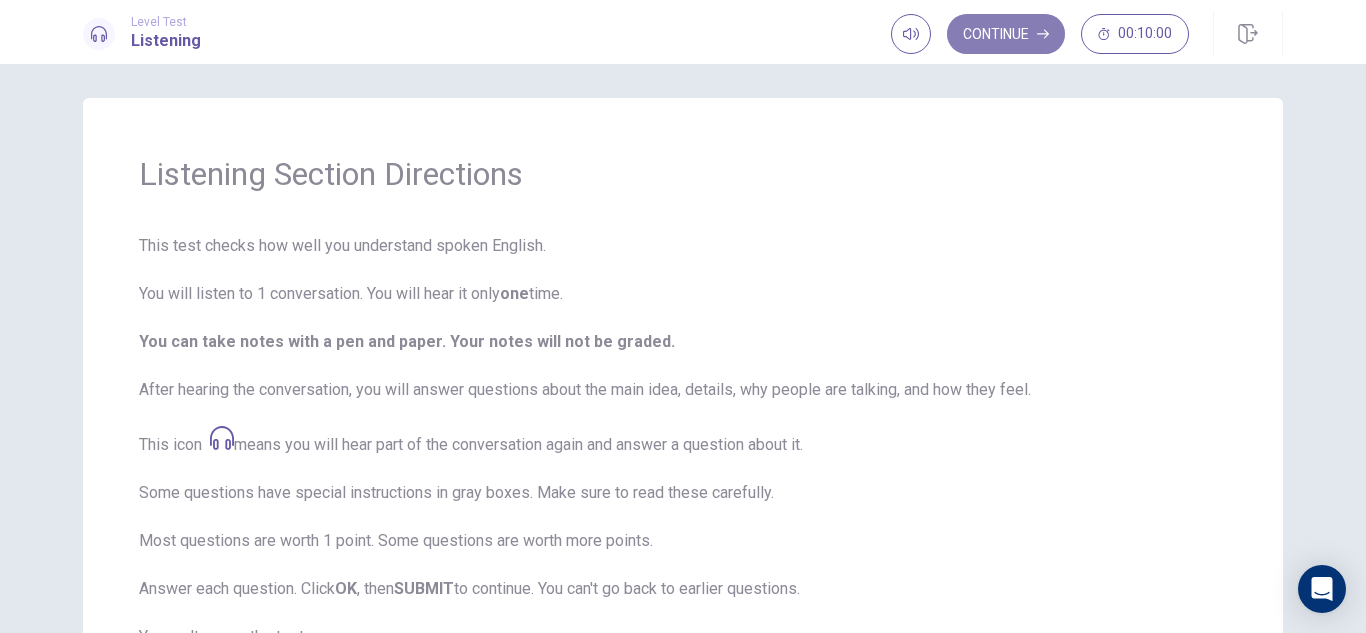 click on "Continue" at bounding box center (1006, 34) 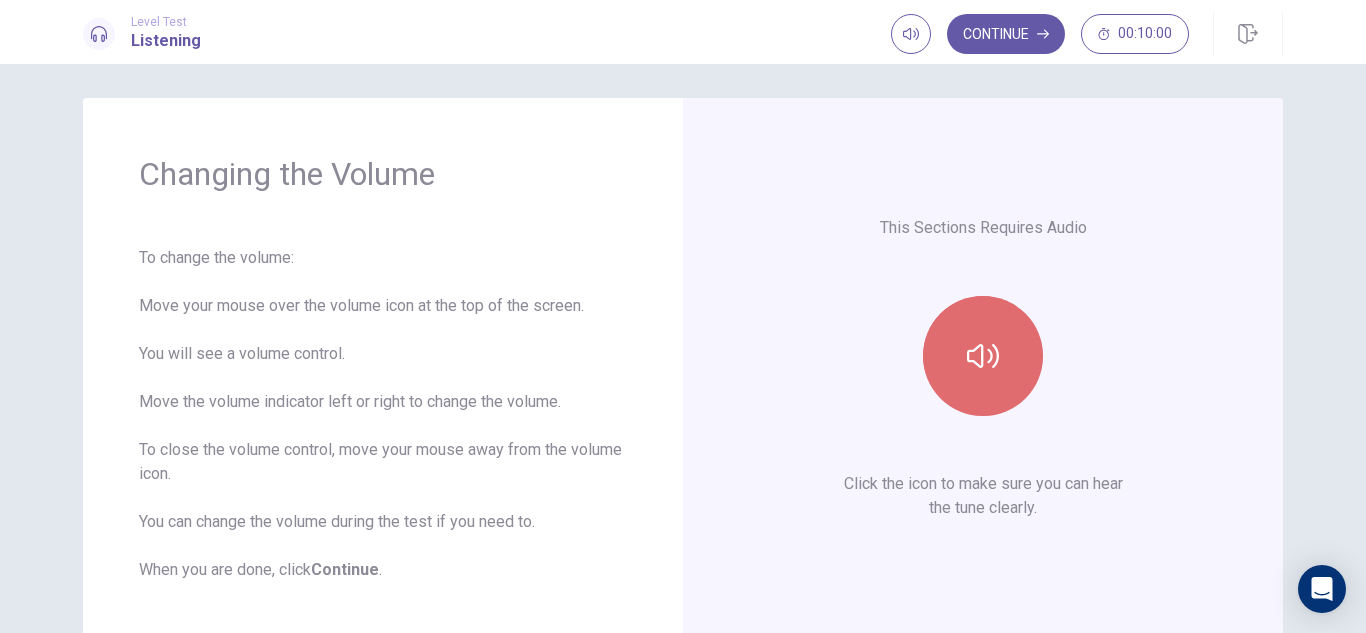 click at bounding box center (983, 356) 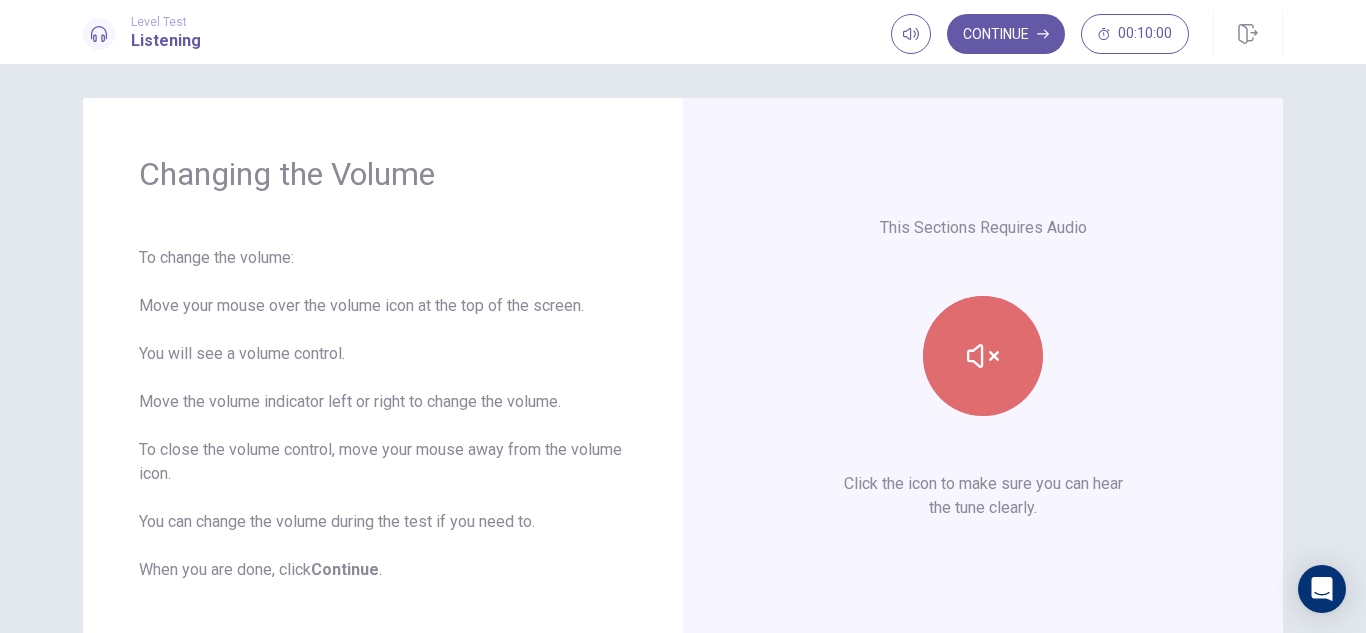 click at bounding box center [983, 356] 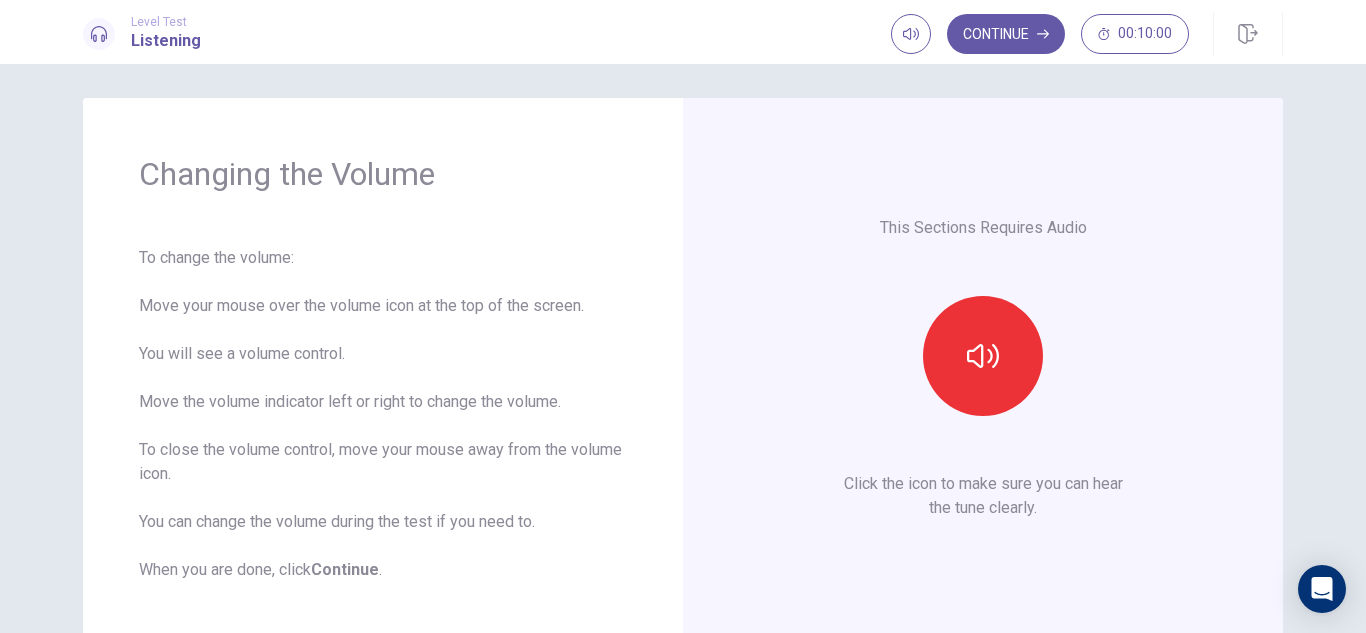 scroll, scrollTop: 115, scrollLeft: 0, axis: vertical 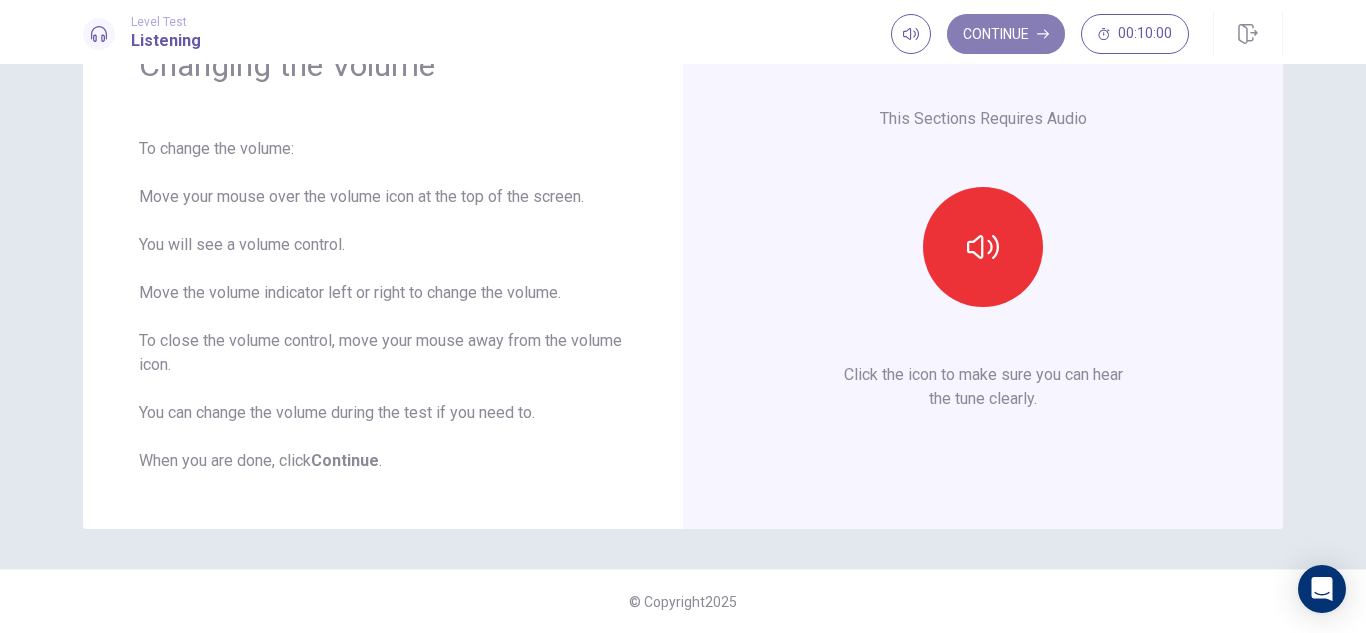 click on "Continue" at bounding box center [1006, 34] 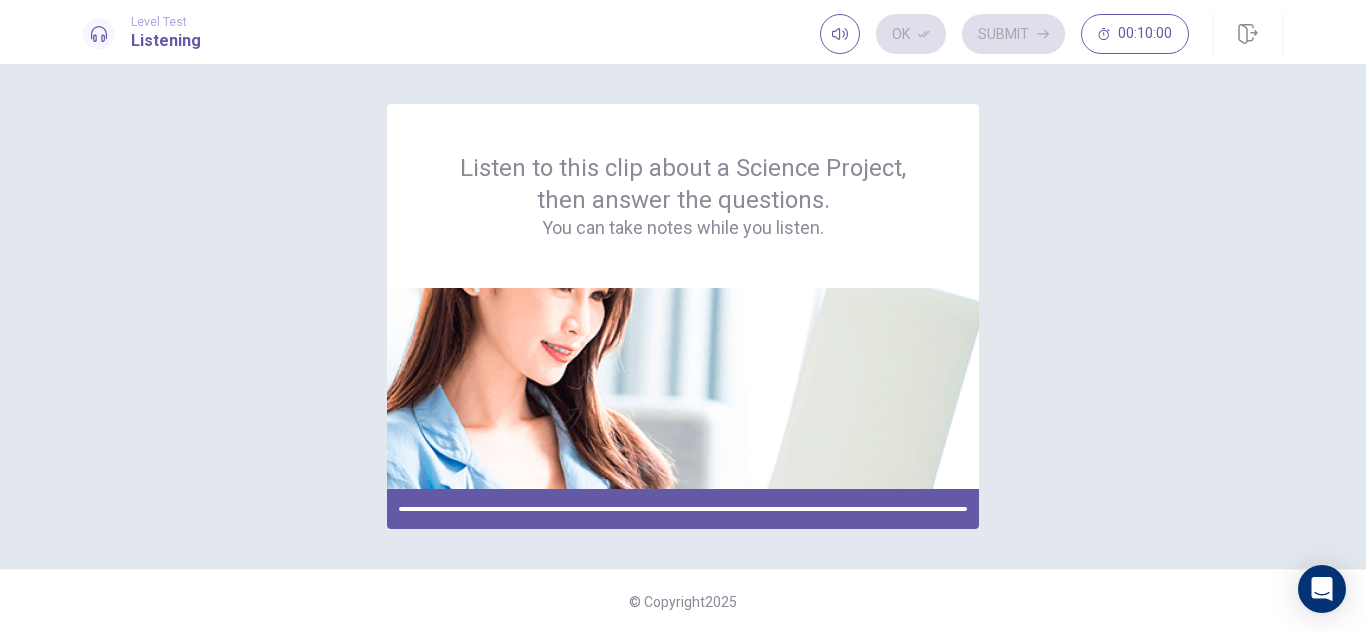 scroll, scrollTop: 0, scrollLeft: 0, axis: both 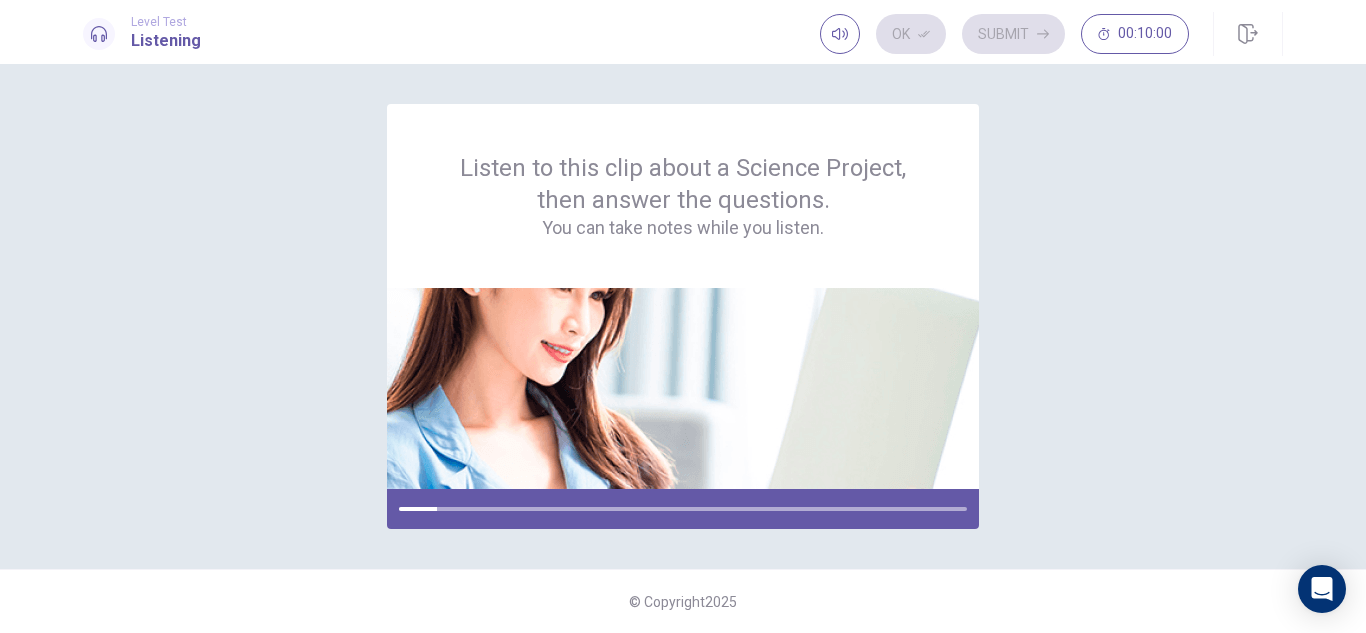 click on "Listen to this clip about a Science Project, then answer the questions.  You can take notes while you listen." at bounding box center (683, 316) 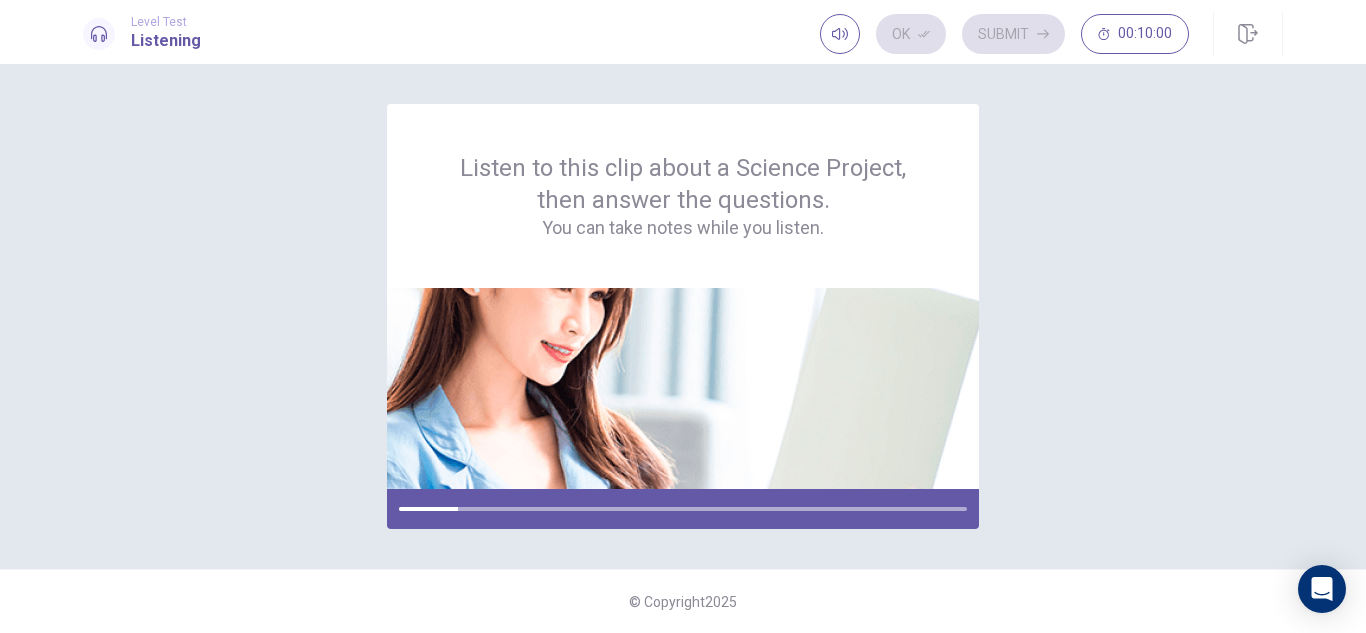 click on "Listen to this clip about a Science Project, then answer the questions.  You can take notes while you listen." at bounding box center [683, 316] 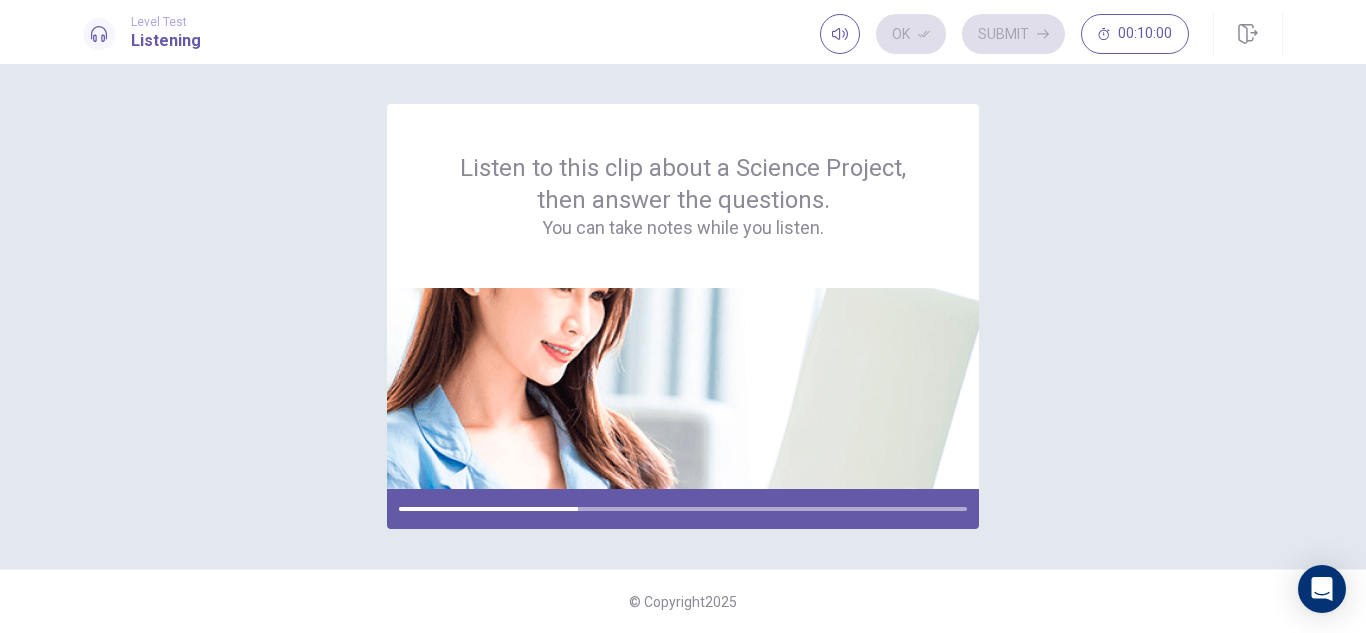click on "Listen to this clip about a Science Project, then answer the questions.  You can take notes while you listen." at bounding box center (683, 316) 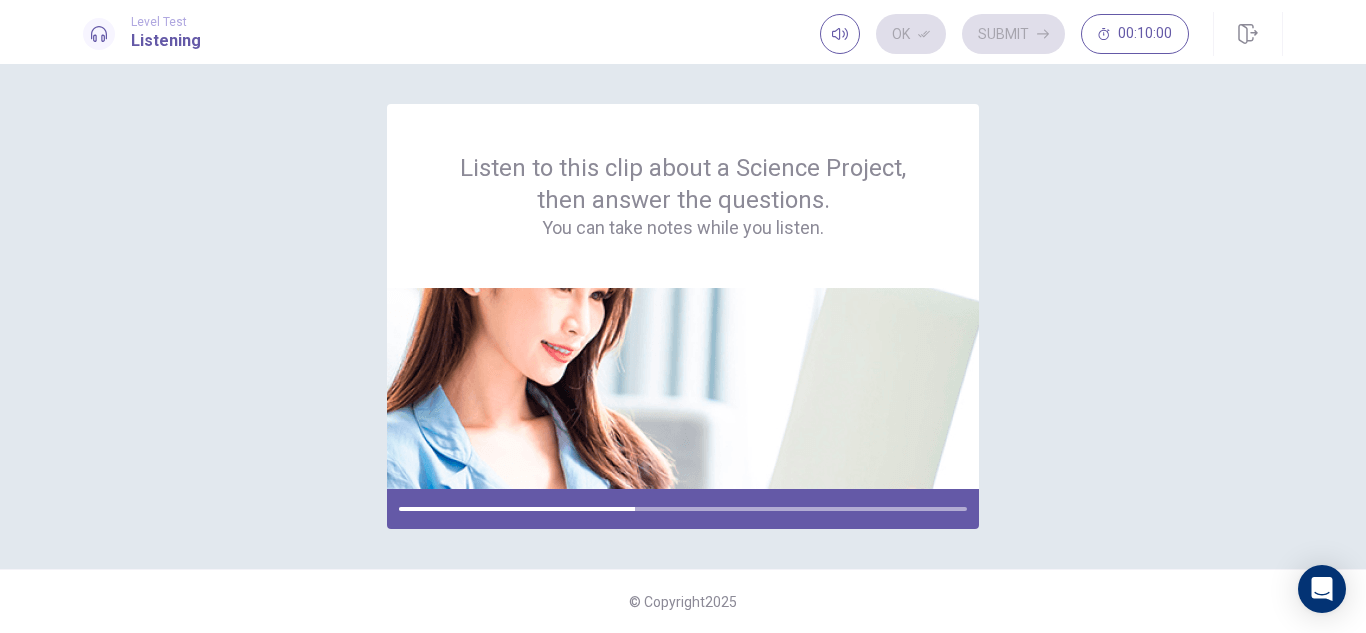 click on "Listen to this clip about a Science Project, then answer the questions.  You can take notes while you listen." at bounding box center (683, 316) 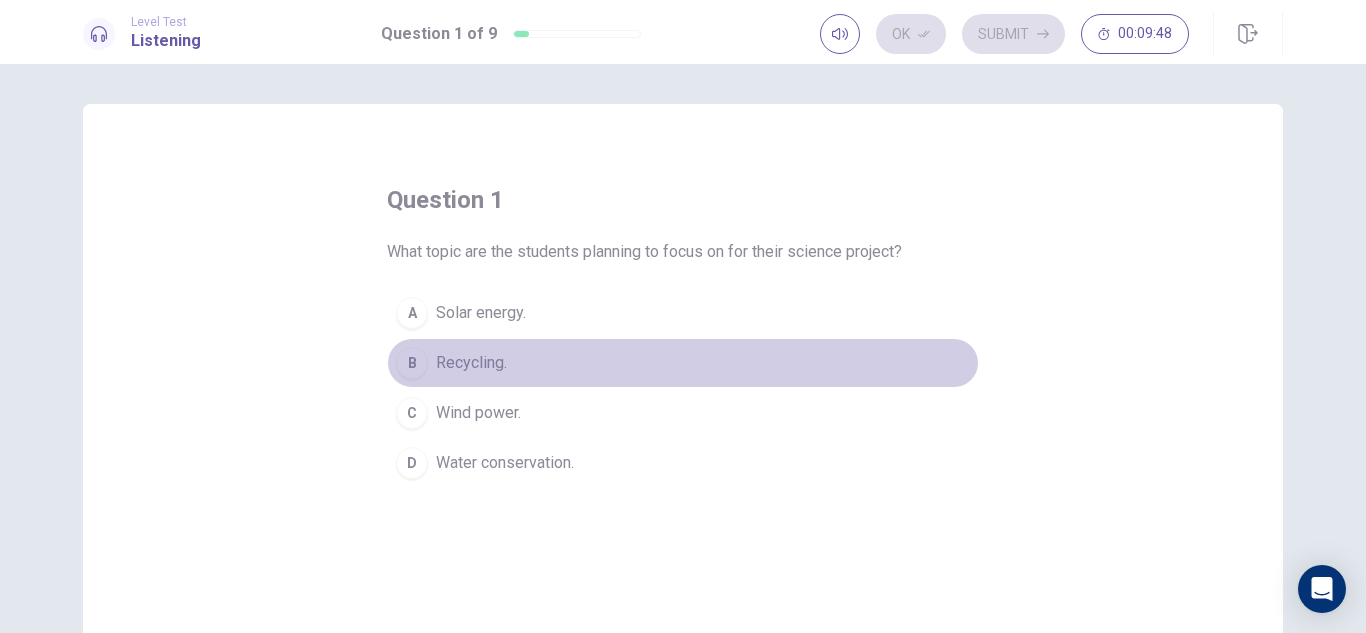 click on "Recycling." at bounding box center [471, 363] 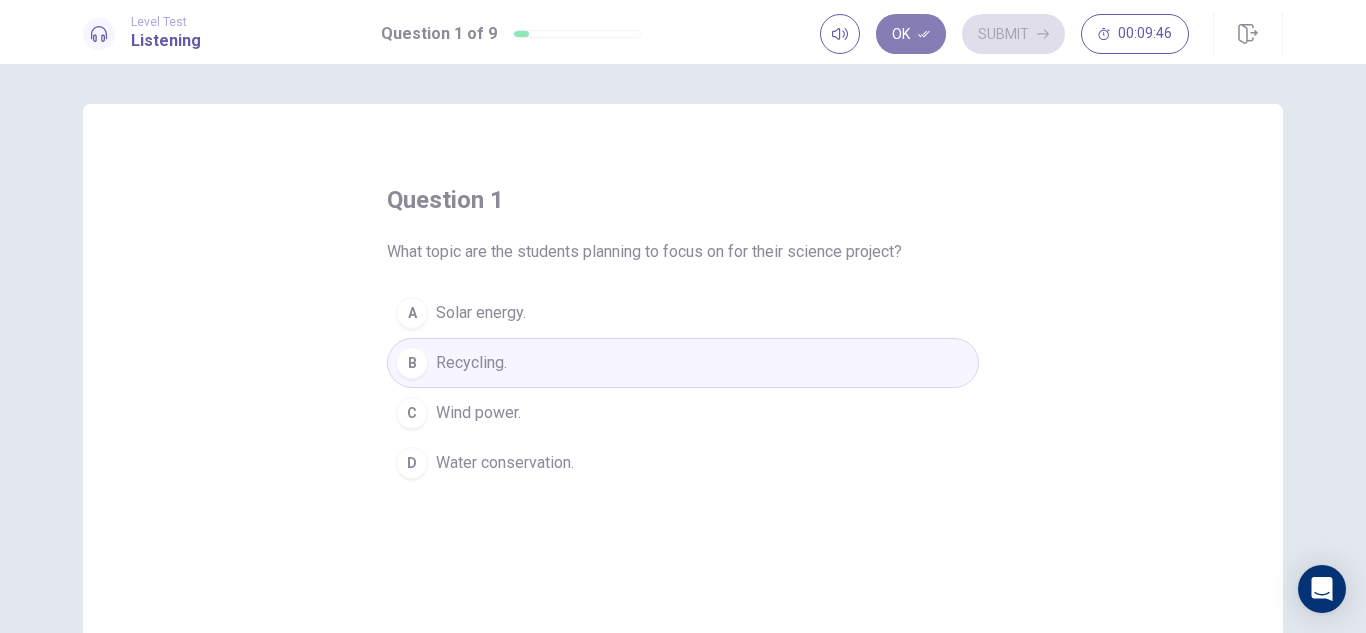 click on "Ok" at bounding box center (911, 34) 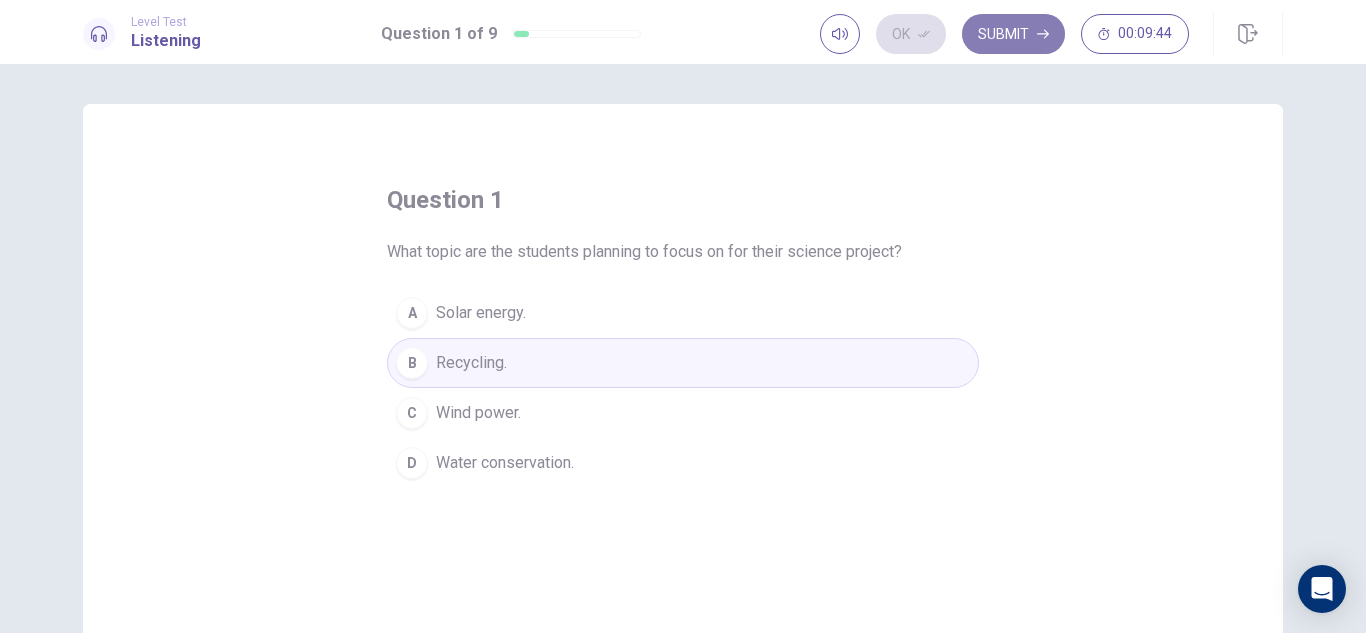 click on "Submit" at bounding box center [1013, 34] 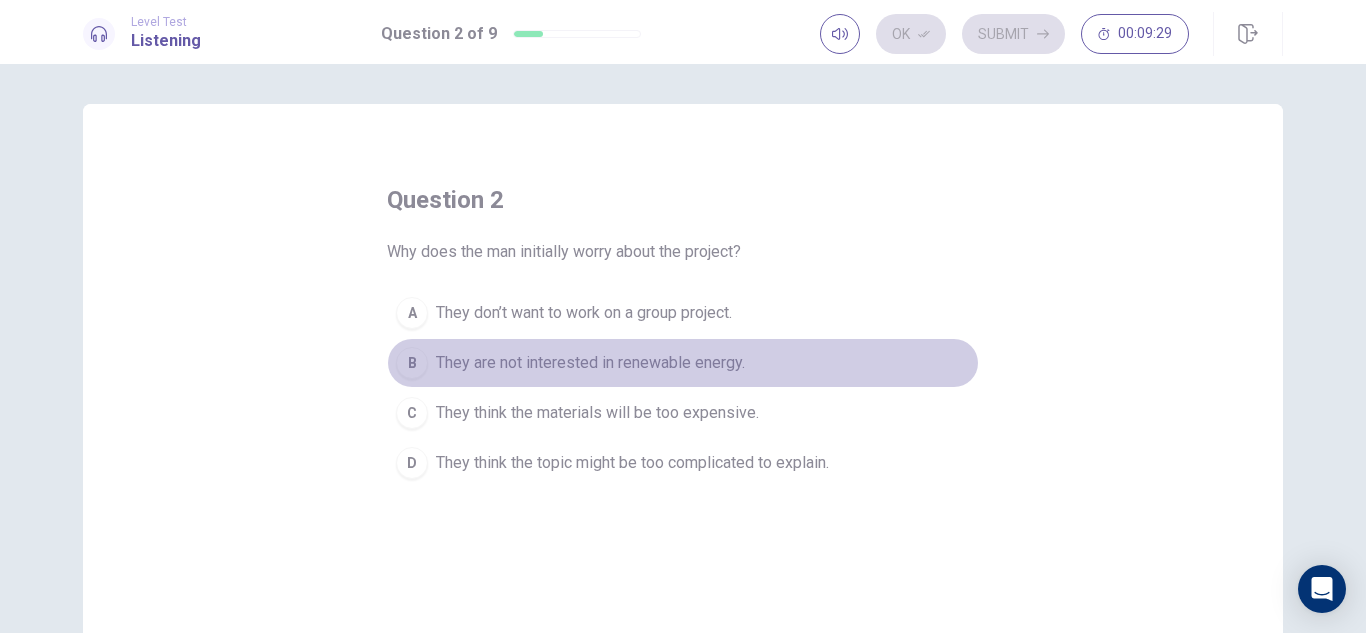 click on "They are not interested in renewable energy." at bounding box center [590, 363] 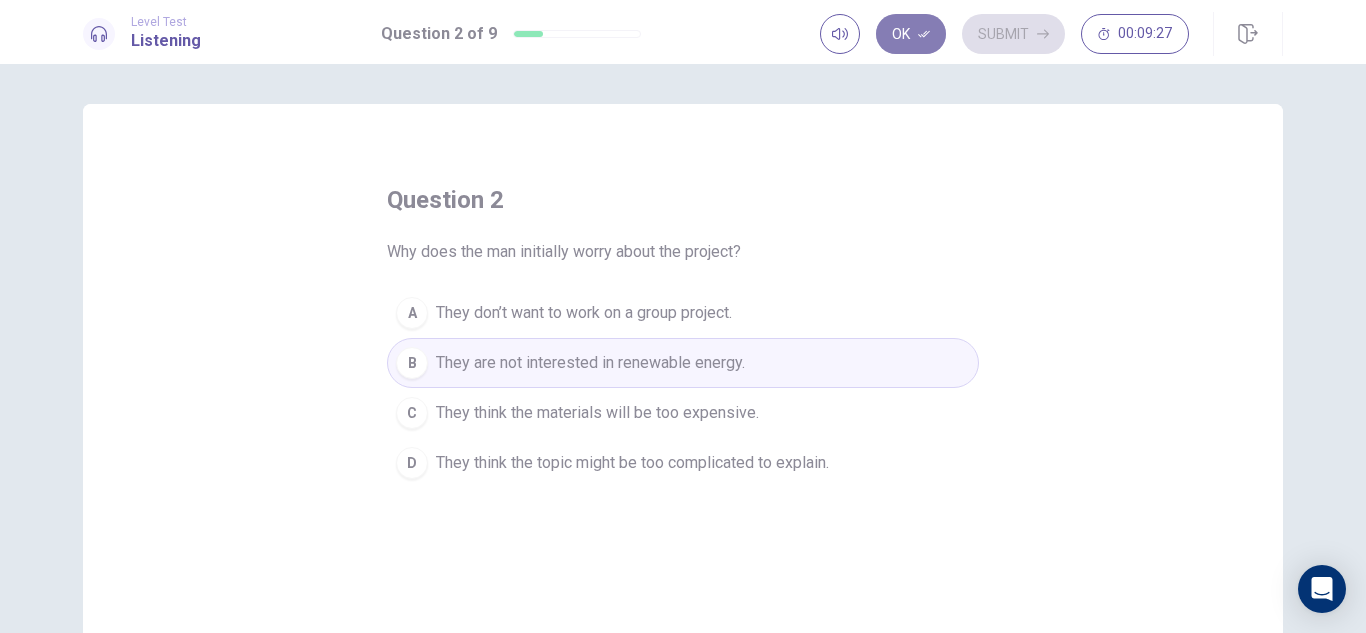 click 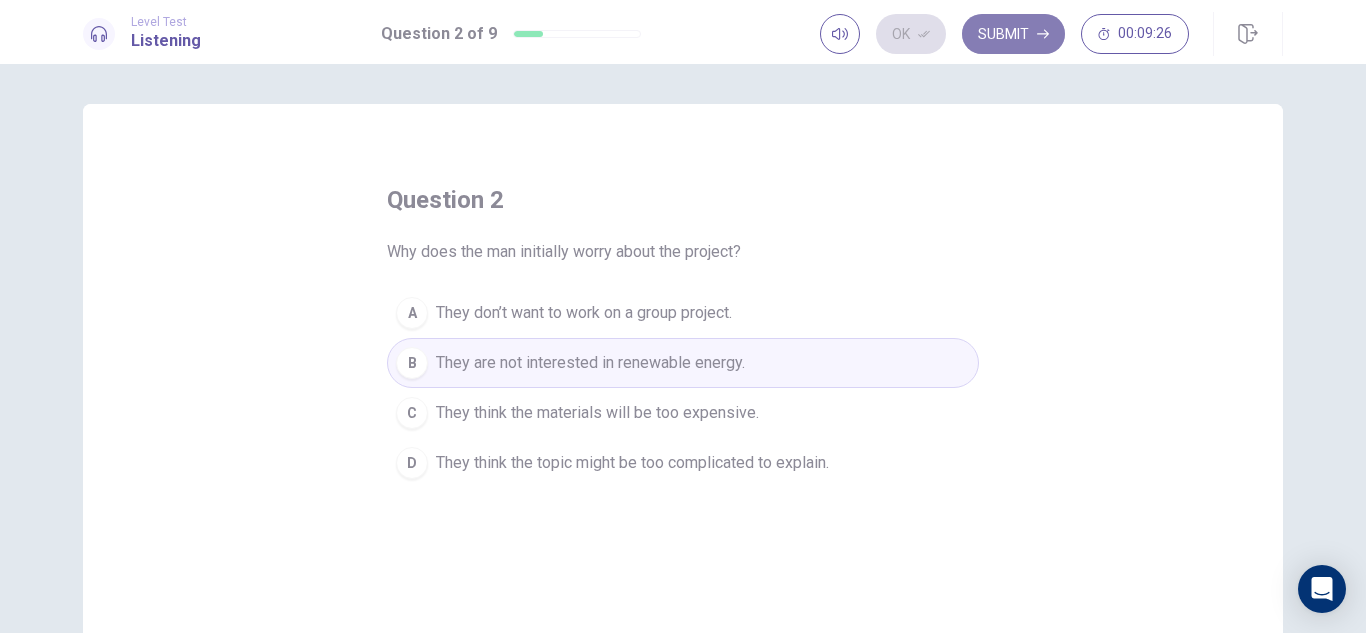 click on "Submit" at bounding box center (1013, 34) 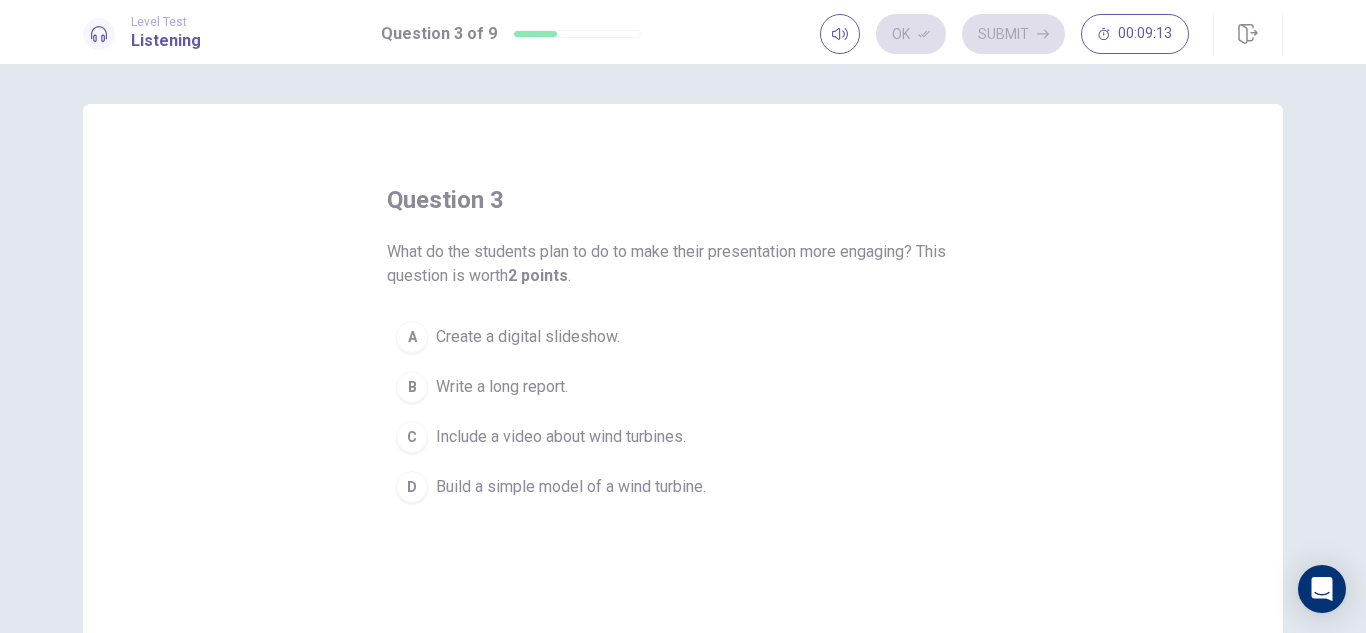 click on "Create a digital slideshow." at bounding box center (528, 337) 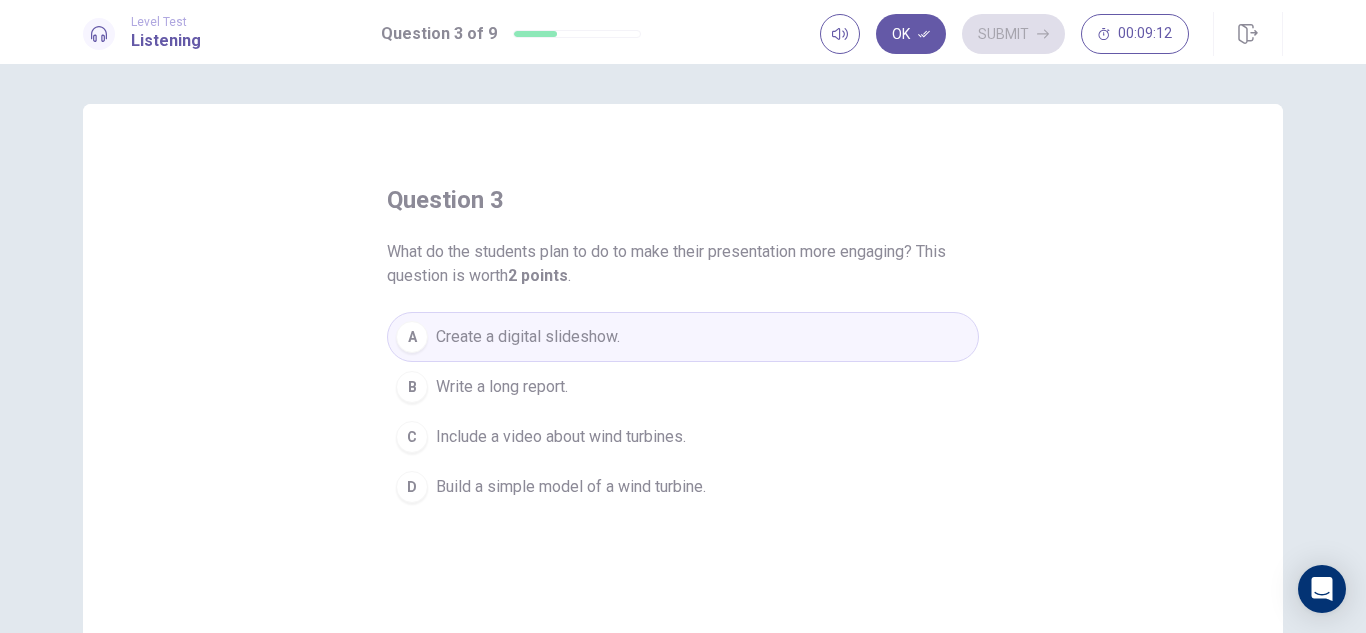 click on "B Write a long report." at bounding box center [683, 387] 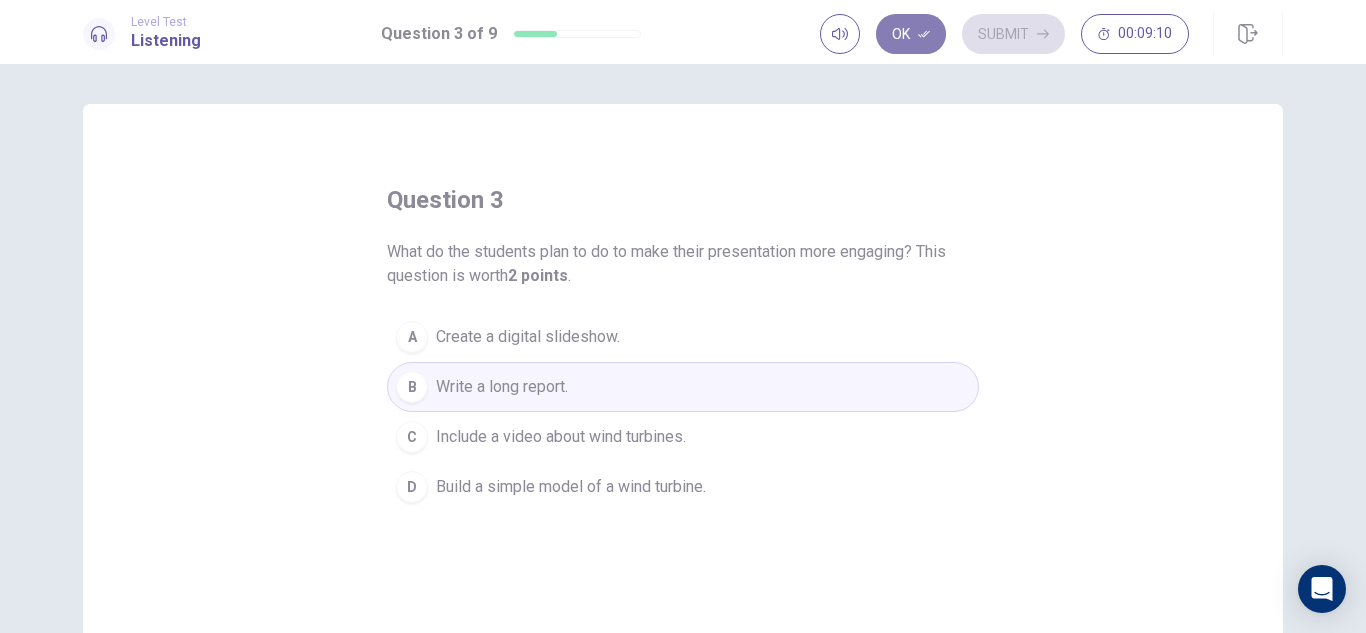 click on "Ok" at bounding box center (911, 34) 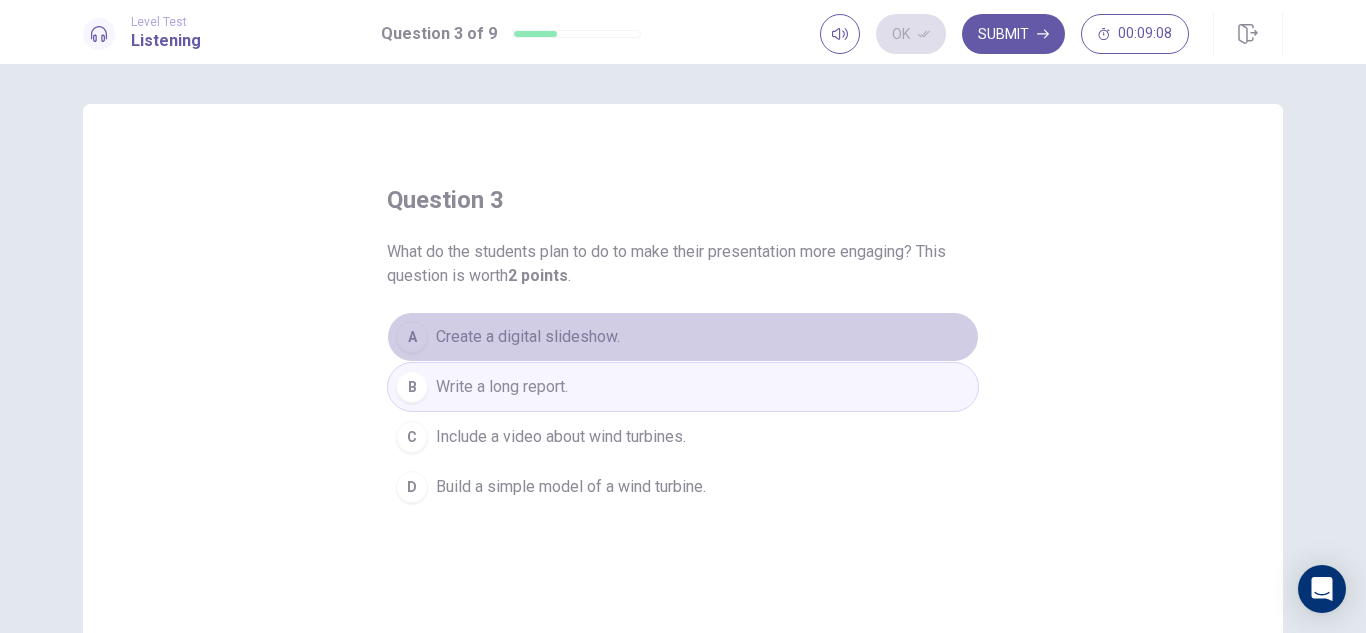 click on "A Create a digital slideshow." at bounding box center [683, 337] 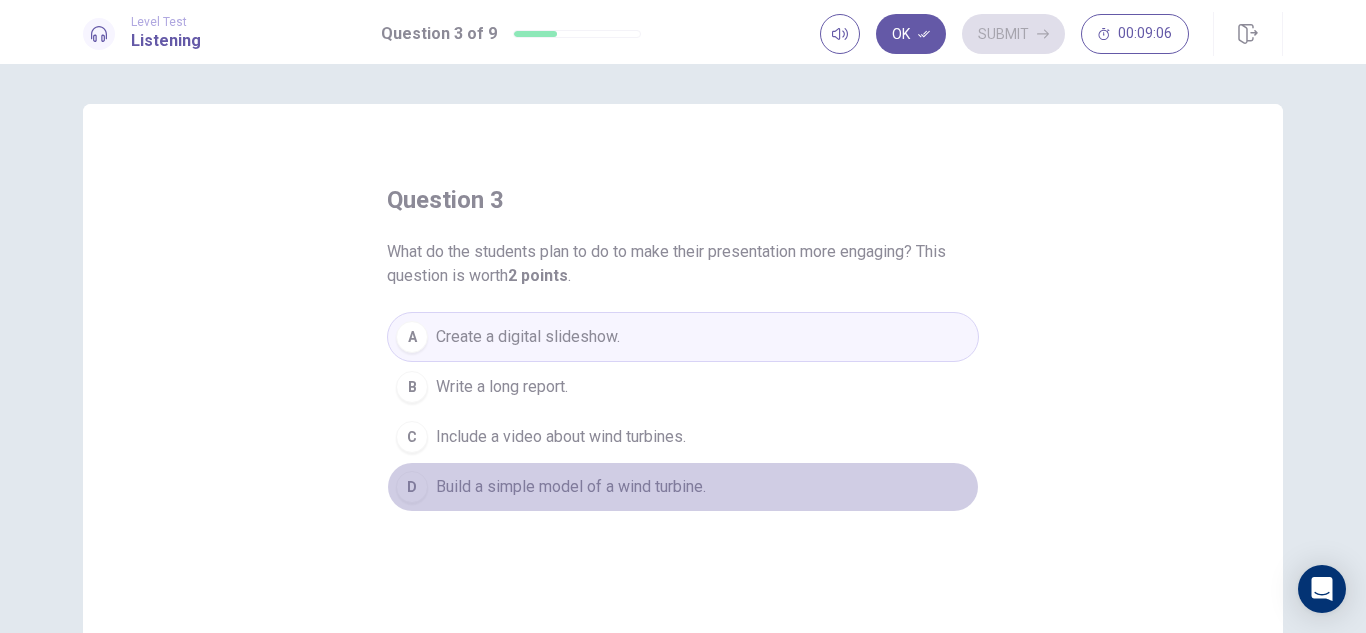 click on "D Build a simple model of a wind turbine." at bounding box center (683, 487) 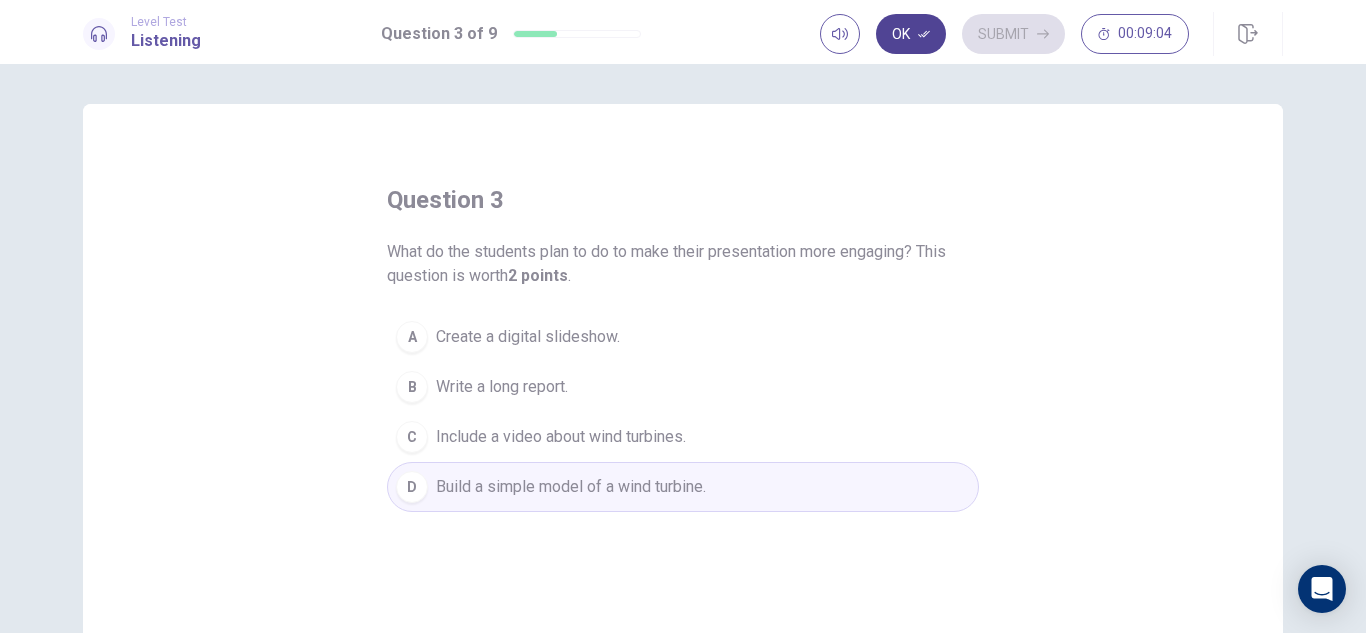 click 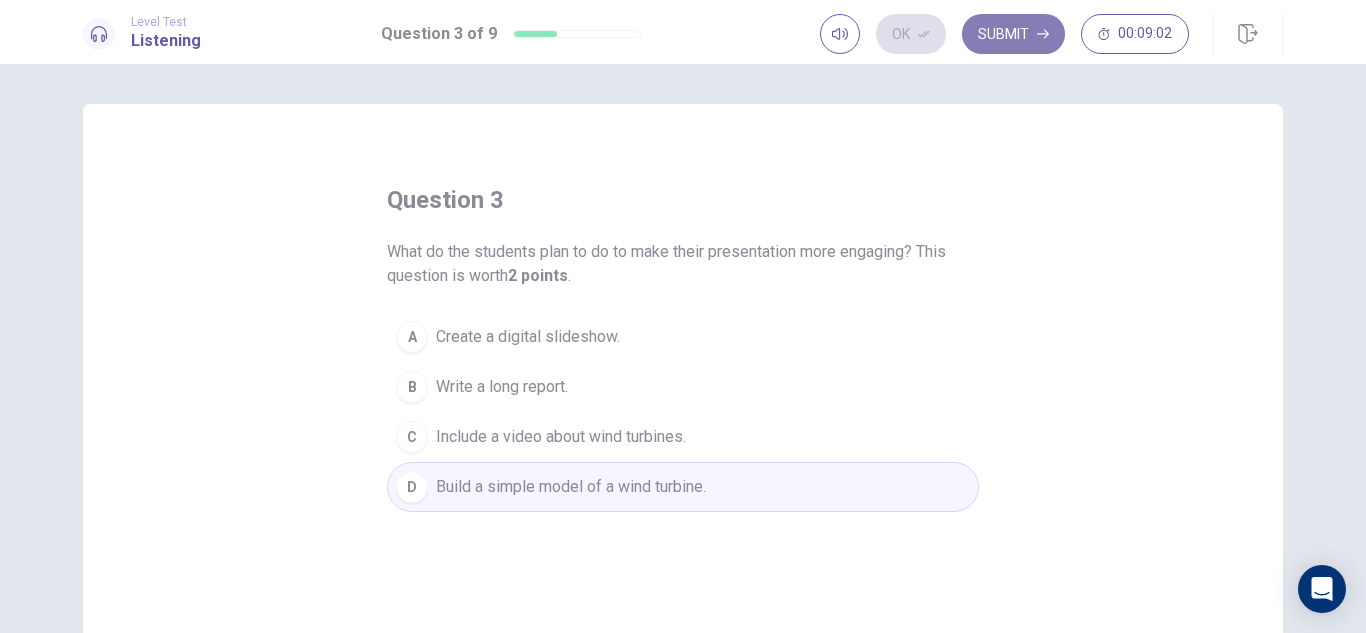 click on "Submit" at bounding box center [1013, 34] 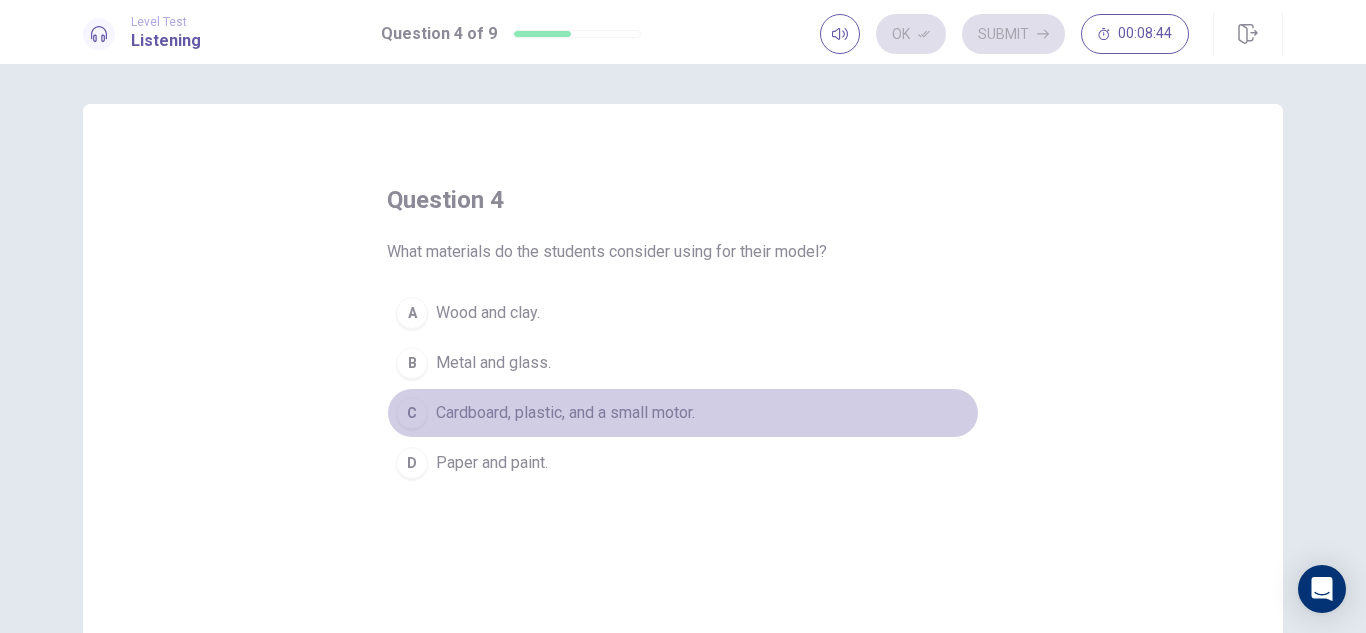 click on "Cardboard, plastic, and a small motor." at bounding box center [565, 413] 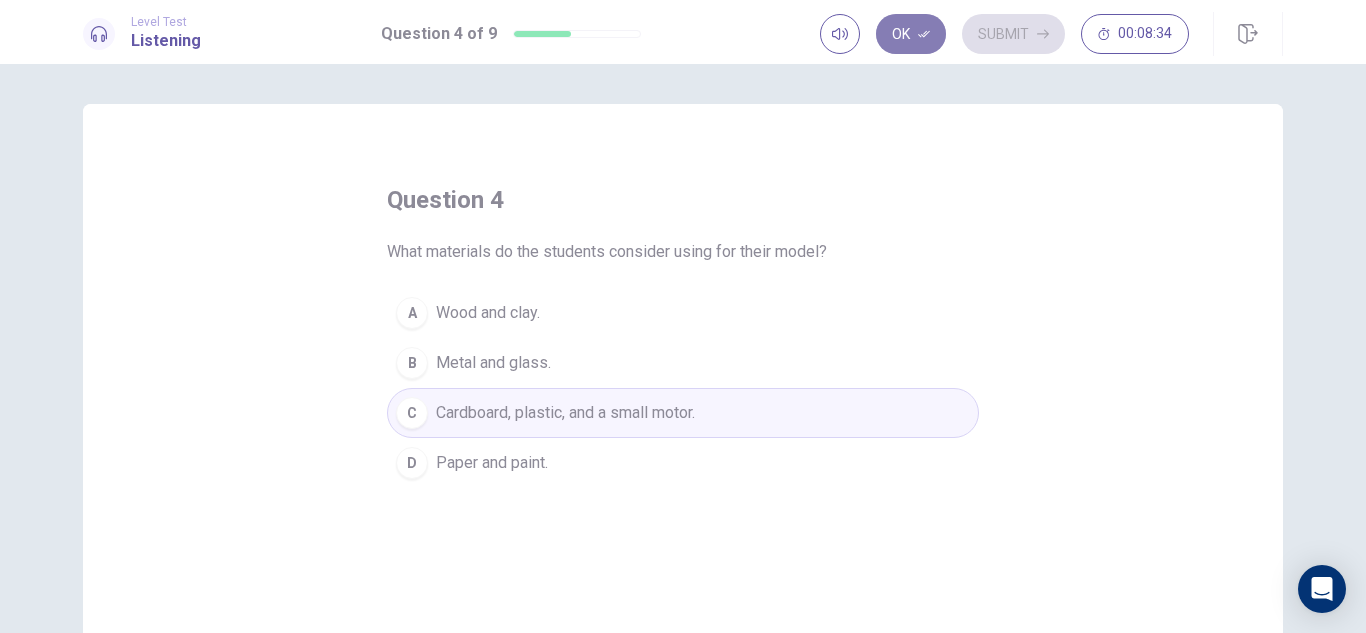 click on "Ok" at bounding box center [911, 34] 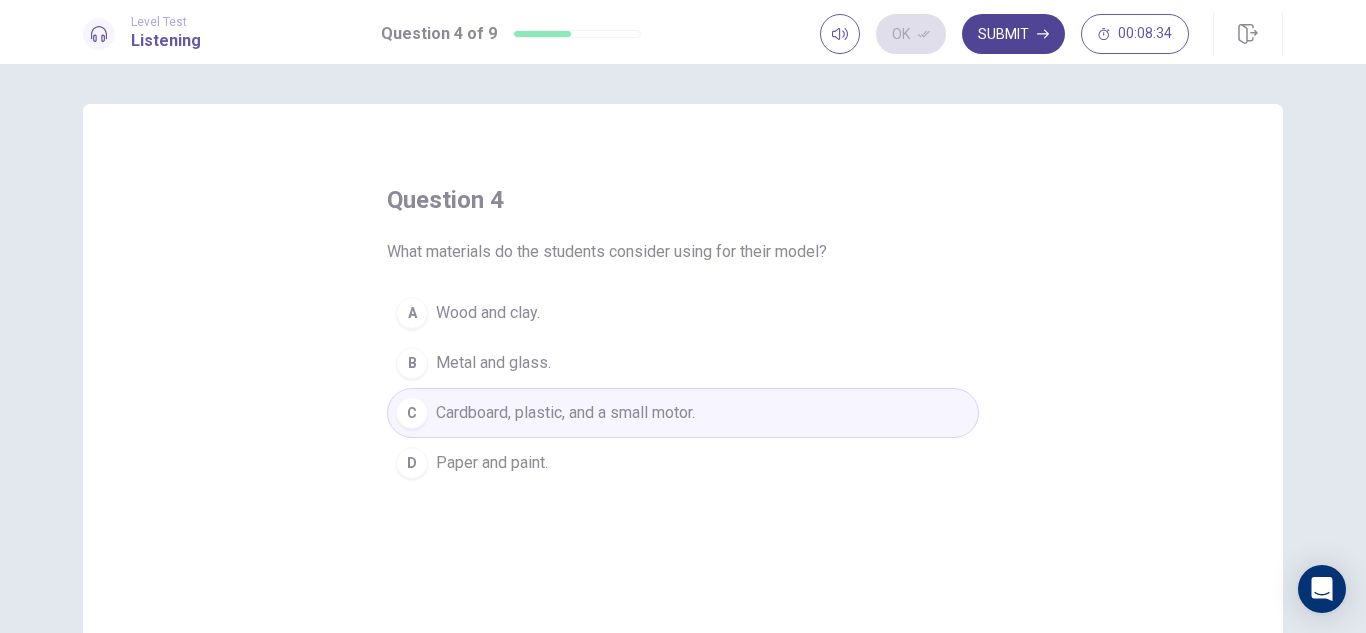 click on "Submit" at bounding box center [1013, 34] 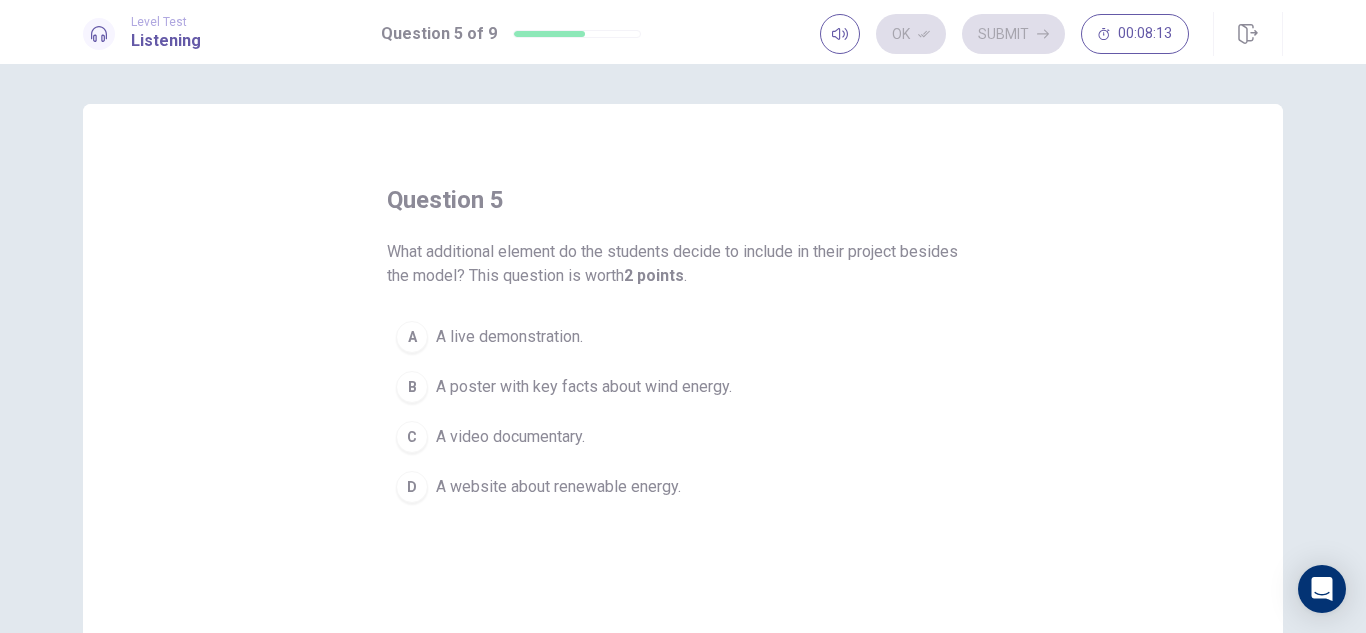 click on "A poster with key facts about wind energy." at bounding box center [584, 387] 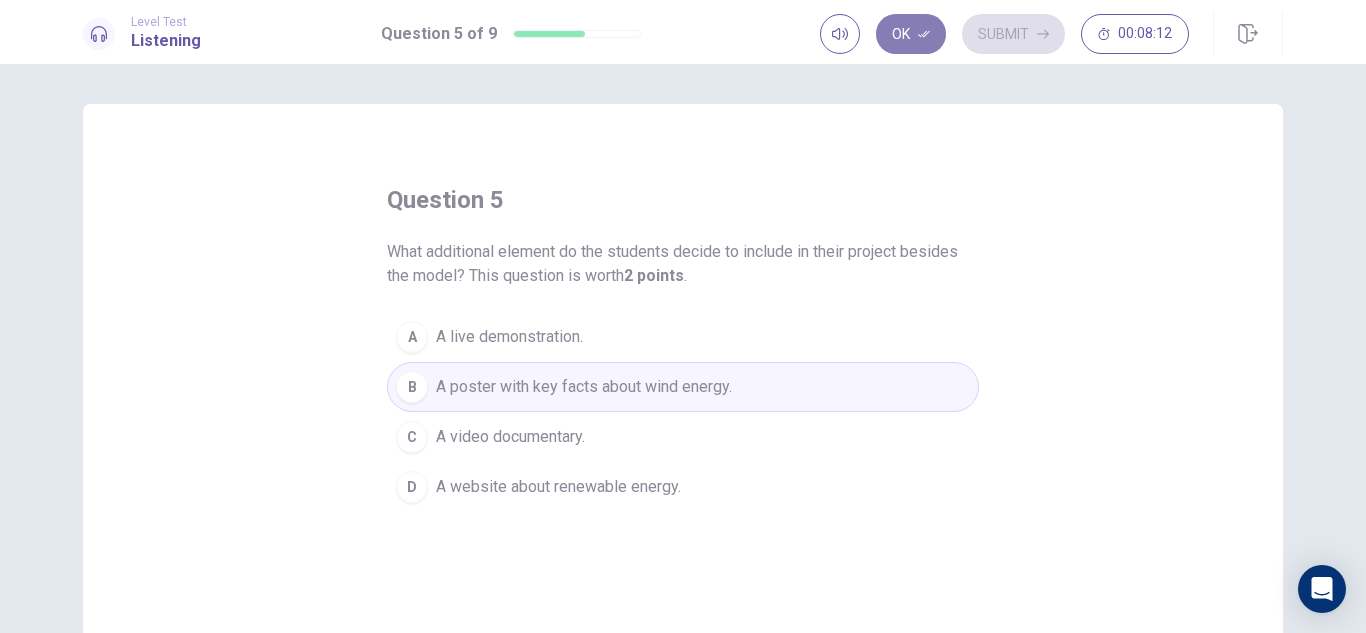 click on "Ok" at bounding box center [911, 34] 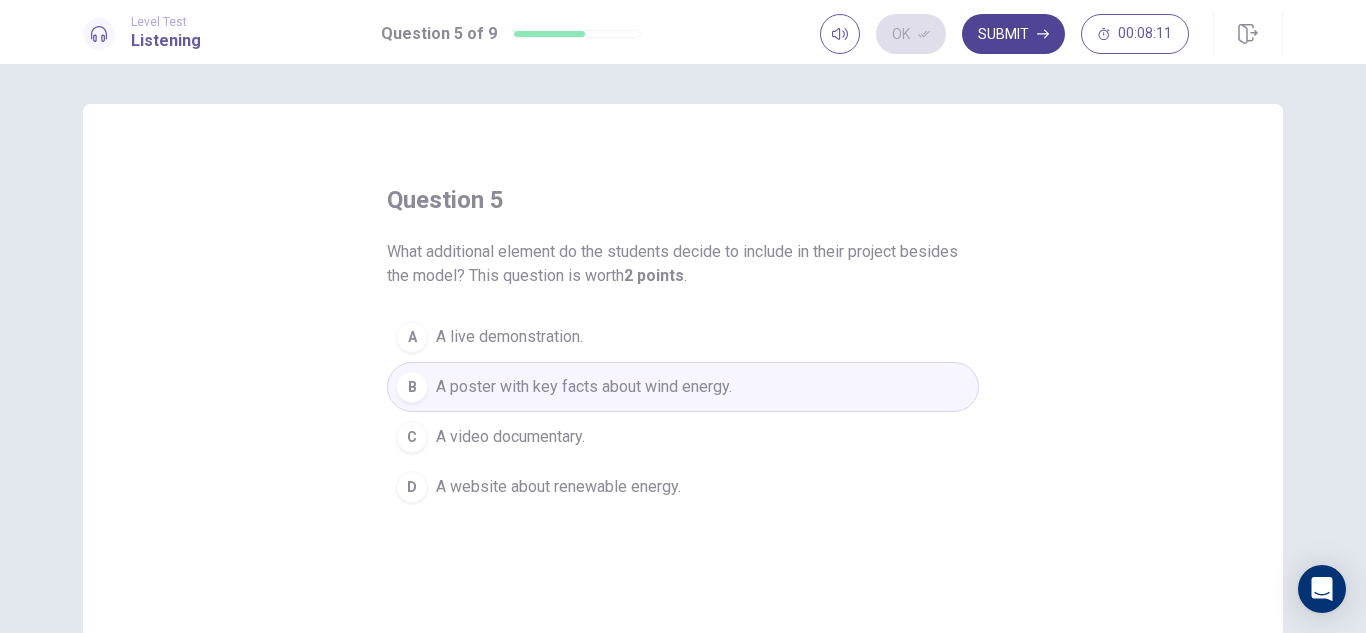 click on "Submit" at bounding box center [1013, 34] 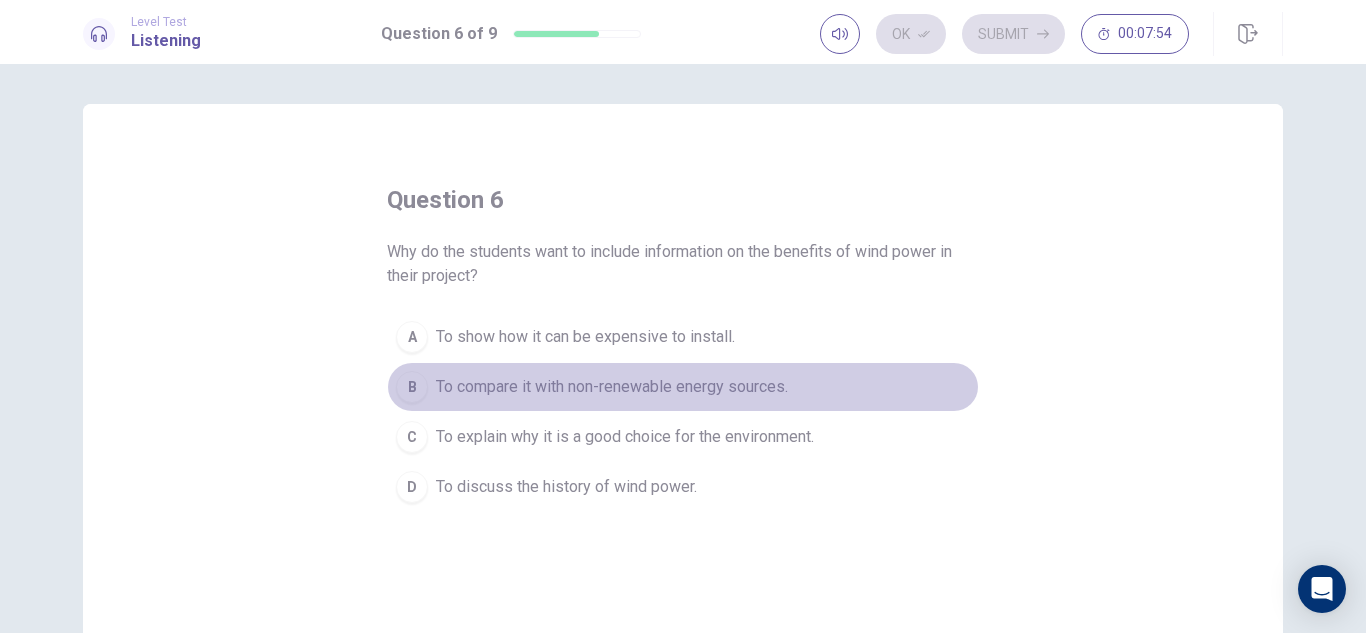 click on "To compare it with non-renewable energy sources." at bounding box center [612, 387] 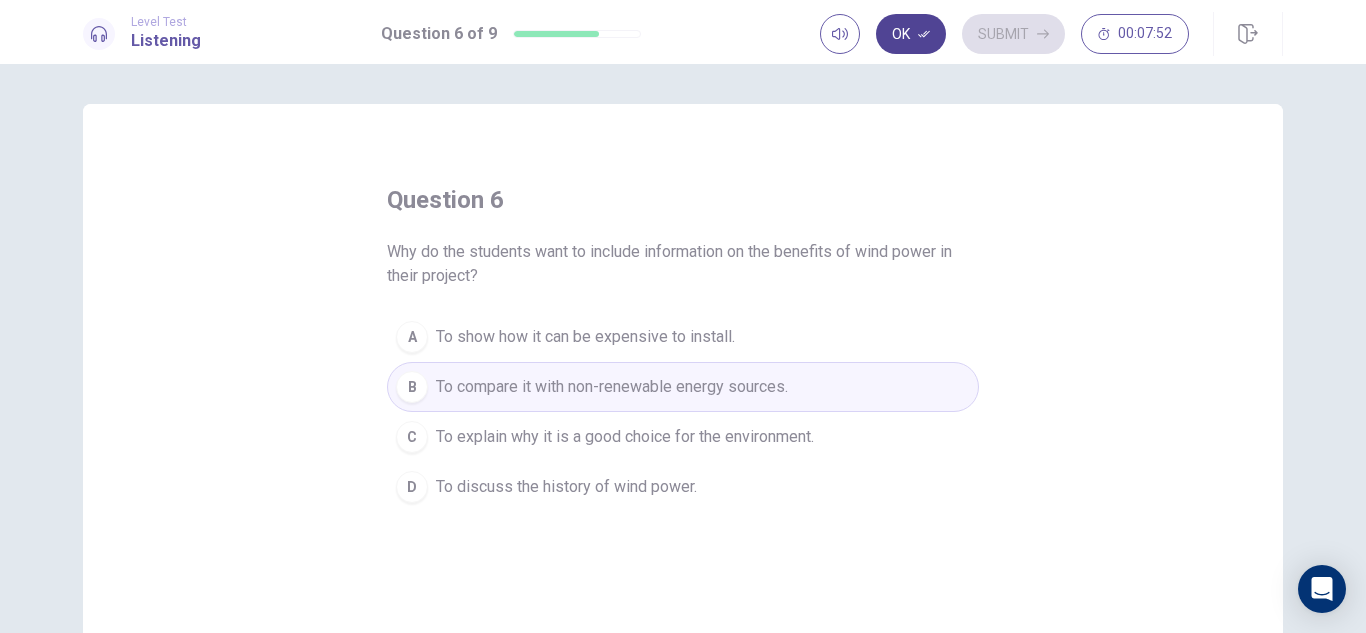 click 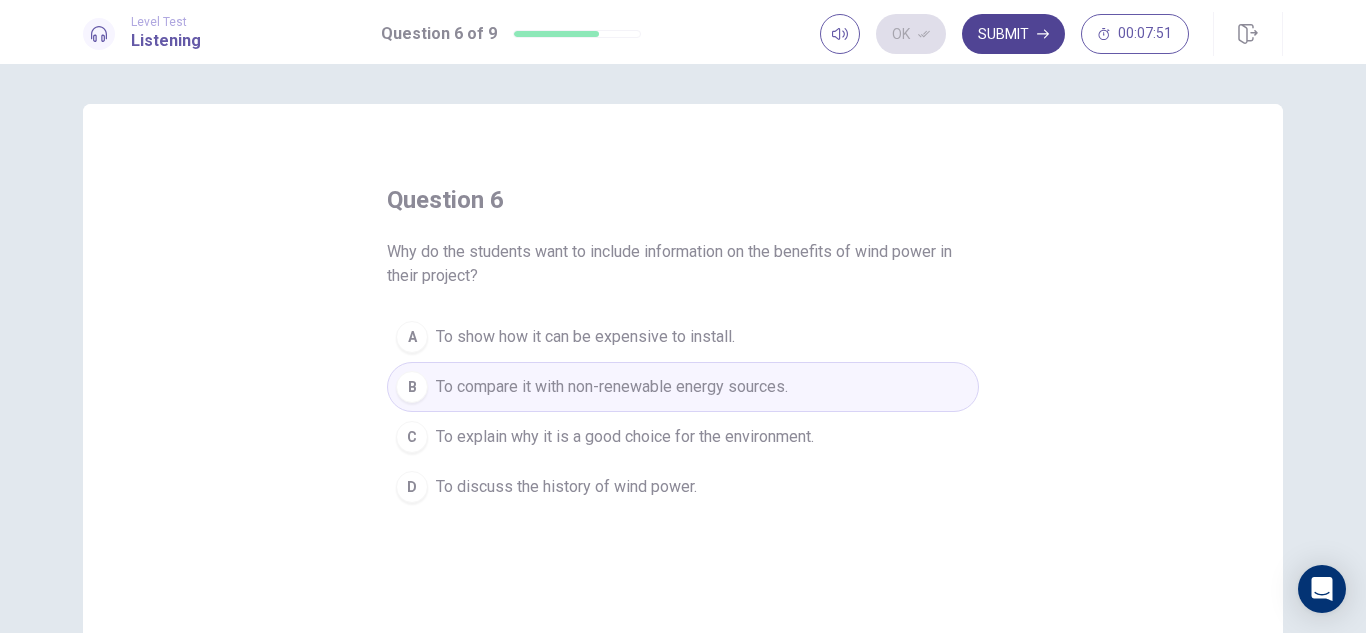 click on "Submit" at bounding box center (1013, 34) 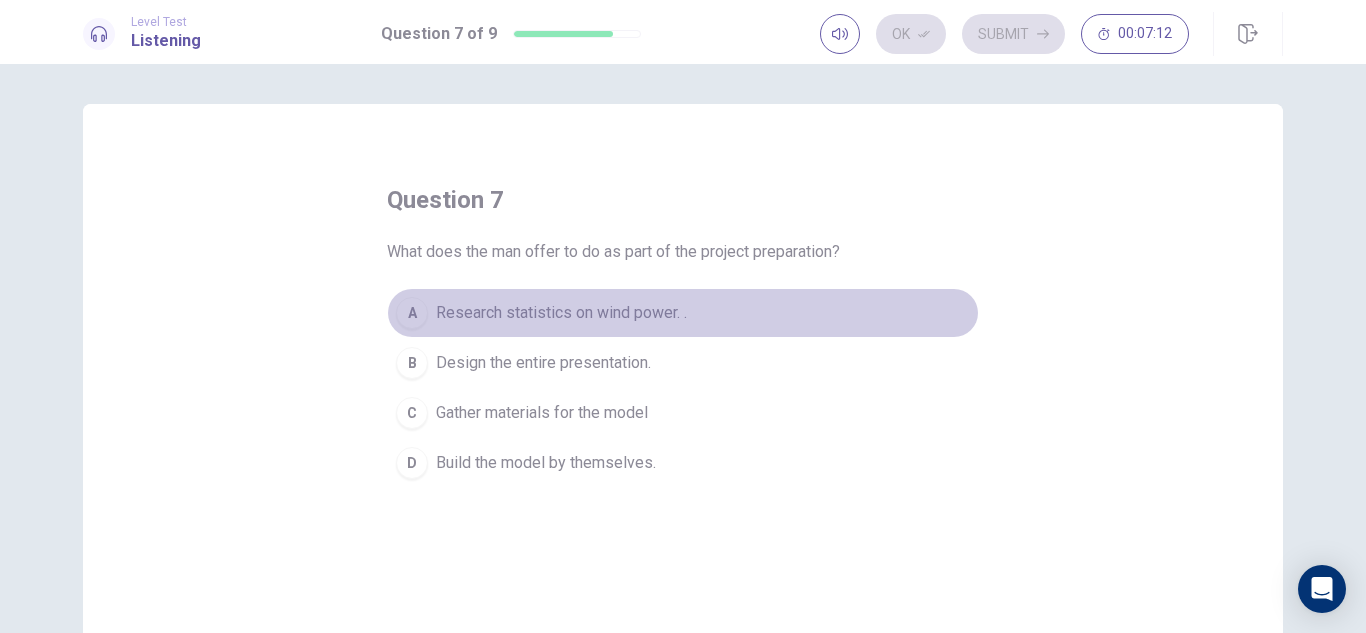 click on "Research statistics on wind power.
." at bounding box center [561, 313] 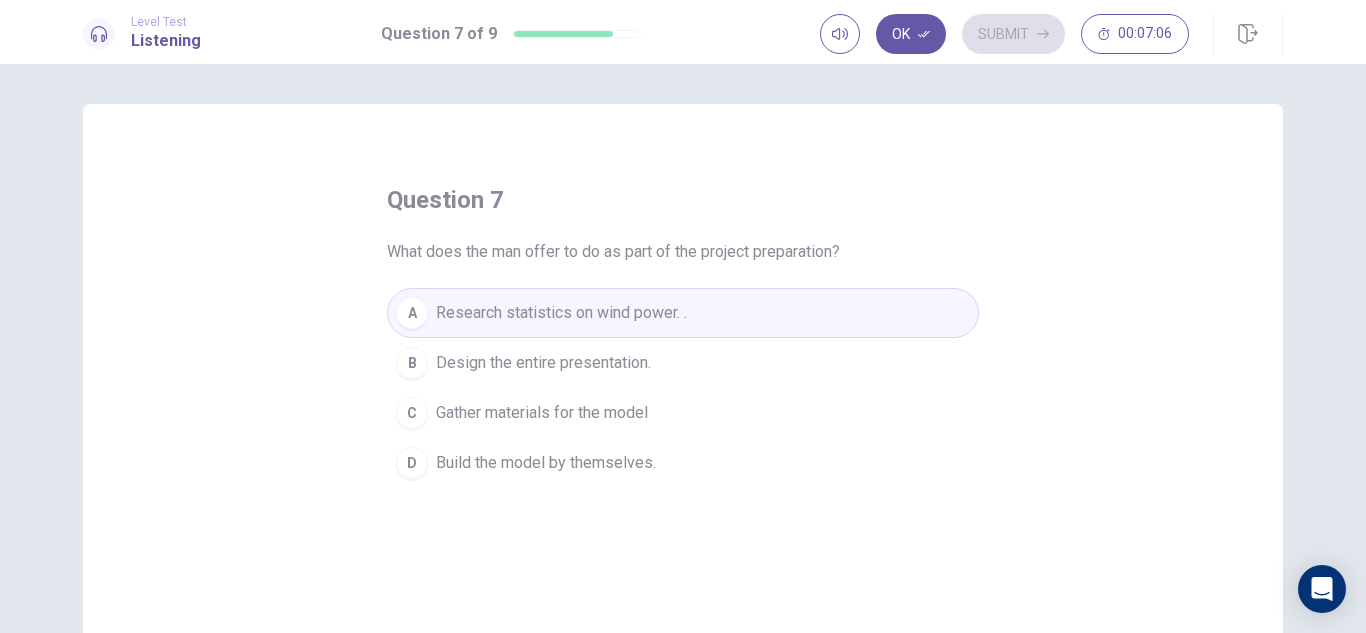 click on "Build the model by themselves." at bounding box center (546, 463) 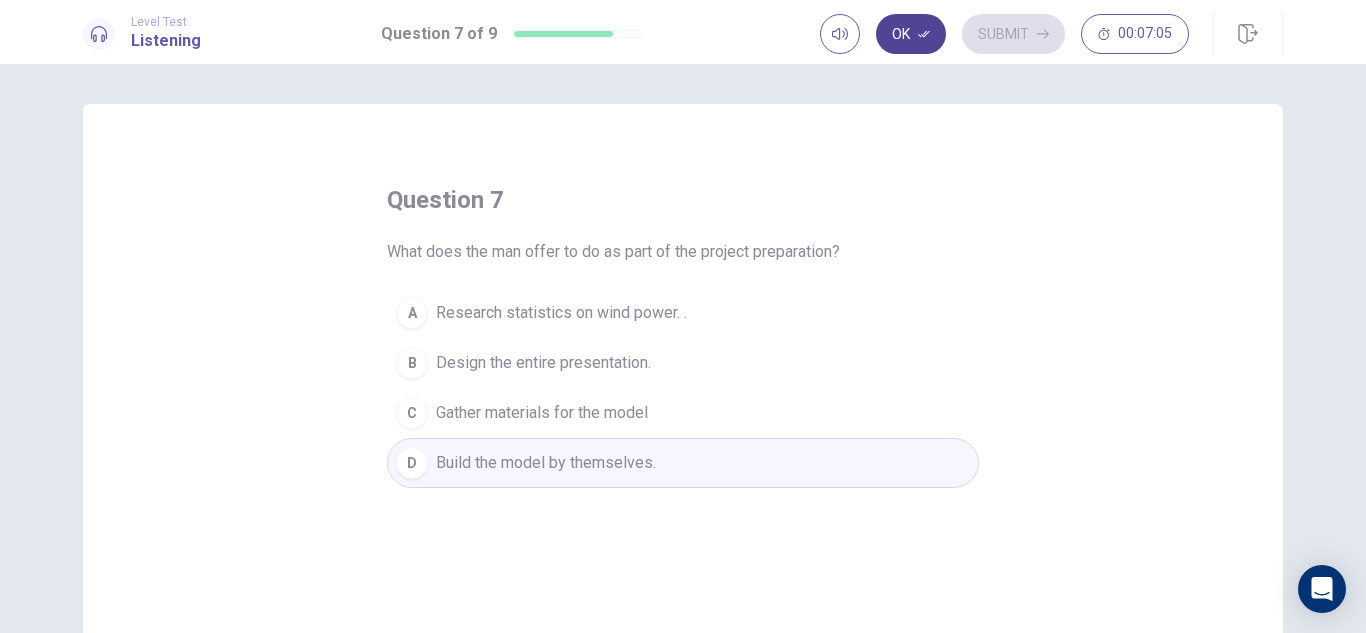 click on "Ok" at bounding box center (911, 34) 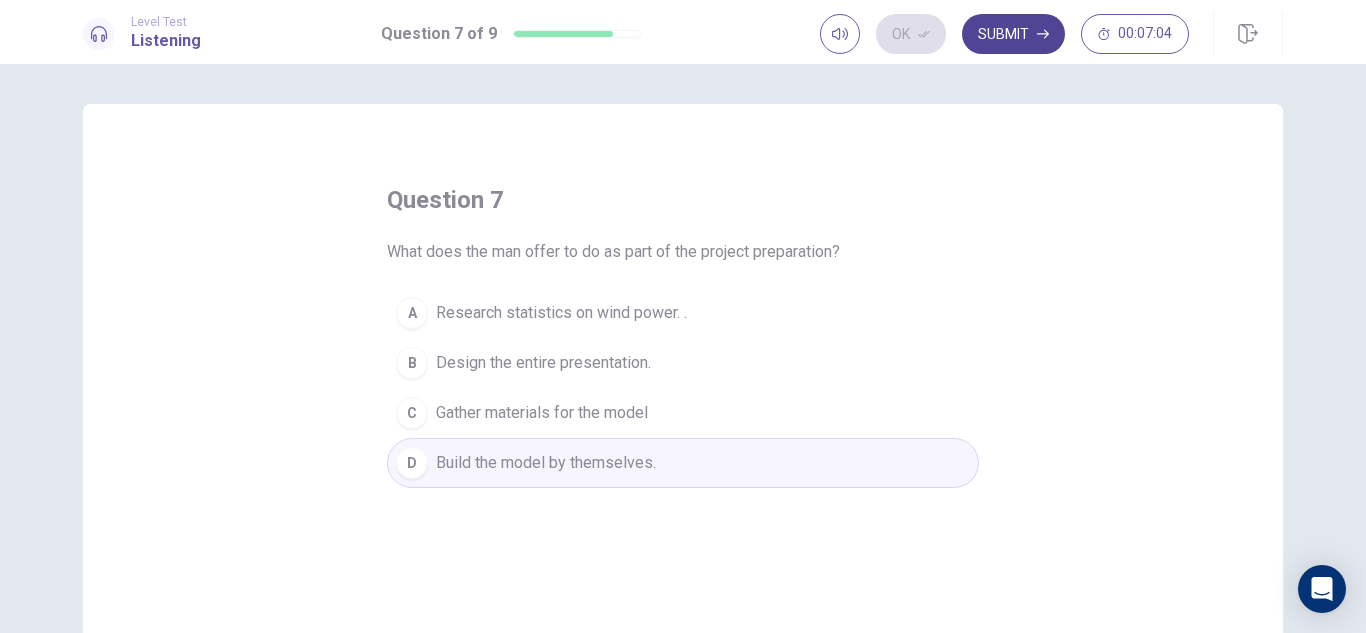click on "Submit" at bounding box center (1013, 34) 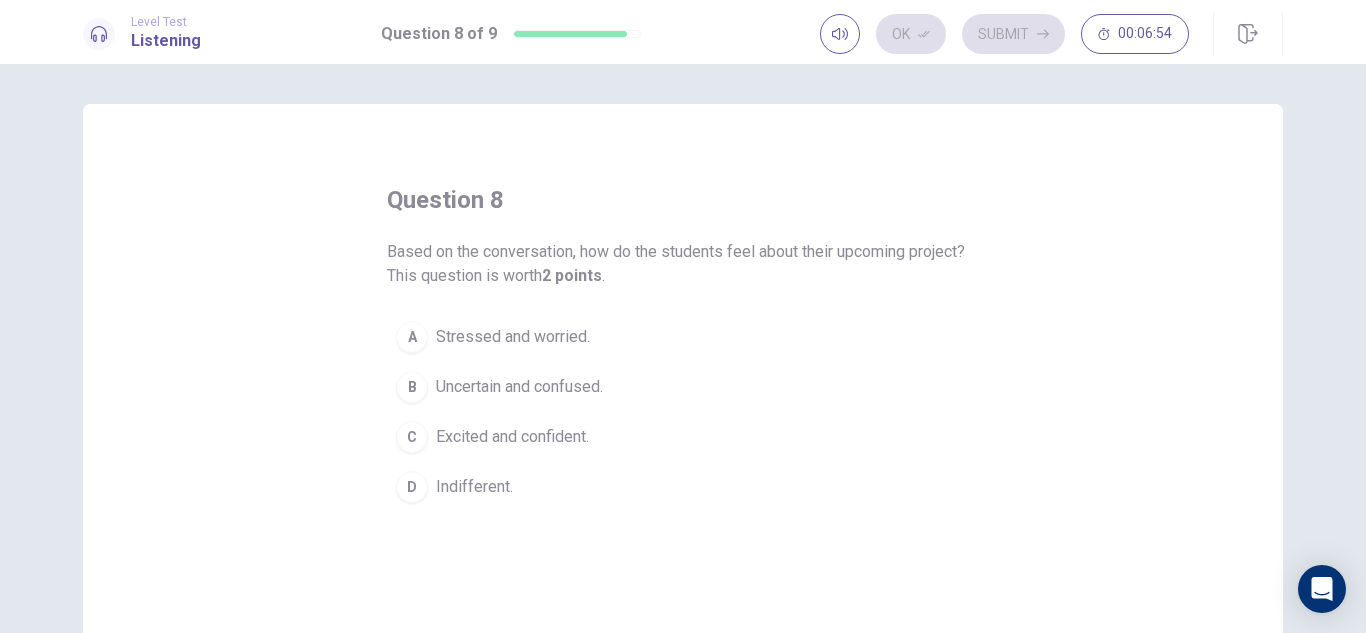 click on "Excited and confident." at bounding box center [512, 437] 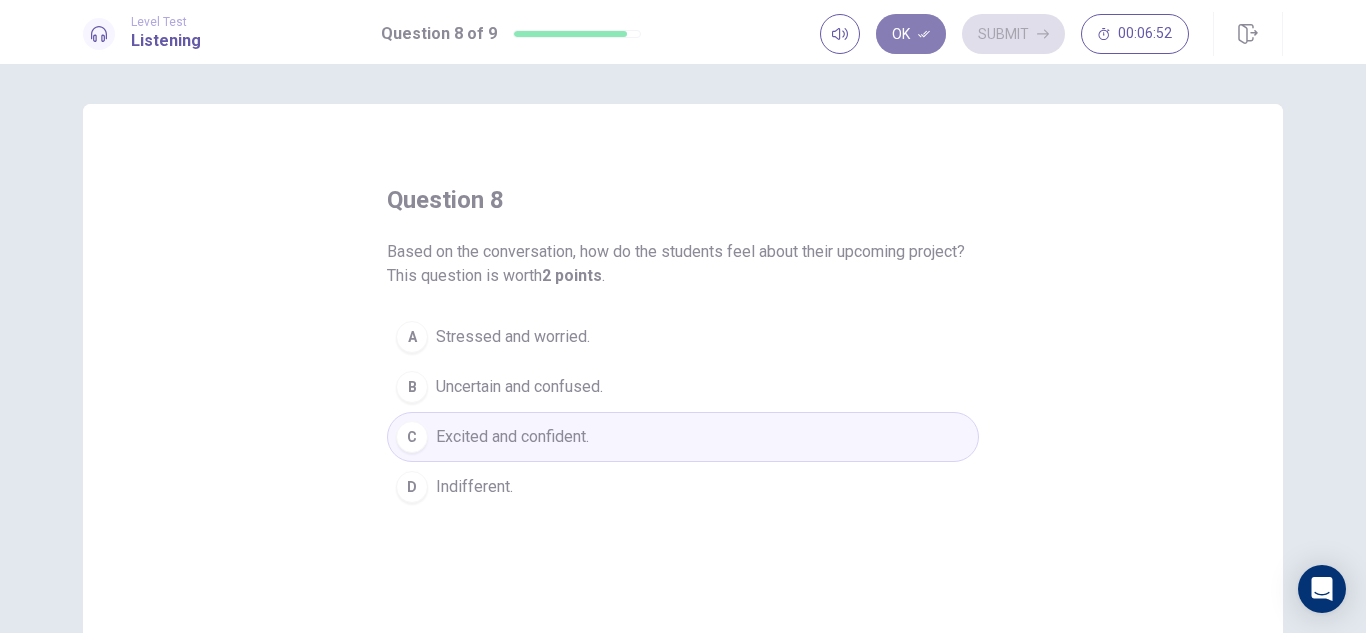 click on "Ok" at bounding box center (911, 34) 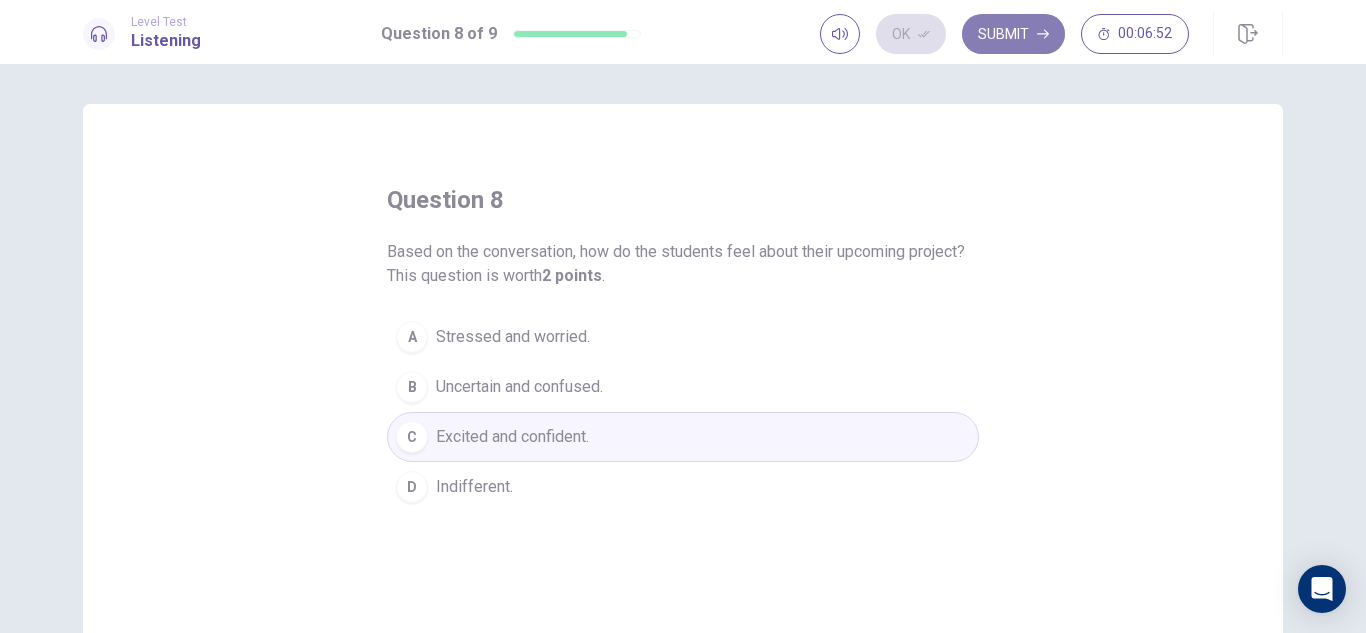 click on "Submit" at bounding box center (1013, 34) 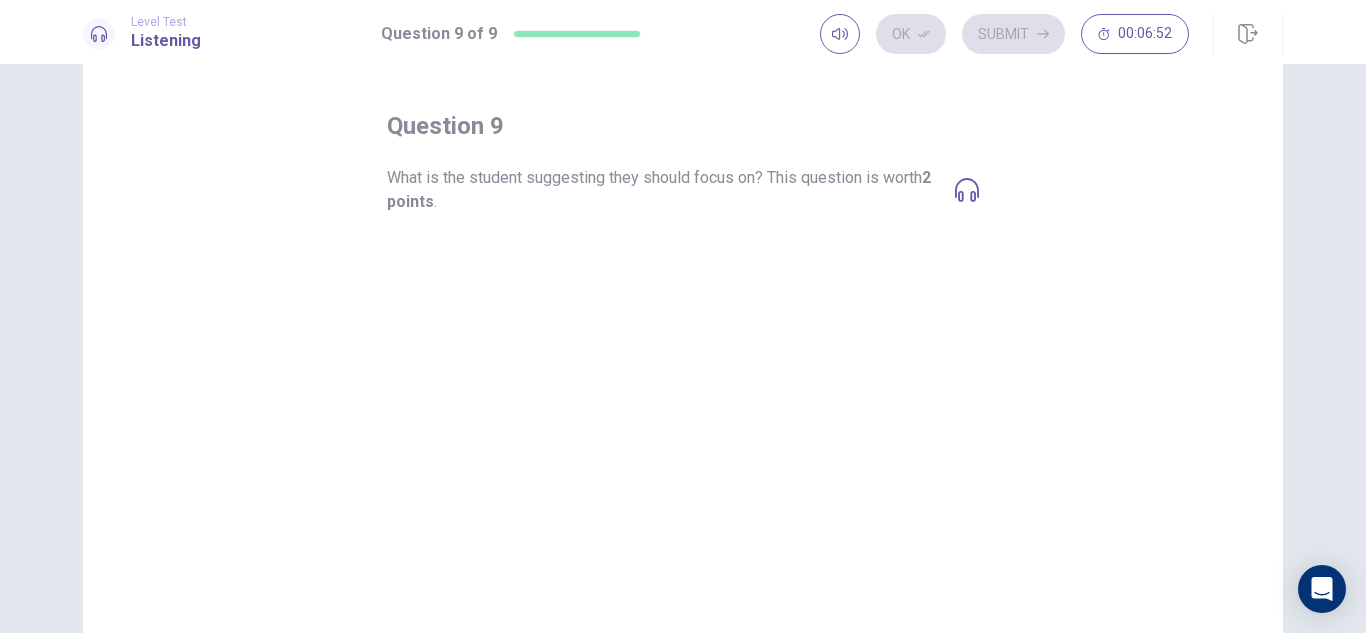 scroll, scrollTop: 62, scrollLeft: 0, axis: vertical 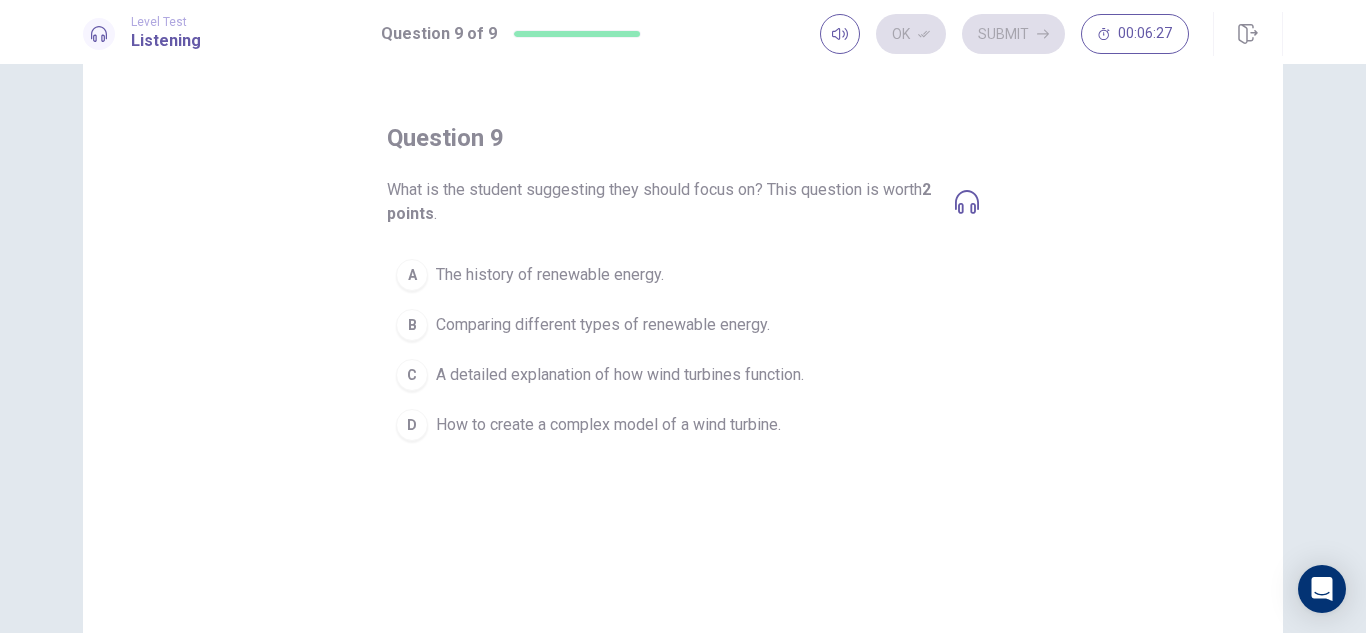 click on "The history of renewable energy." at bounding box center [550, 275] 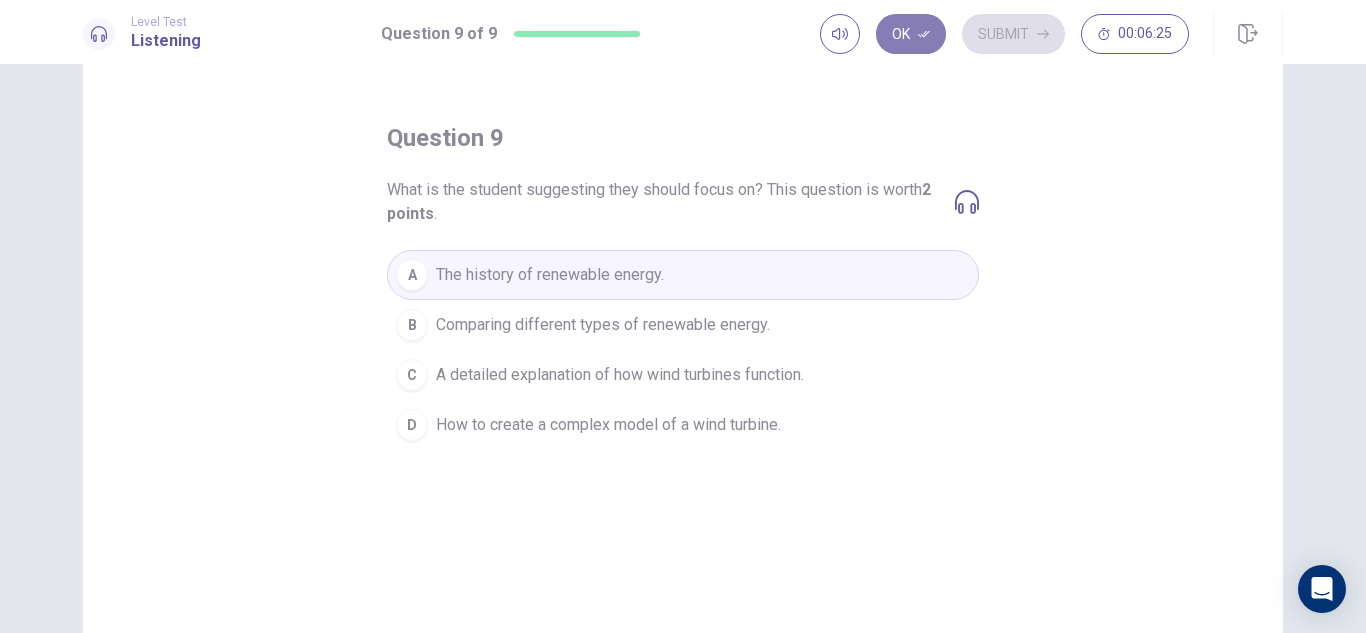click on "Ok" at bounding box center (911, 34) 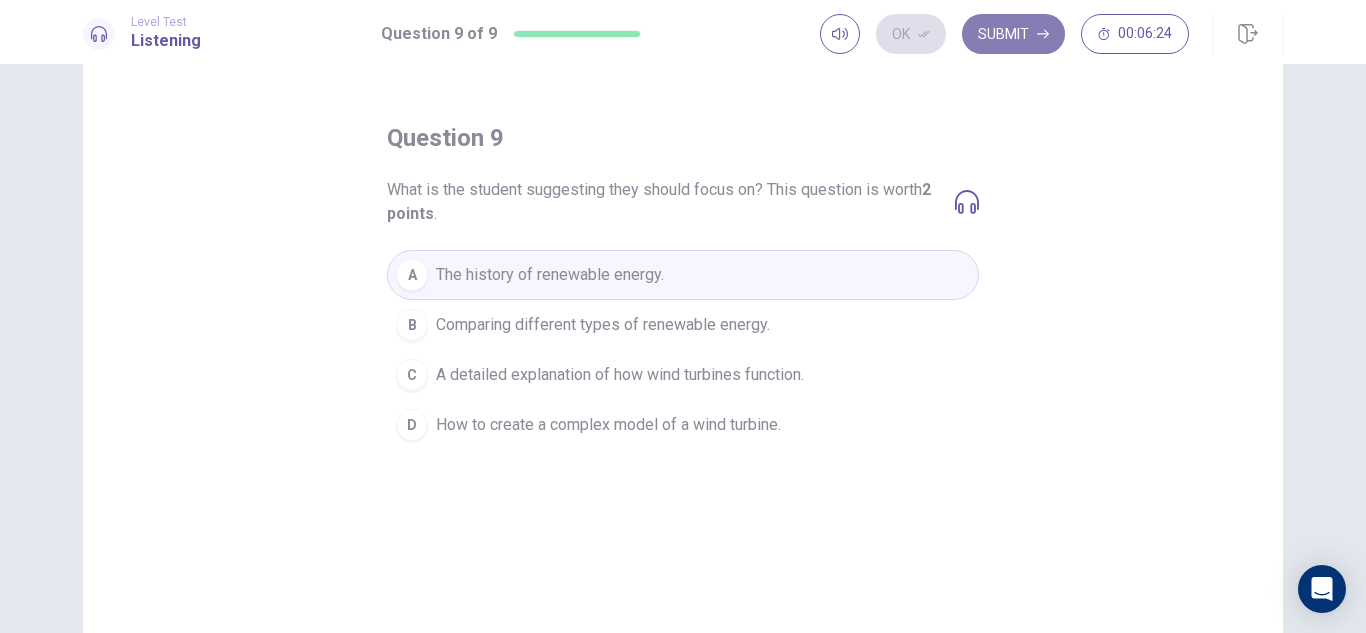 click on "Submit" at bounding box center [1013, 34] 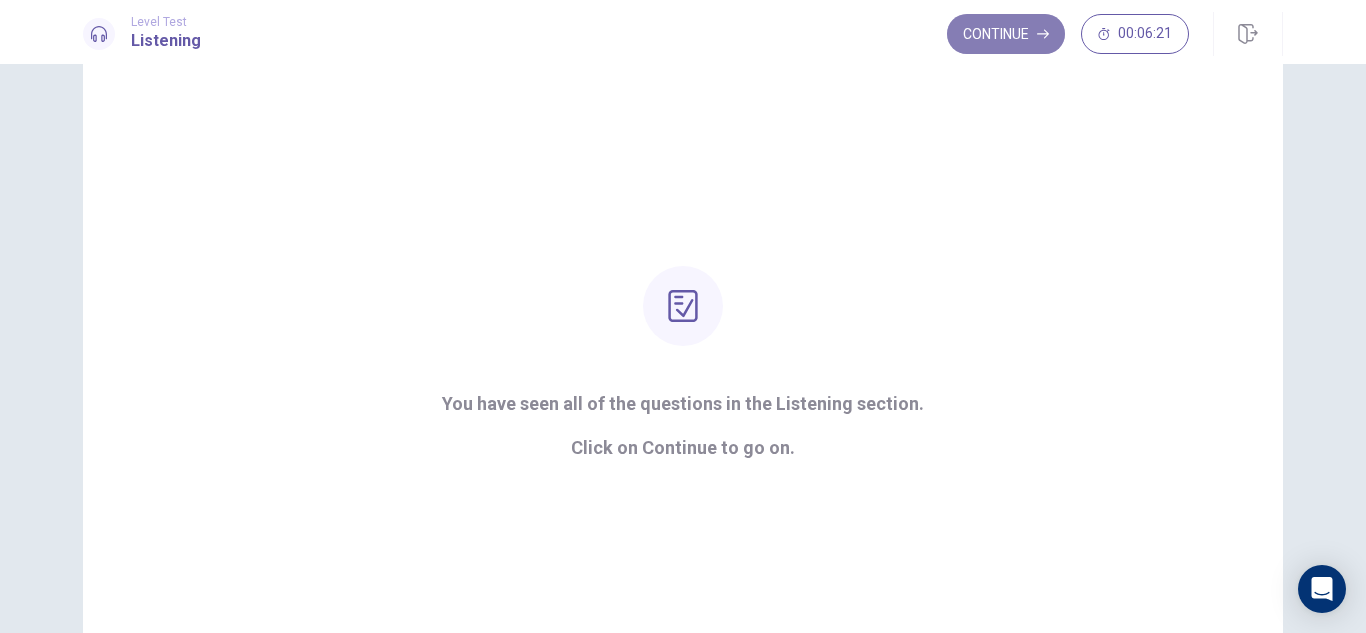 click on "Continue" at bounding box center (1006, 34) 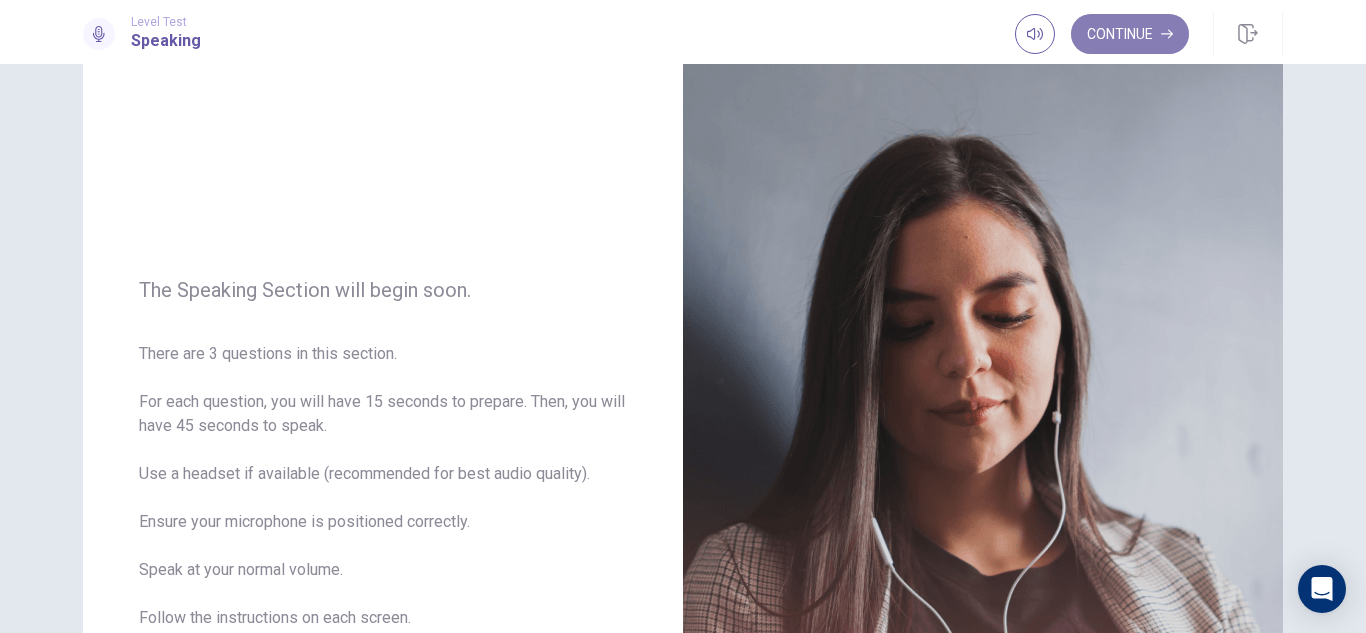 click on "Continue" at bounding box center (1130, 34) 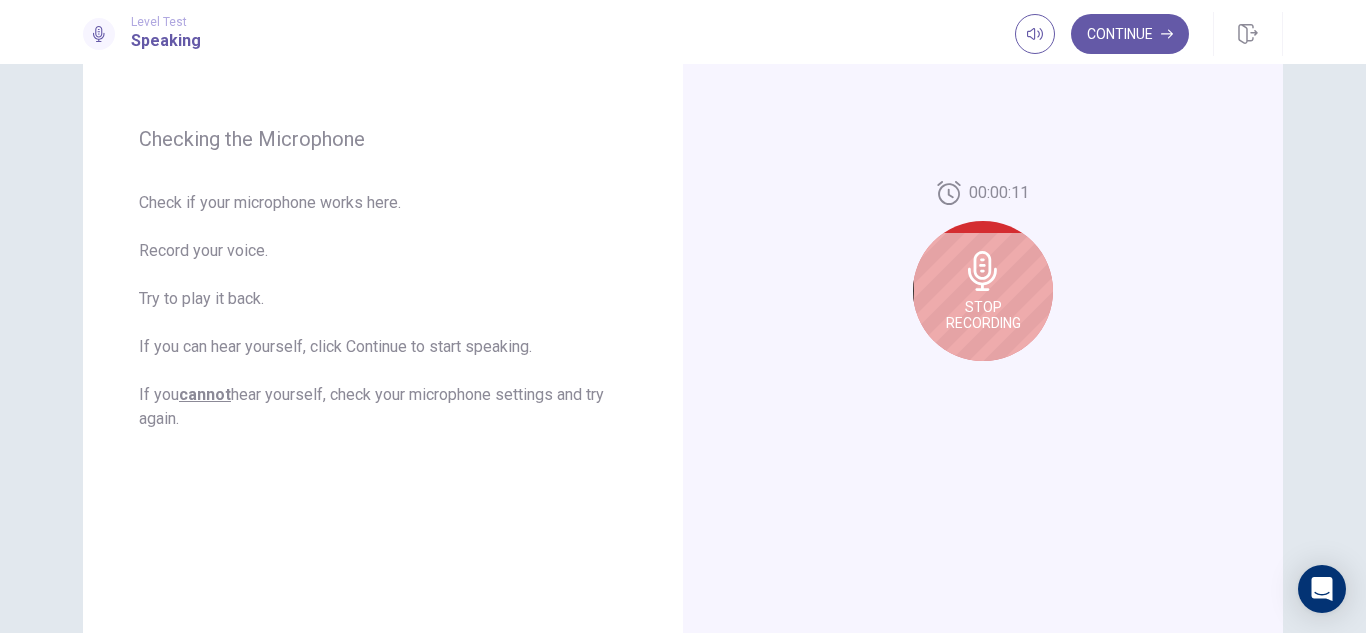 scroll, scrollTop: 259, scrollLeft: 0, axis: vertical 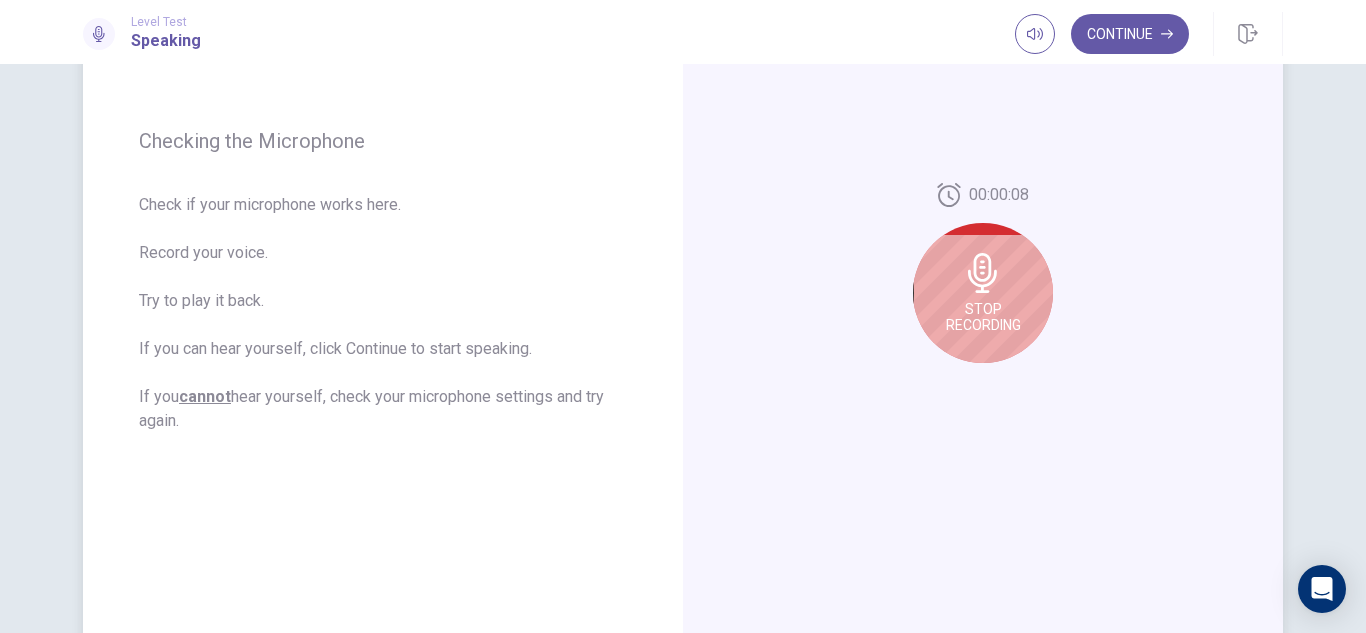 click on "Stop   Recording" at bounding box center [983, 293] 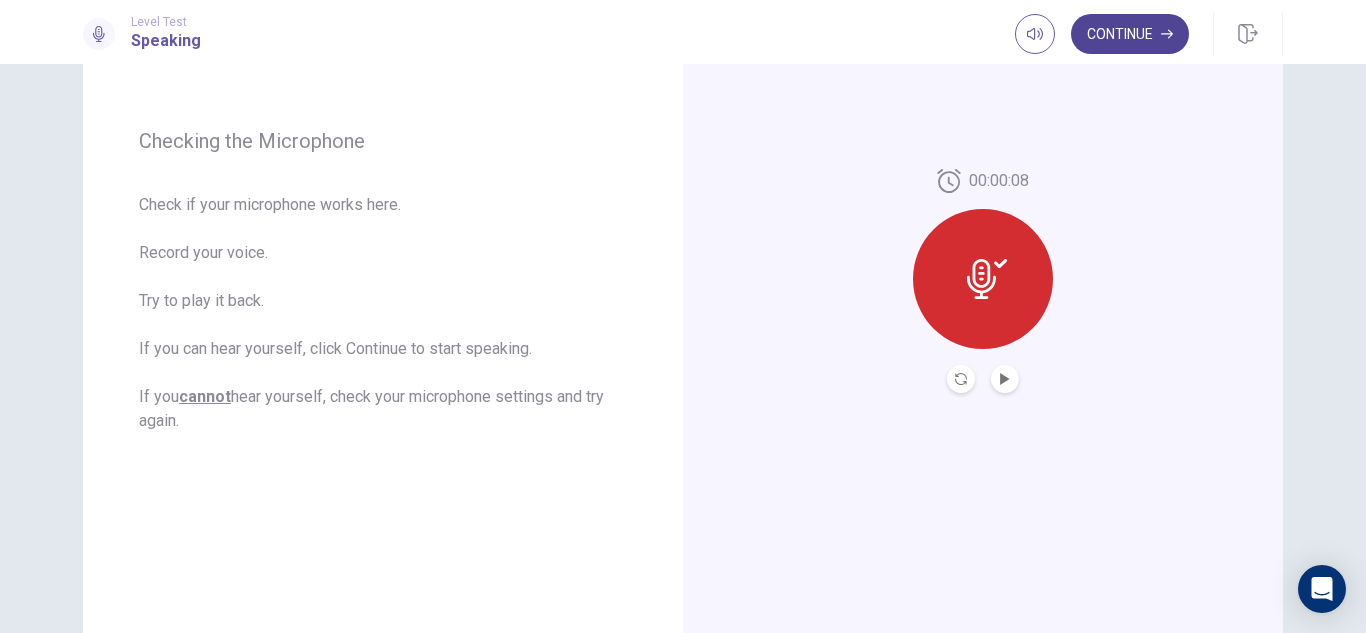drag, startPoint x: 1005, startPoint y: 269, endPoint x: 1126, endPoint y: 16, distance: 280.44608 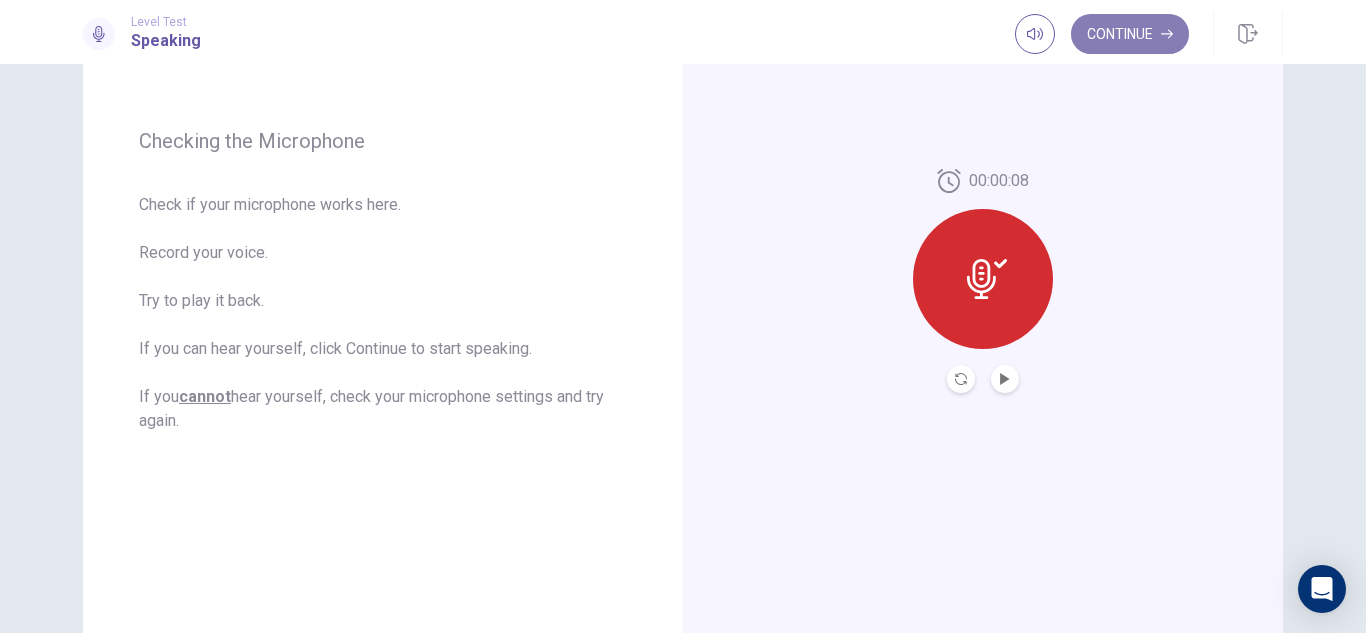 click on "Continue" at bounding box center (1130, 34) 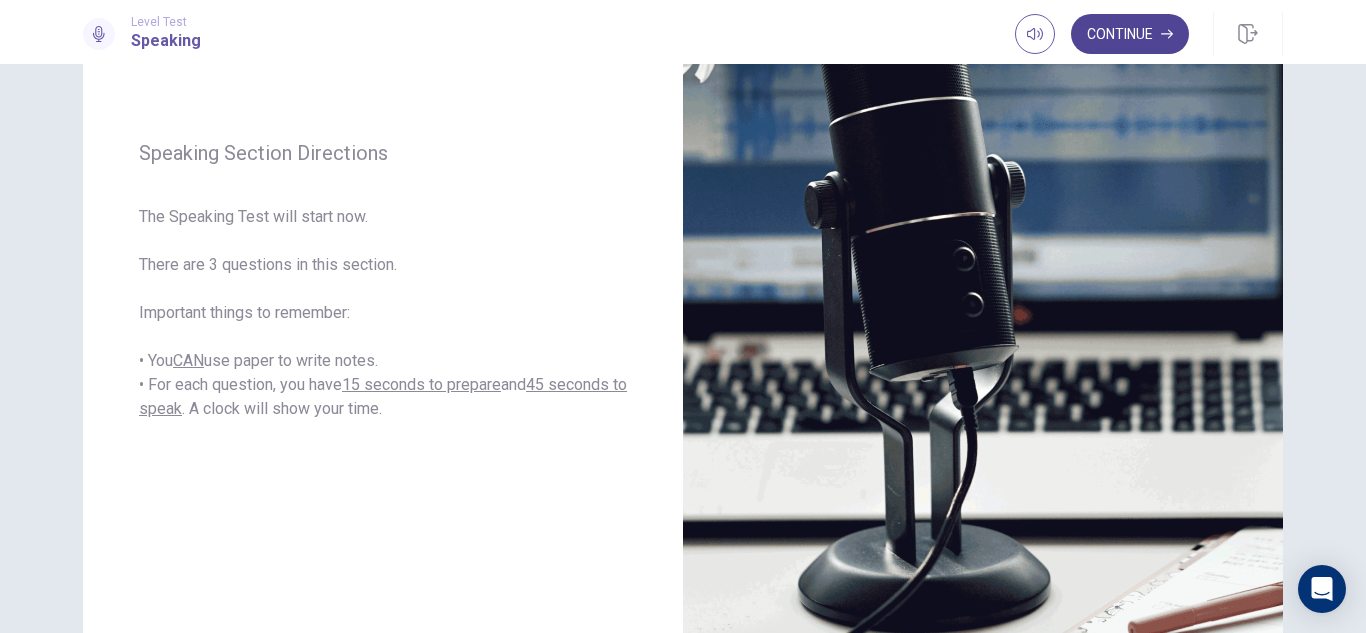 click on "Continue" at bounding box center (1130, 34) 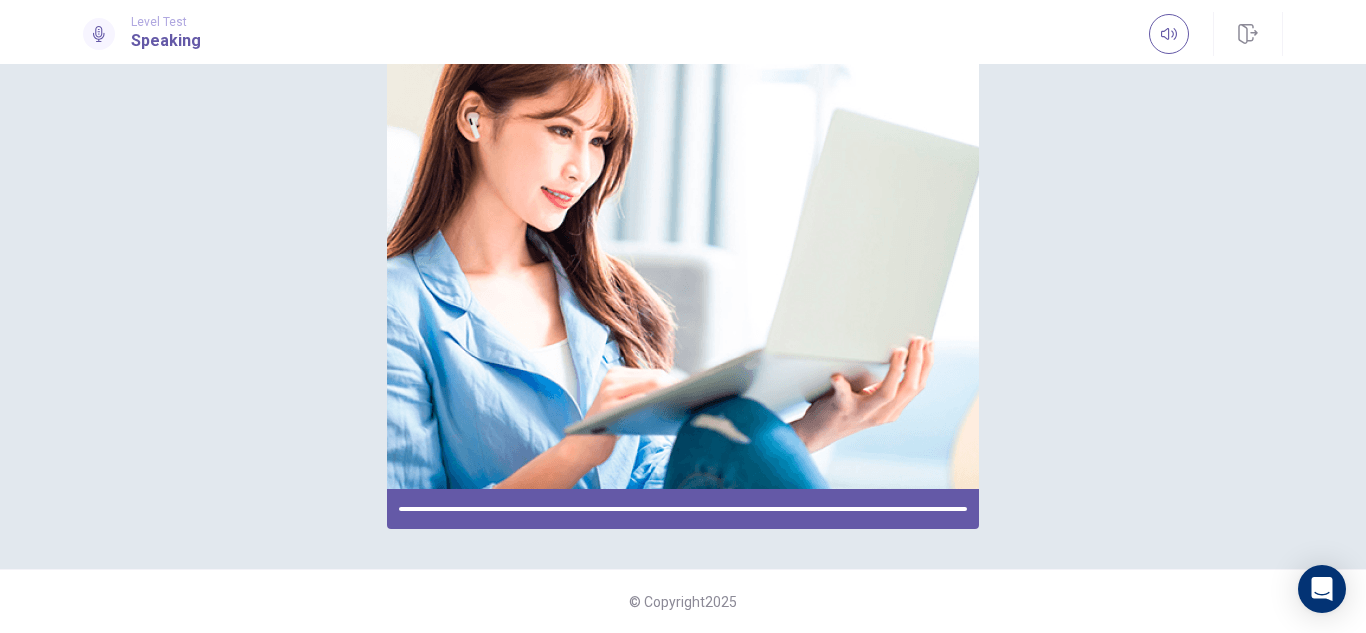 scroll, scrollTop: 244, scrollLeft: 0, axis: vertical 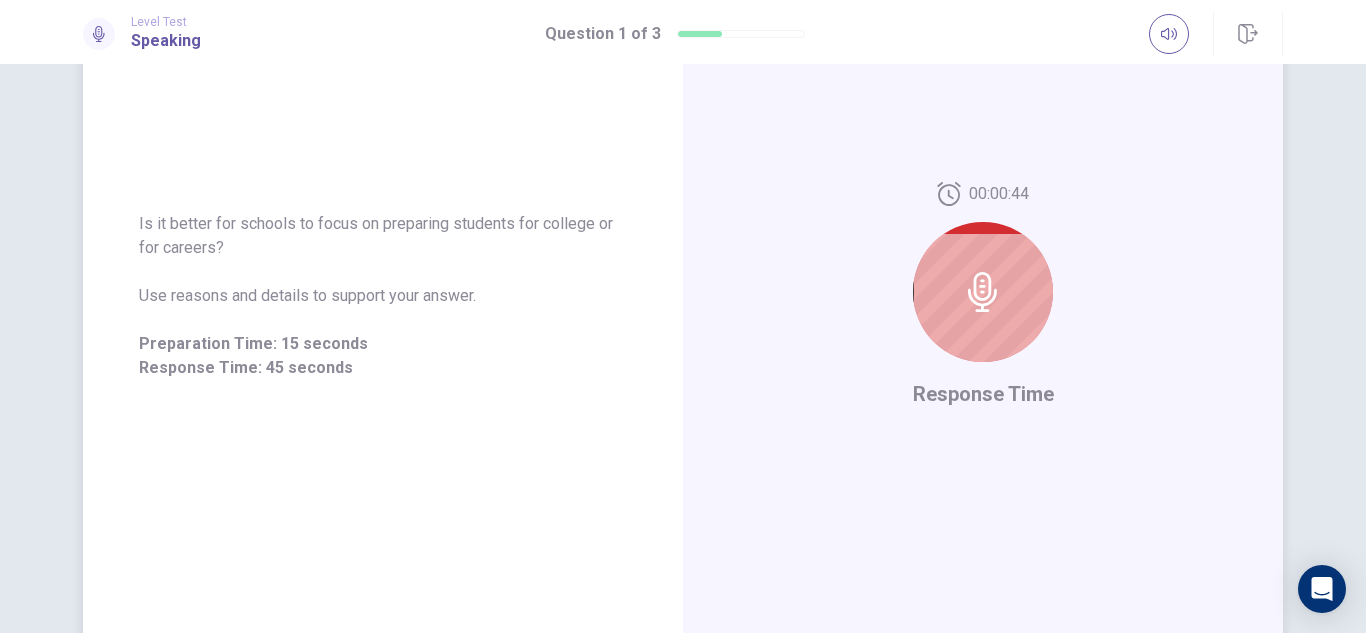 click at bounding box center [983, 292] 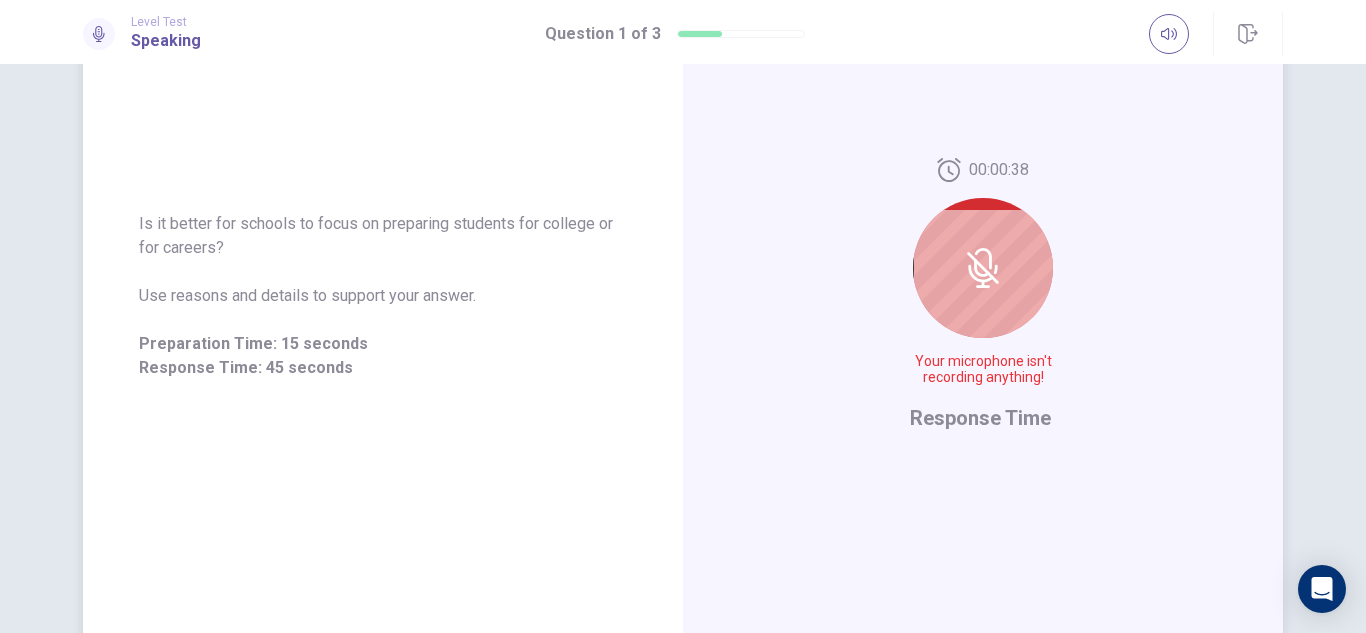 click 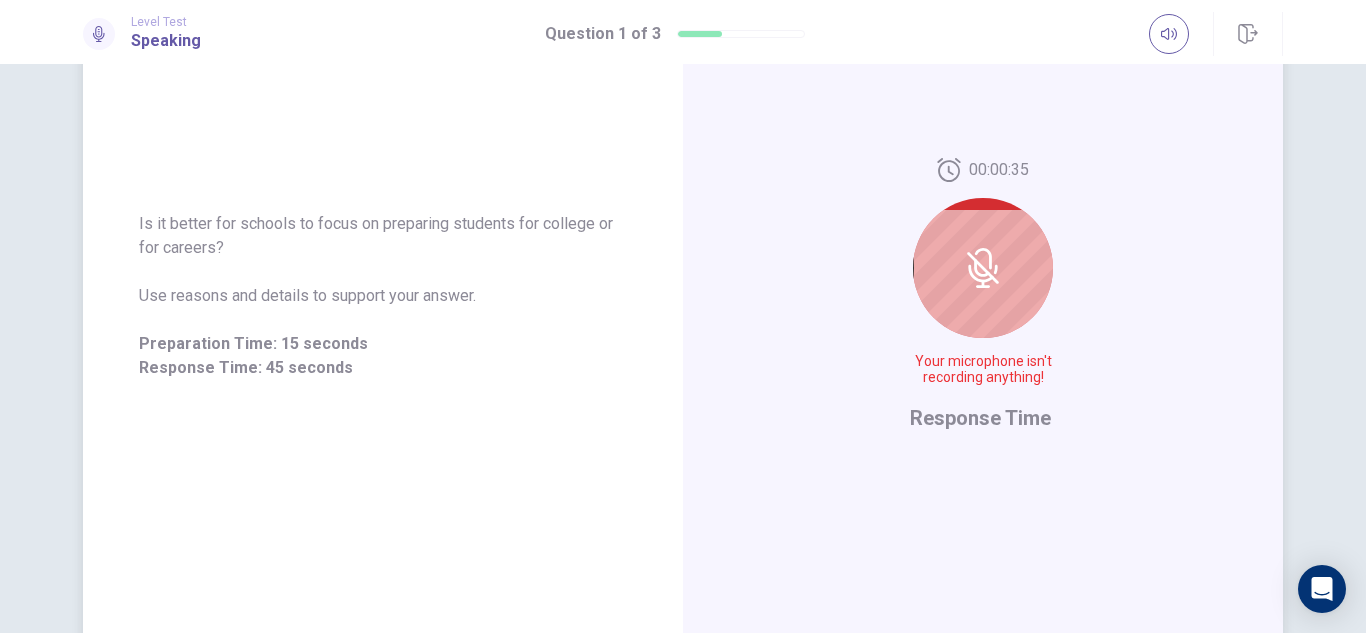 click 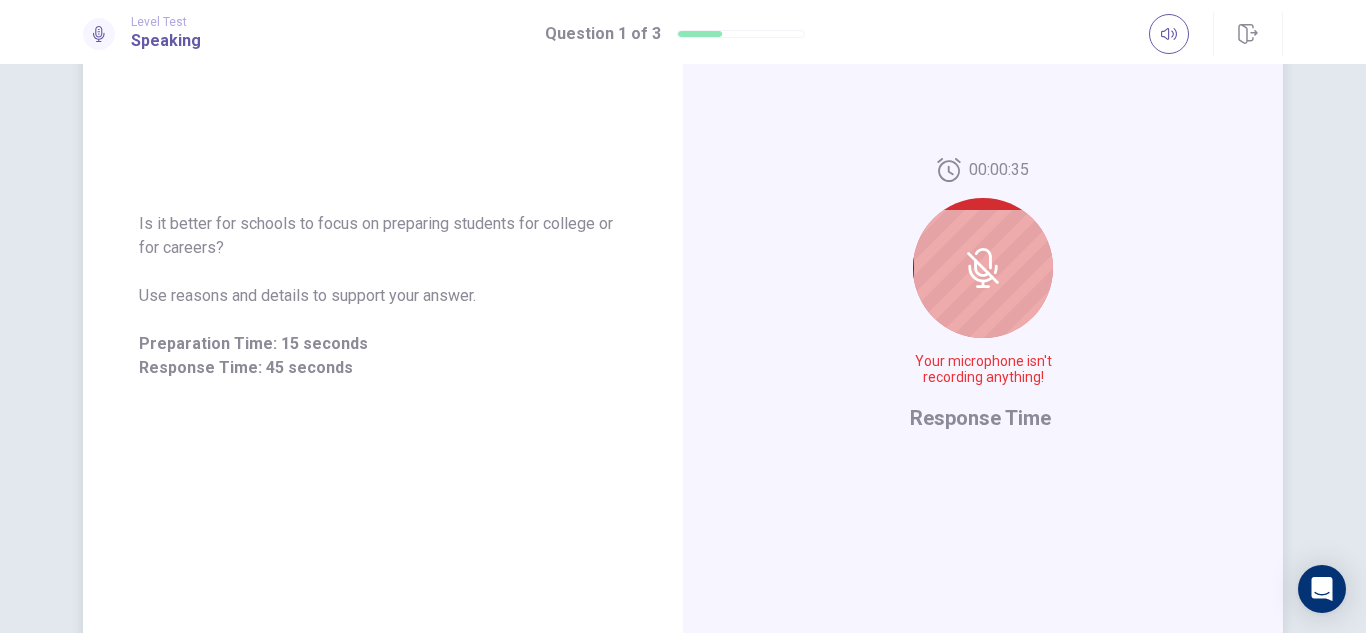 click 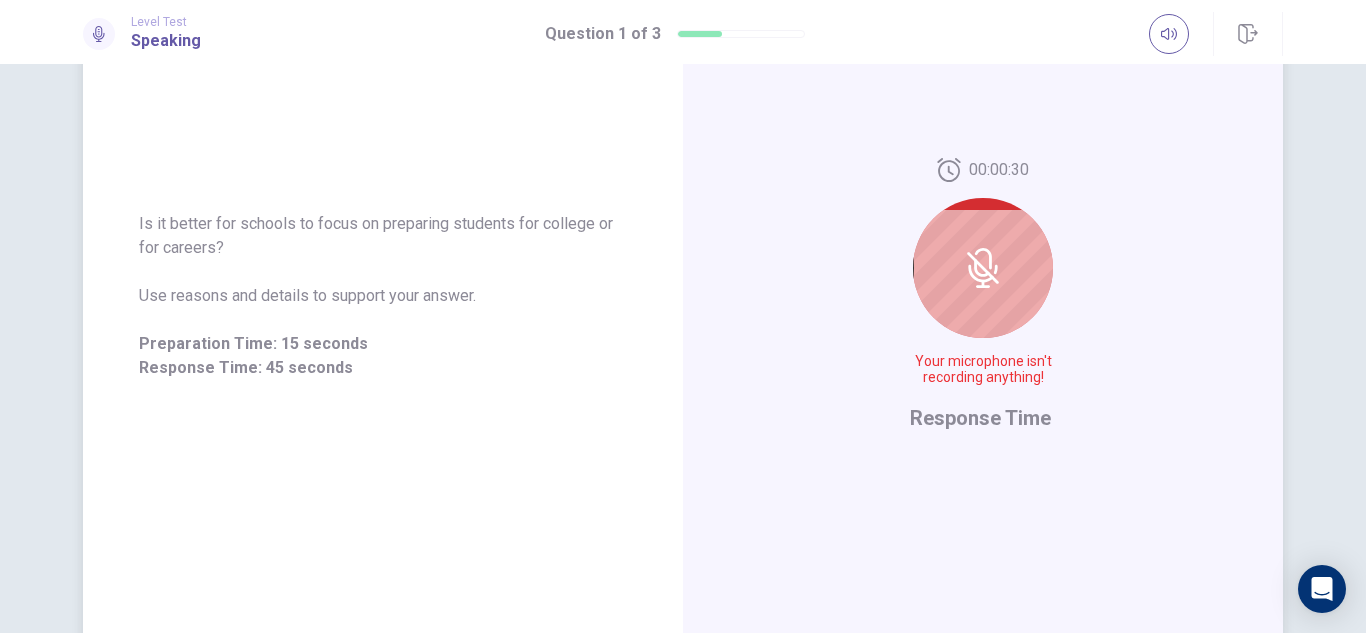 click 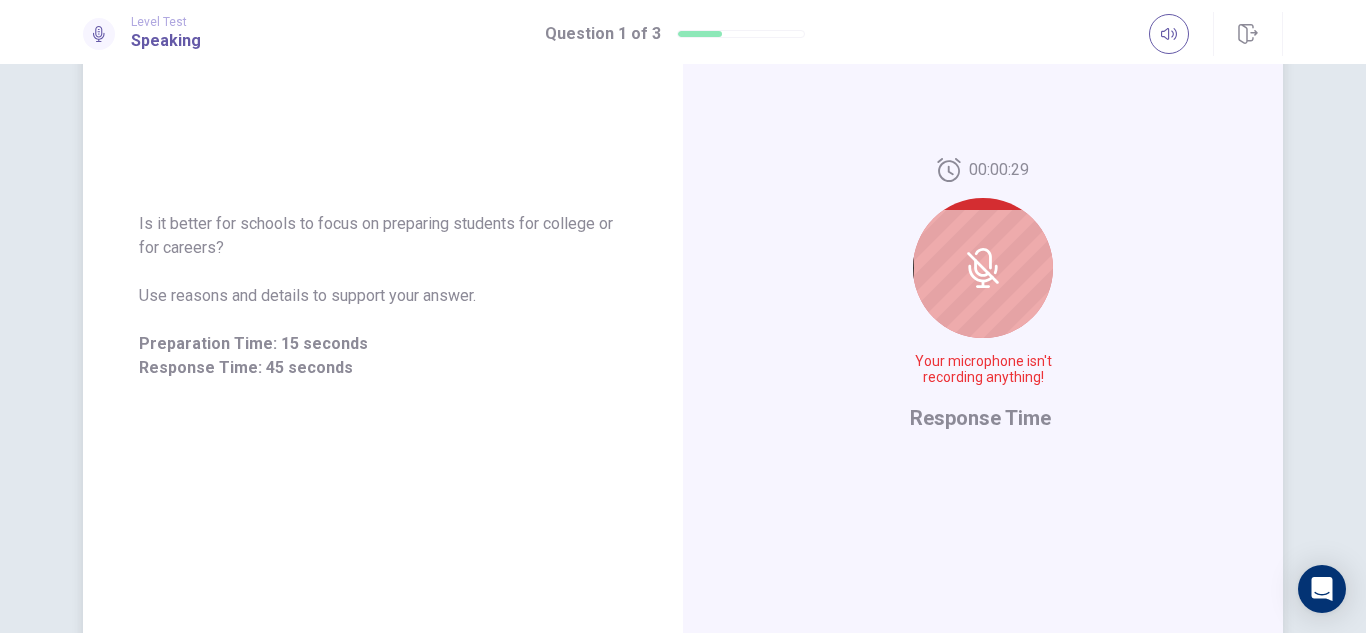click at bounding box center [983, 268] 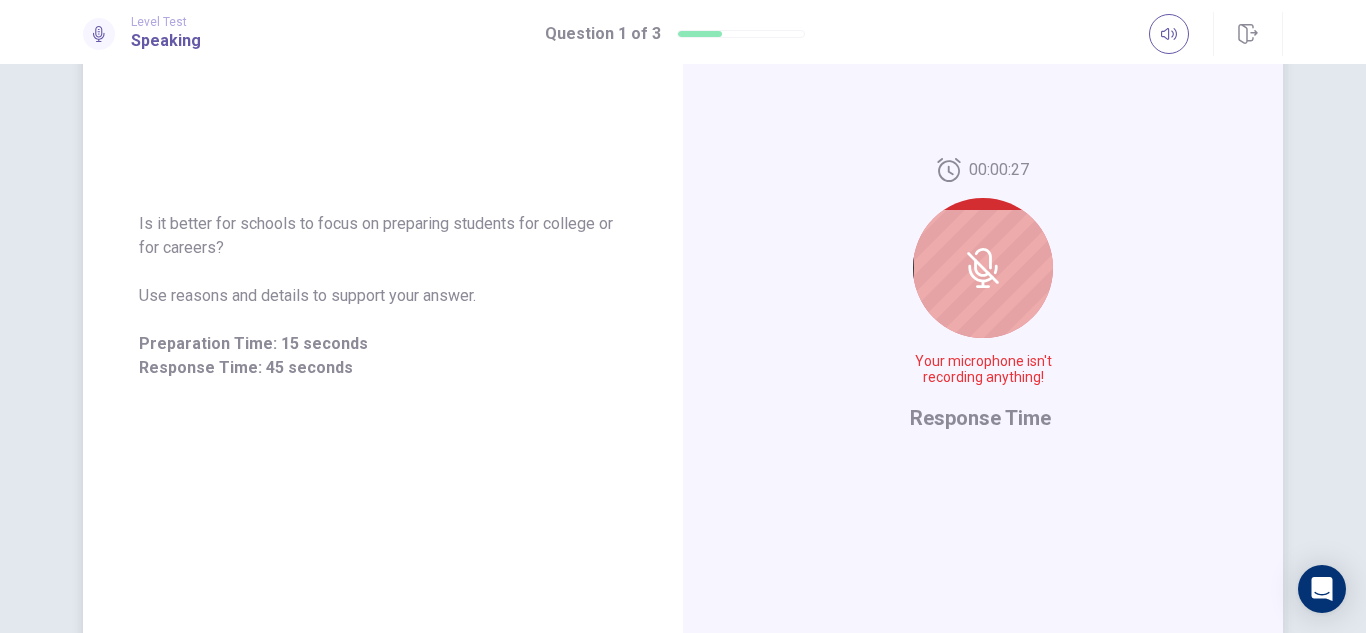click 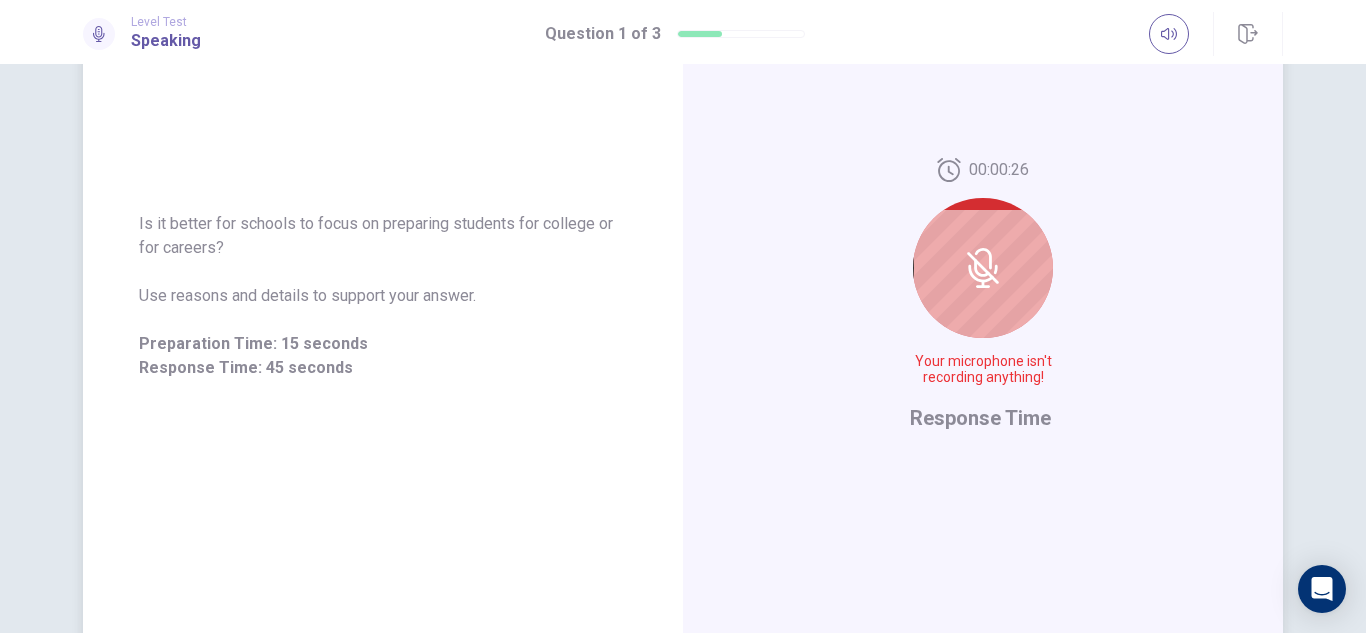 click 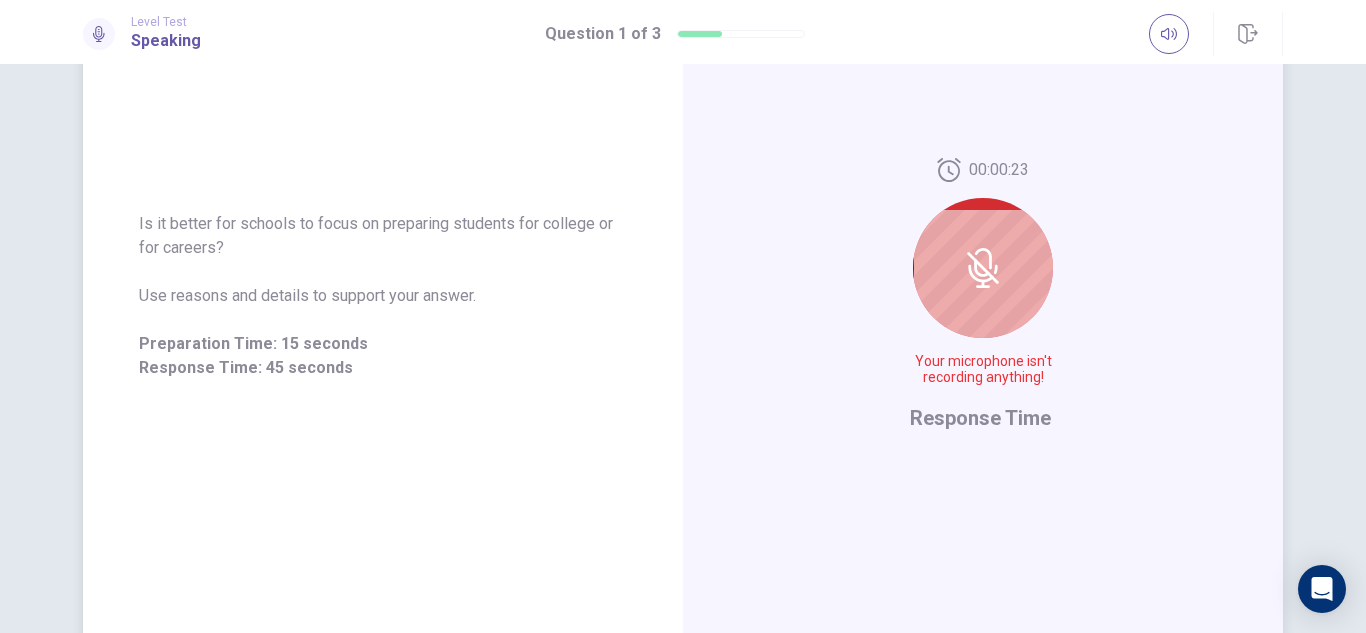 click at bounding box center [983, 268] 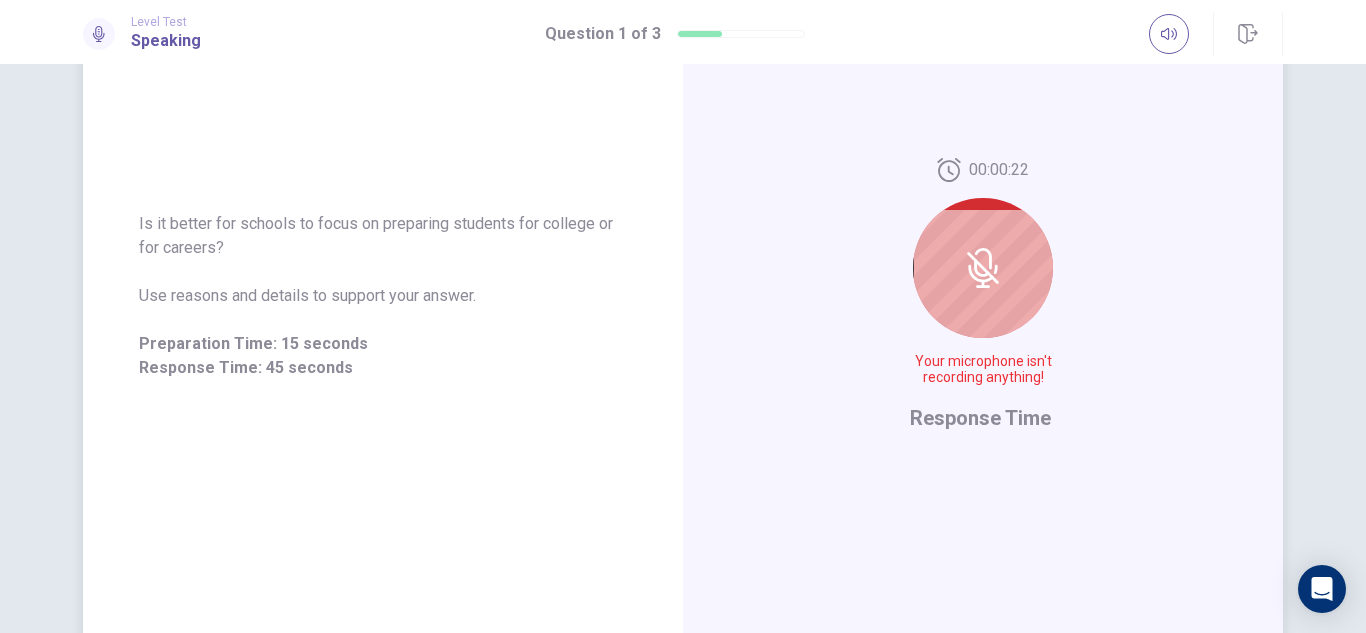 click at bounding box center (983, 268) 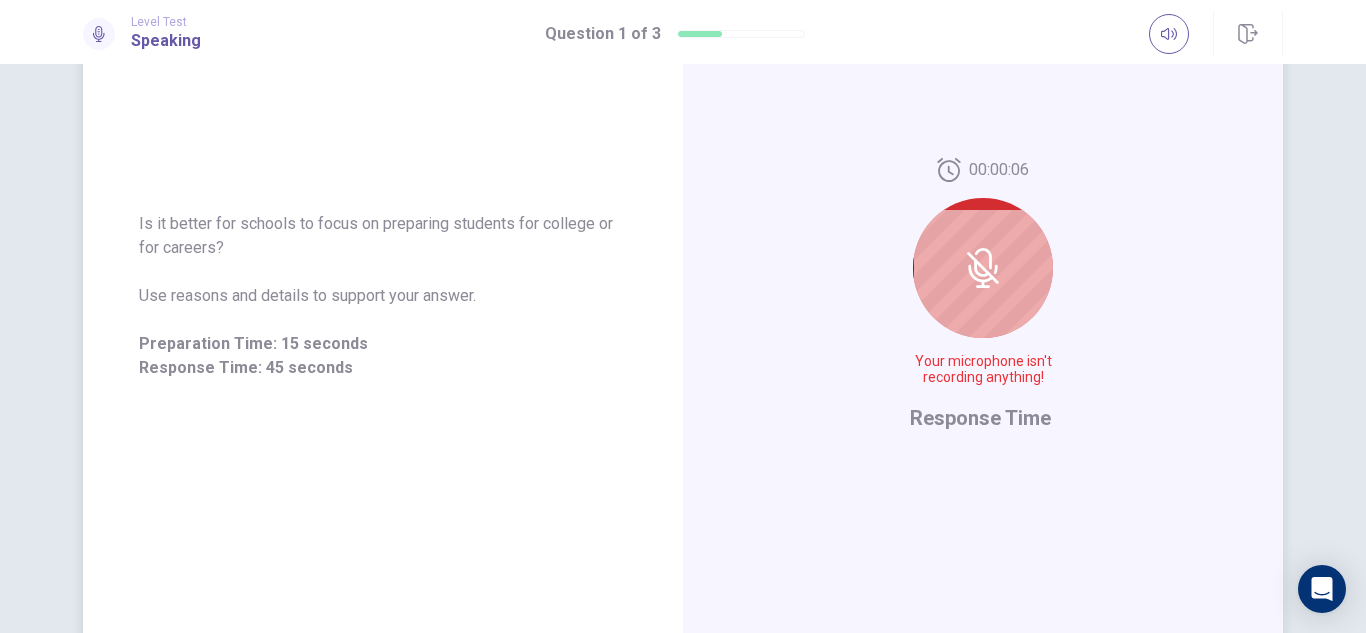 click 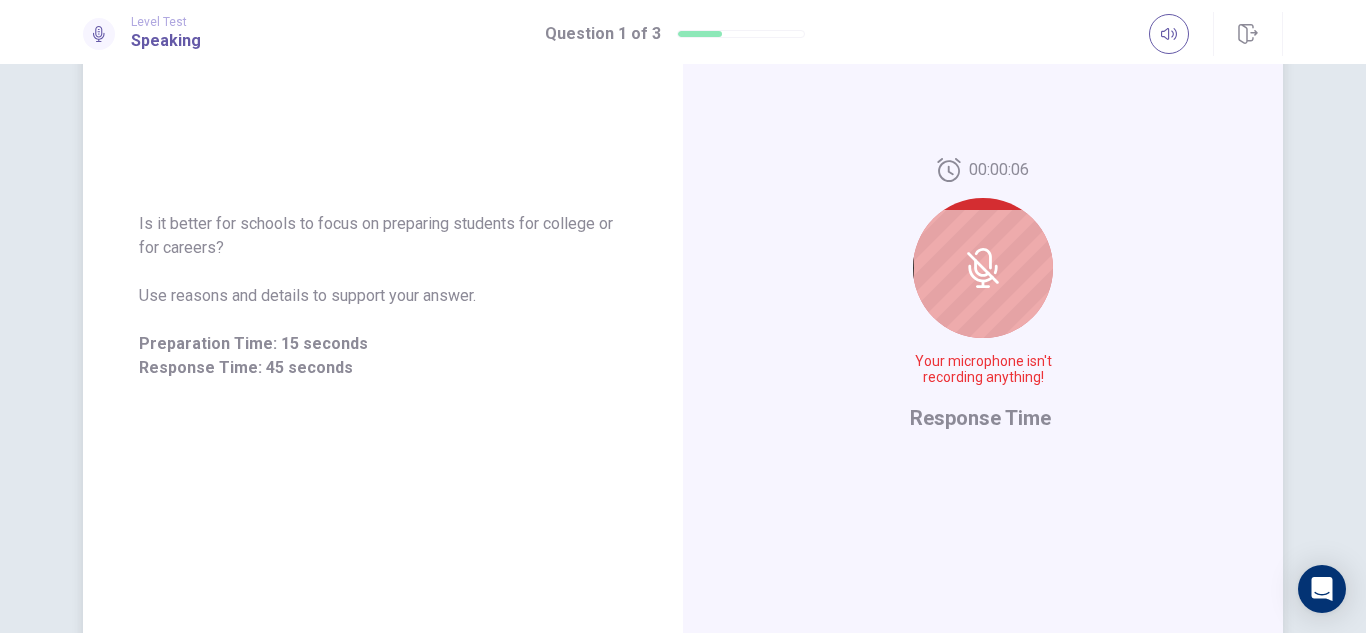 click 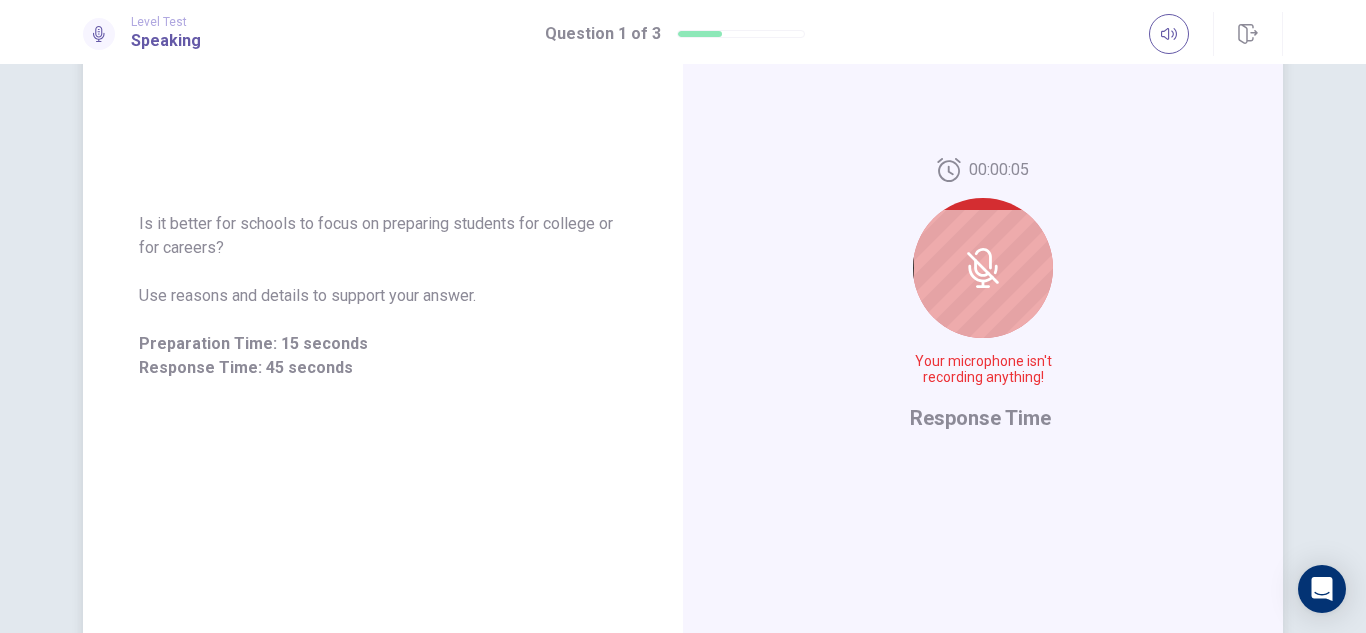 click on "Response Time" at bounding box center [980, 418] 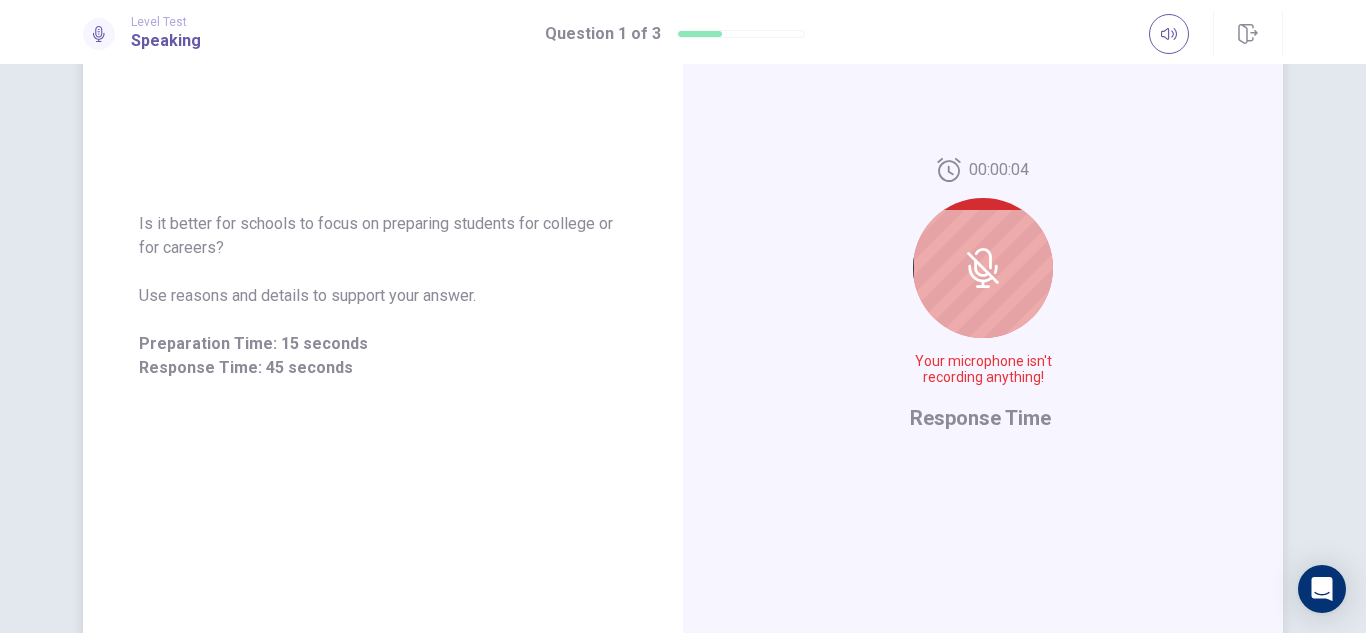 click on "00:00:04 Your microphone isn't recording anything! Response Time" at bounding box center (983, 296) 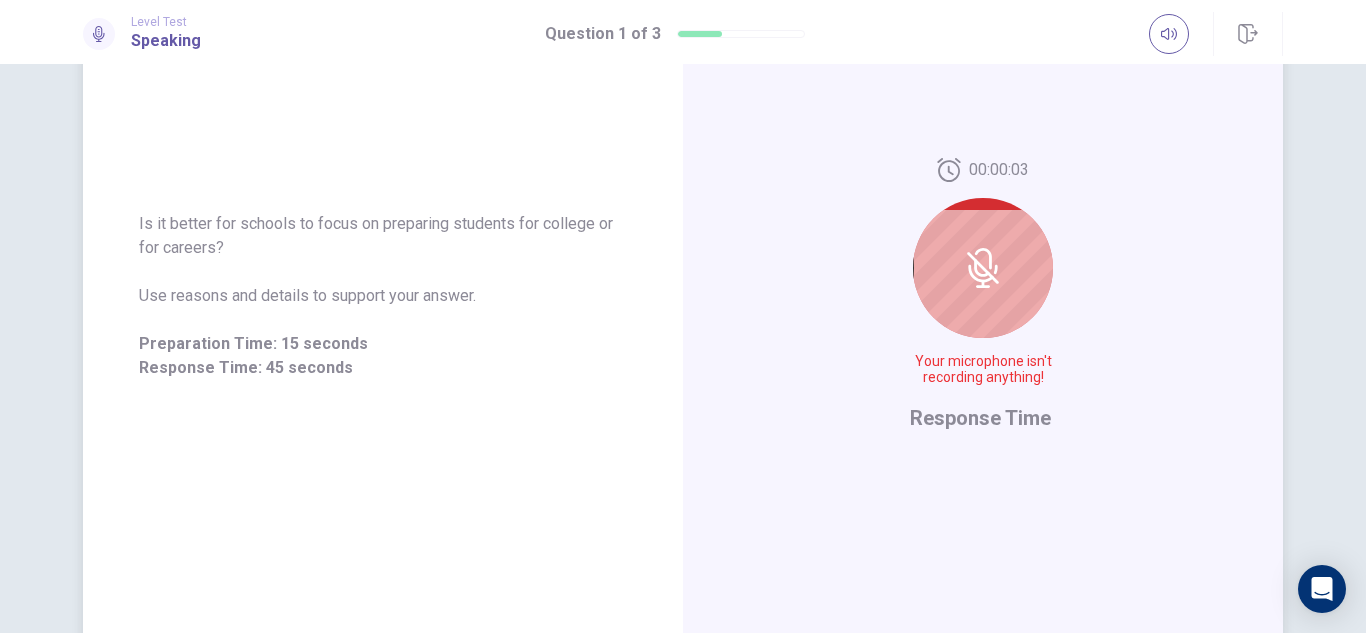 click 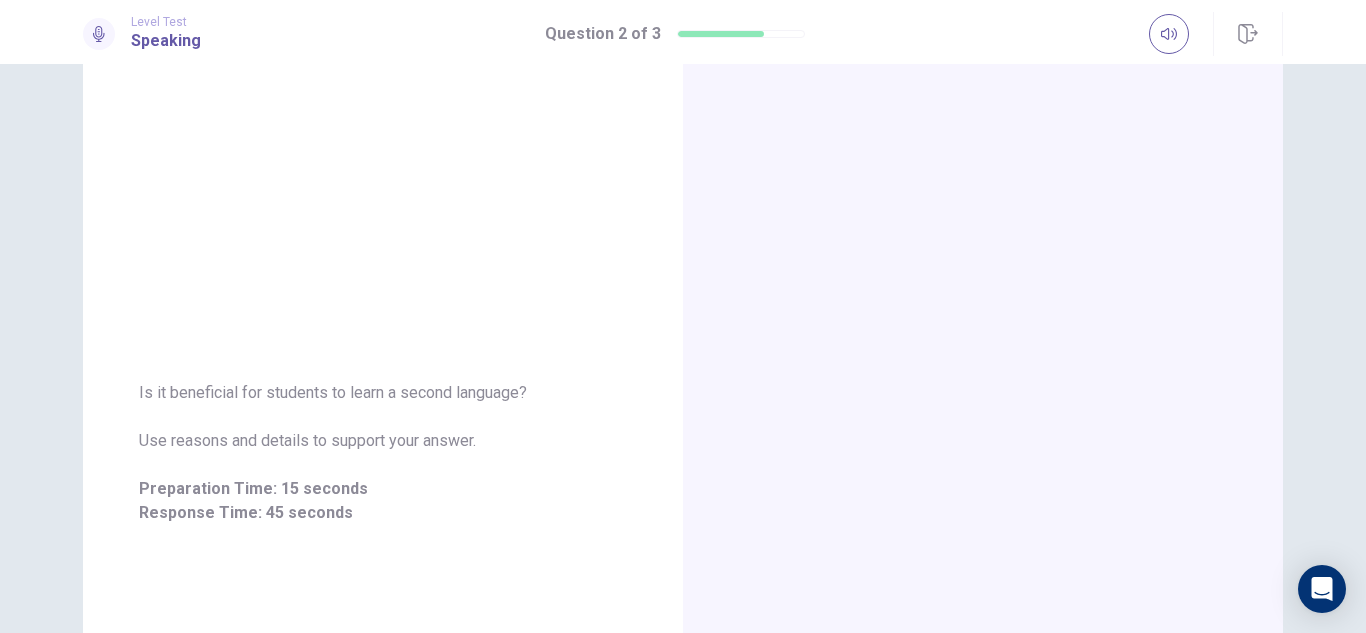 scroll, scrollTop: 75, scrollLeft: 0, axis: vertical 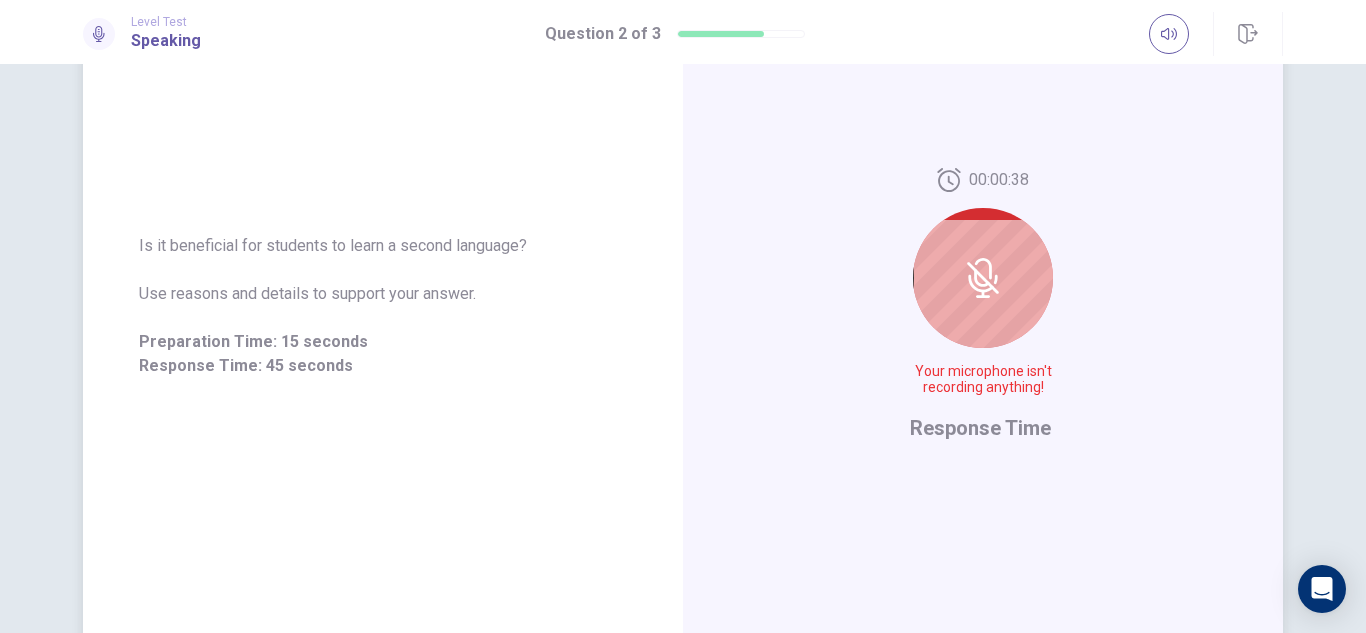 click at bounding box center (983, 278) 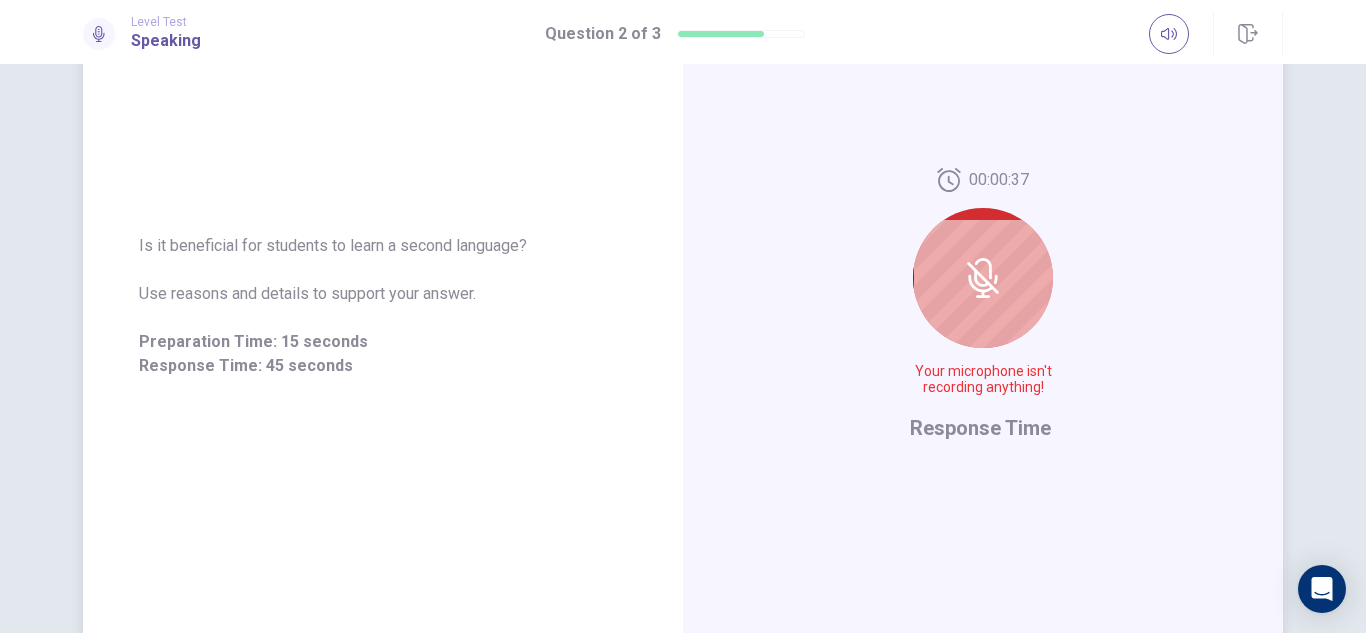 click 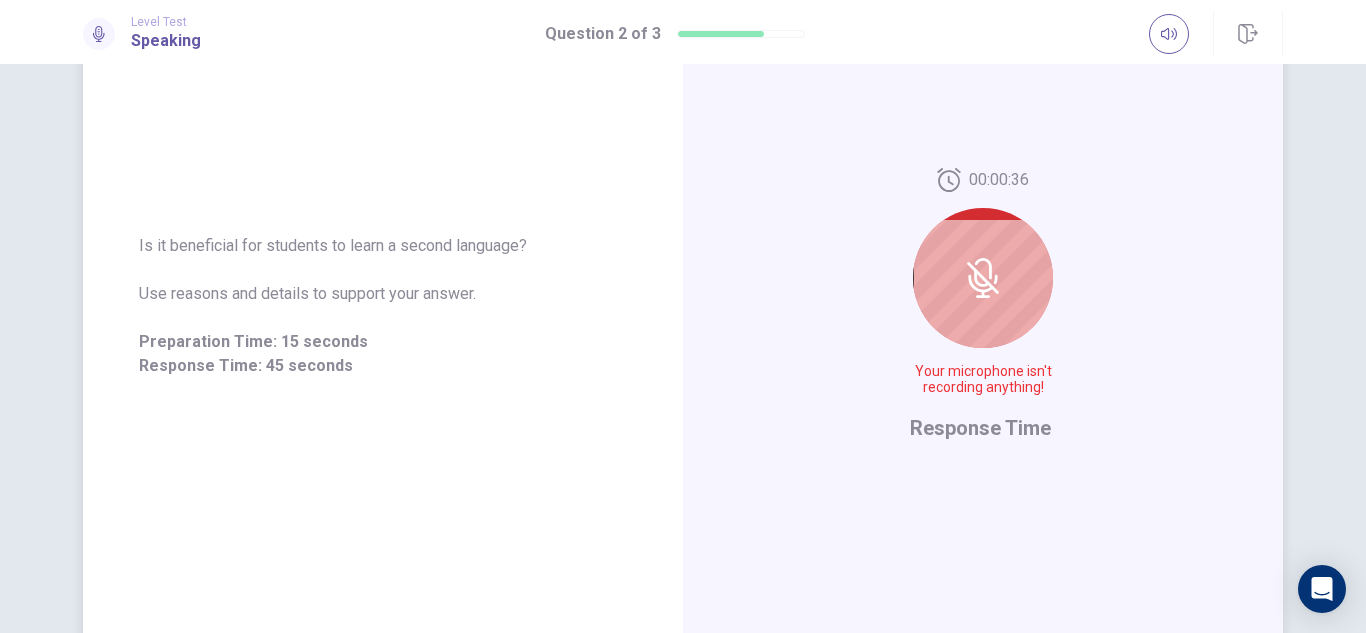 click at bounding box center (983, 278) 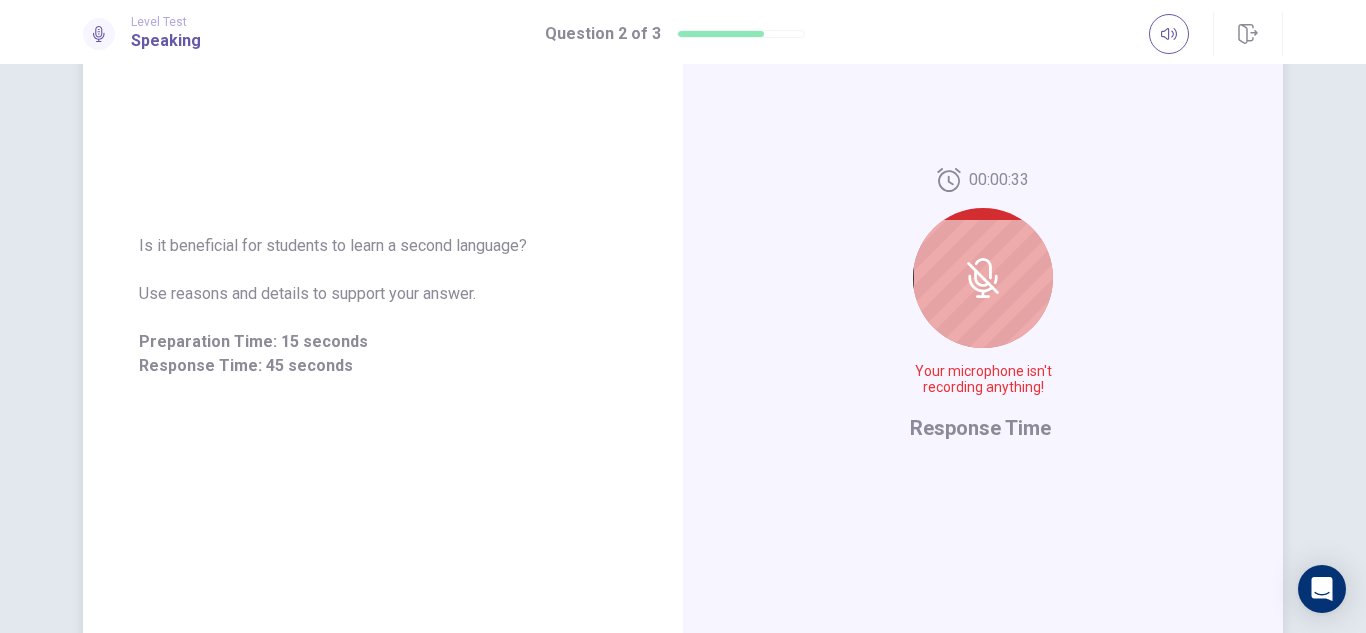 click 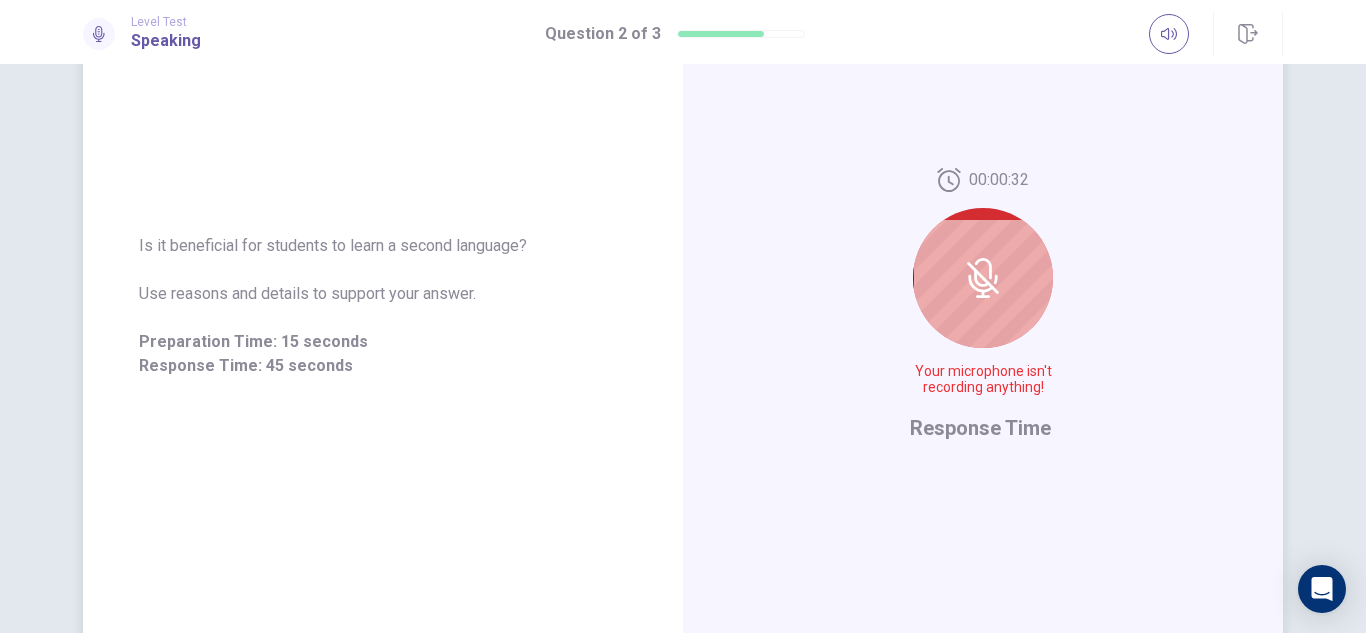 click on "Response Time" at bounding box center [980, 428] 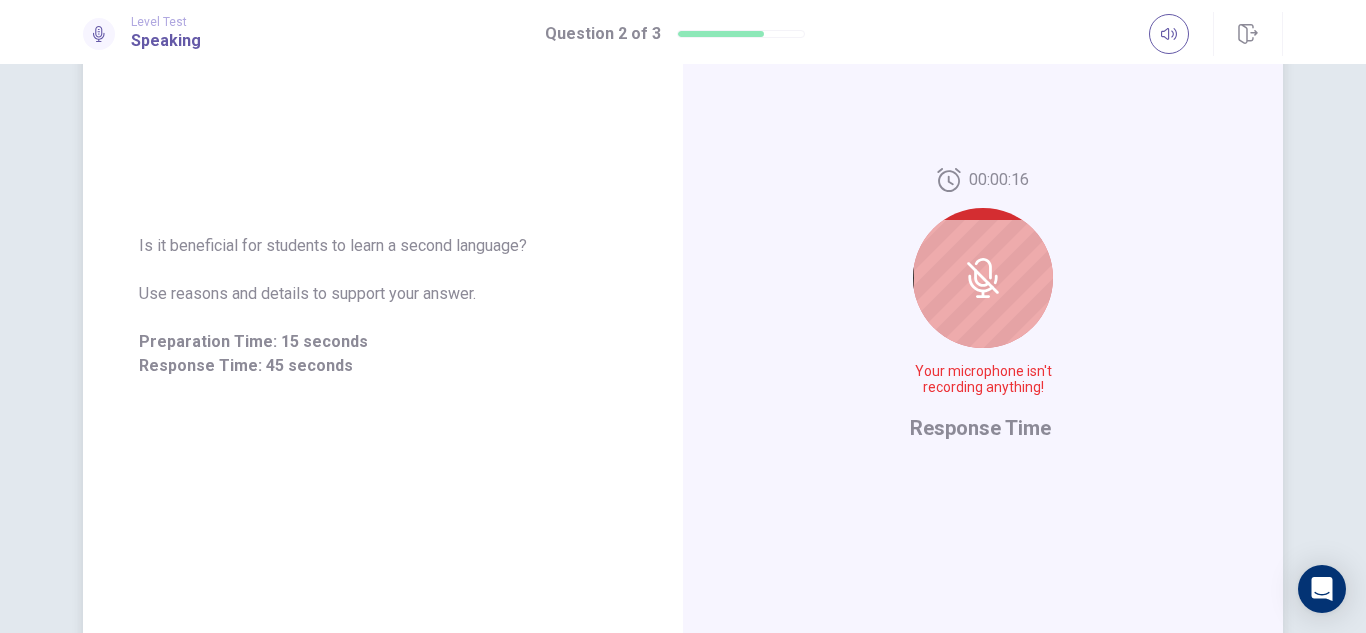 click at bounding box center (983, 278) 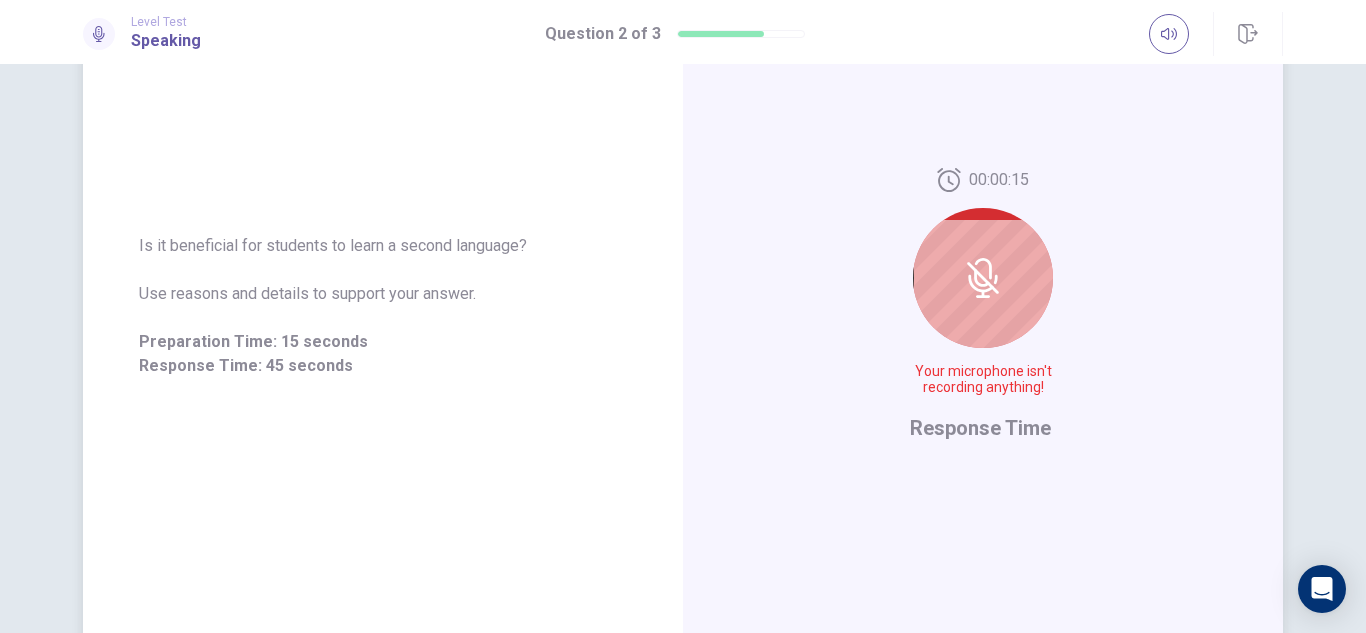 click at bounding box center [983, 278] 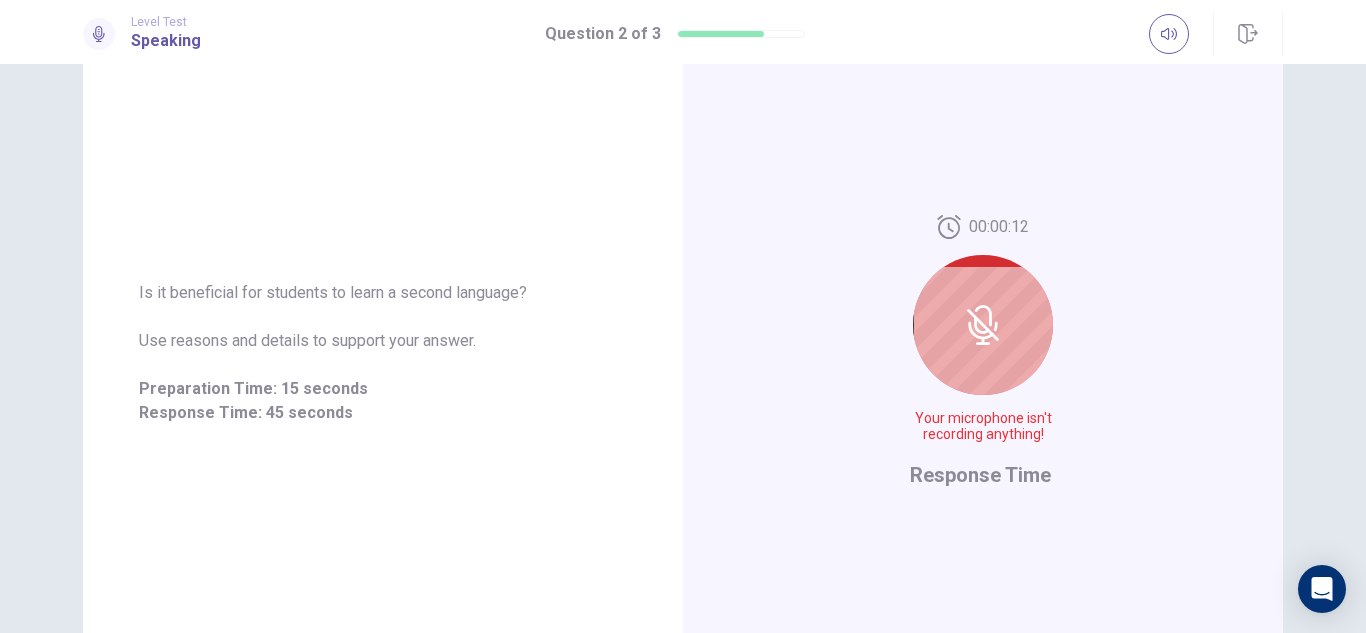 scroll, scrollTop: 66, scrollLeft: 0, axis: vertical 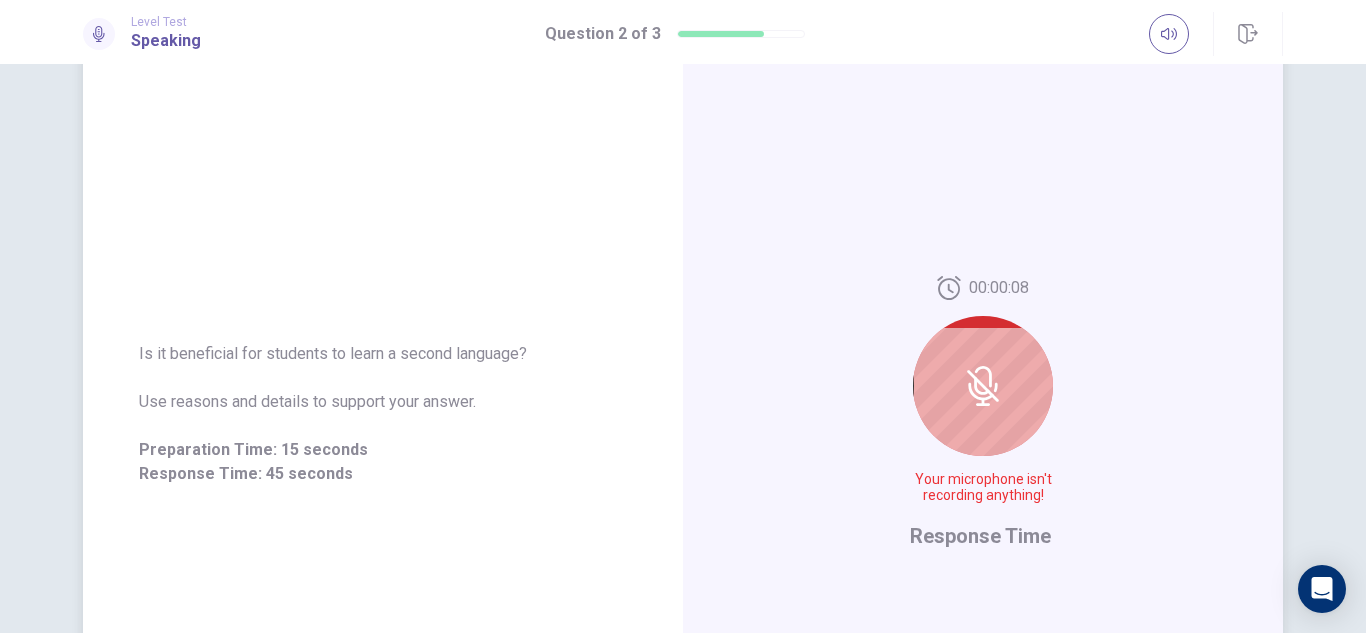 click 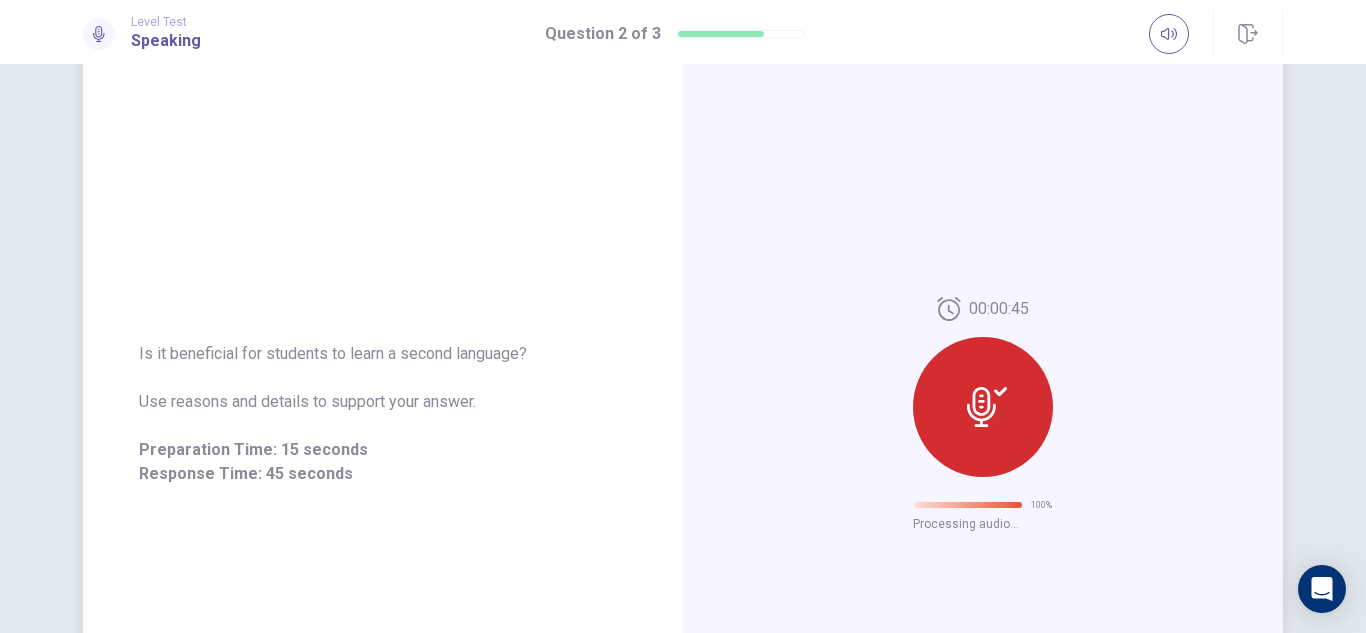 click at bounding box center (983, 407) 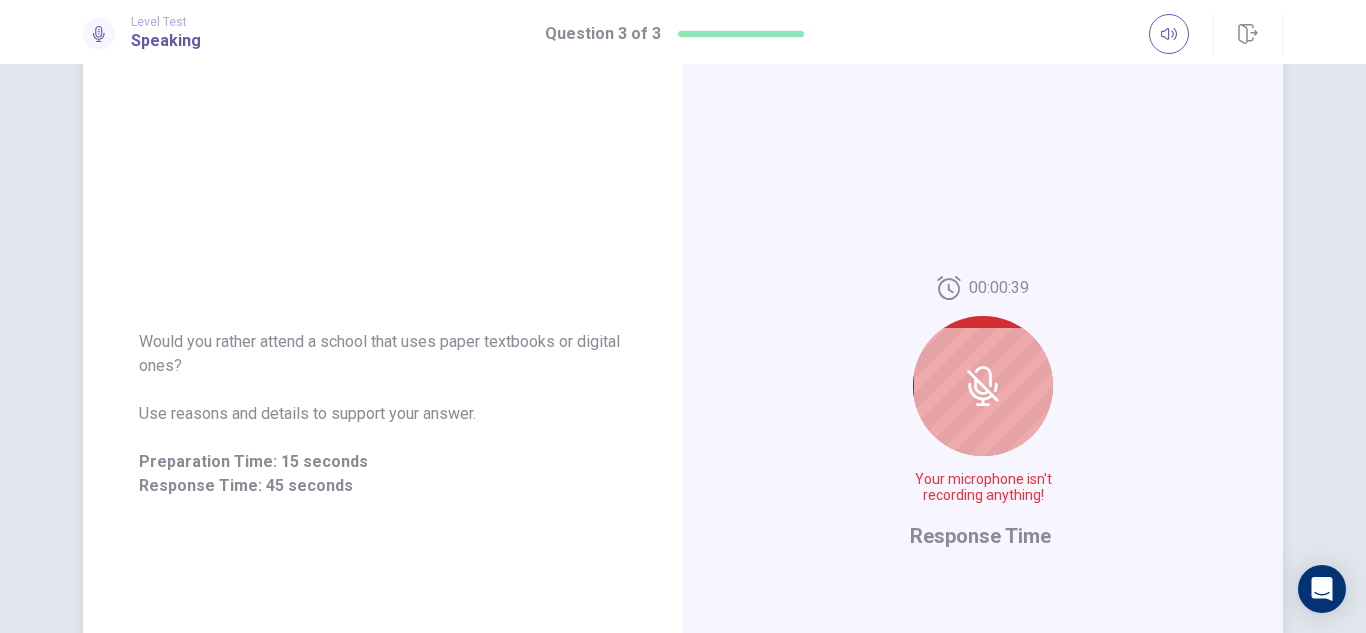 click at bounding box center [983, 386] 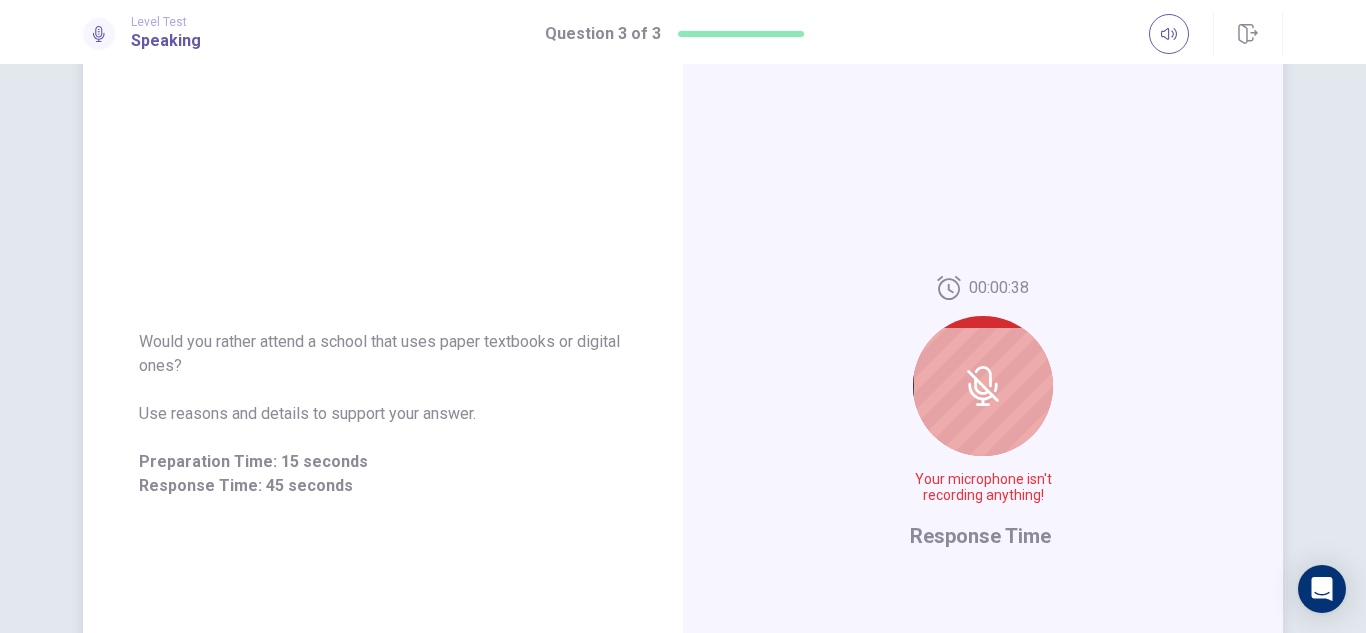 click at bounding box center [983, 386] 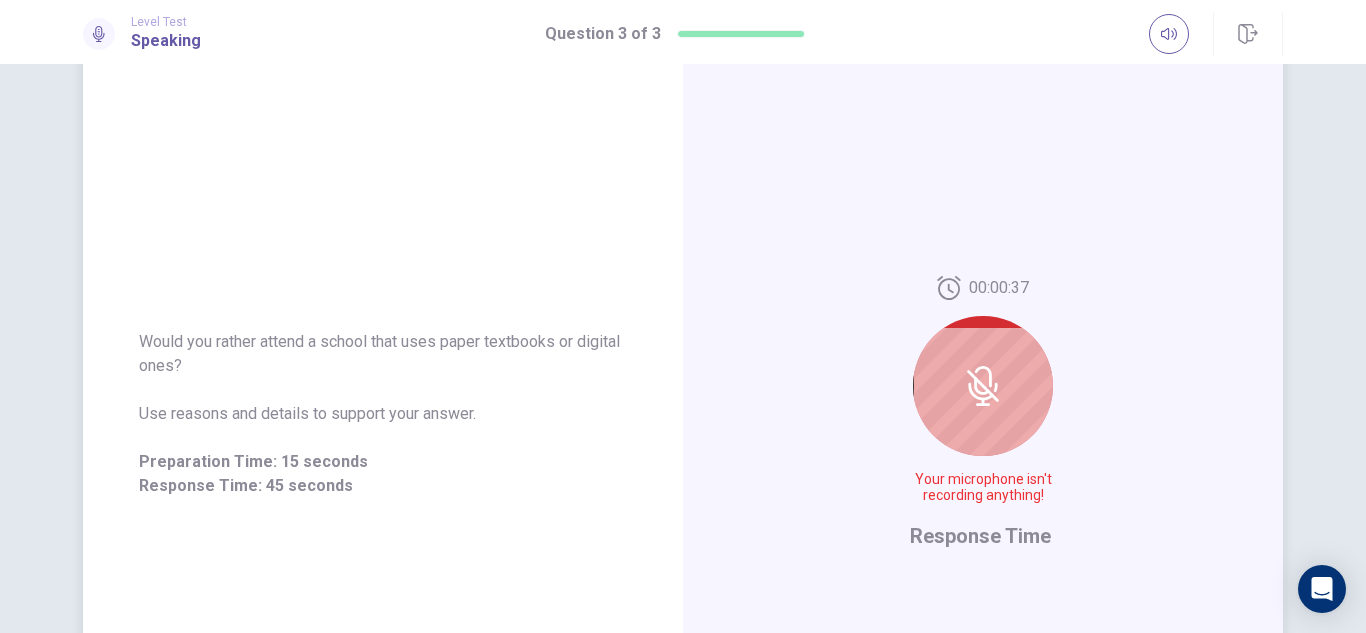 click on "Response Time" at bounding box center [980, 536] 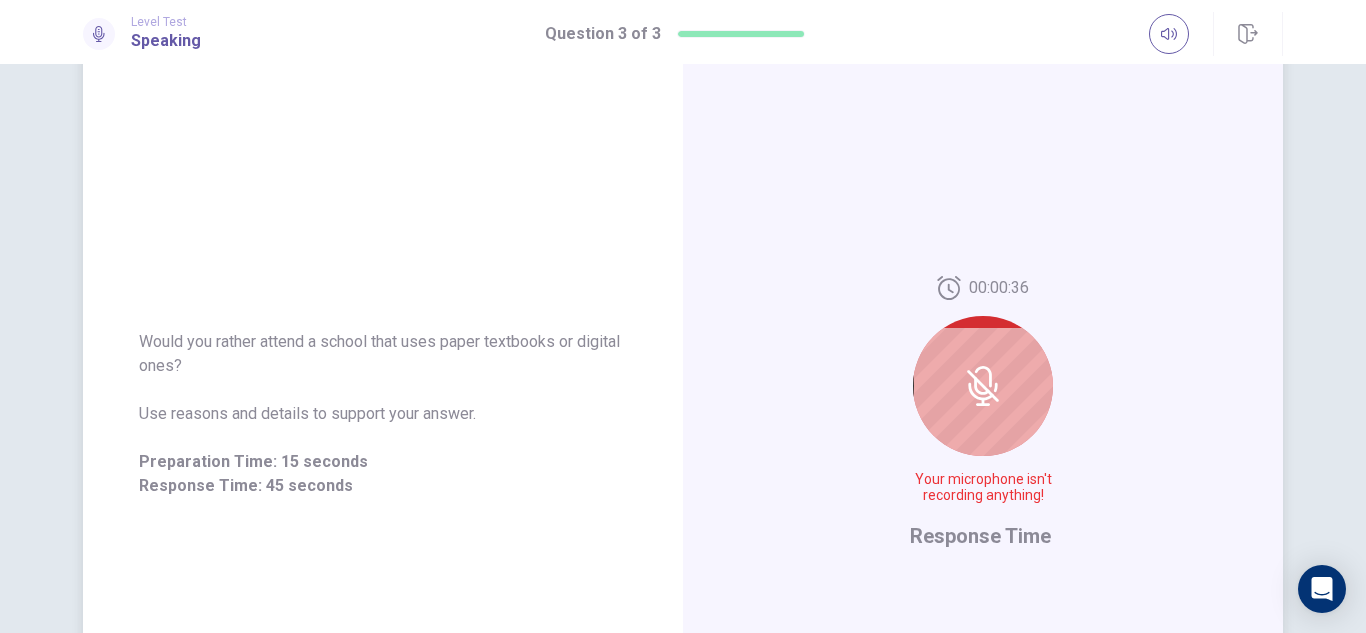 click at bounding box center [983, 386] 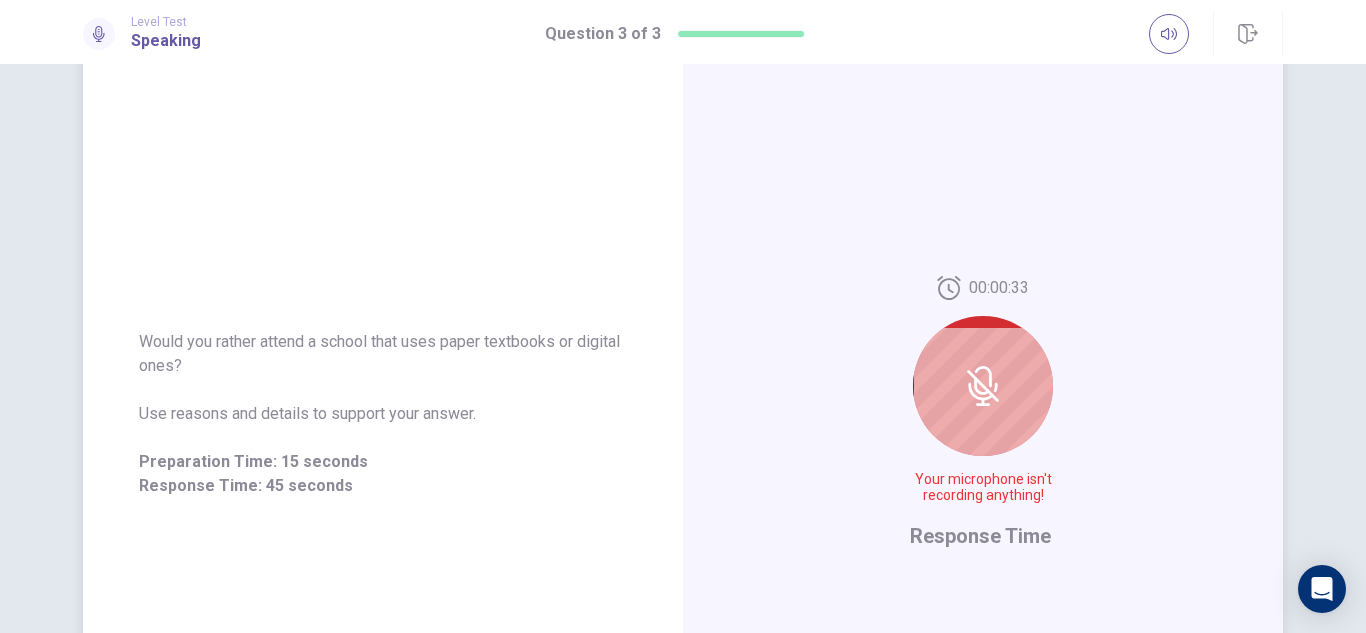 drag, startPoint x: 923, startPoint y: 474, endPoint x: 1006, endPoint y: 497, distance: 86.127815 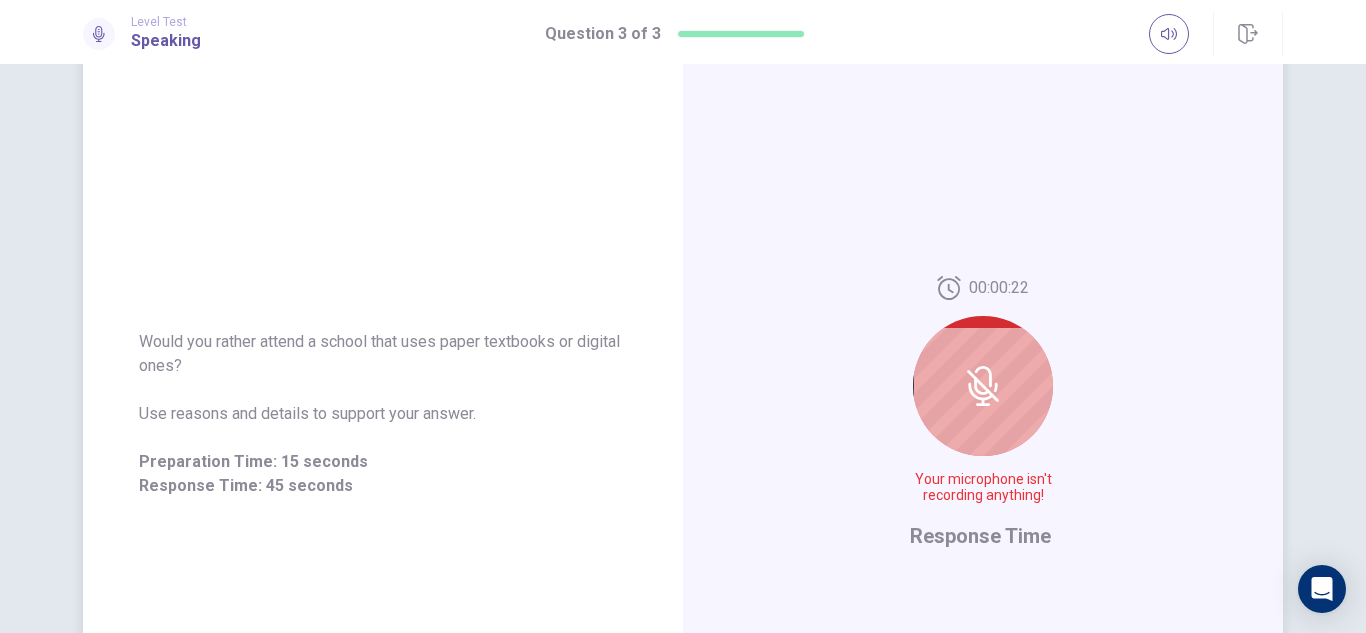 click at bounding box center [983, 386] 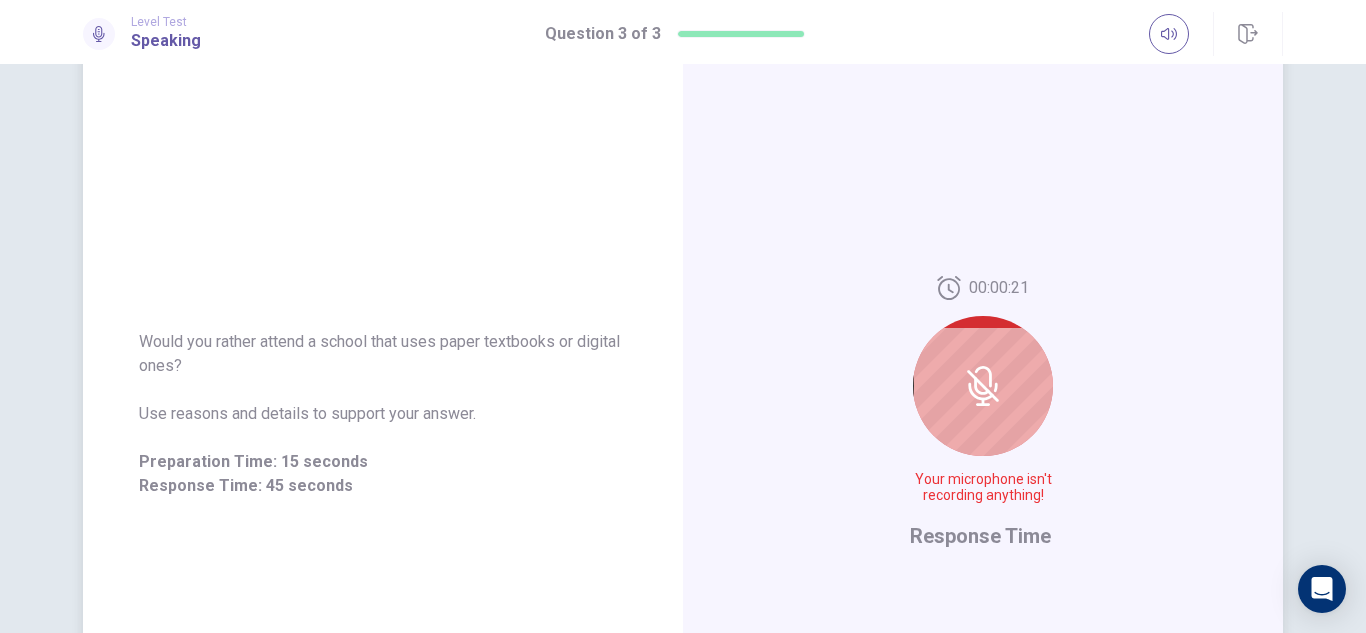 click at bounding box center (983, 386) 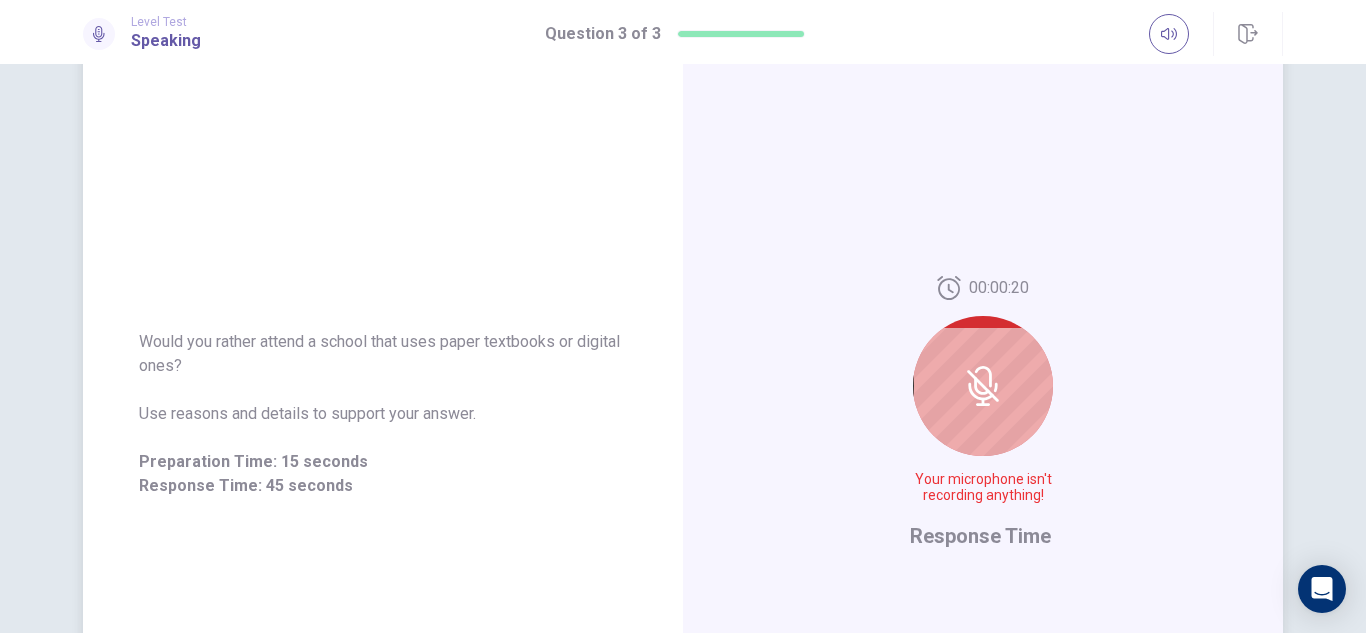 click at bounding box center (983, 386) 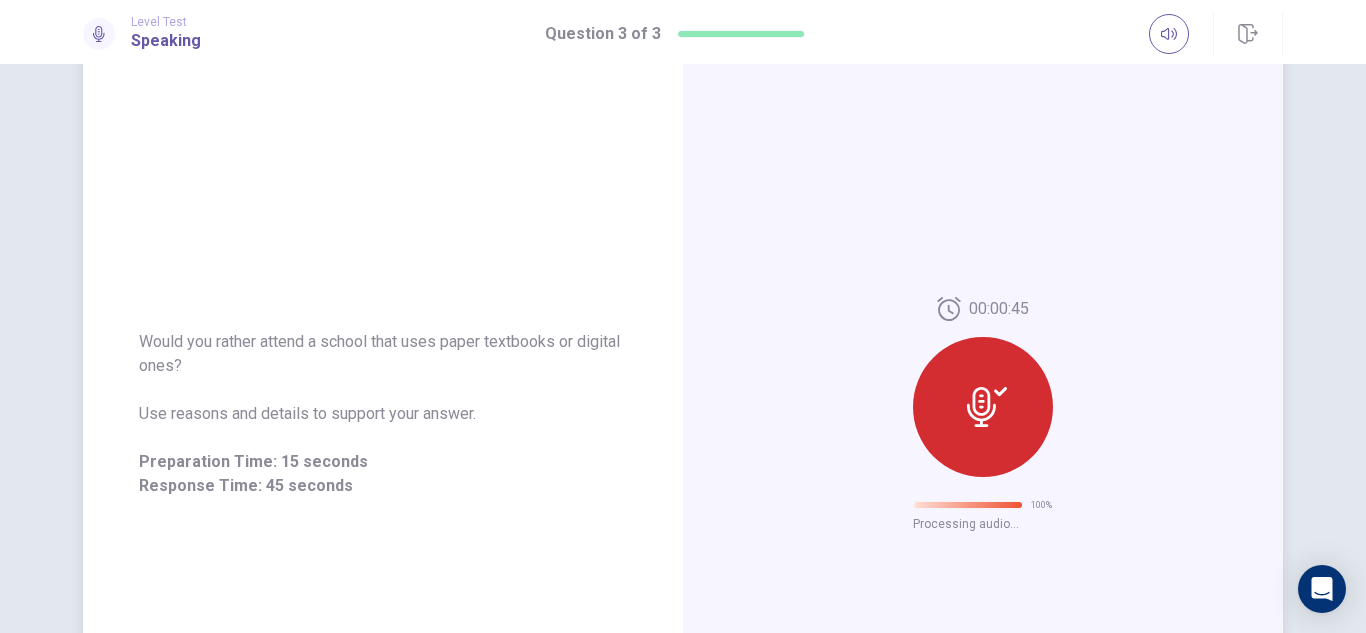 scroll, scrollTop: 95, scrollLeft: 0, axis: vertical 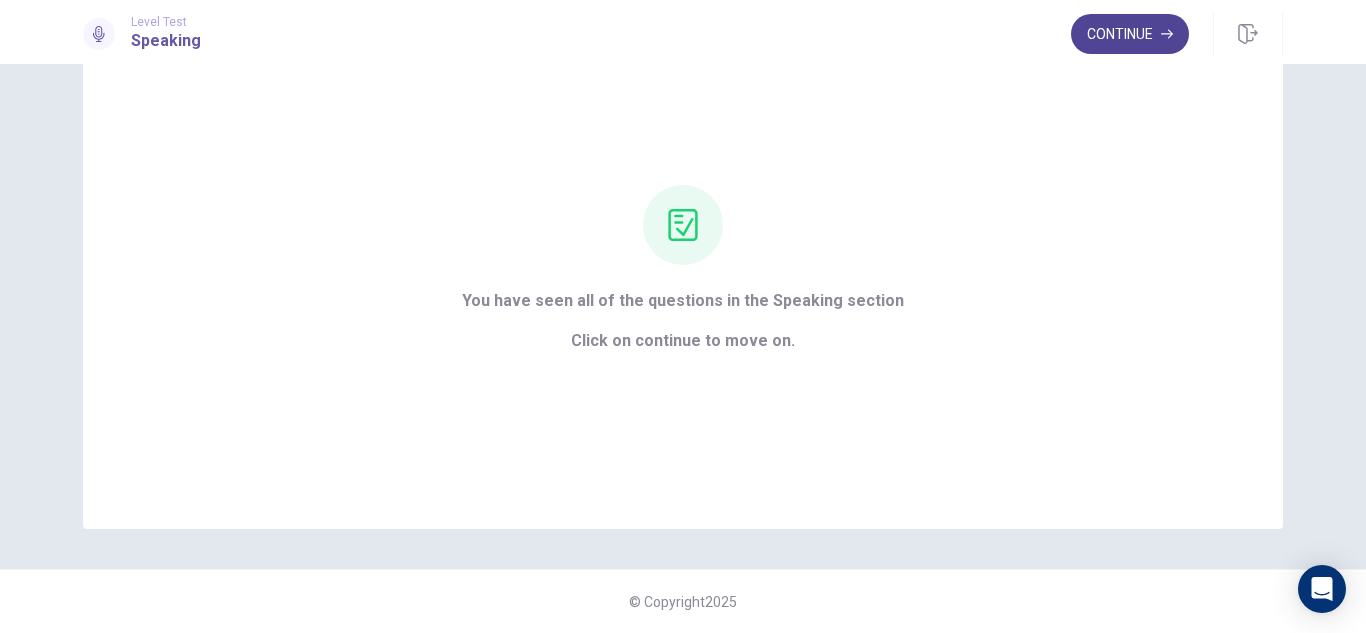 click on "Continue" at bounding box center [1130, 34] 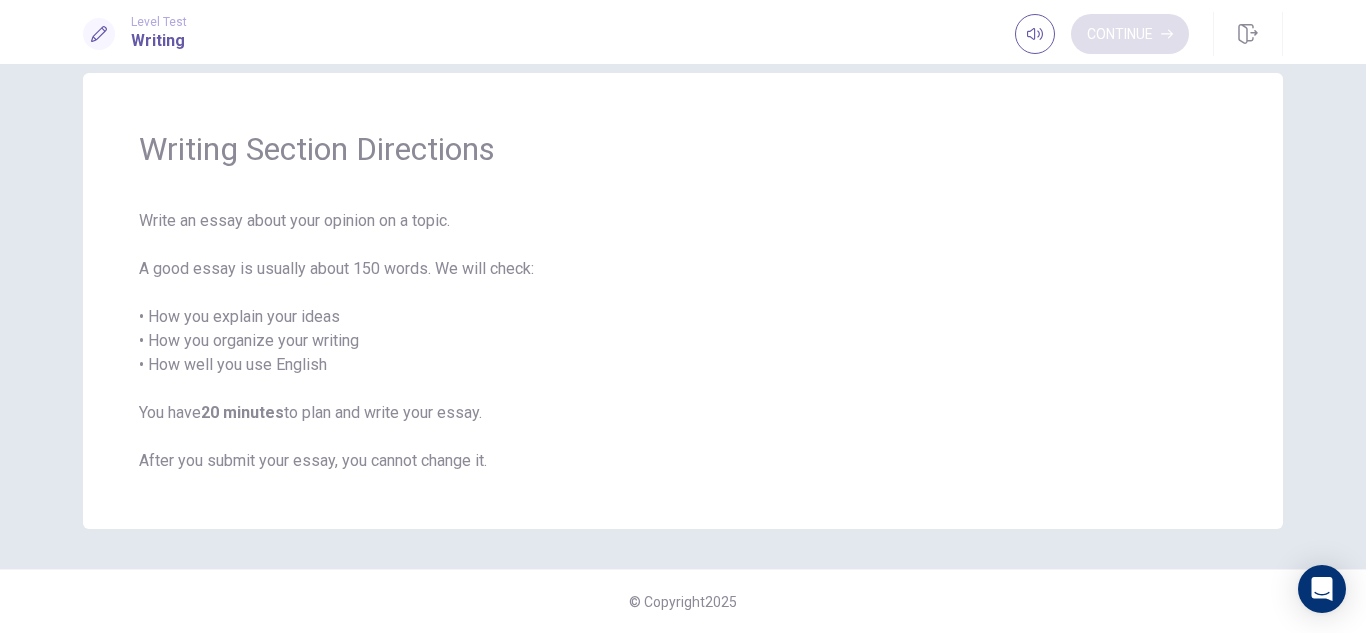 scroll, scrollTop: 31, scrollLeft: 0, axis: vertical 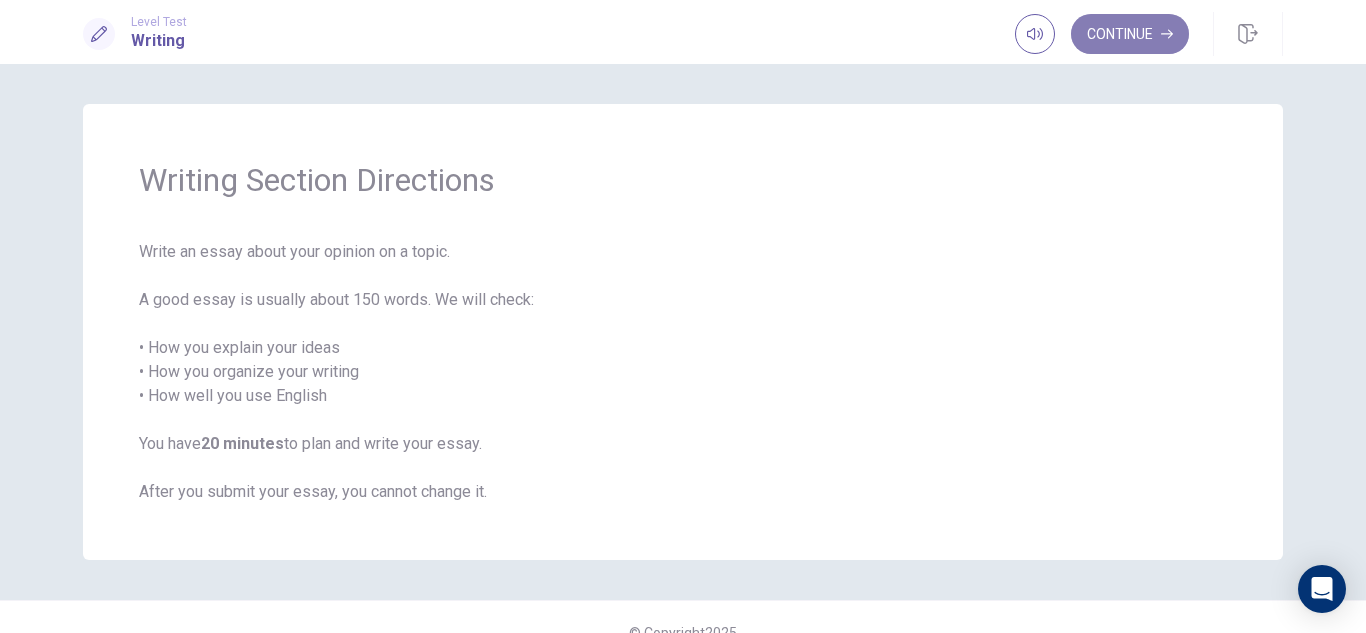 click on "Continue" at bounding box center [1130, 34] 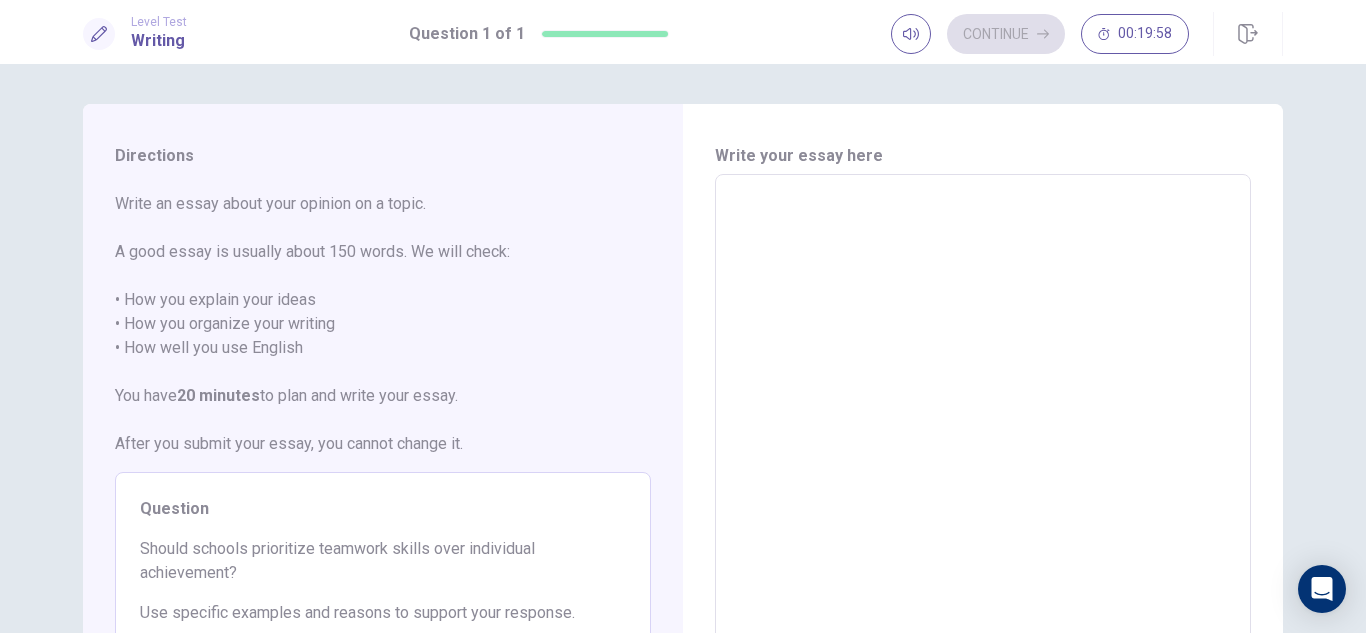 click at bounding box center (983, 451) 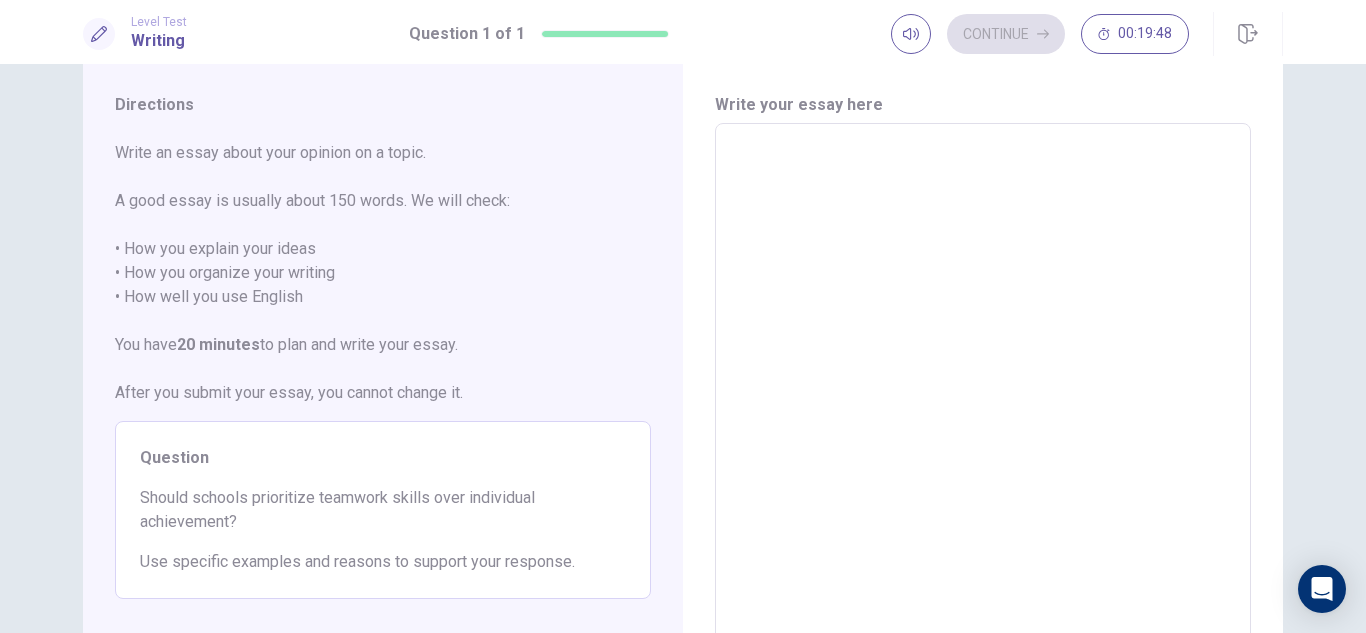 scroll, scrollTop: 49, scrollLeft: 0, axis: vertical 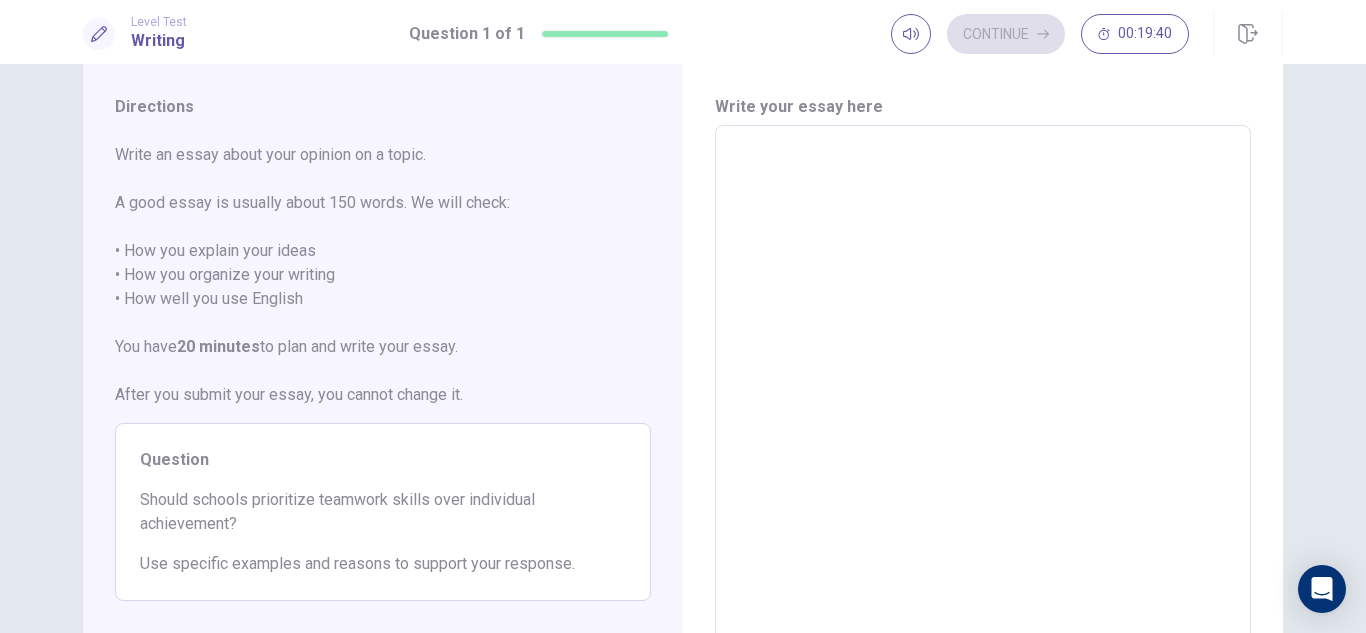 type on "*" 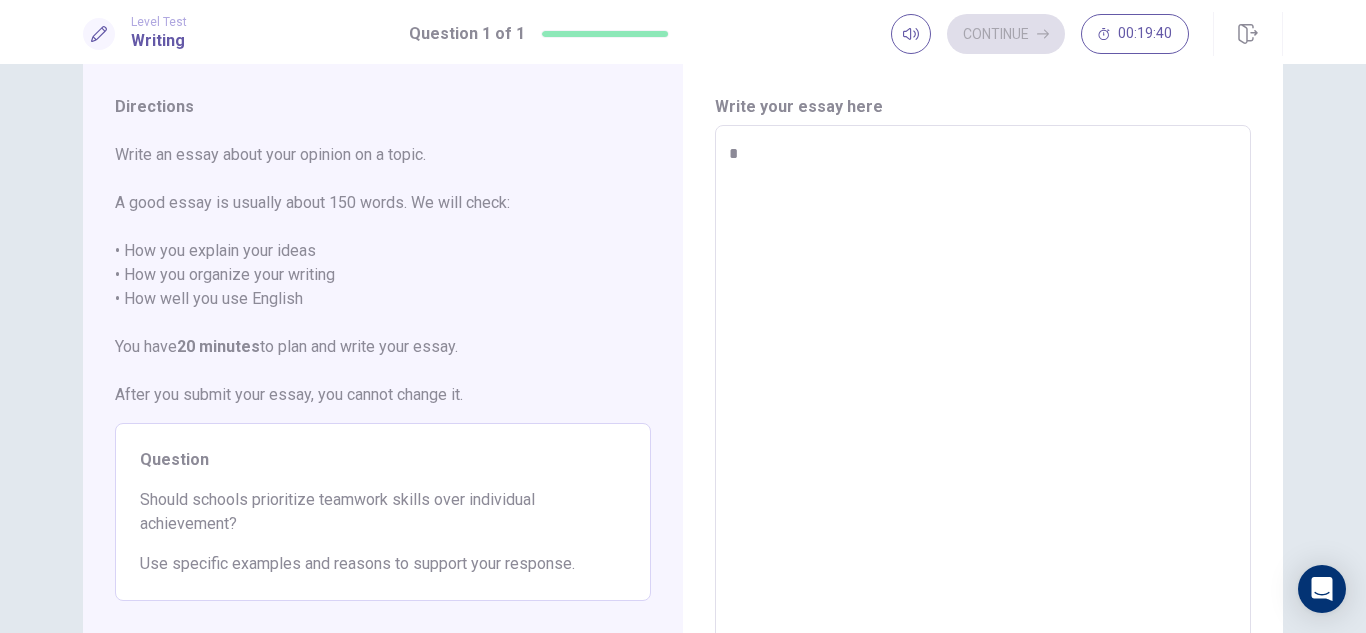 type on "*" 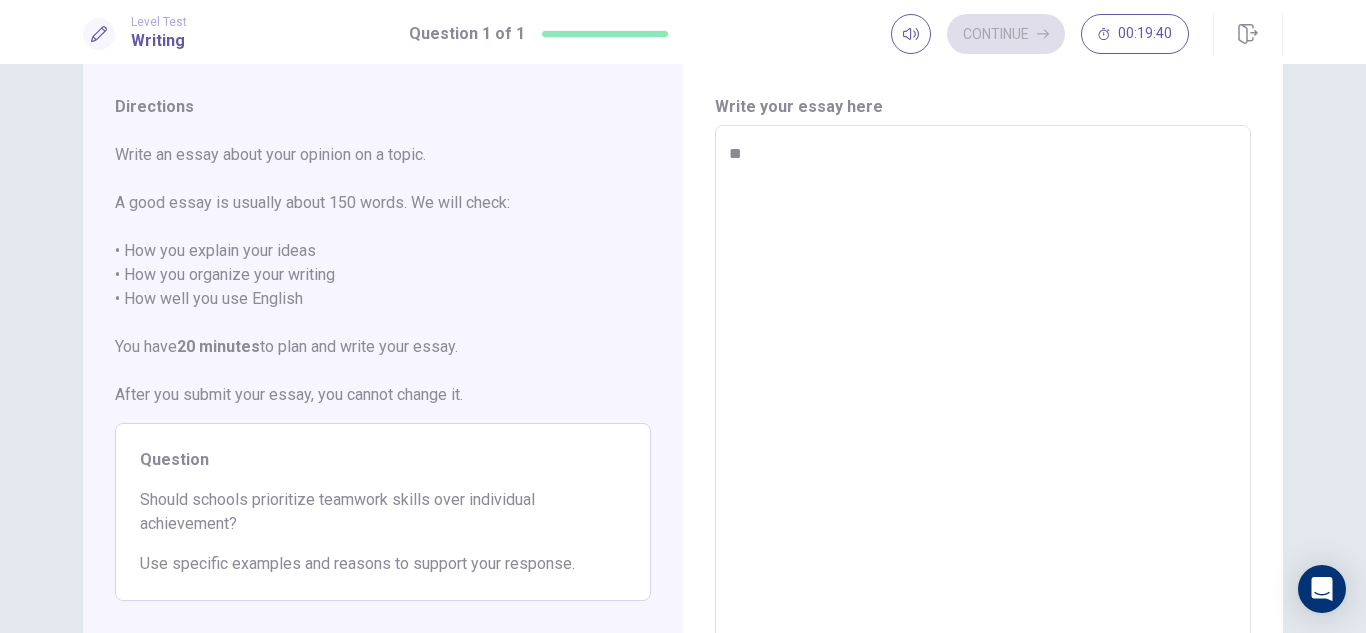 type on "*" 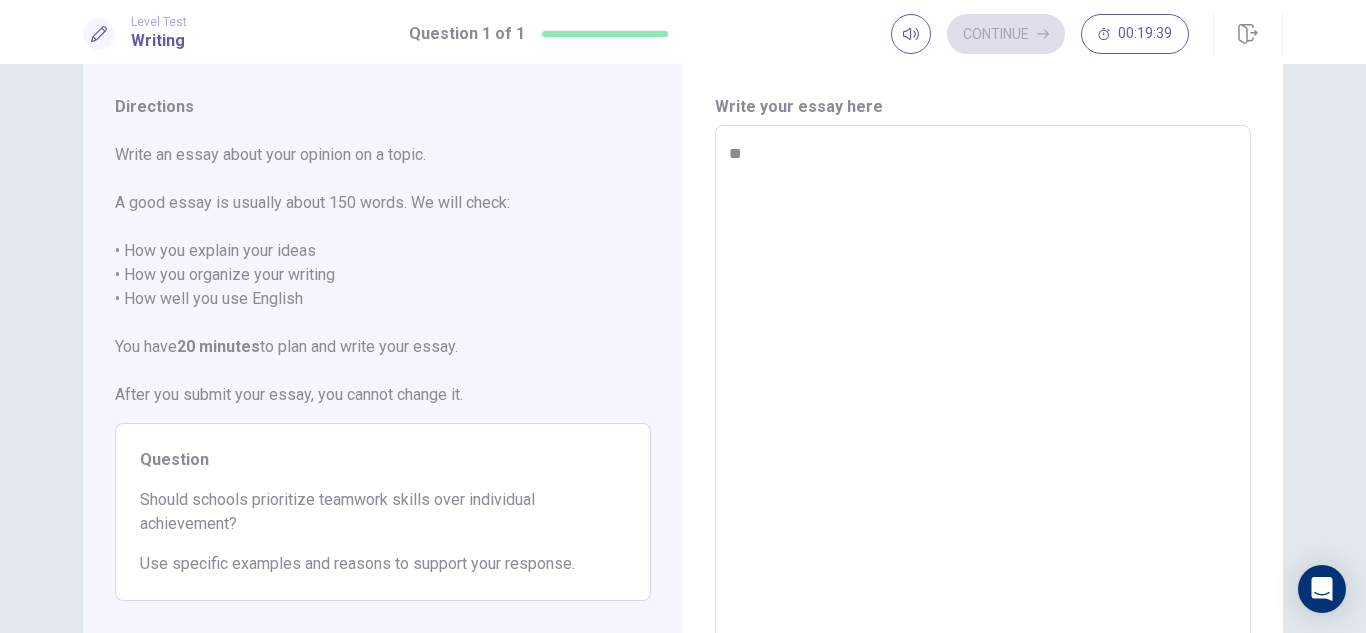type on "***" 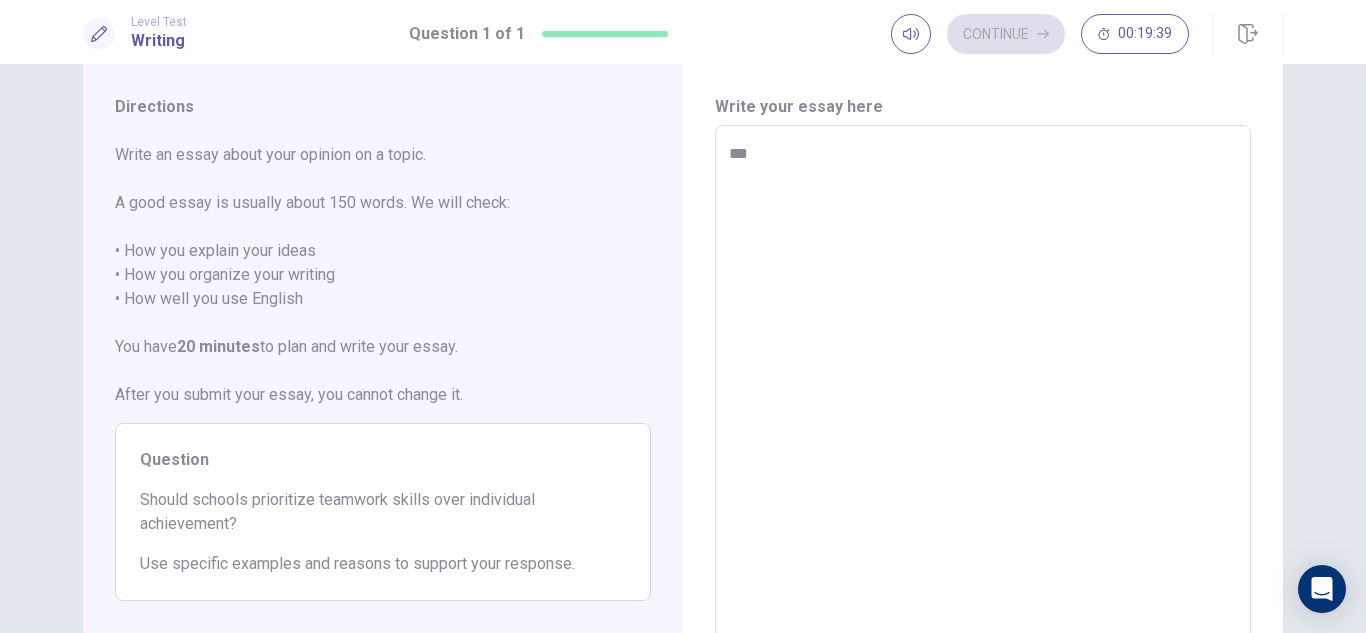 type on "*" 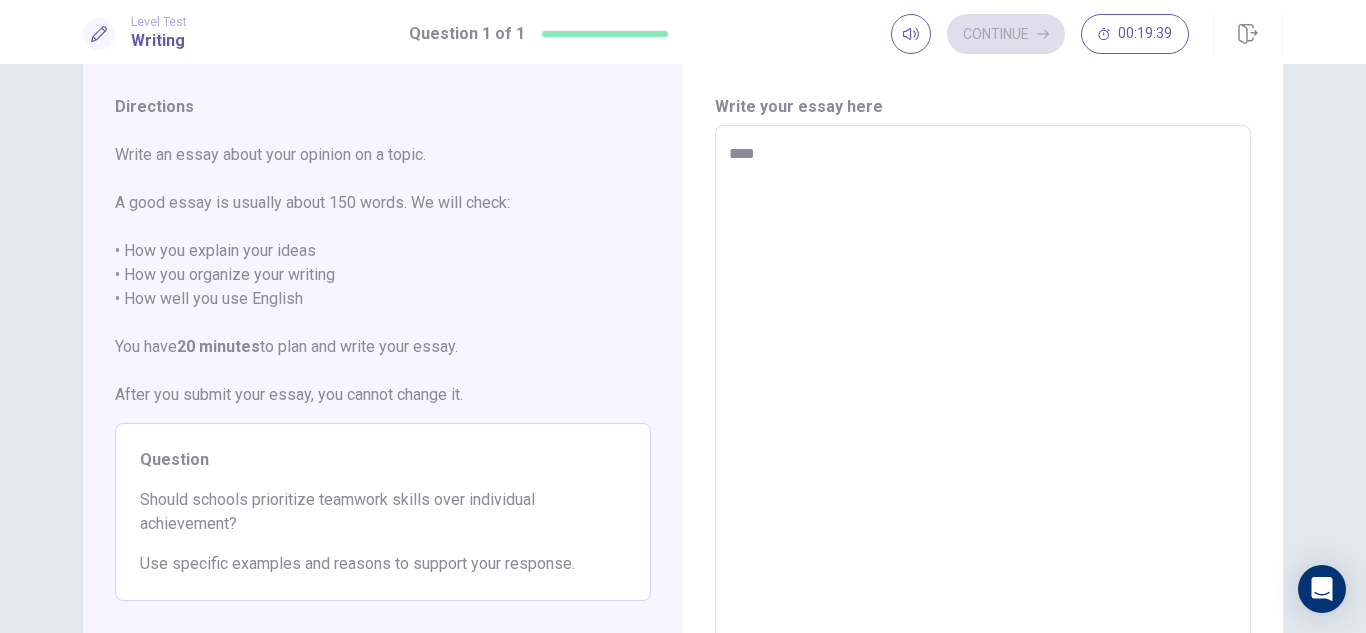 type on "*" 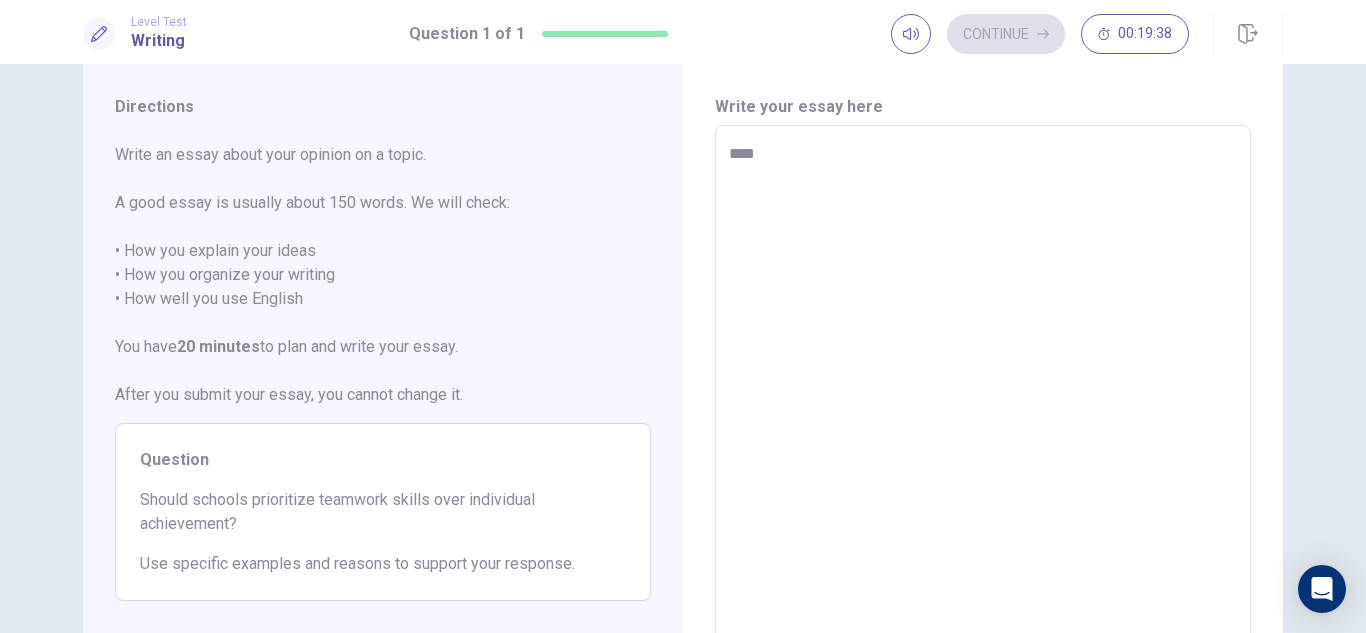 type on "*****" 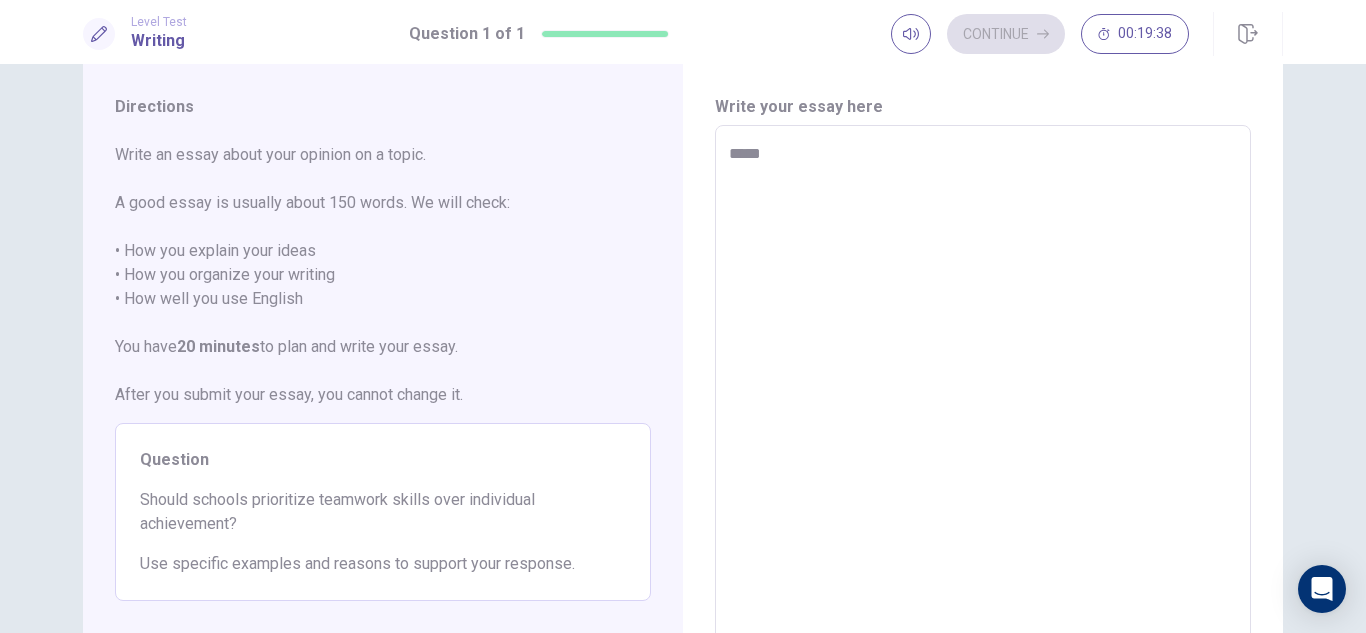 type on "*" 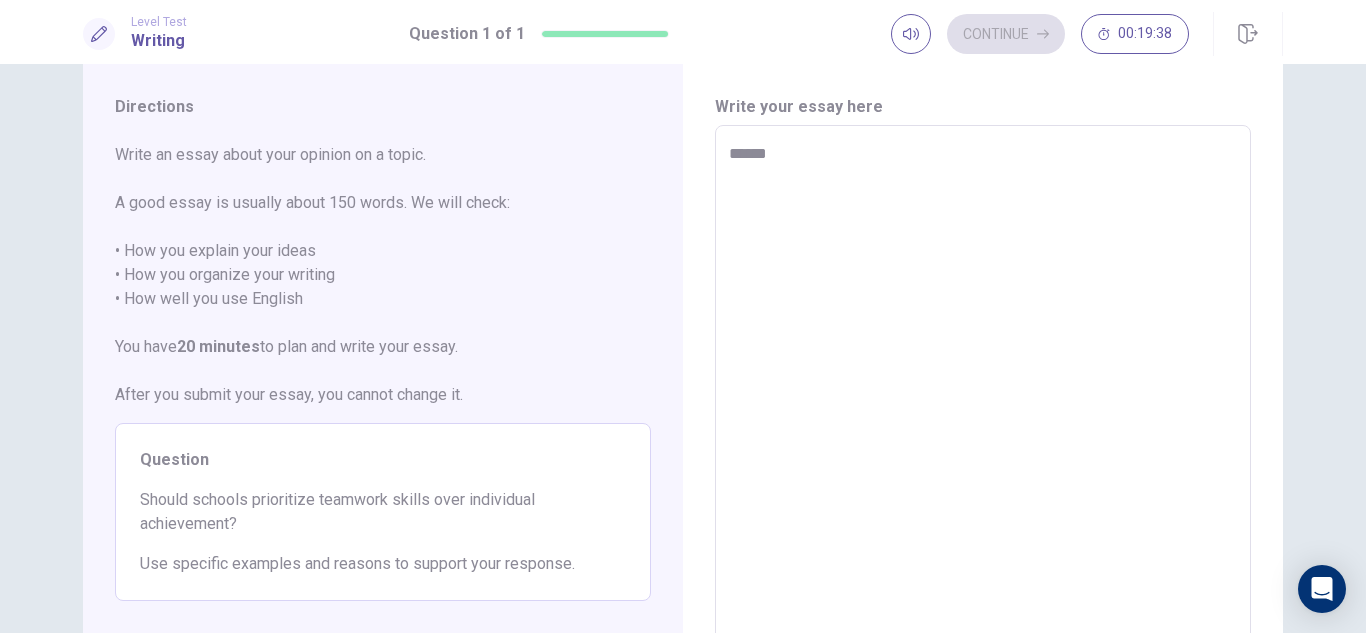 type on "*" 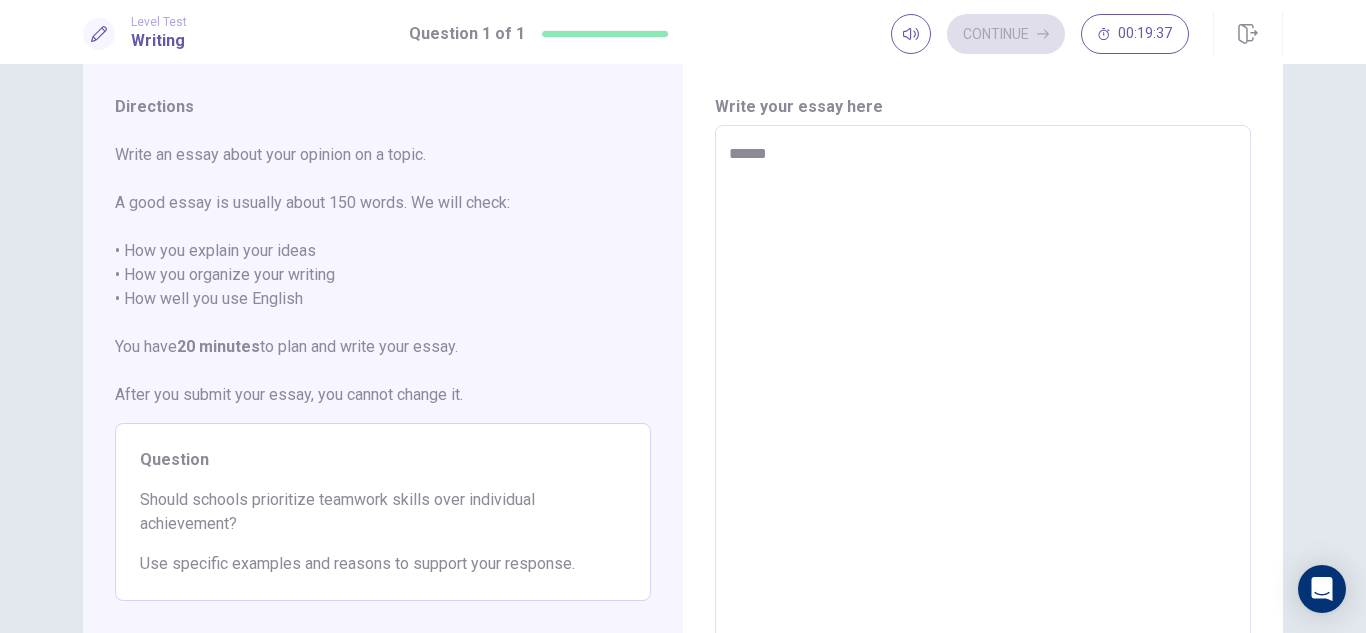 type on "*******" 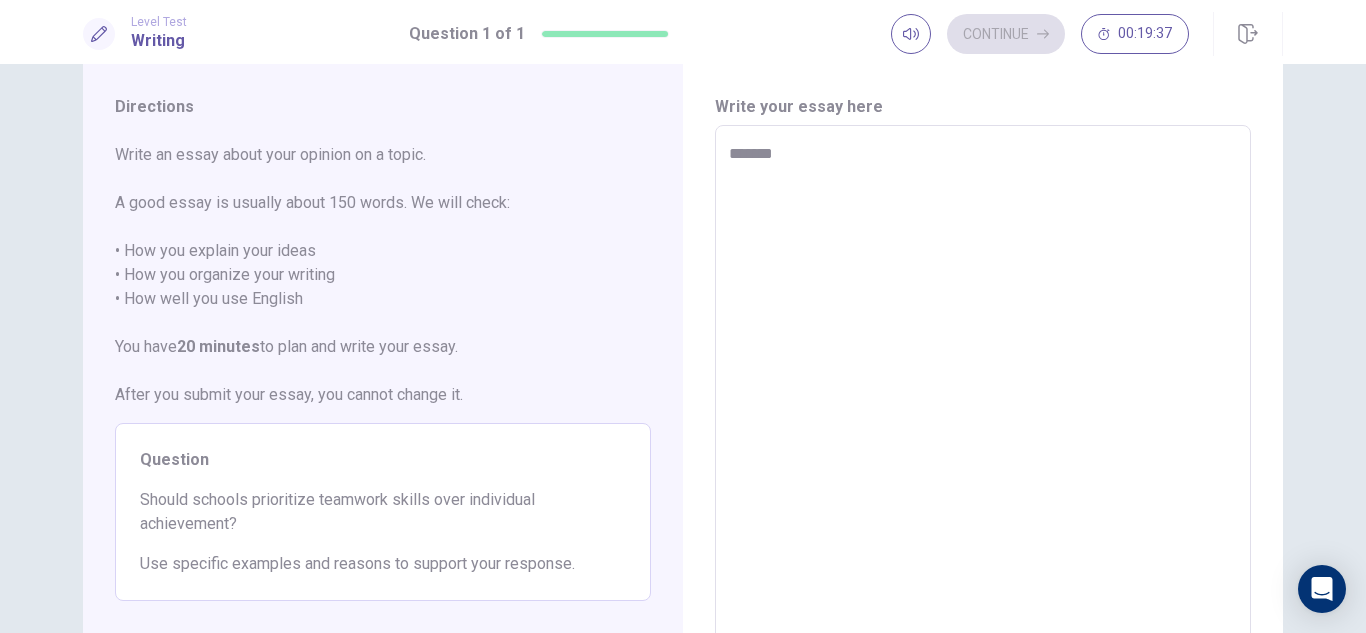 type on "*" 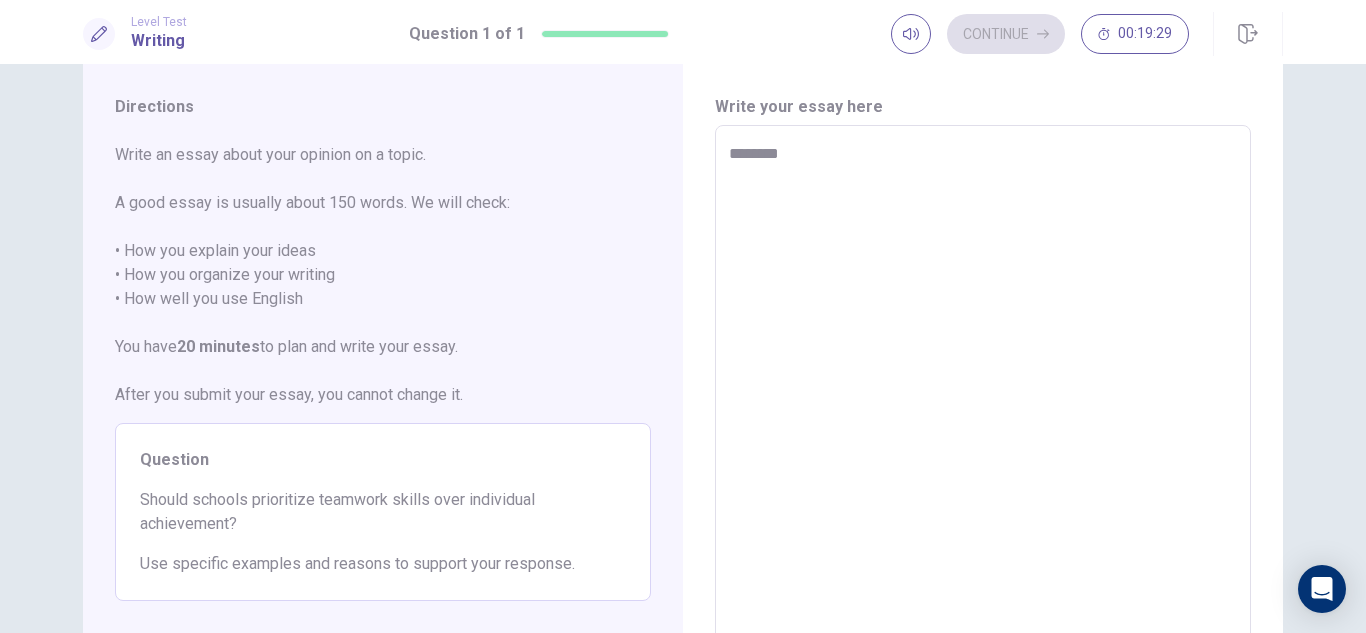 type on "*" 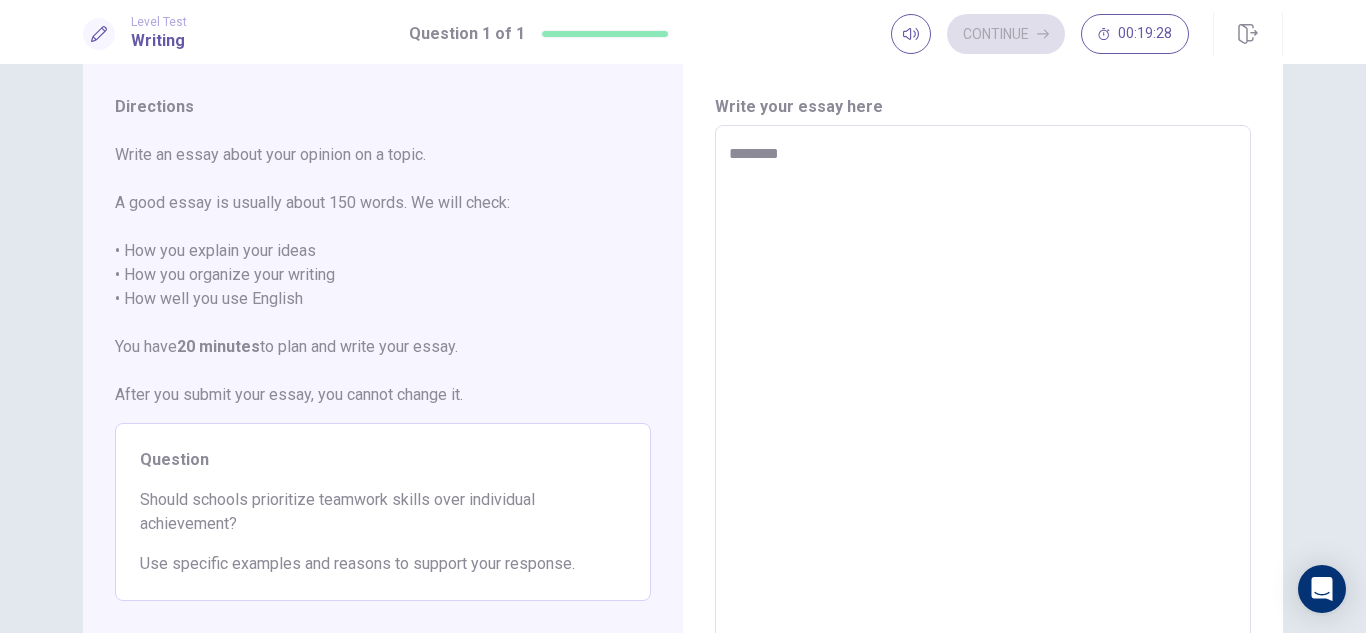 type on "*********" 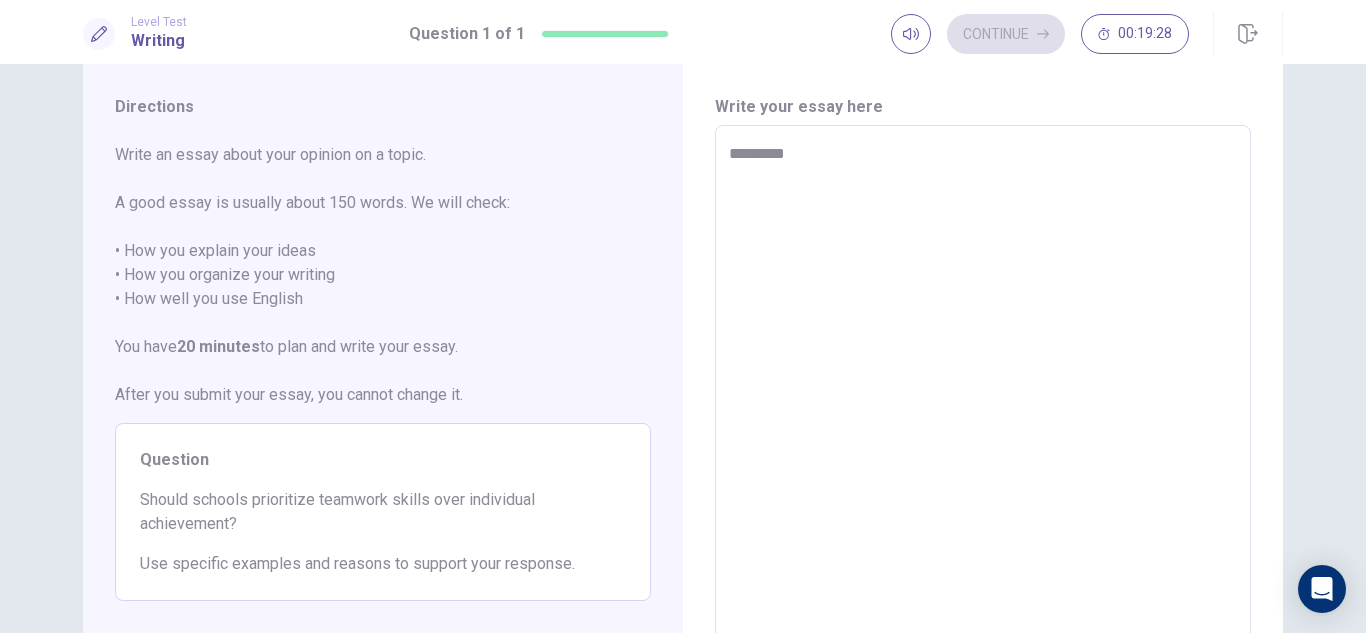 type on "*" 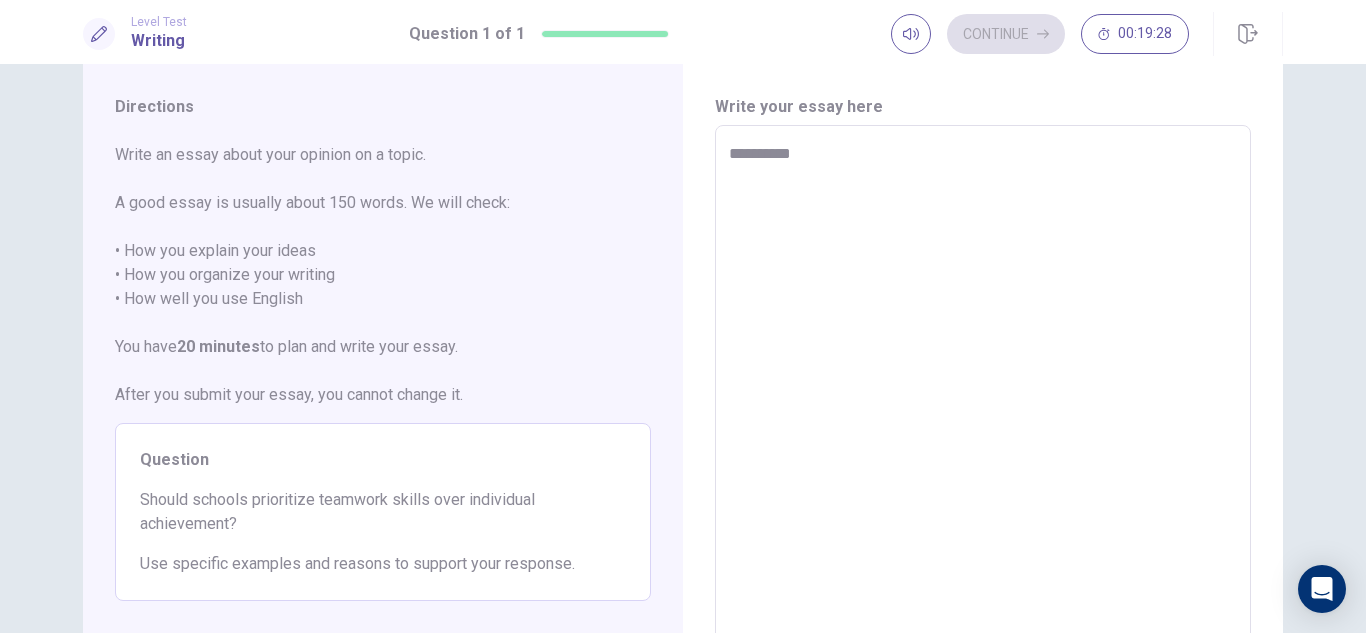 type on "*" 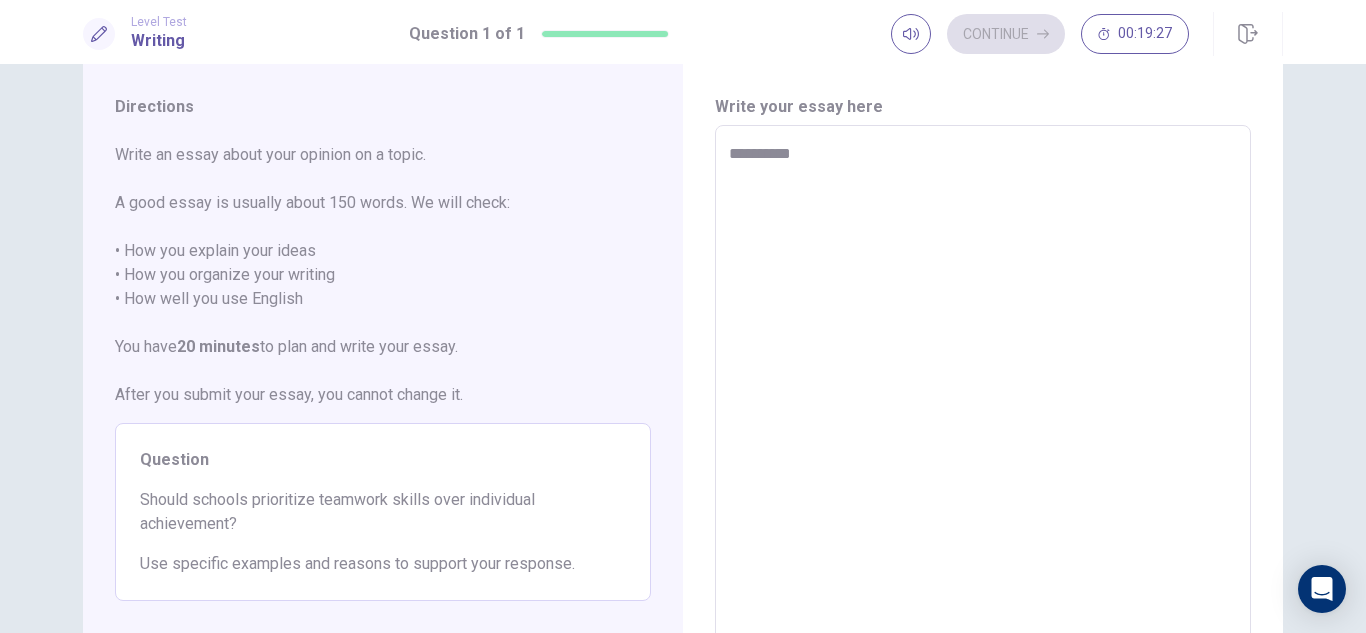 type on "**********" 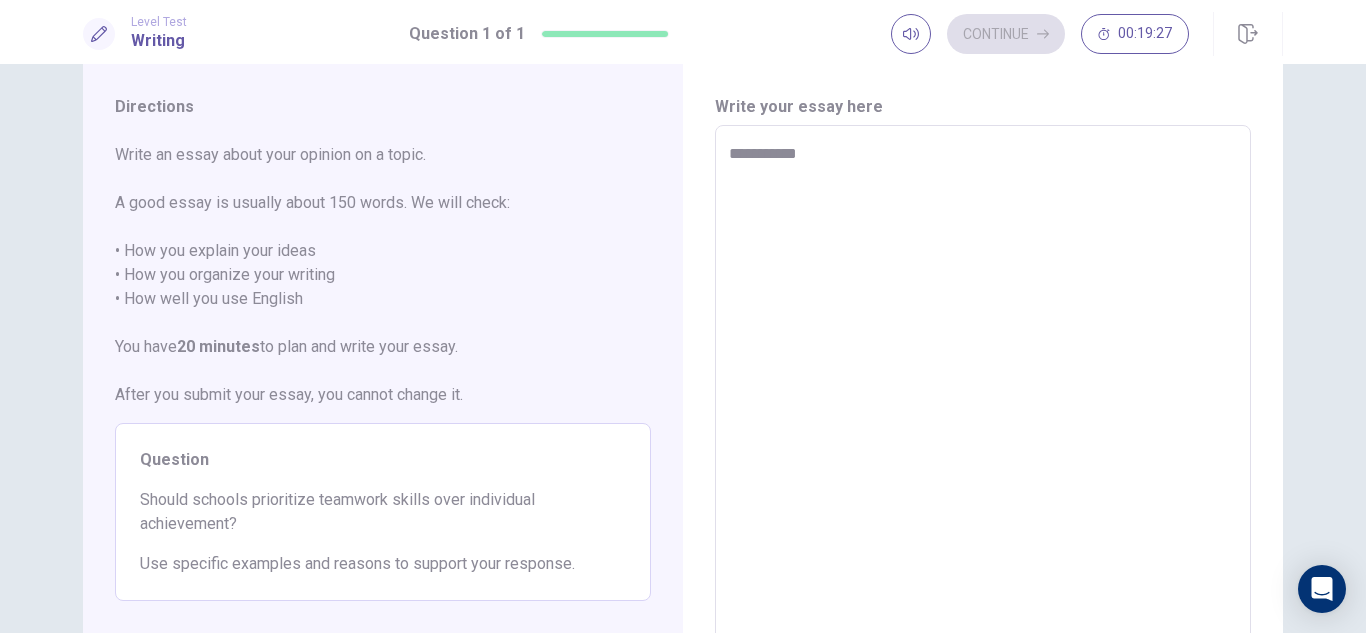 type on "*" 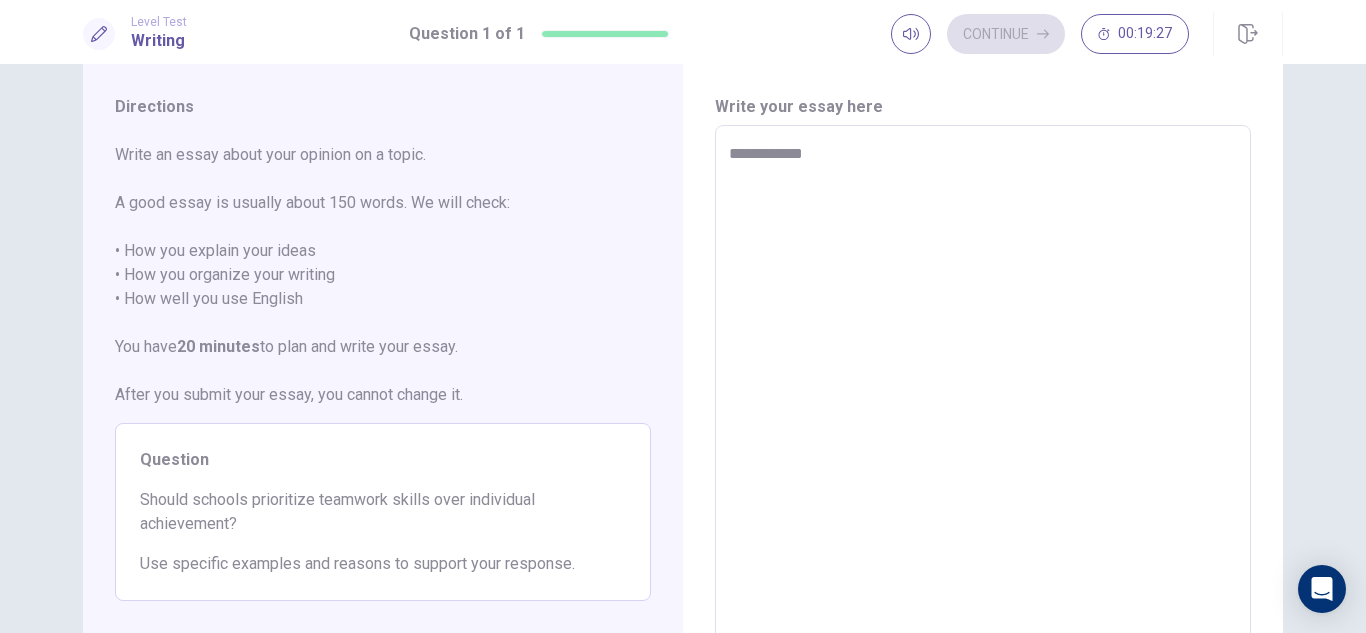type on "*" 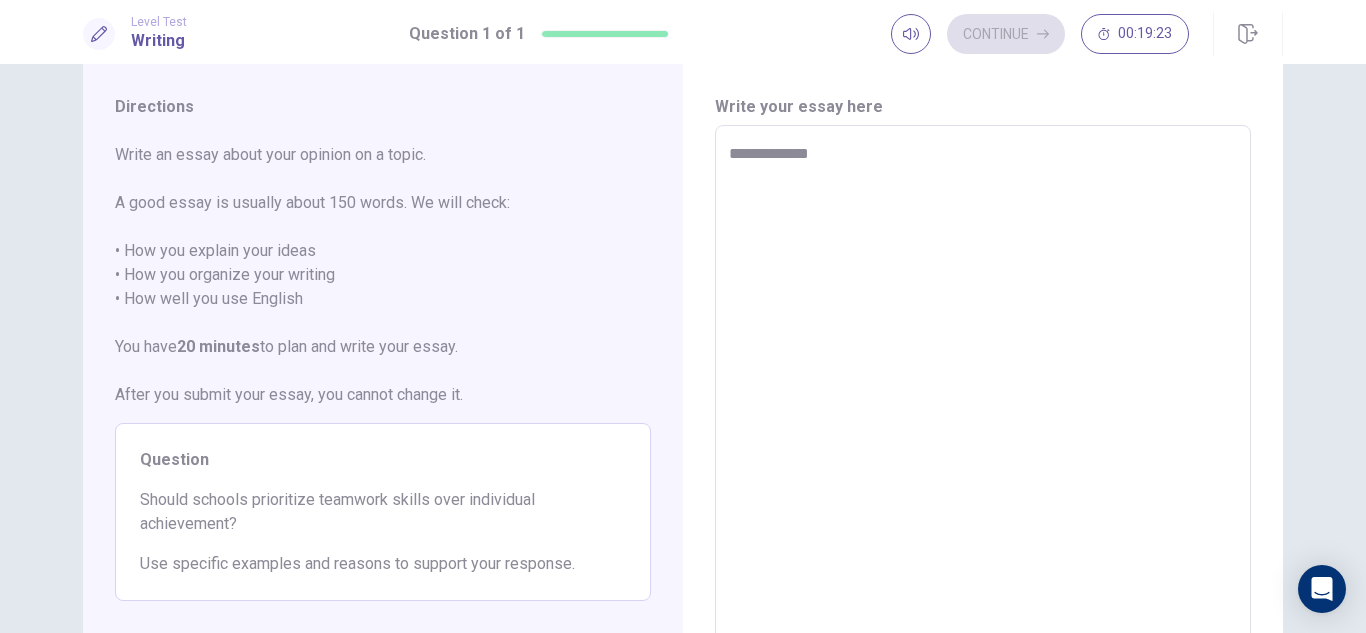 type on "*" 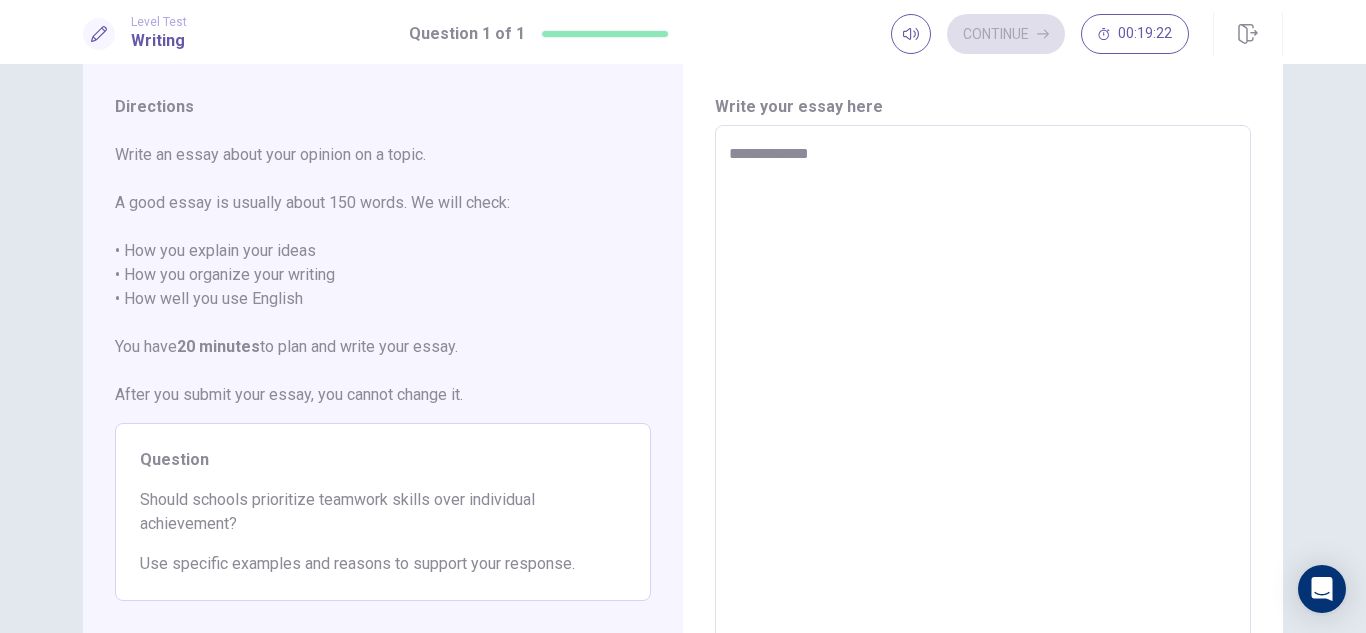 type on "**********" 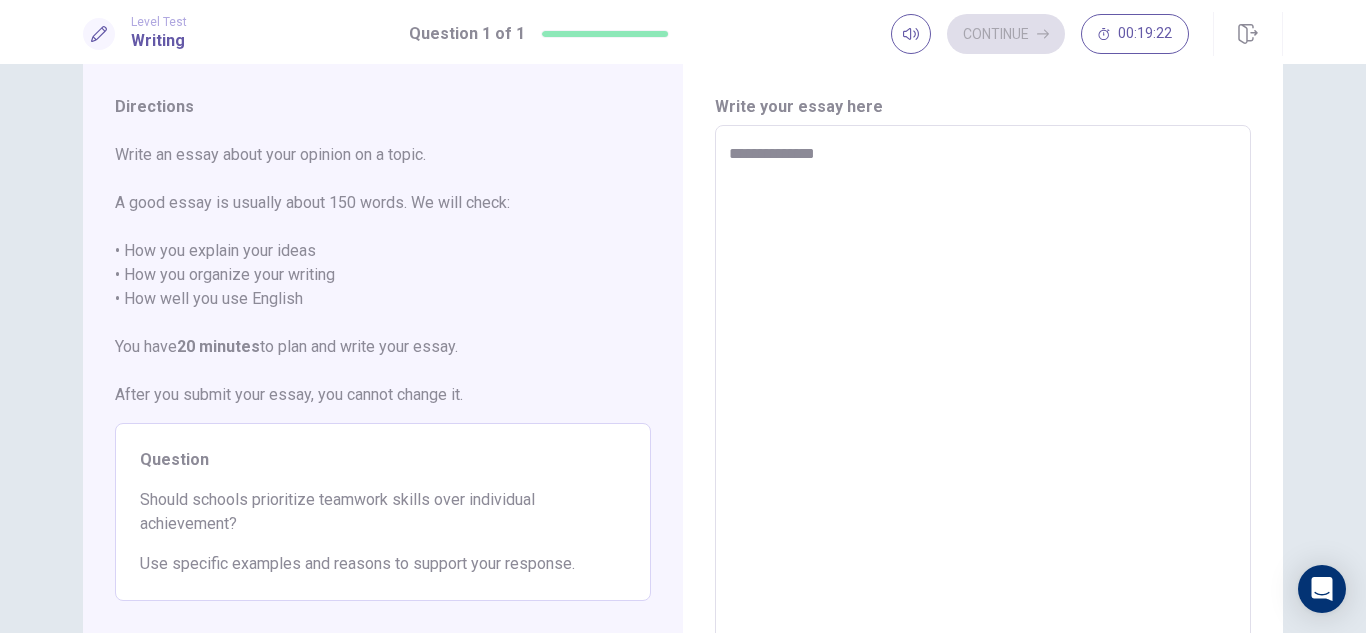 type on "*" 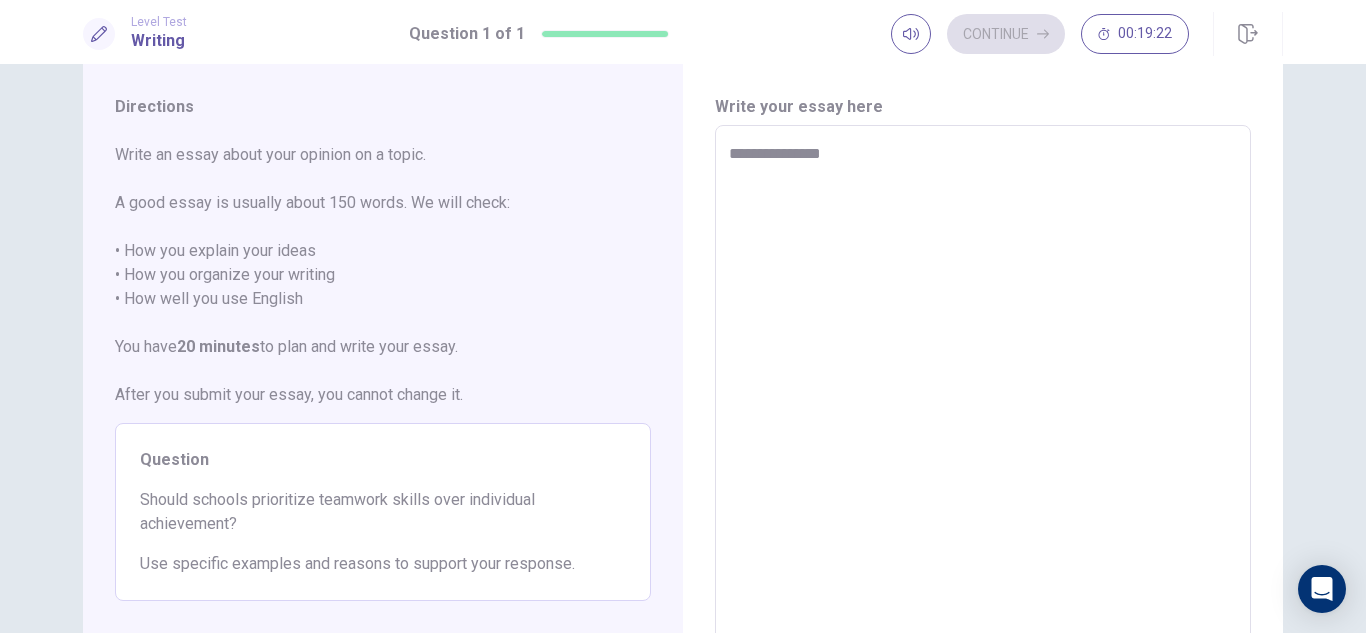 type on "*" 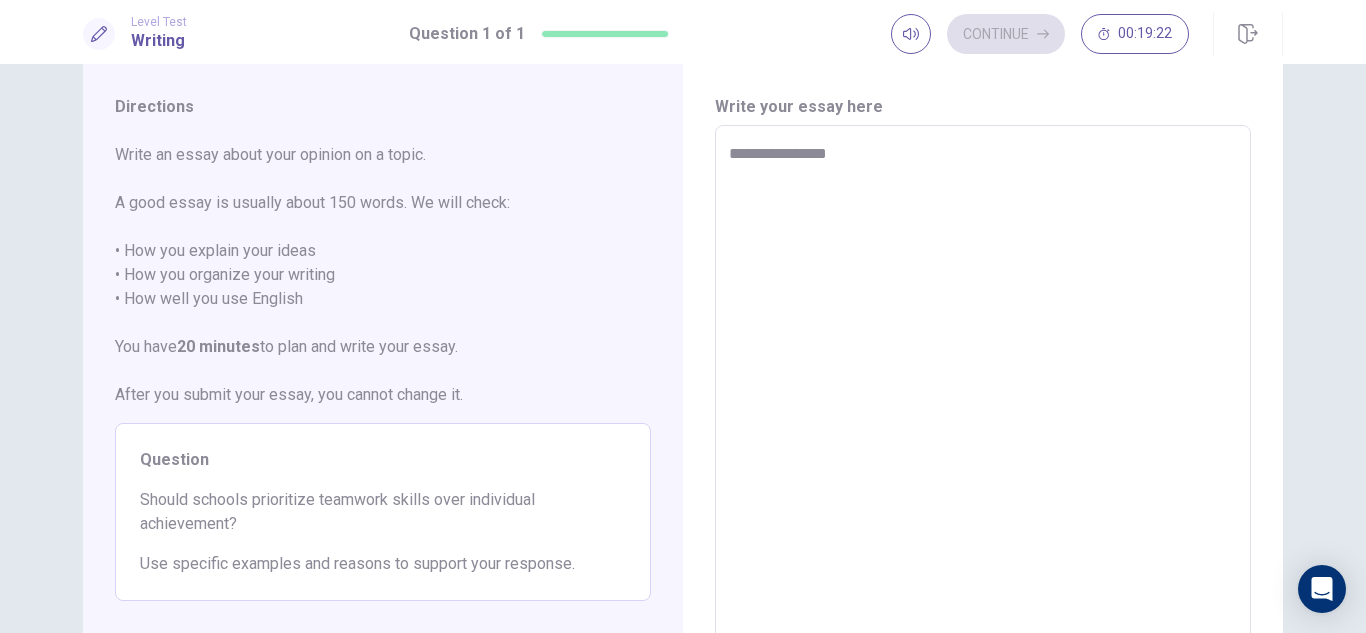 type on "*" 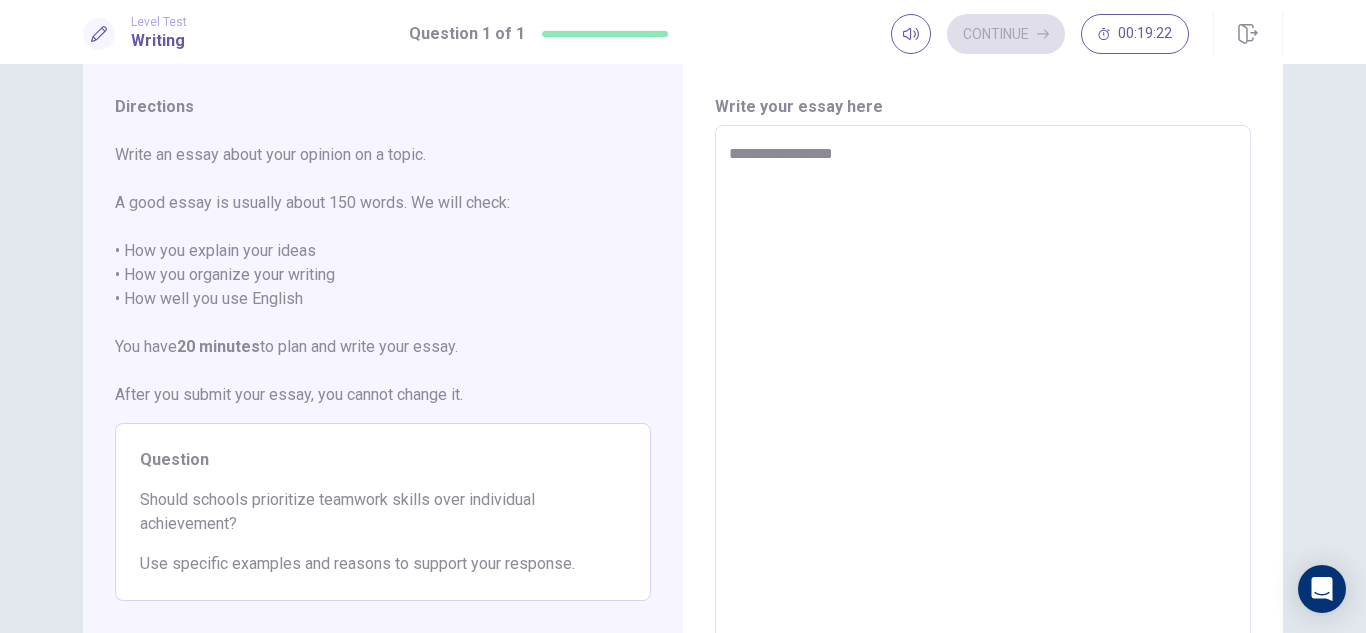 type on "*" 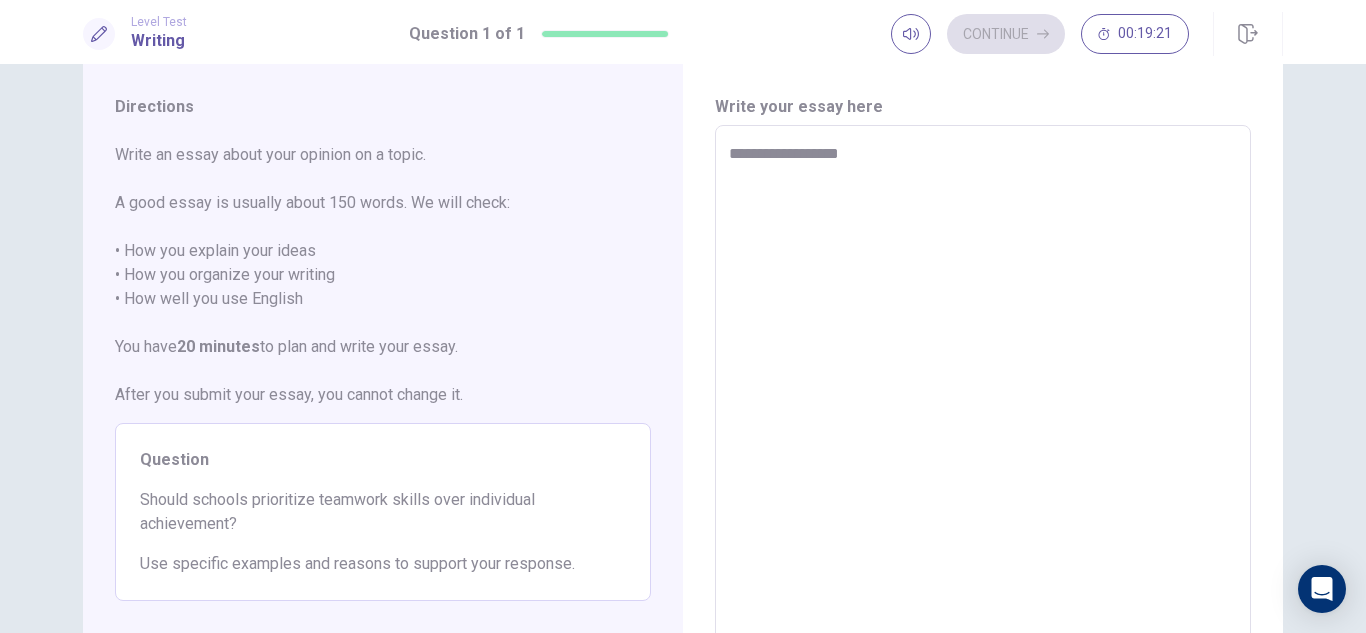 type on "*" 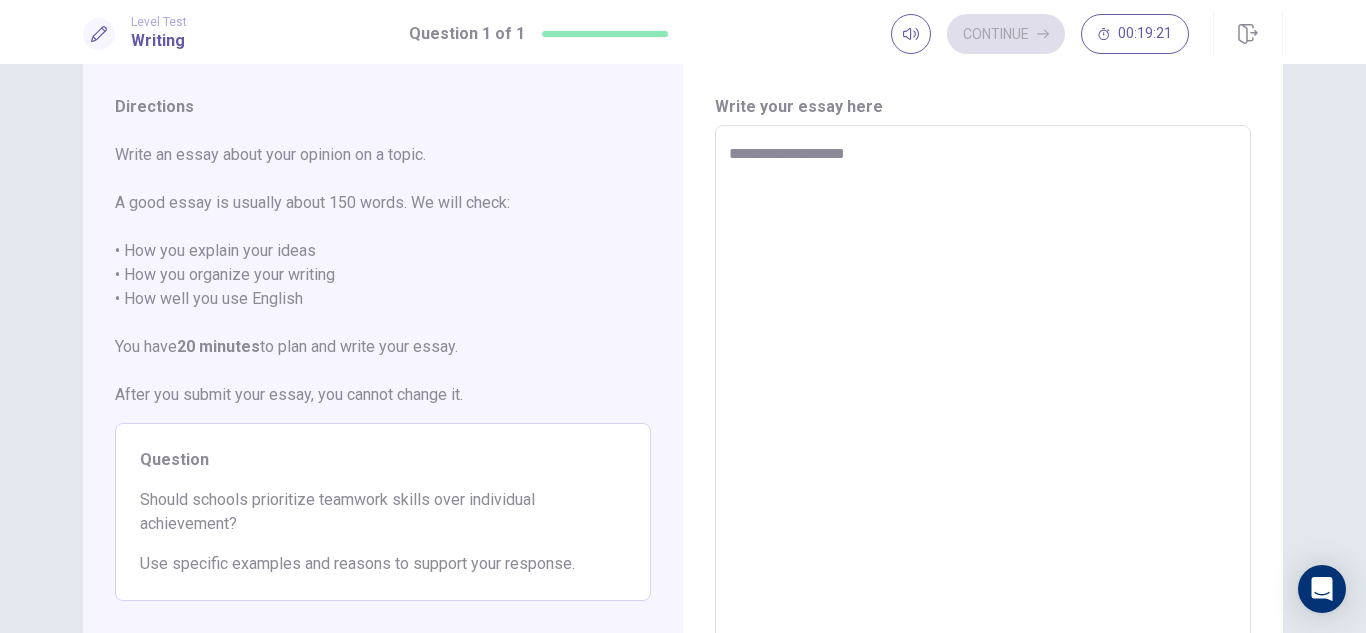 type on "*" 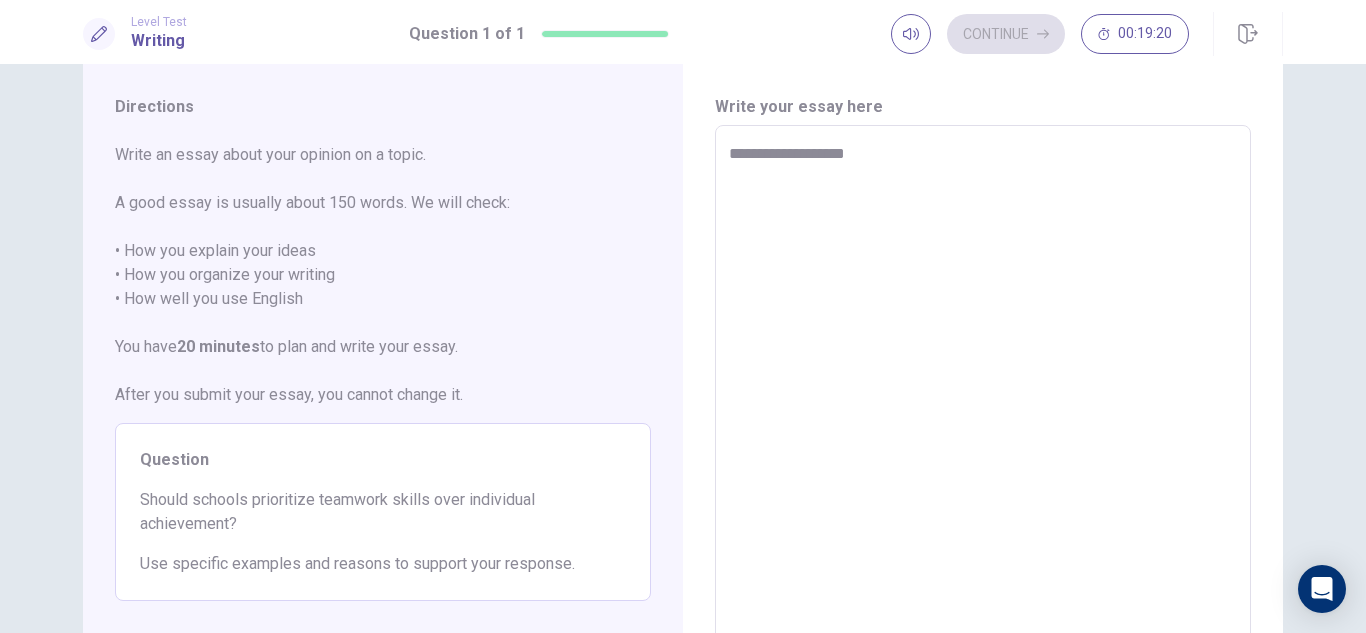 type on "**********" 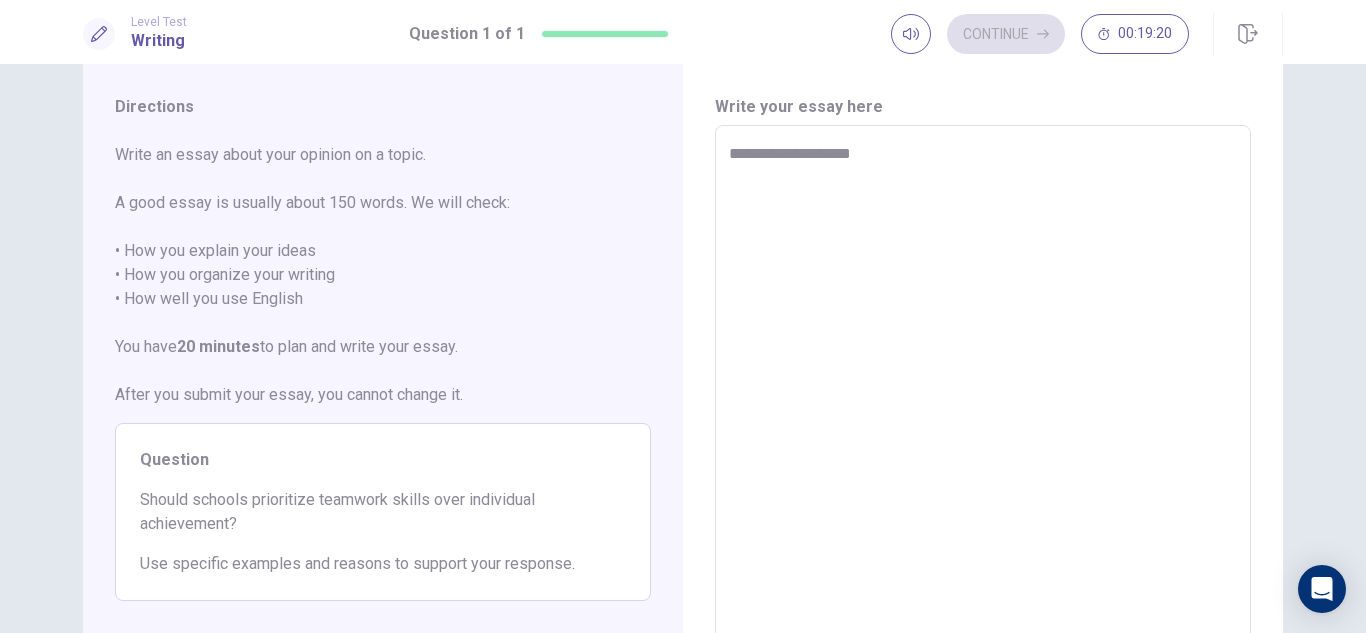 type on "*" 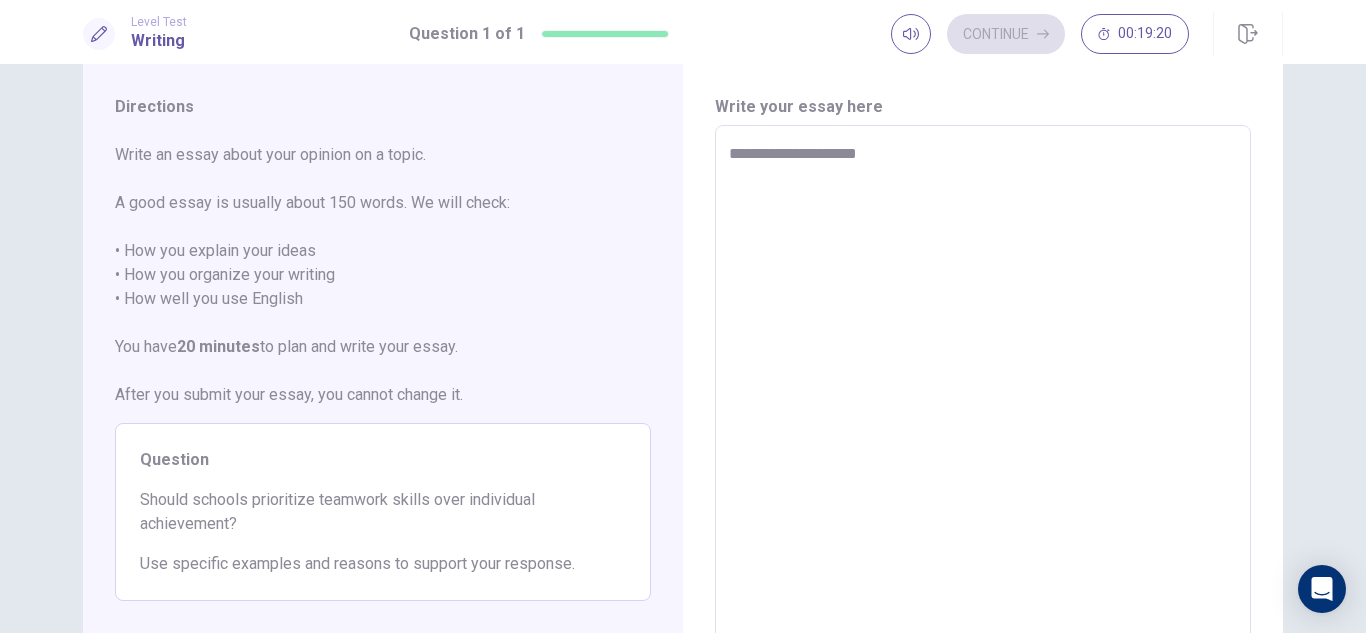 type on "*" 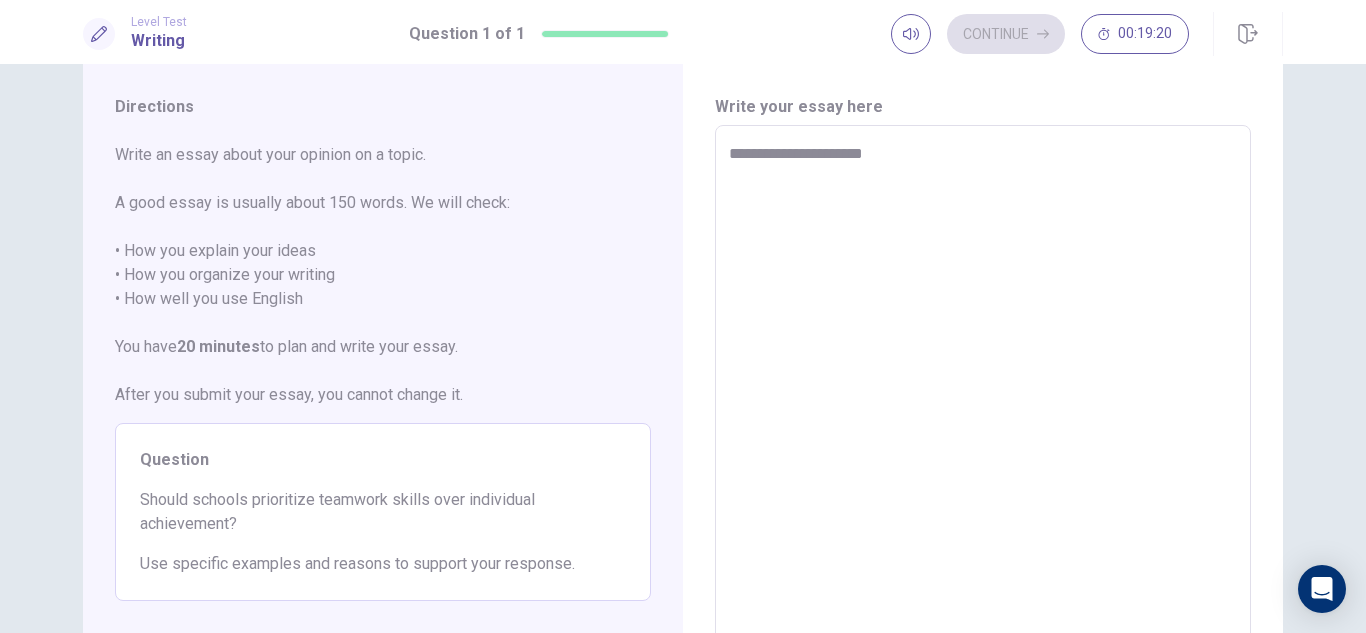 type on "*" 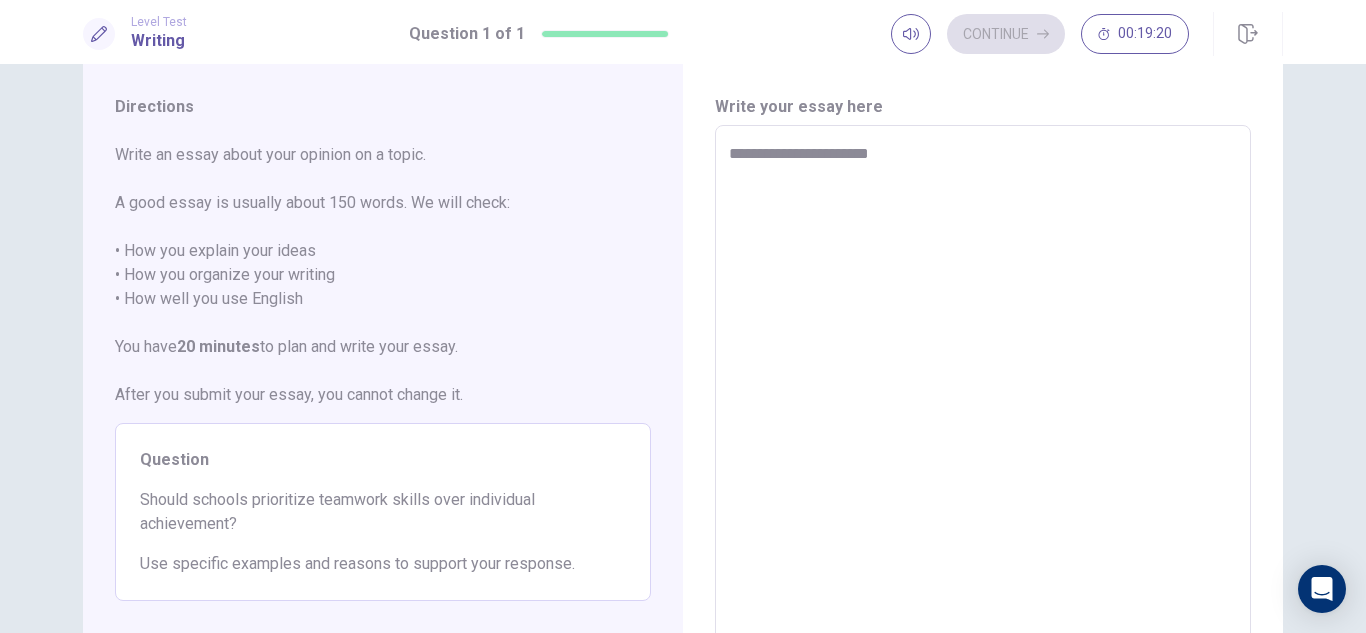 type on "*" 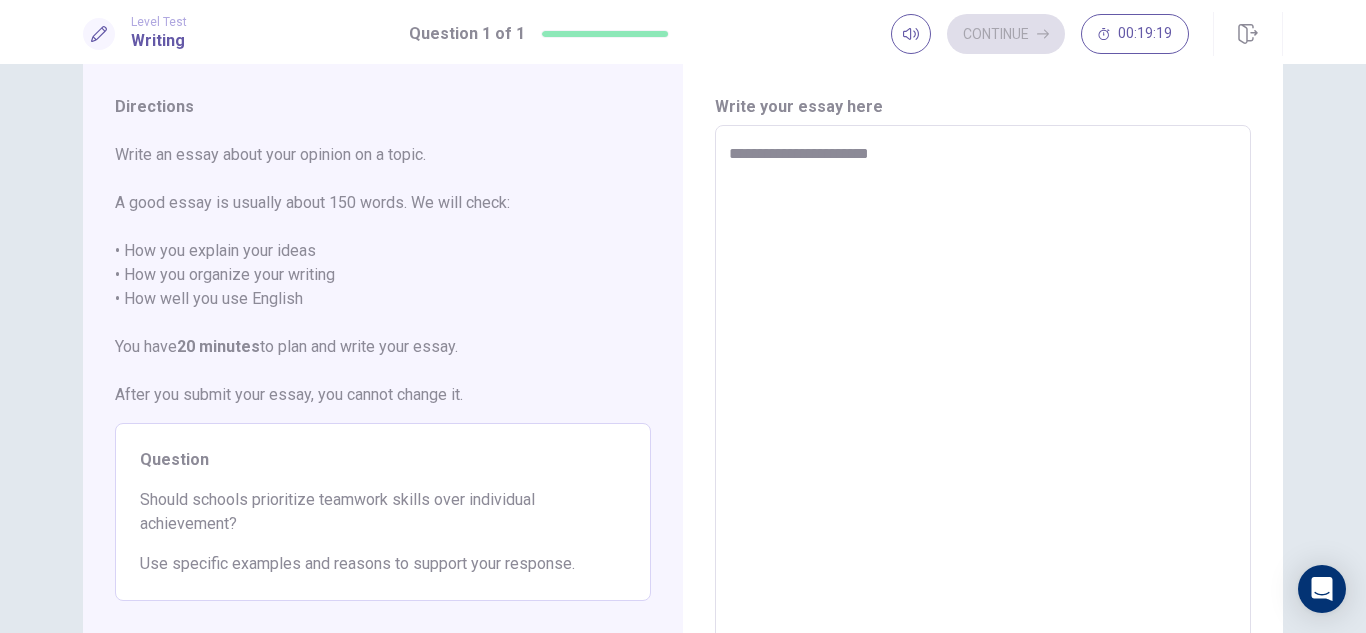 type on "**********" 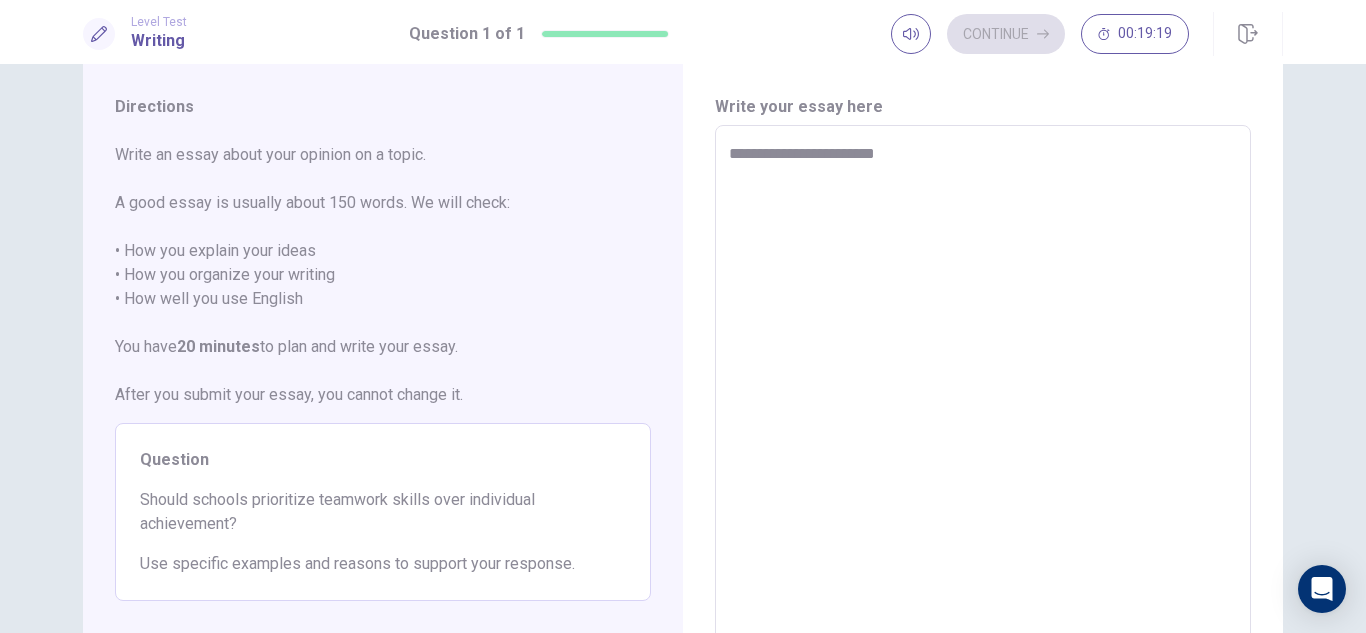 type on "*" 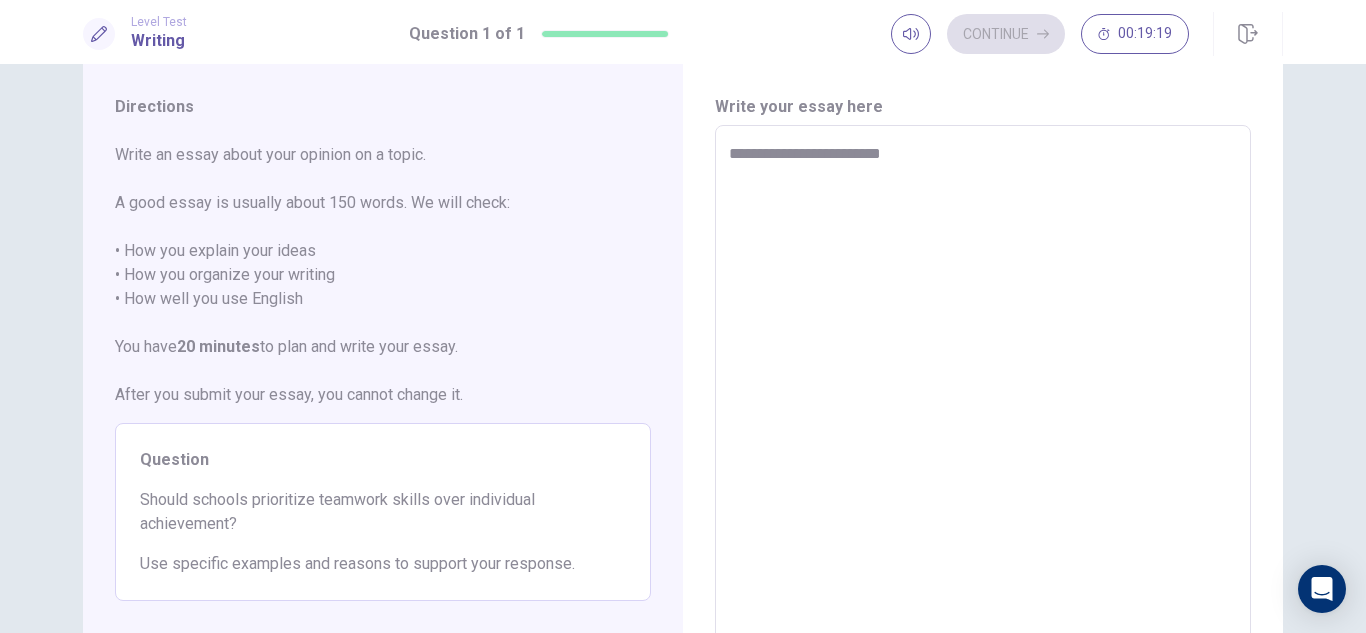type on "*" 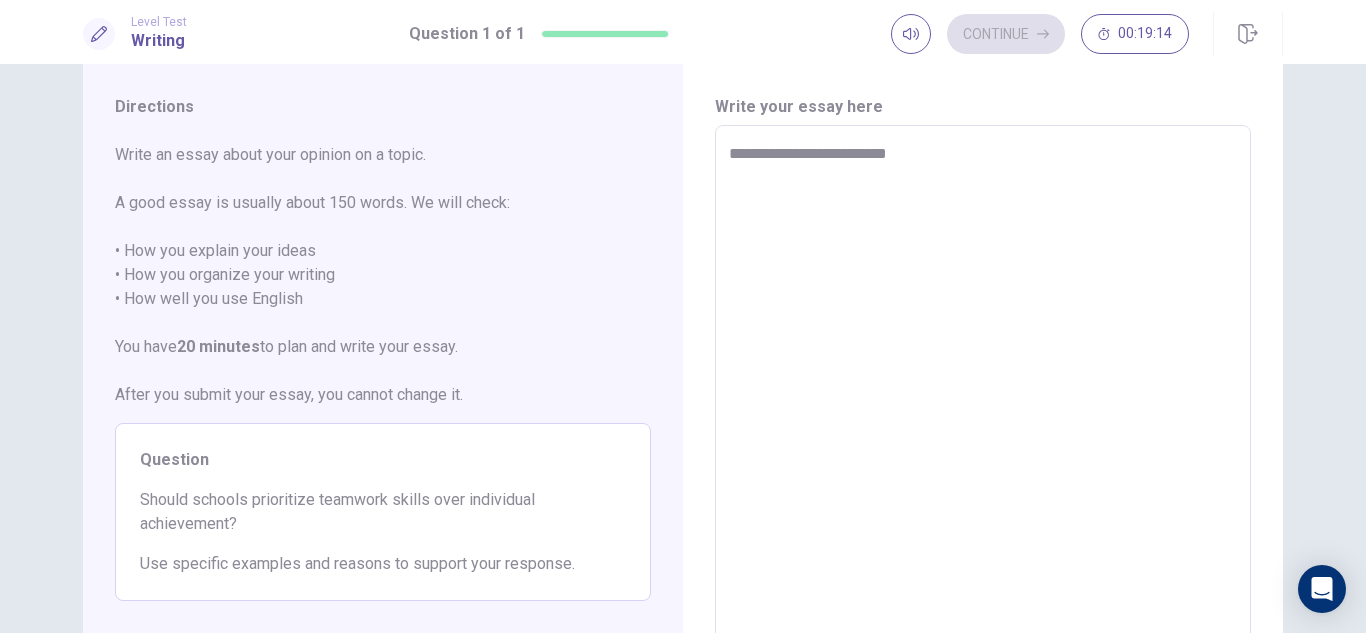 type on "*" 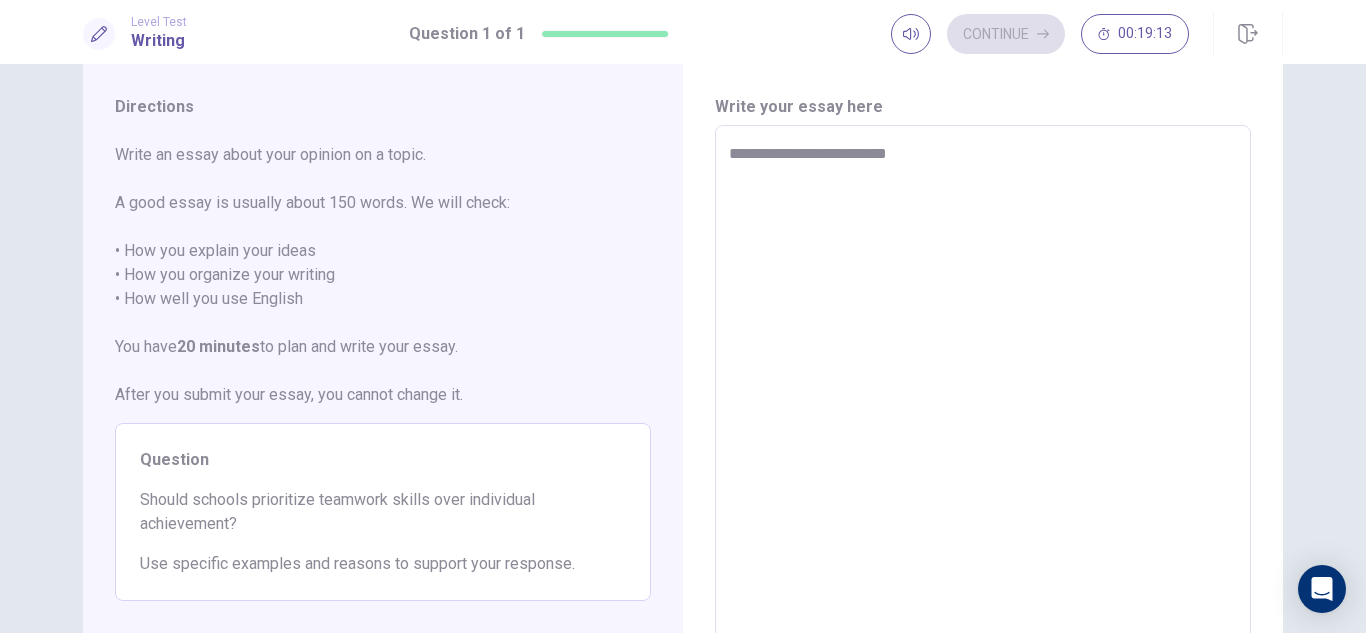 type on "**********" 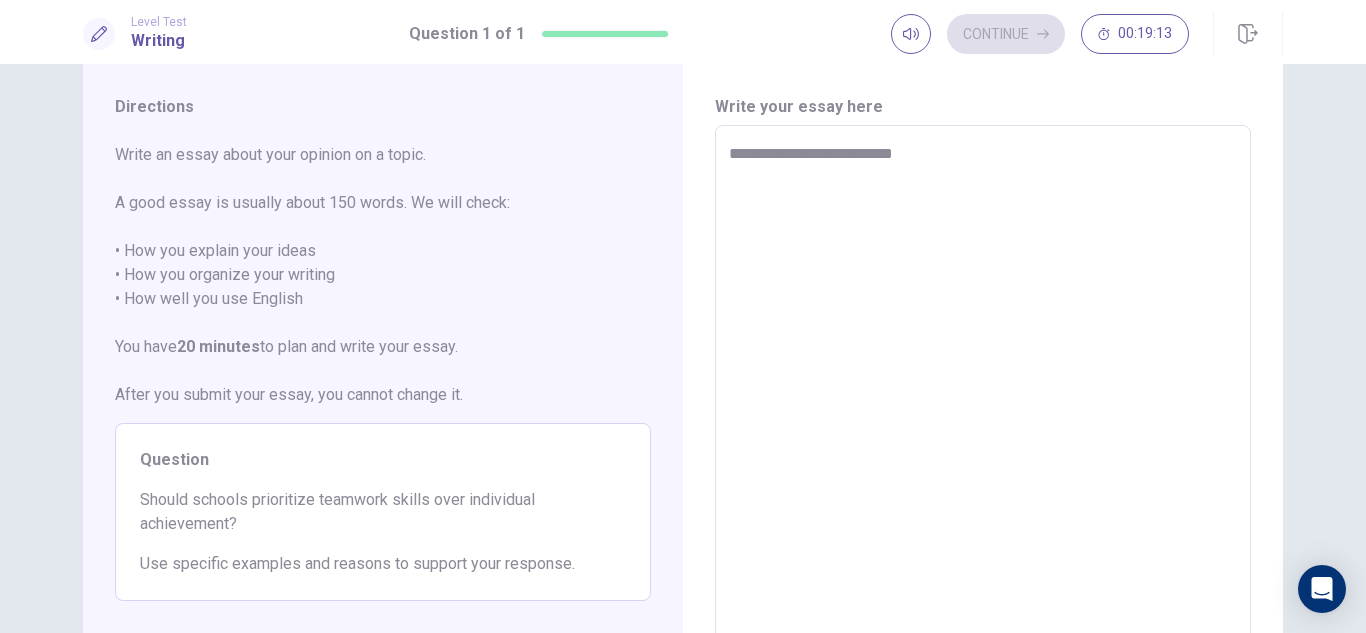 type on "*" 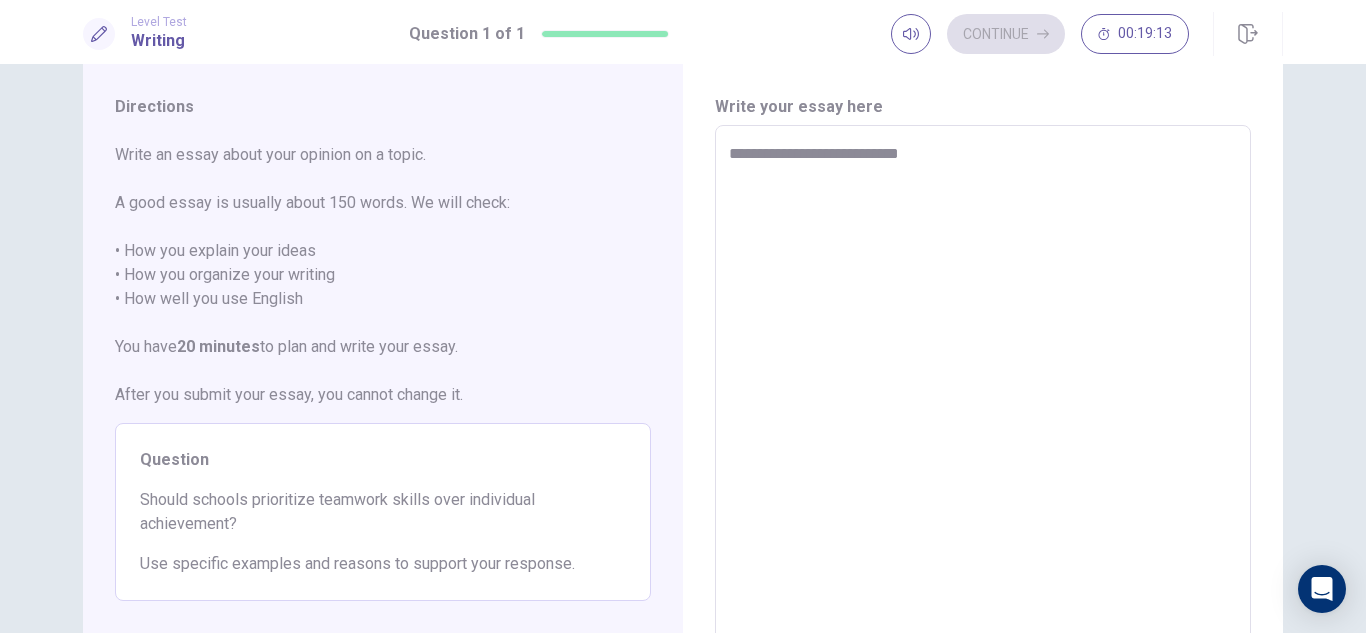 type on "*" 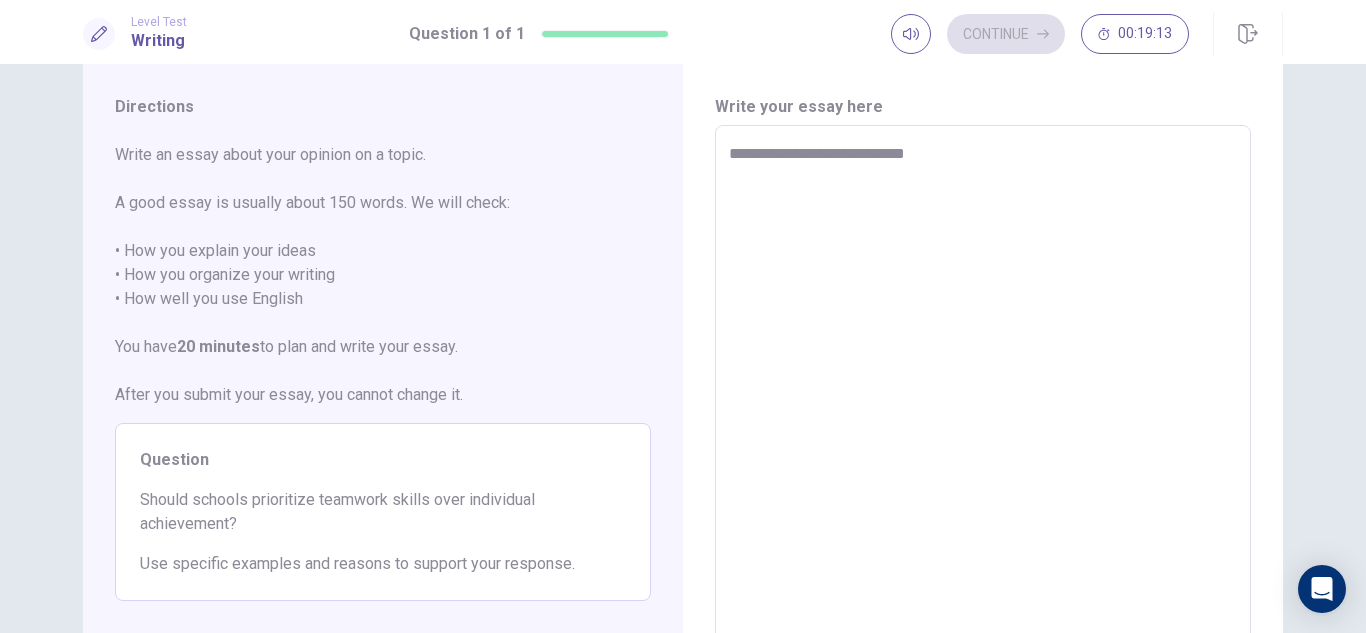 type on "*" 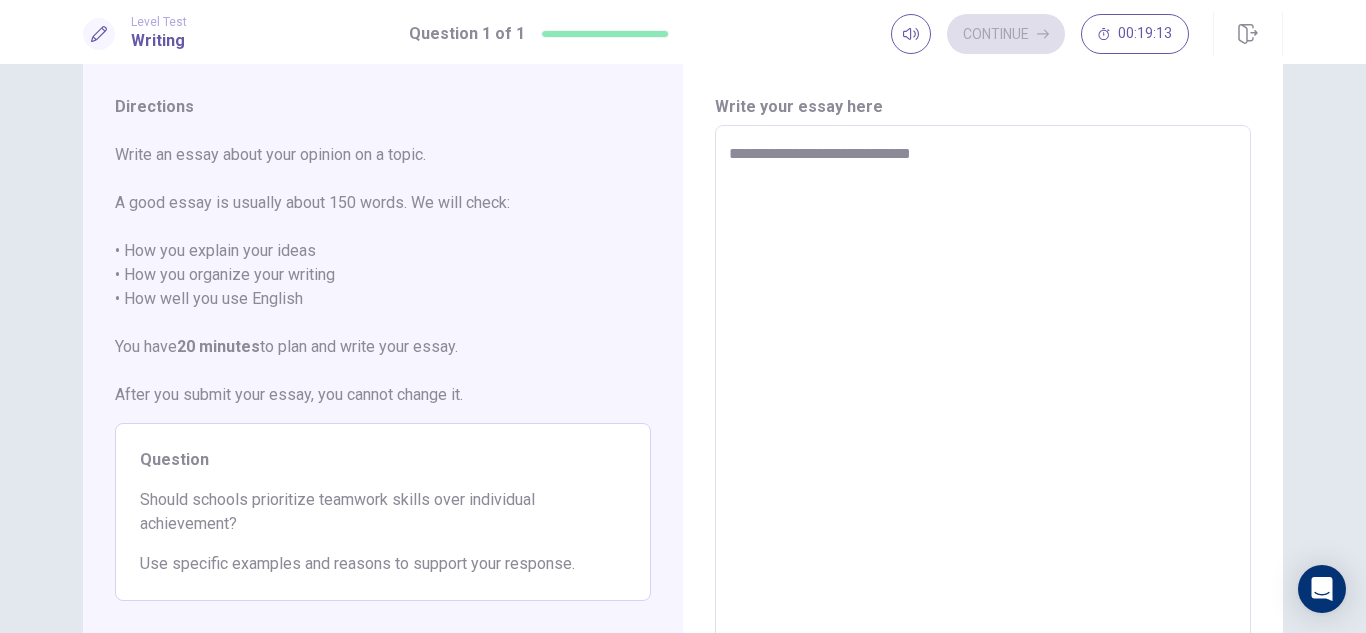 type on "*" 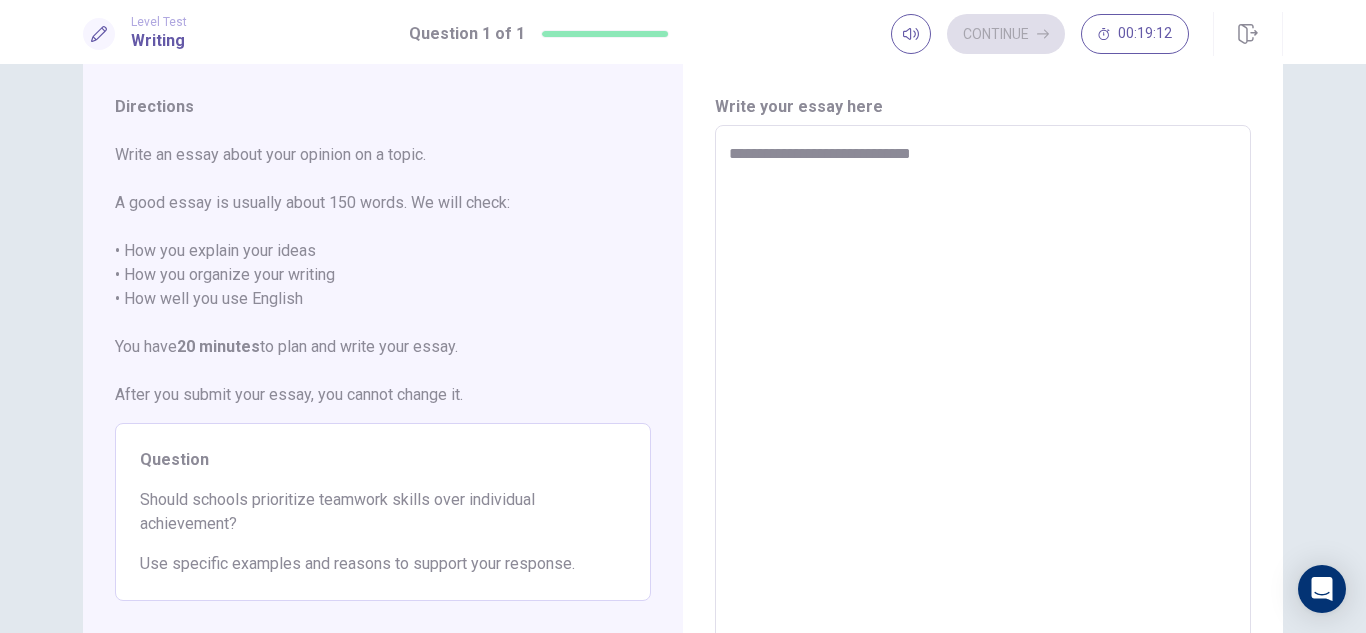 type on "**********" 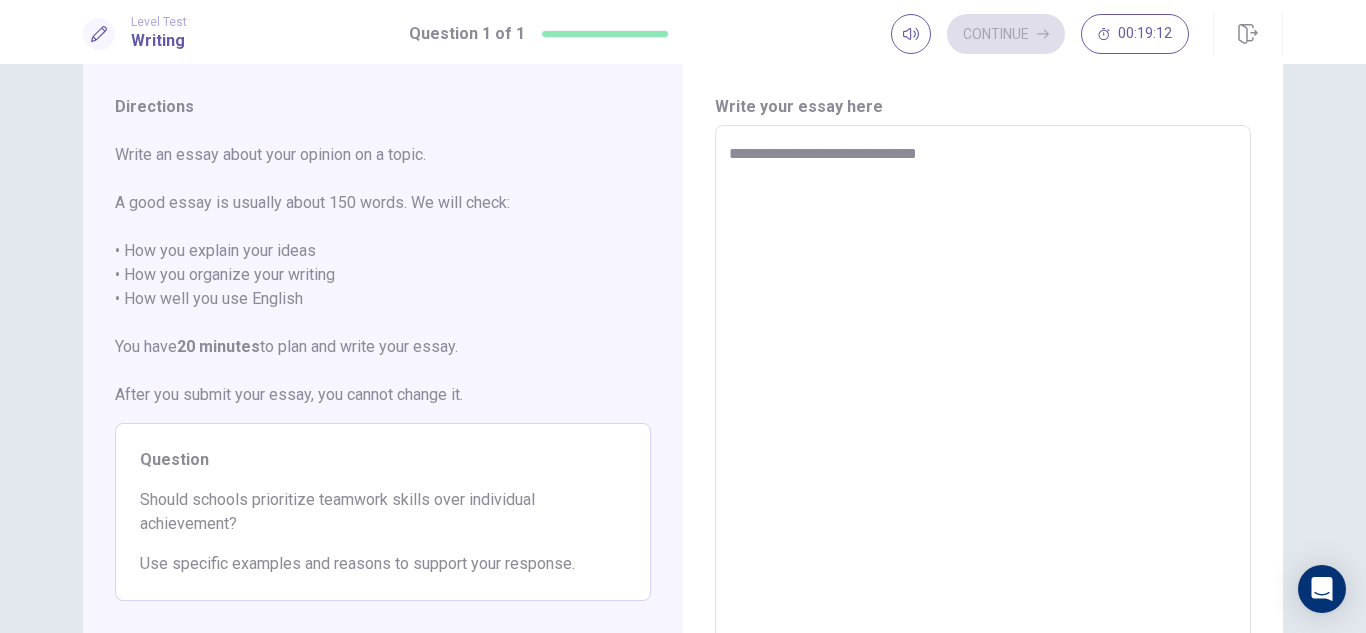type on "*" 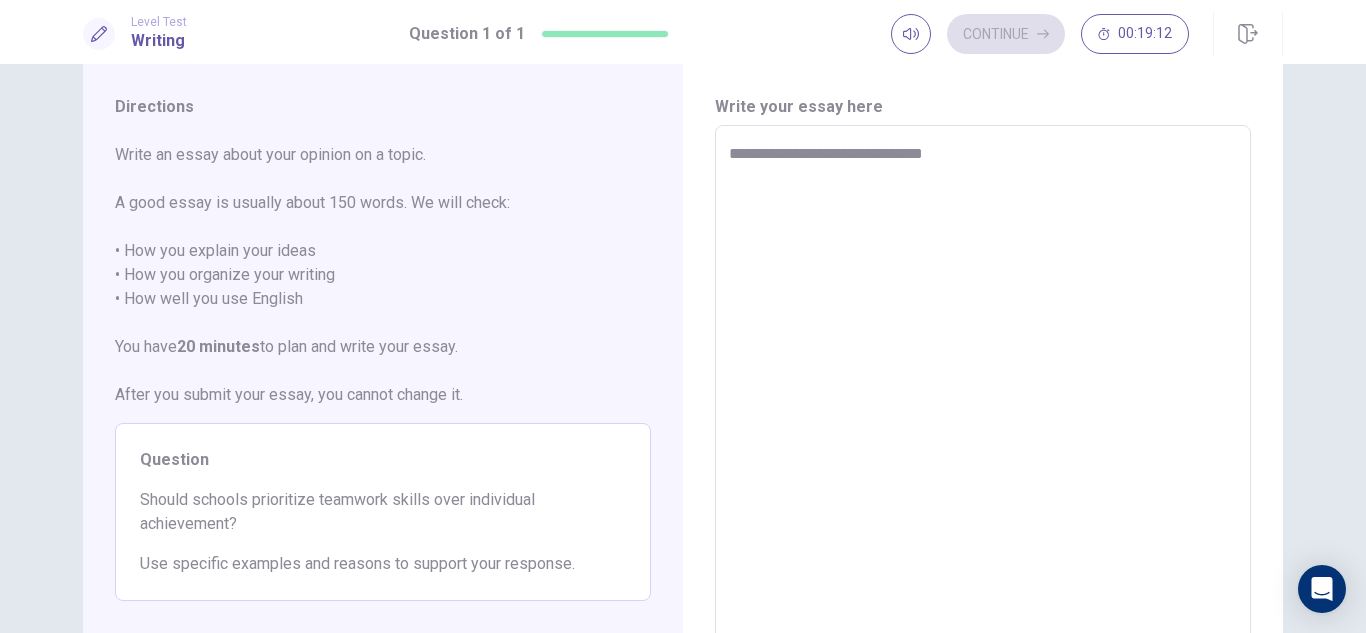 type on "*" 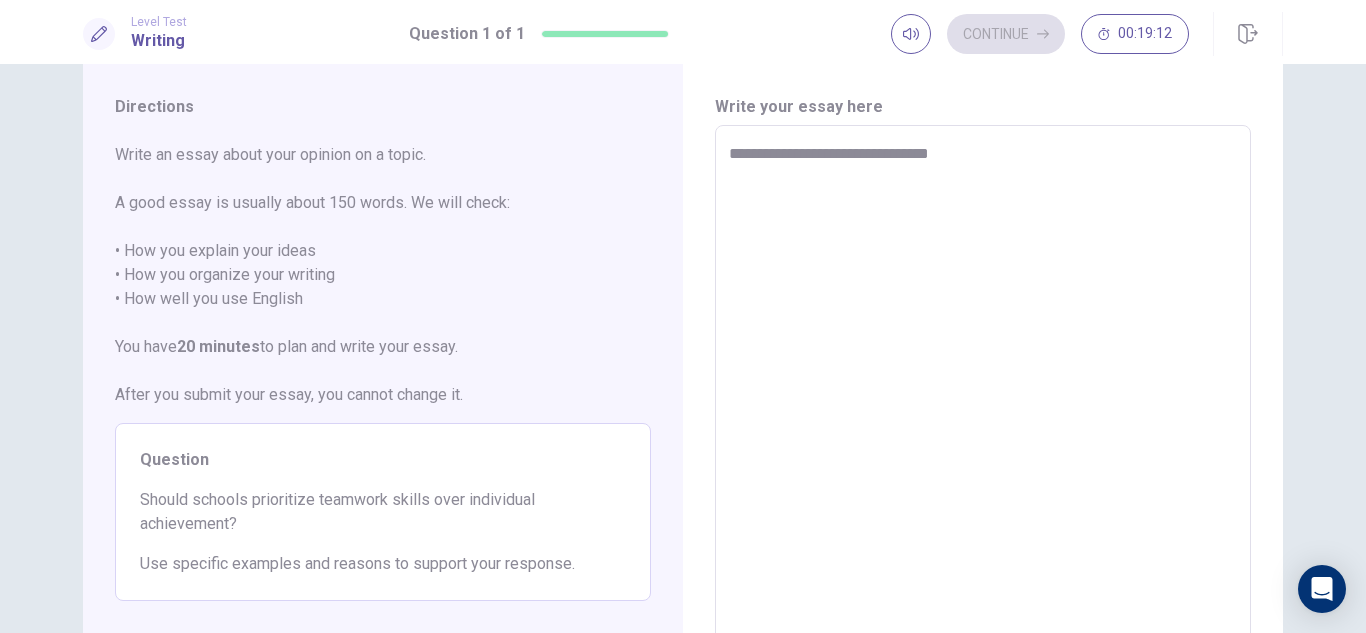 type on "*" 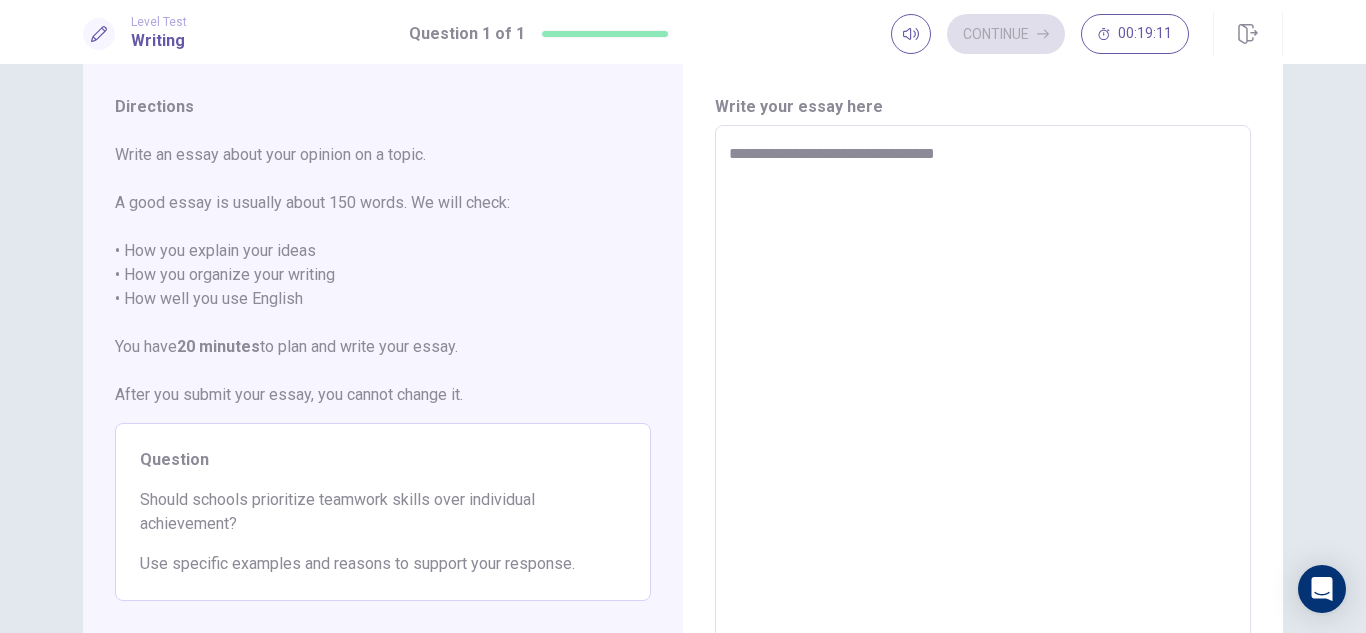 type on "*" 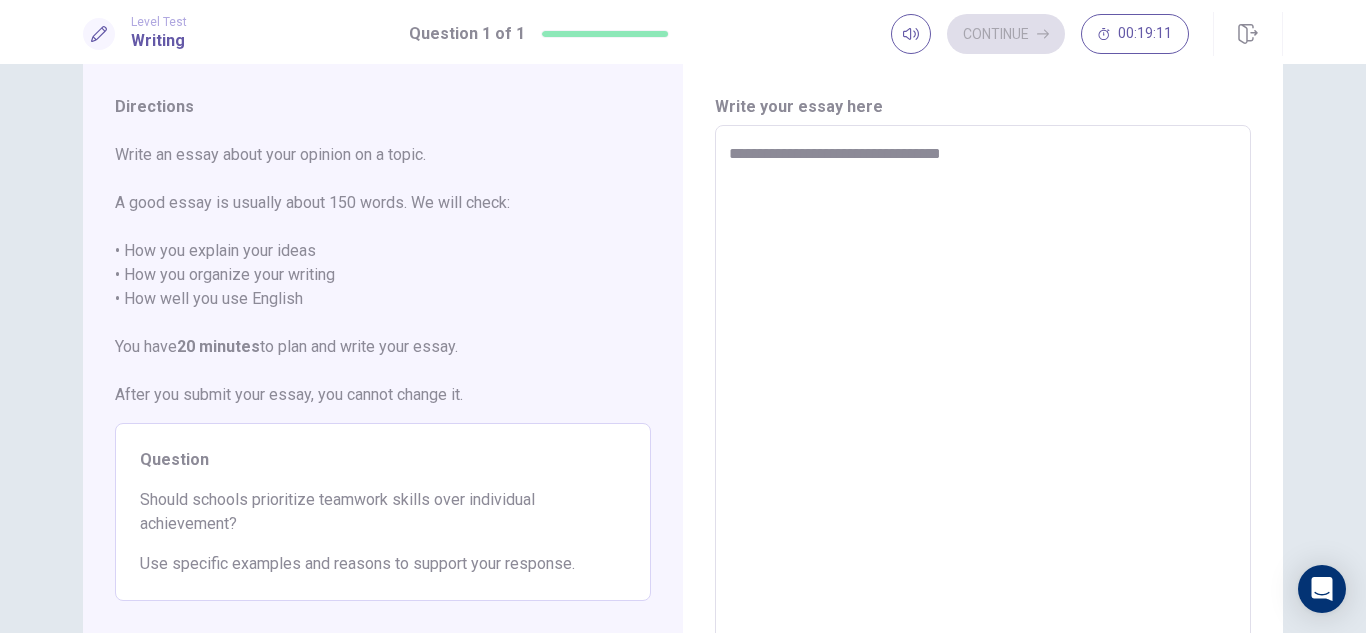 type on "*" 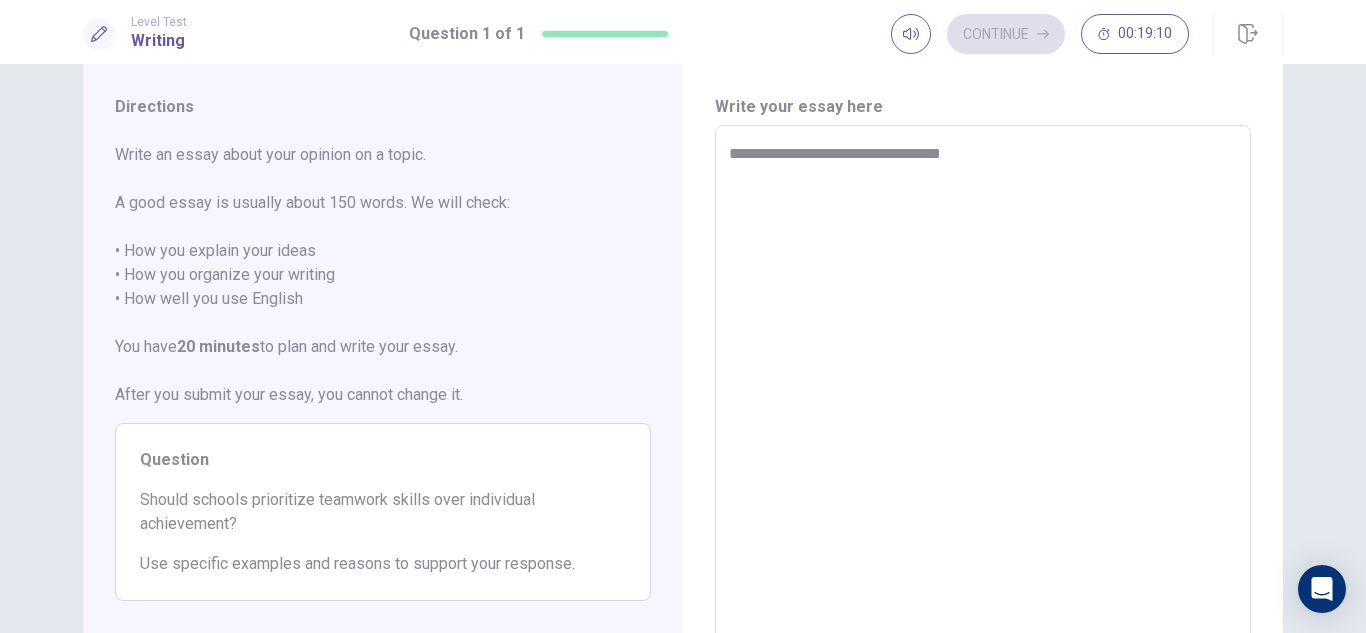 type on "**********" 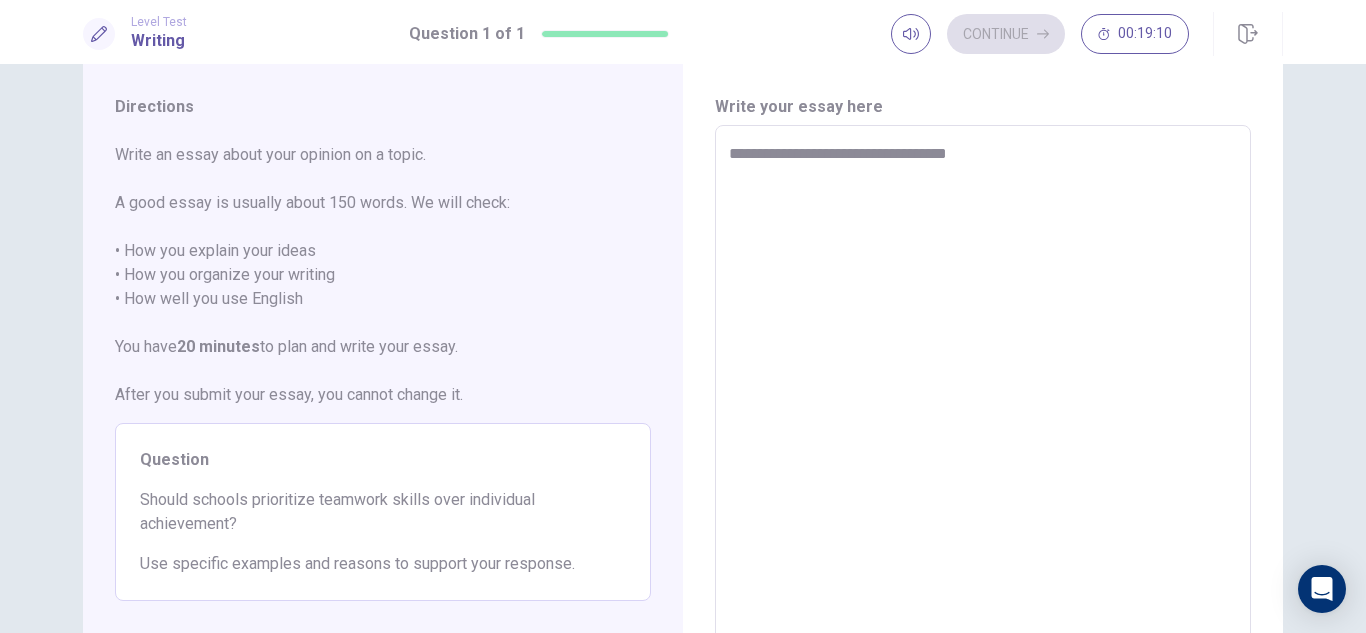 type on "*" 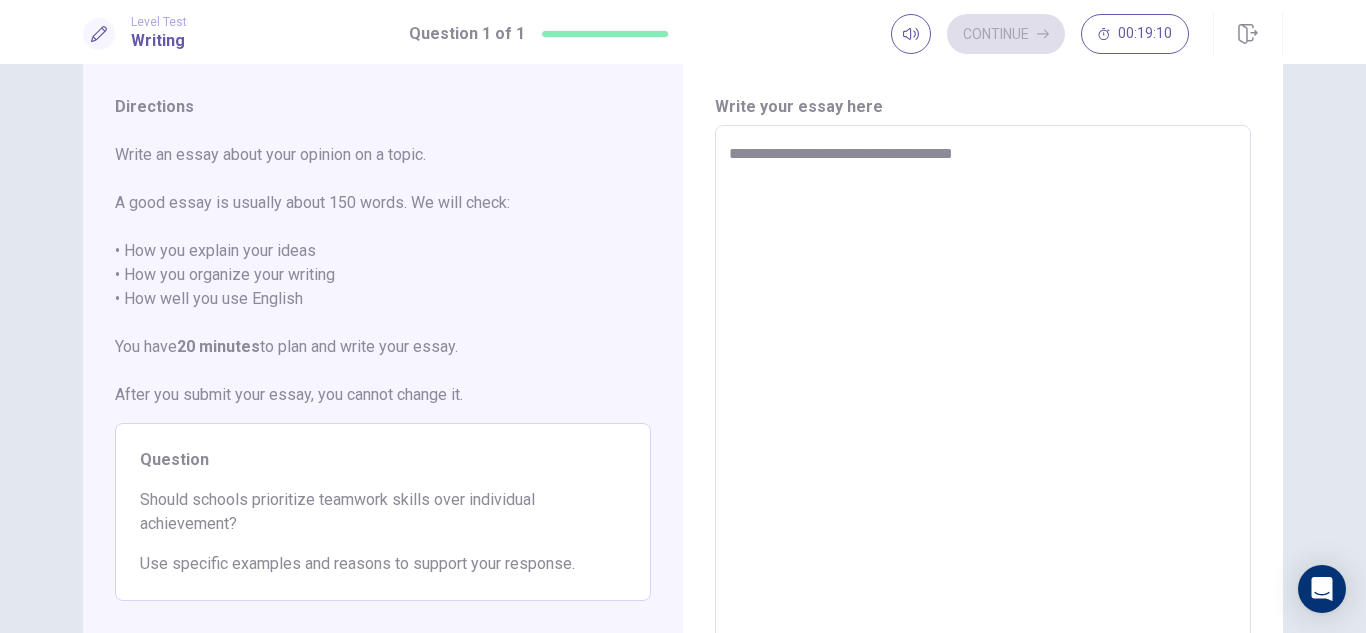 type on "*" 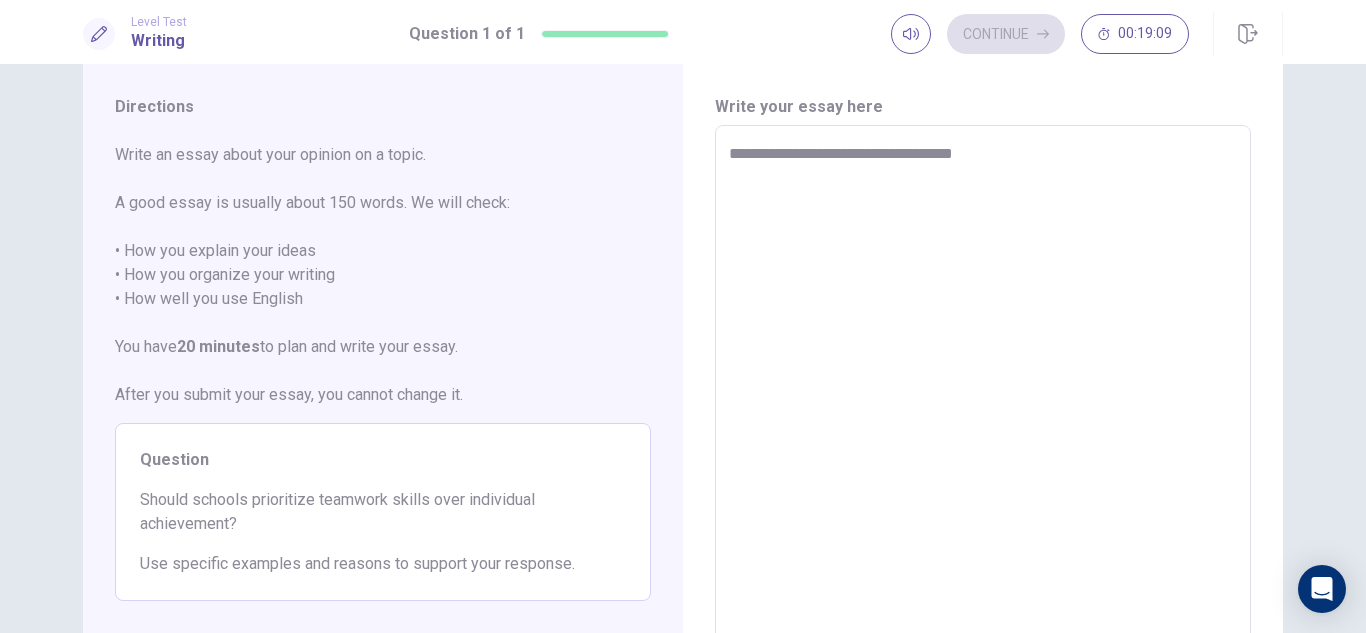 type on "**********" 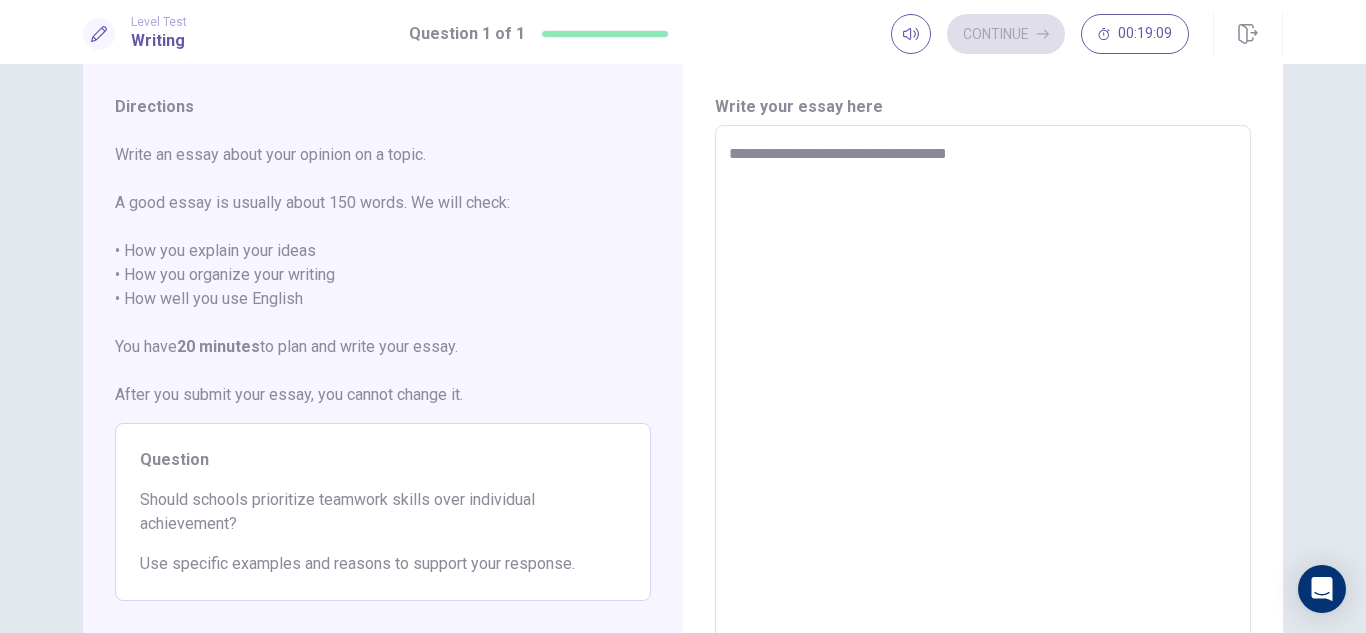 type on "*" 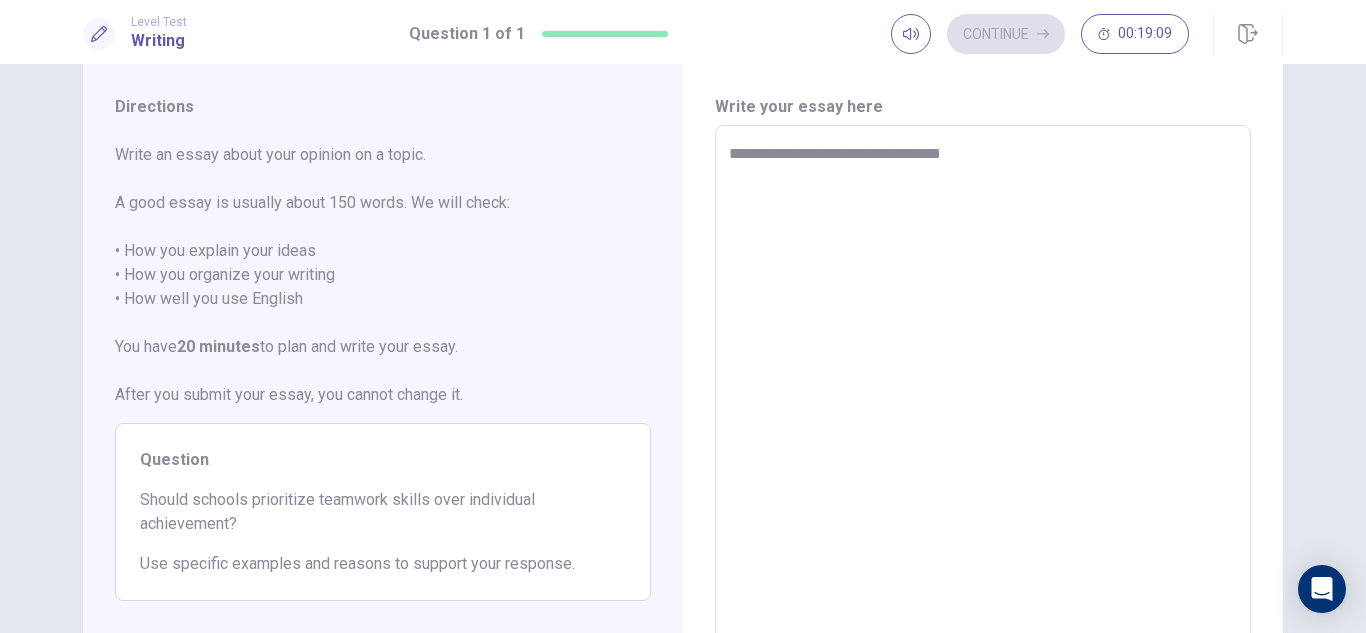 type on "*" 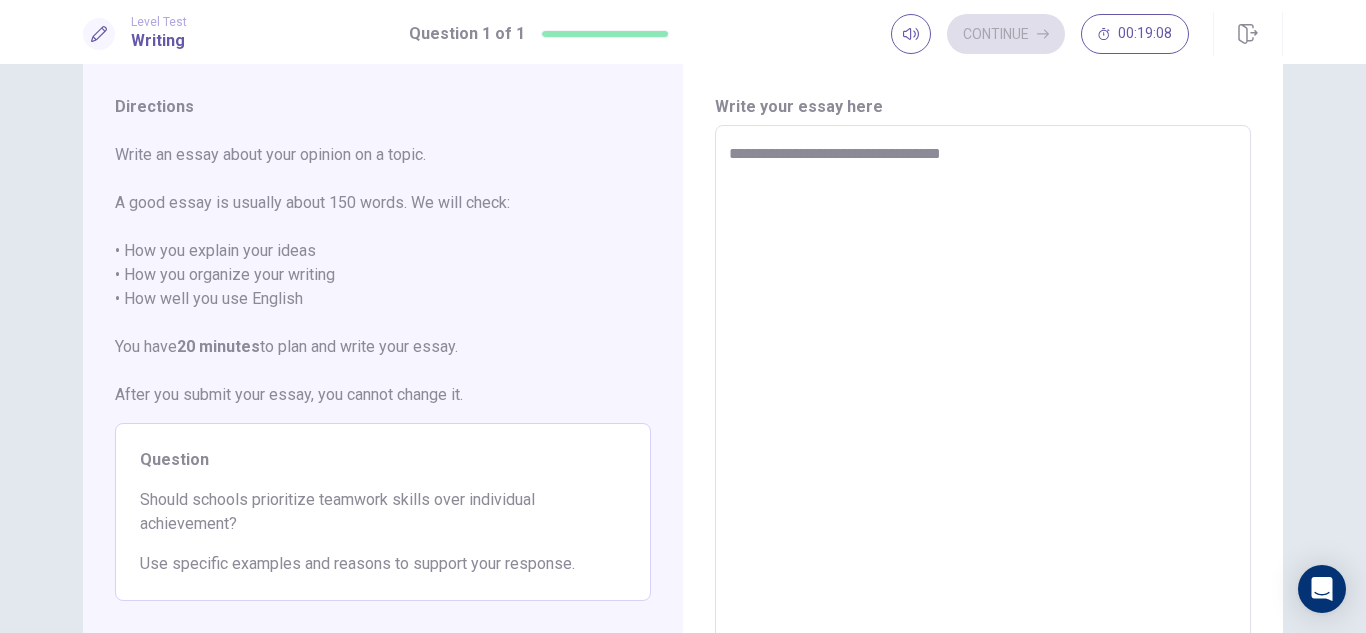 type on "**********" 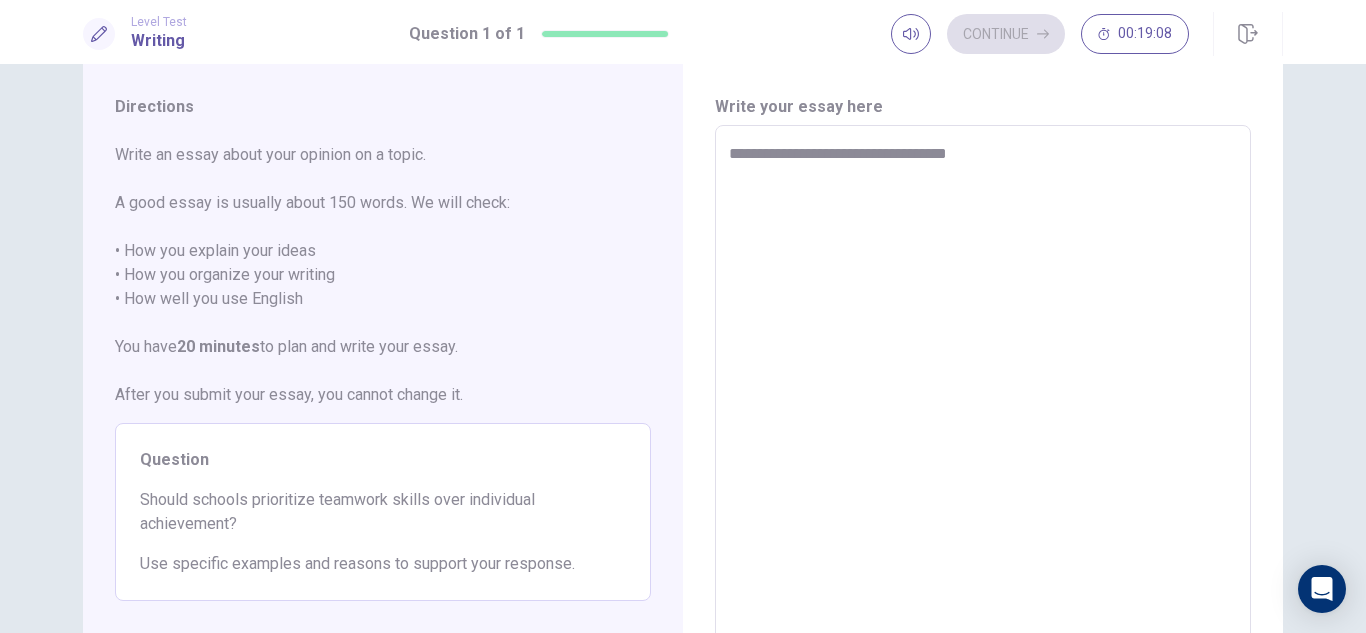 type on "*" 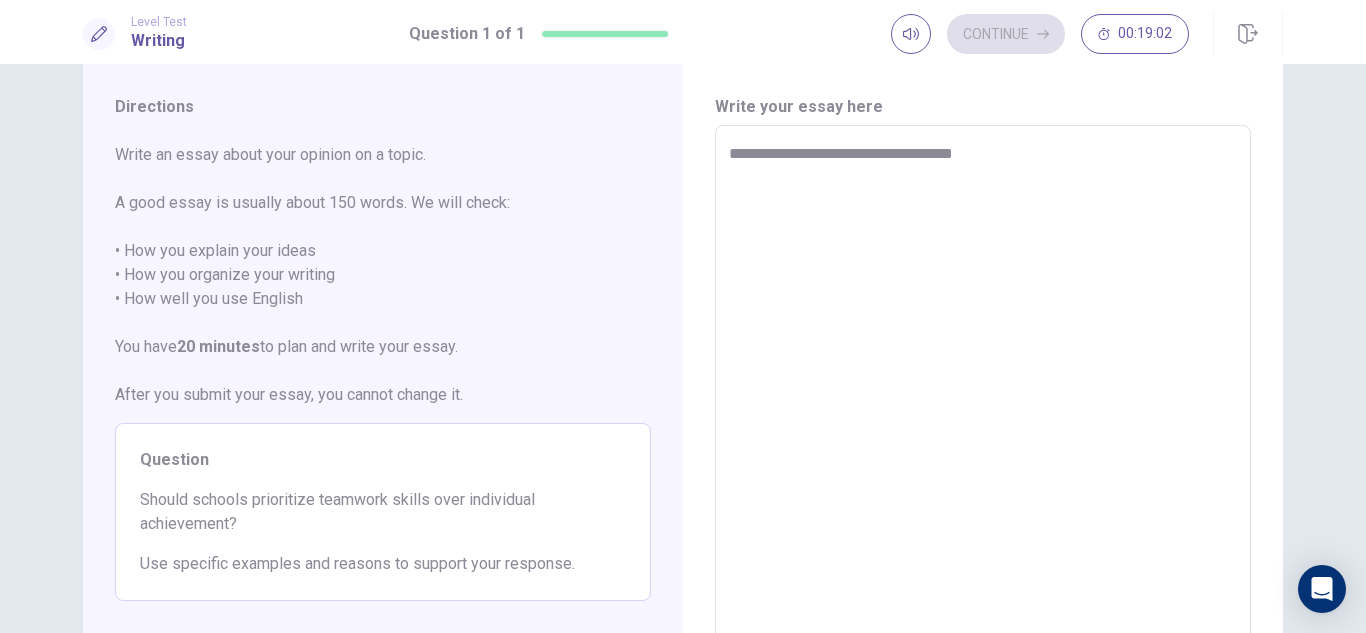 type on "*" 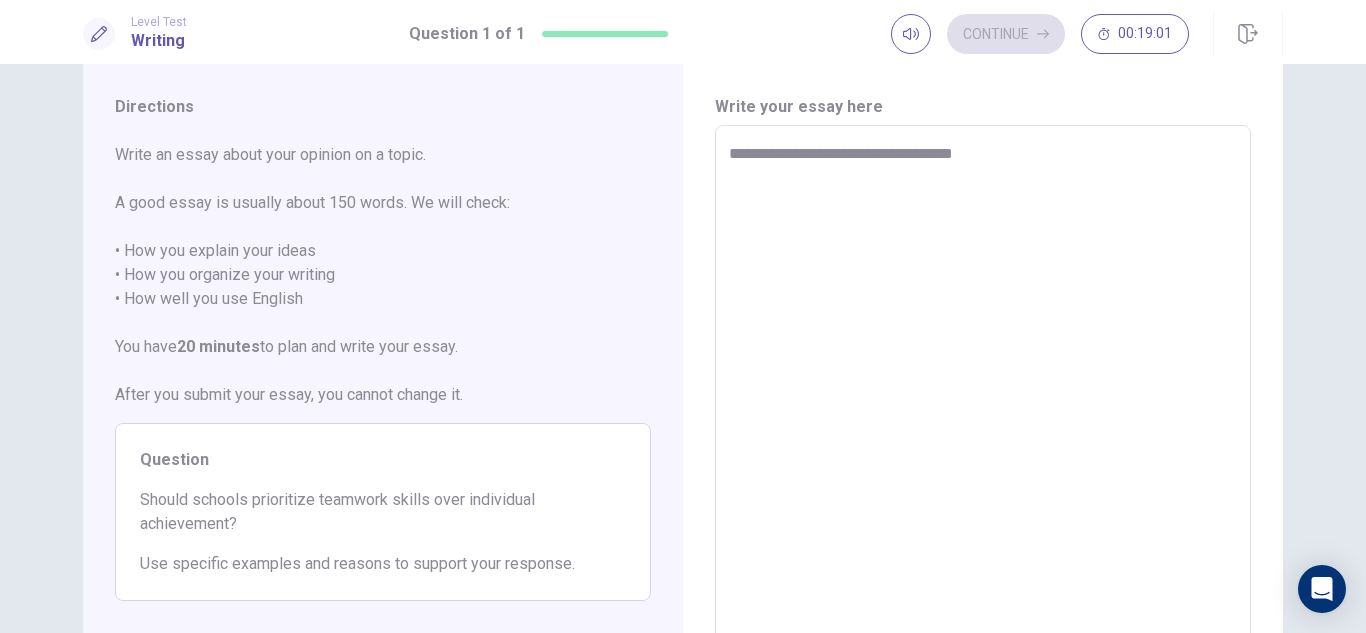 type on "**********" 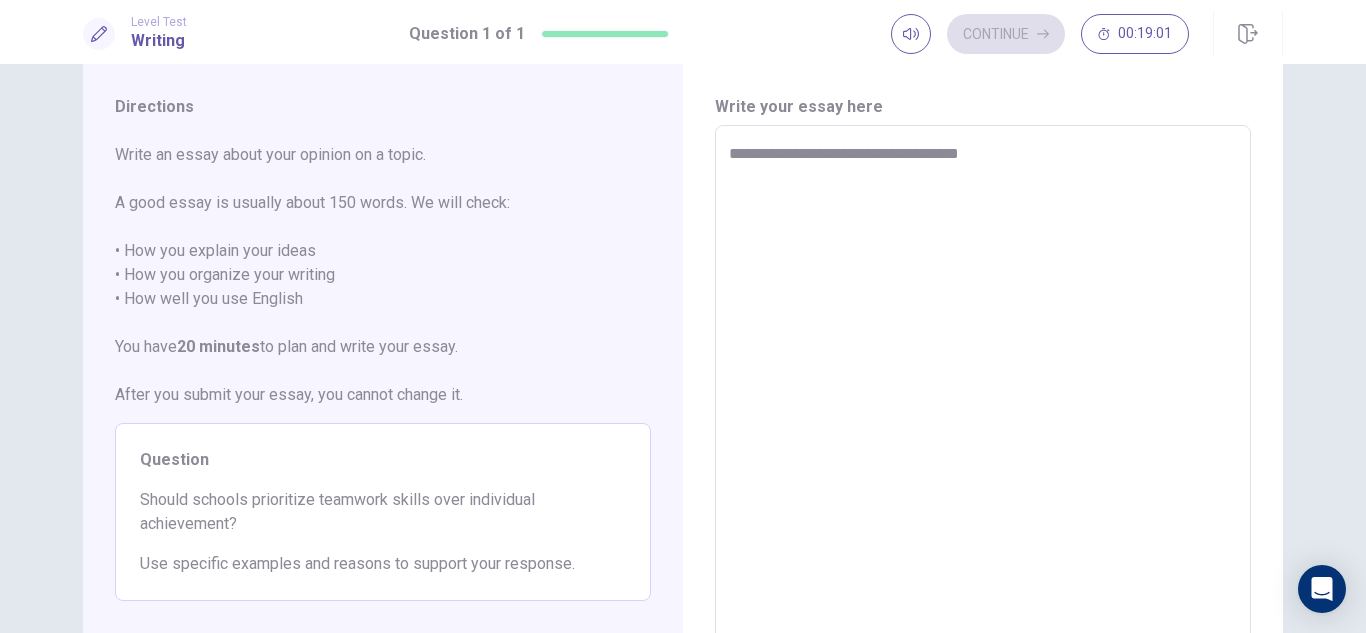 type on "*" 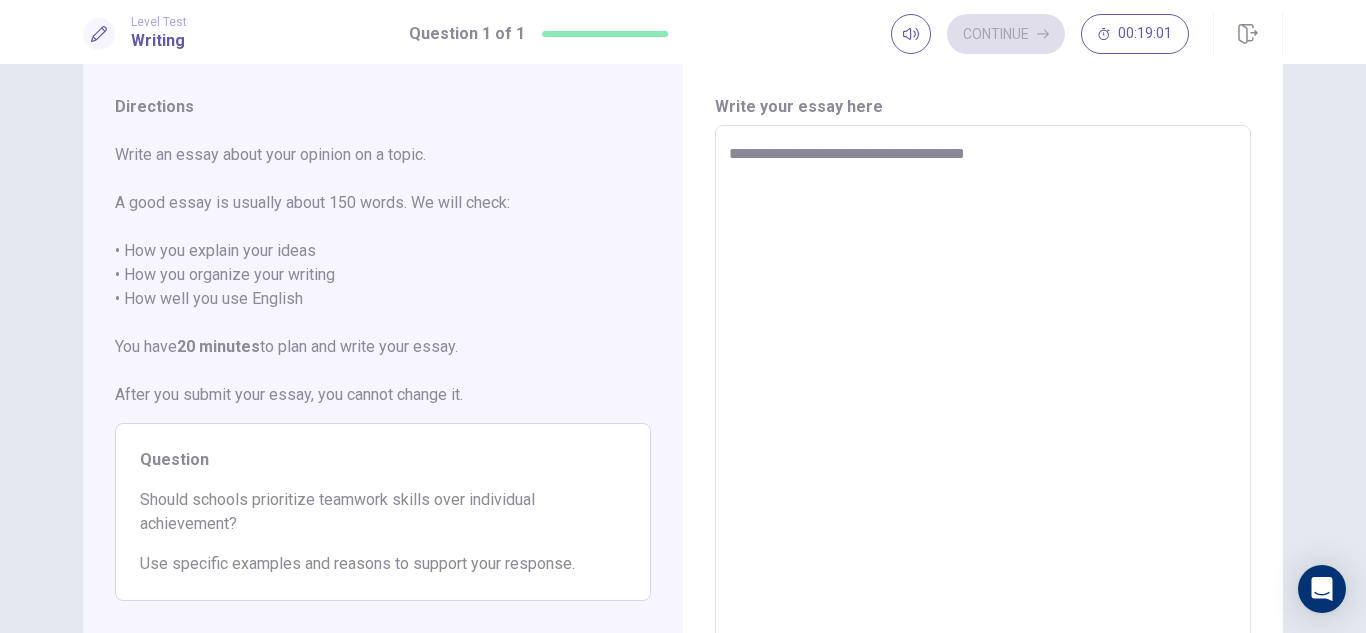 type on "*" 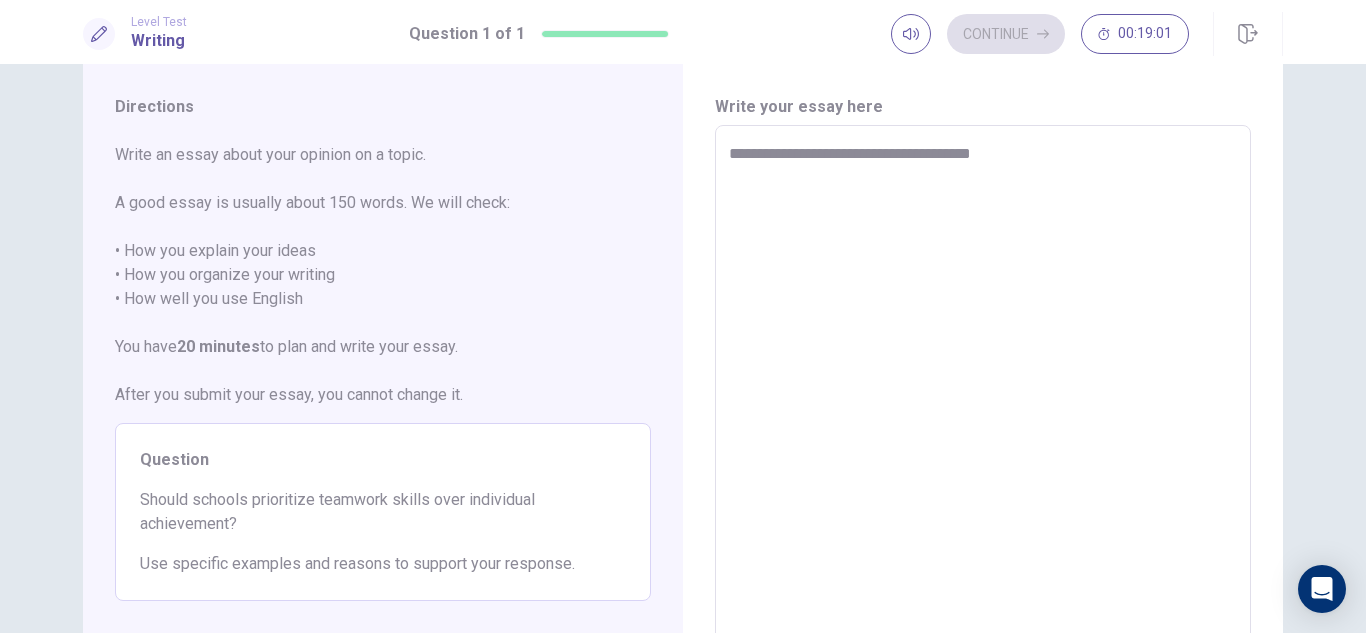 type on "*" 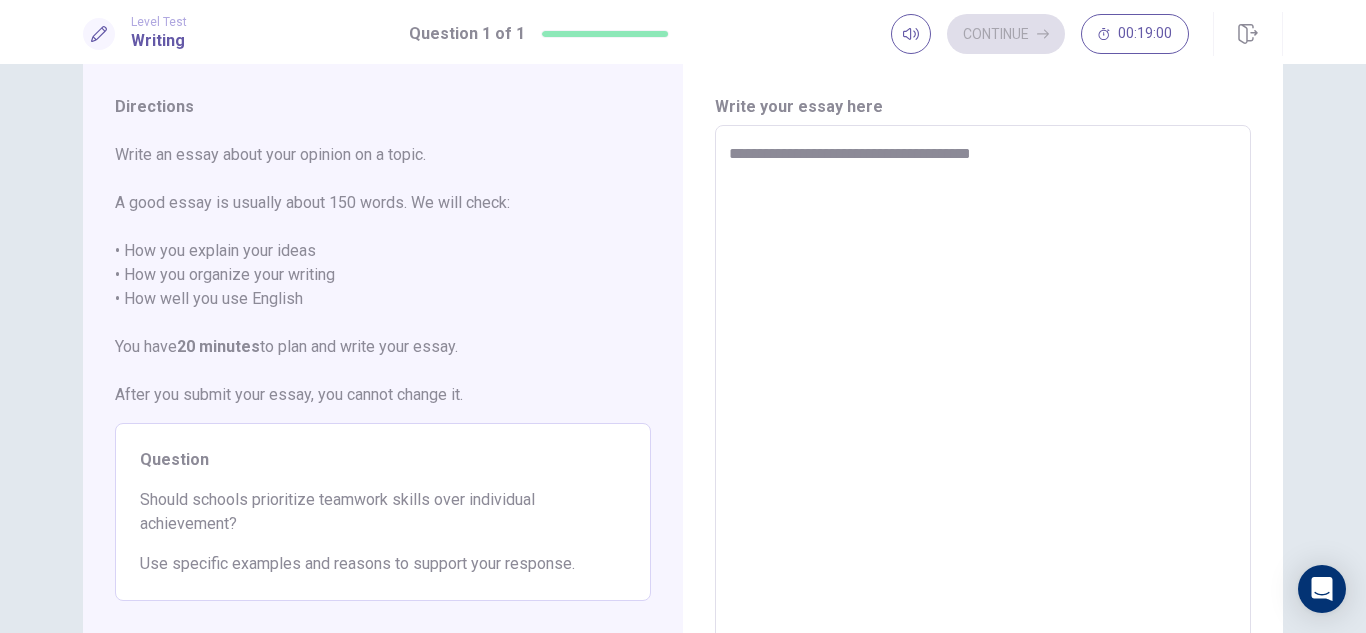 type on "**********" 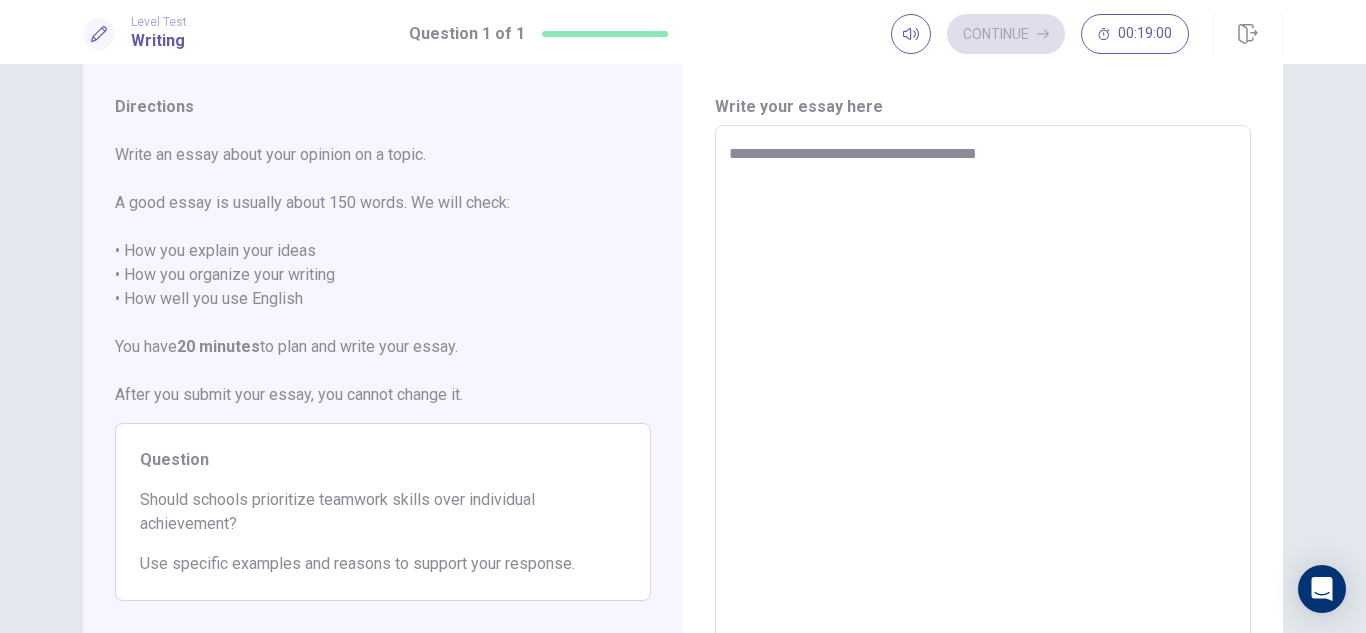 type on "*" 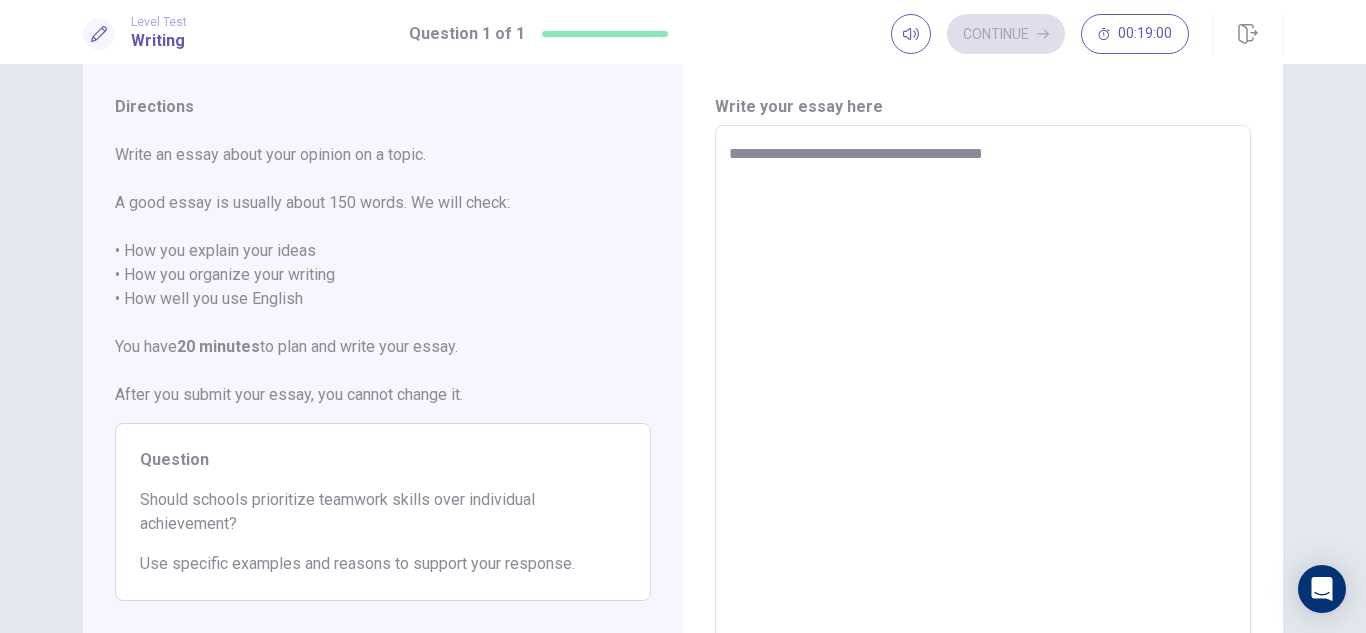 type on "*" 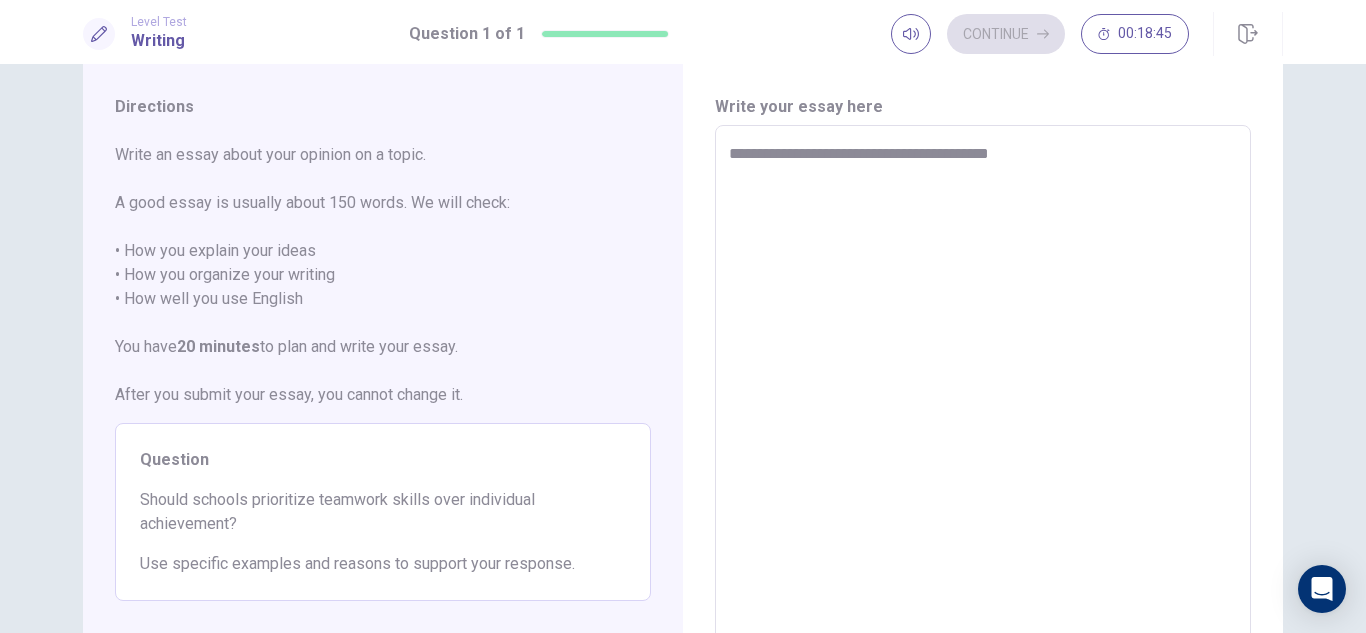 type on "*" 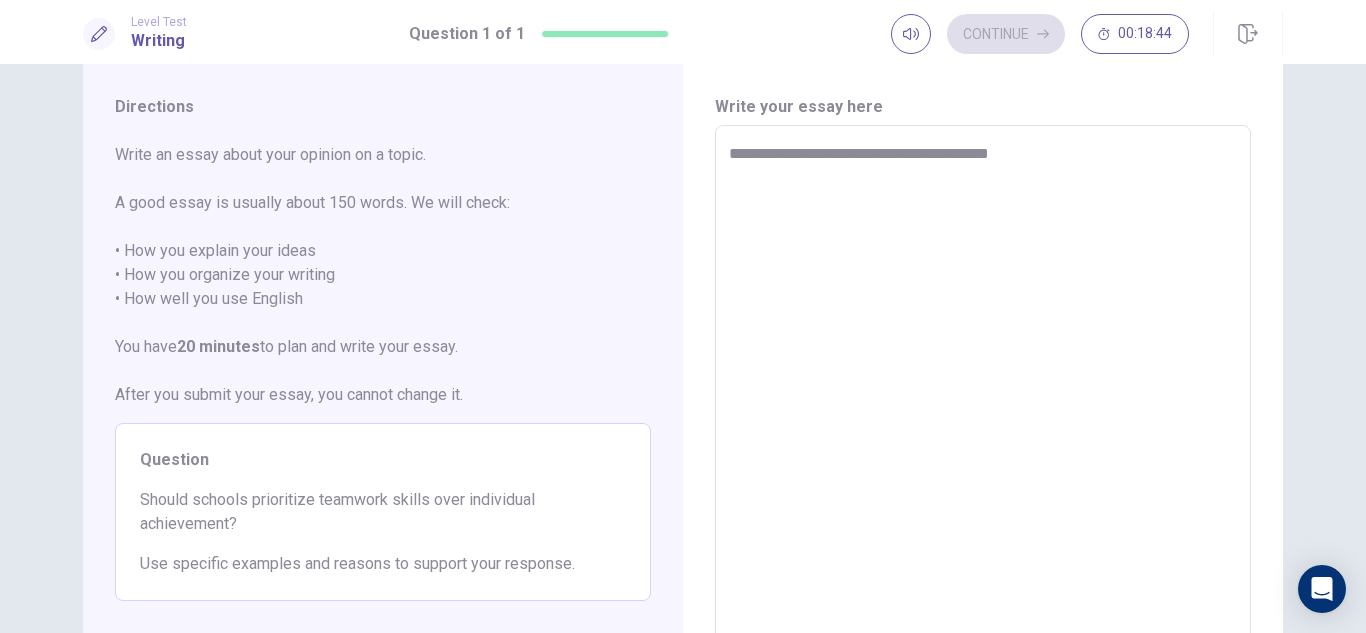 type on "**********" 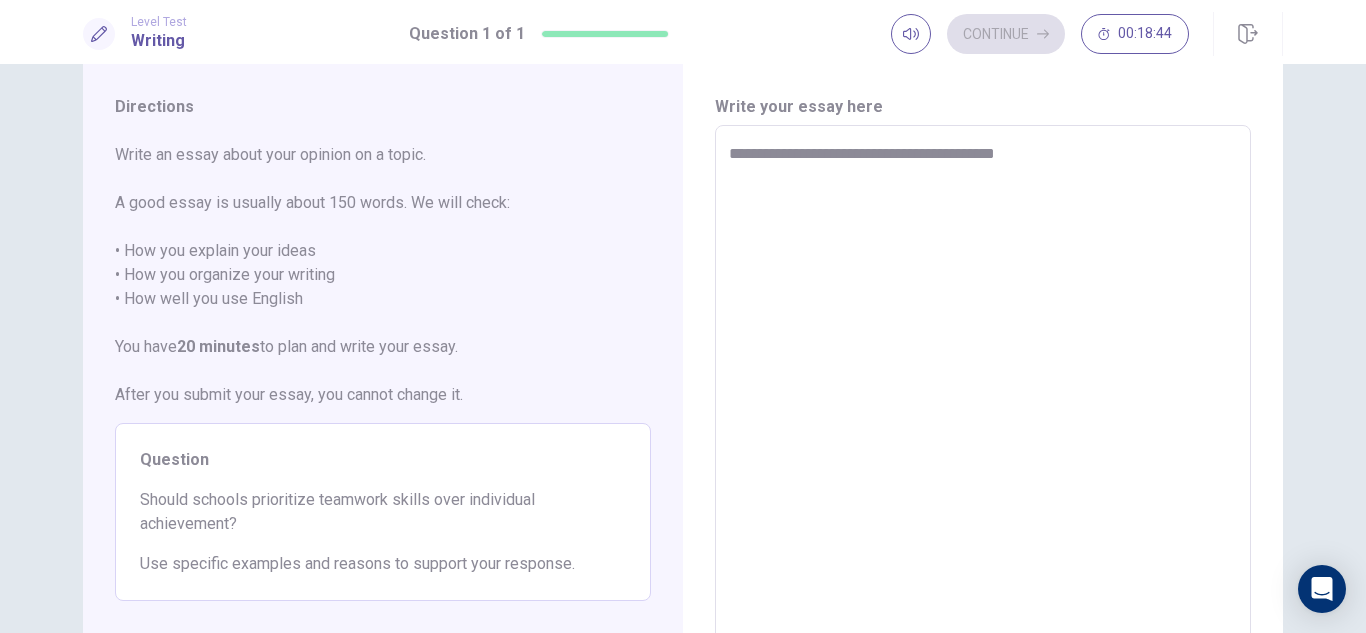 type on "*" 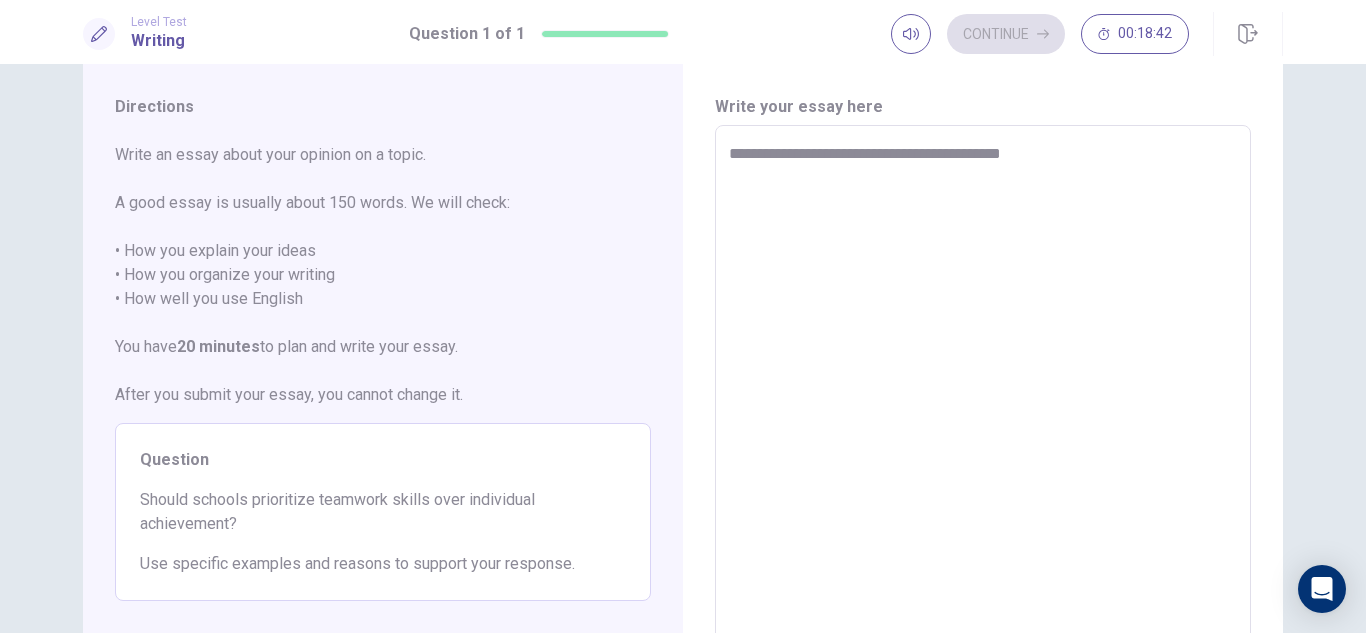 type on "*" 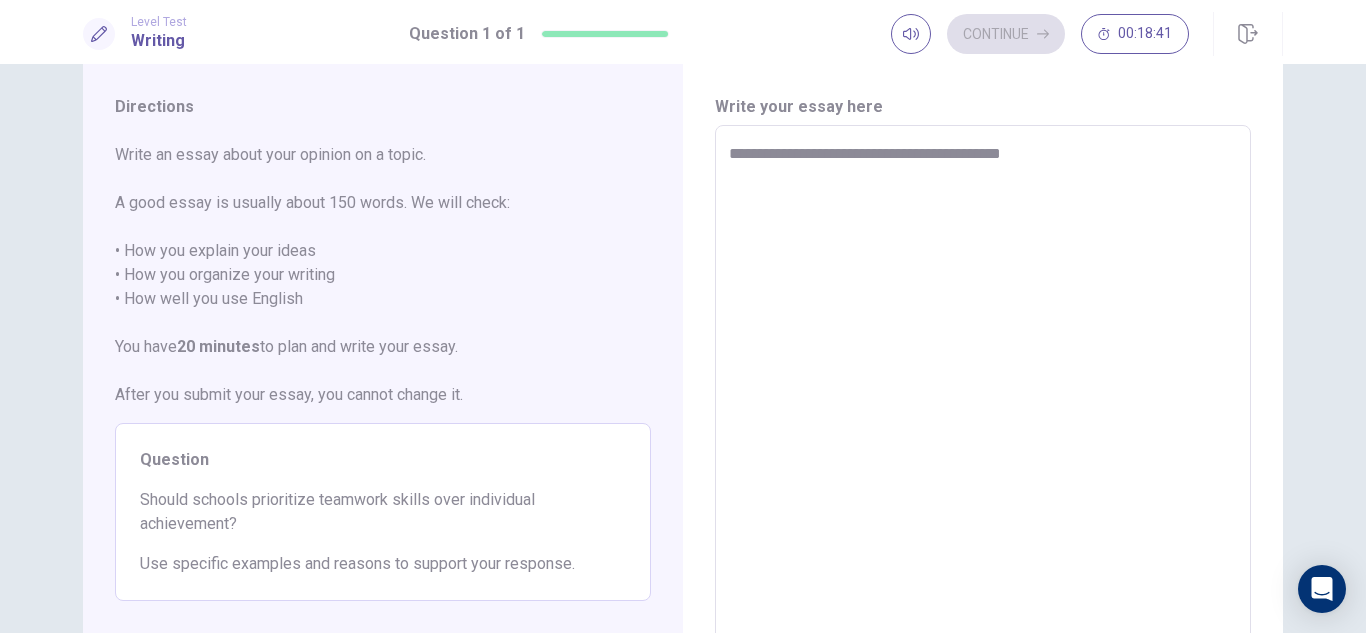 type on "**********" 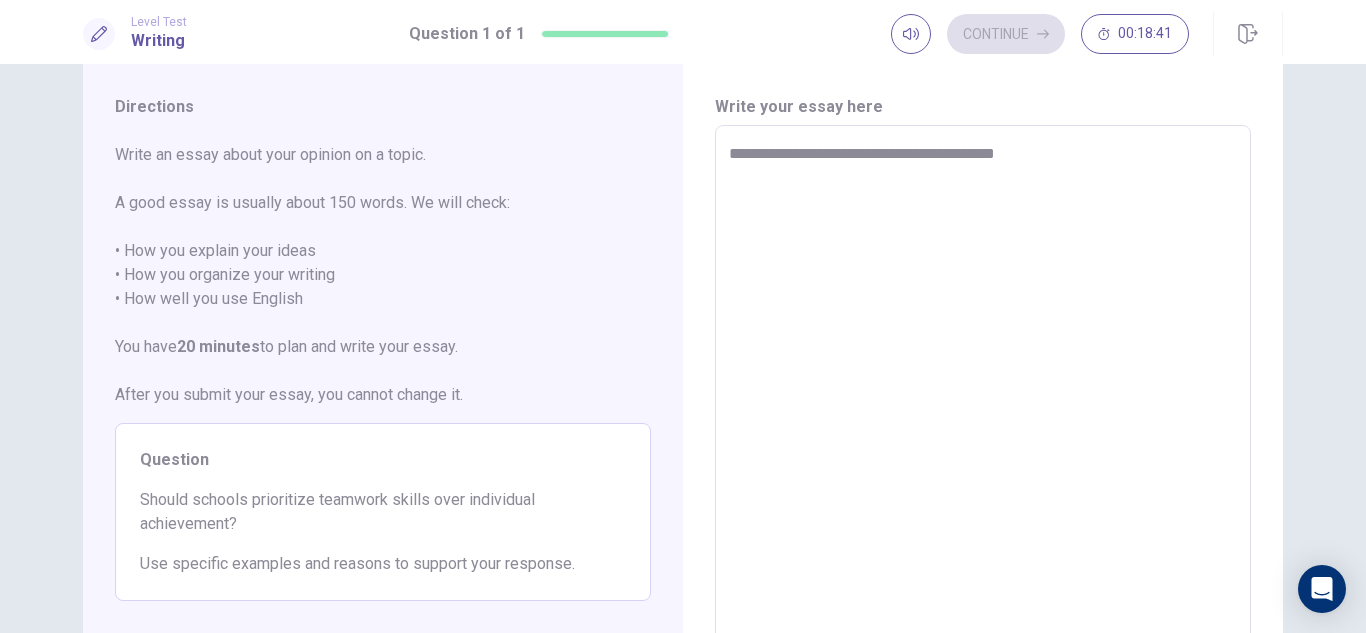 type on "*" 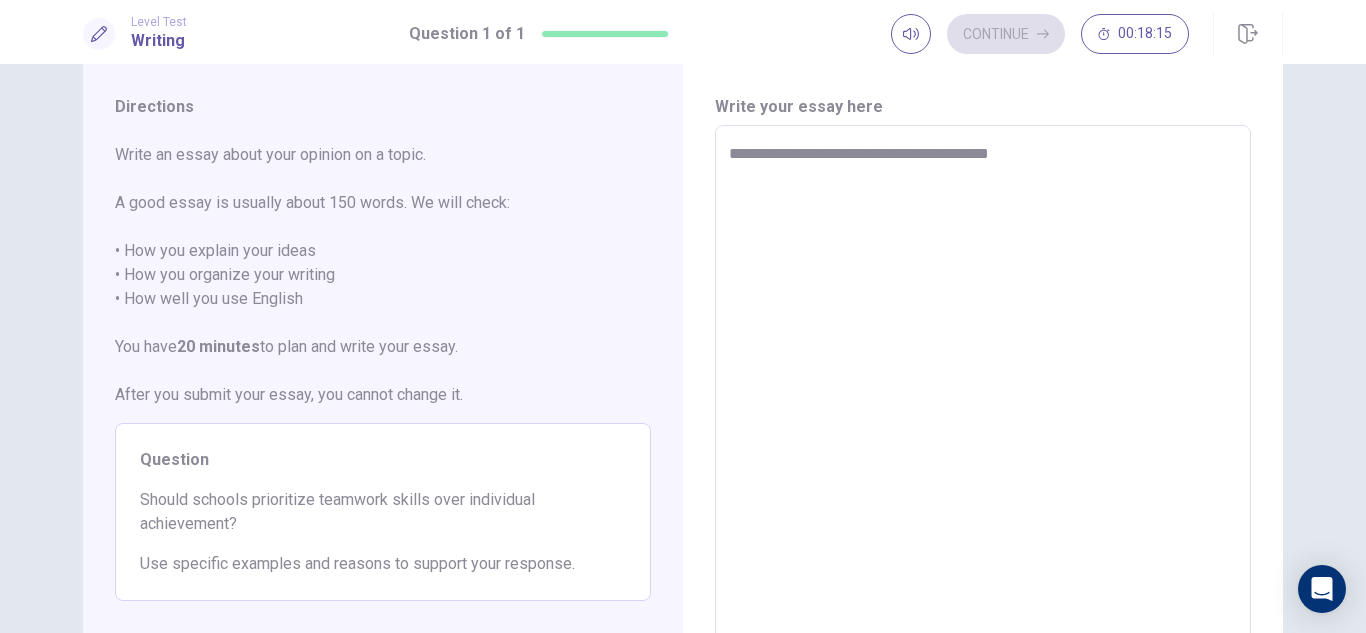type on "*" 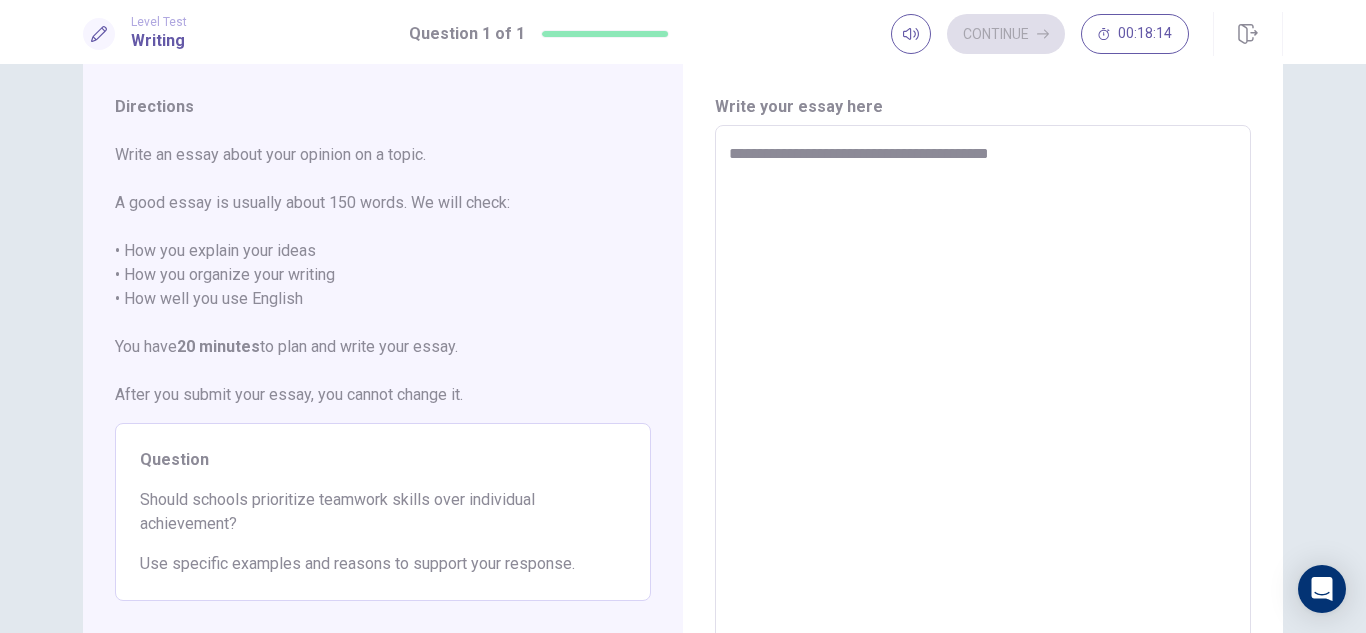 type on "**********" 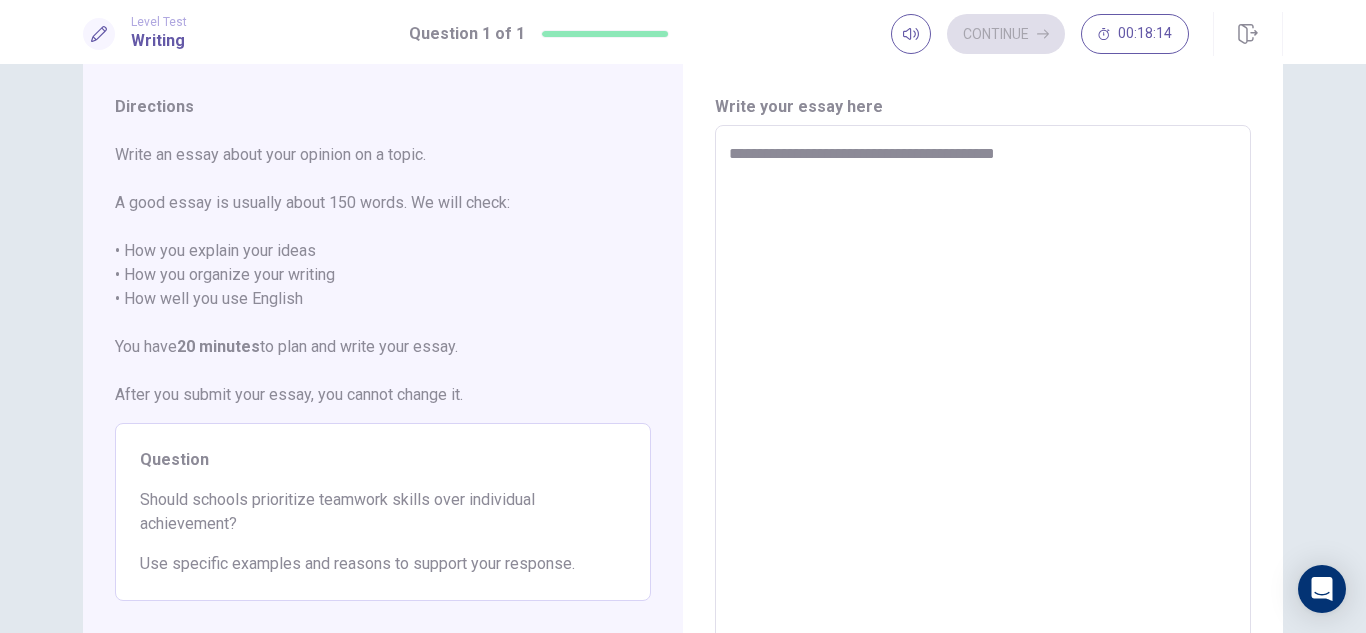 type on "*" 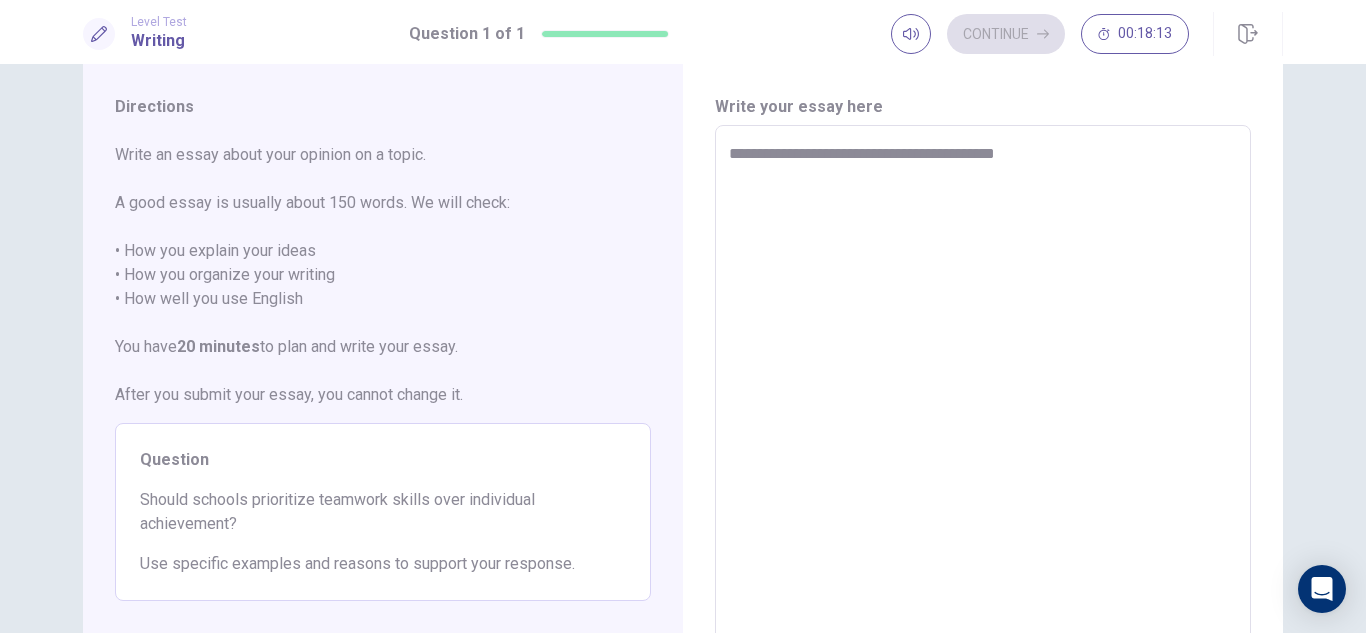 type on "**********" 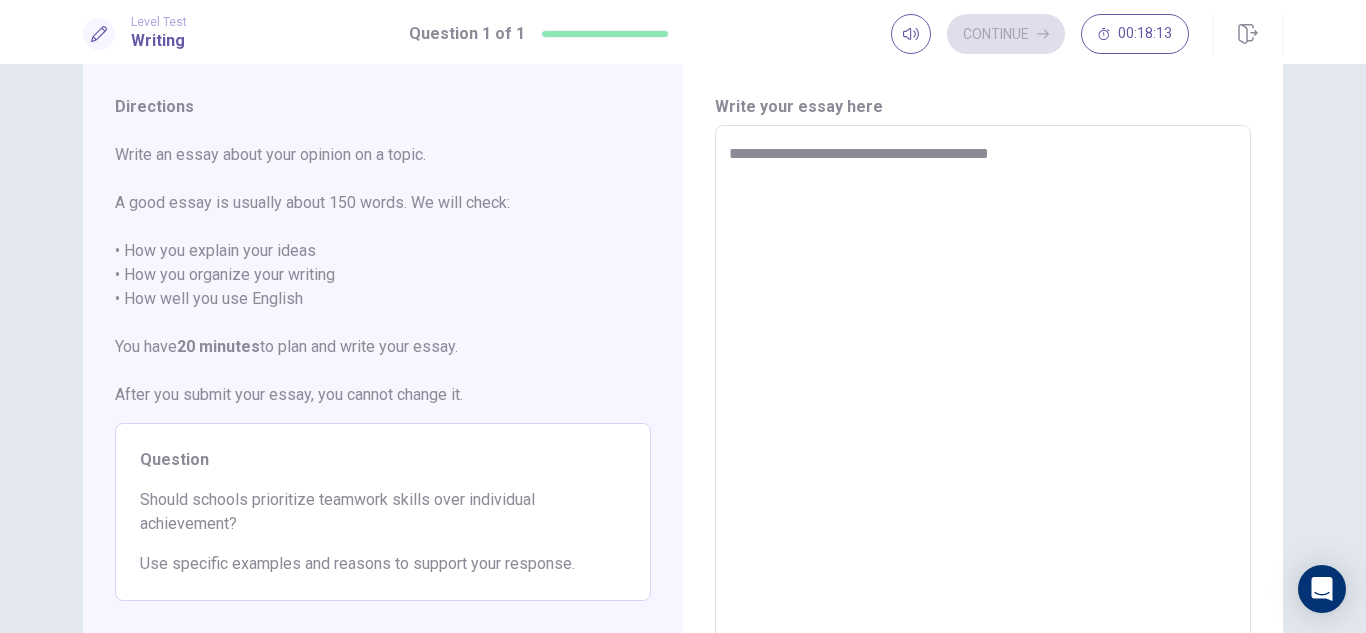 type on "*" 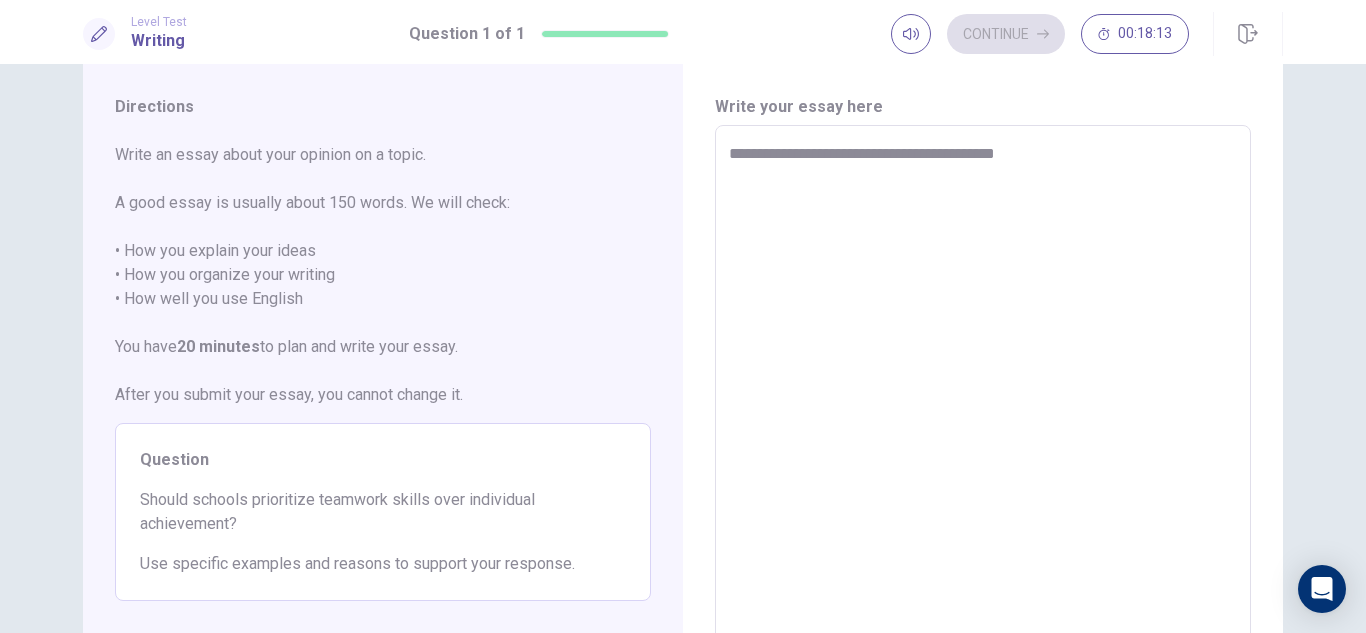 type on "*" 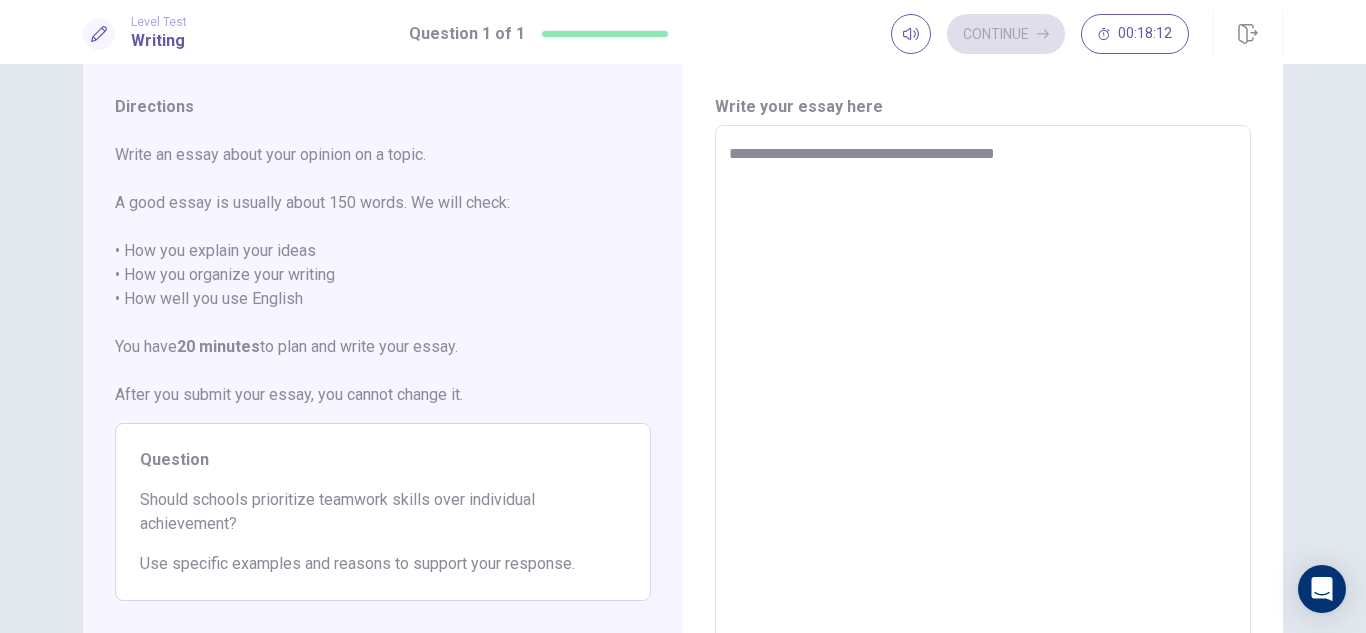 type on "**********" 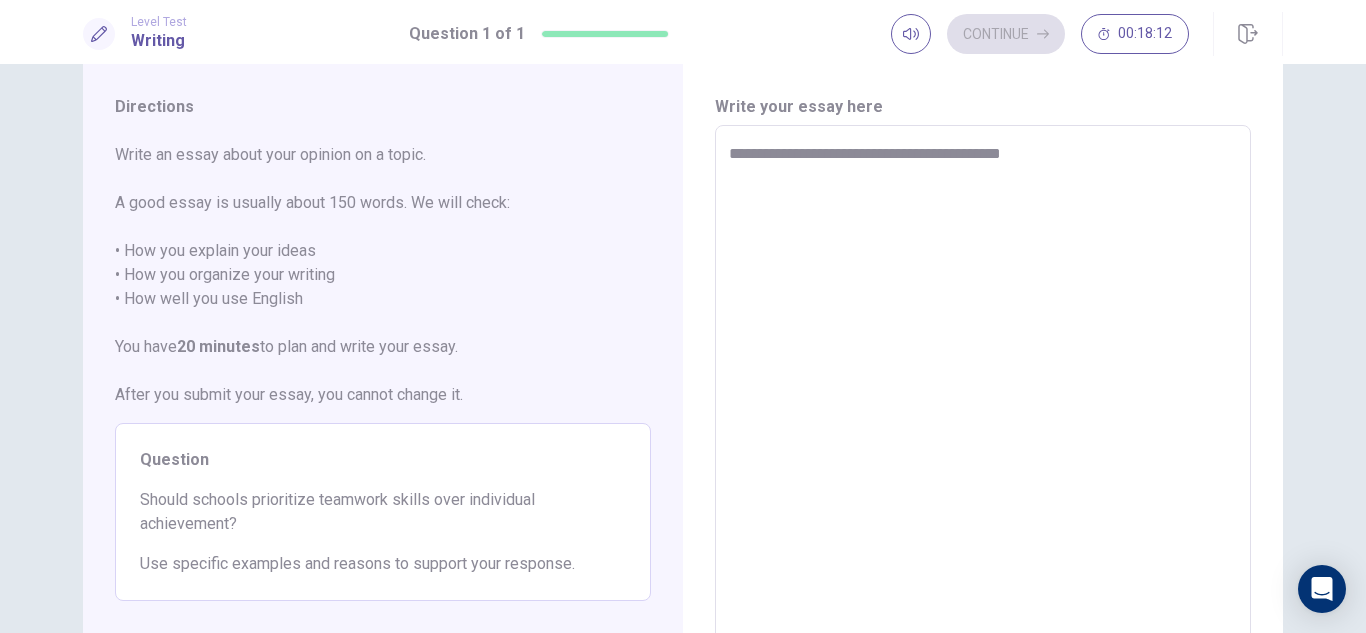 type on "*" 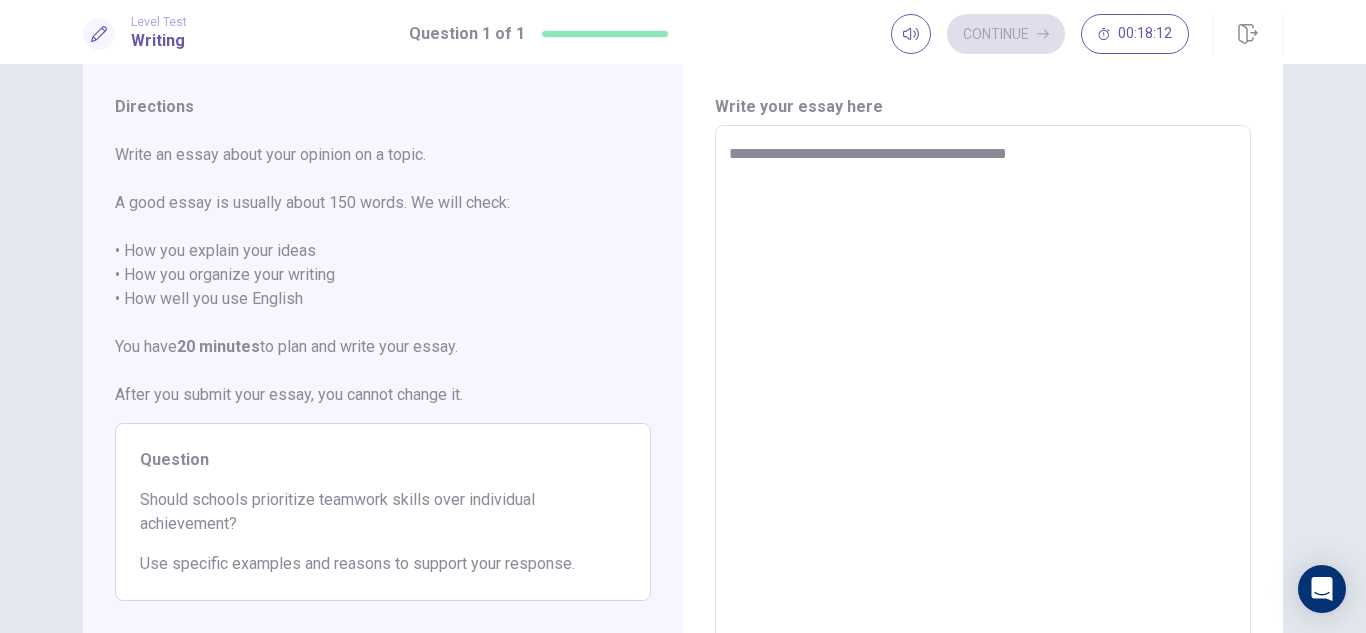 type on "*" 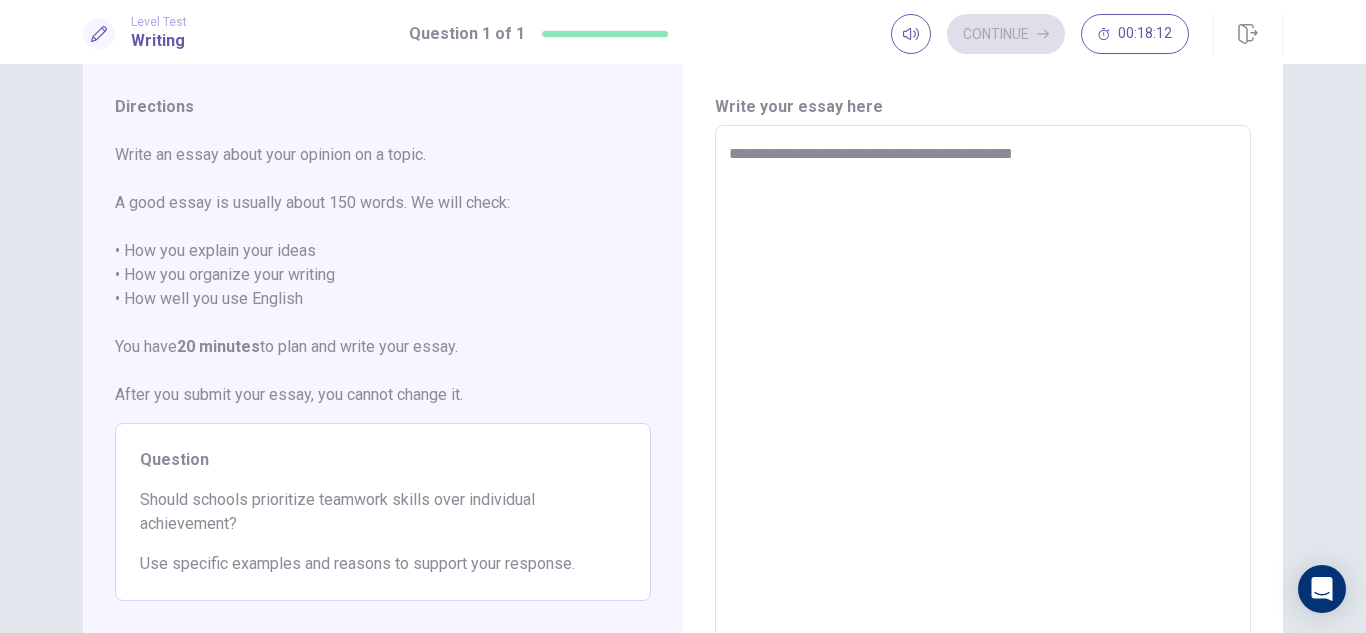 type on "*" 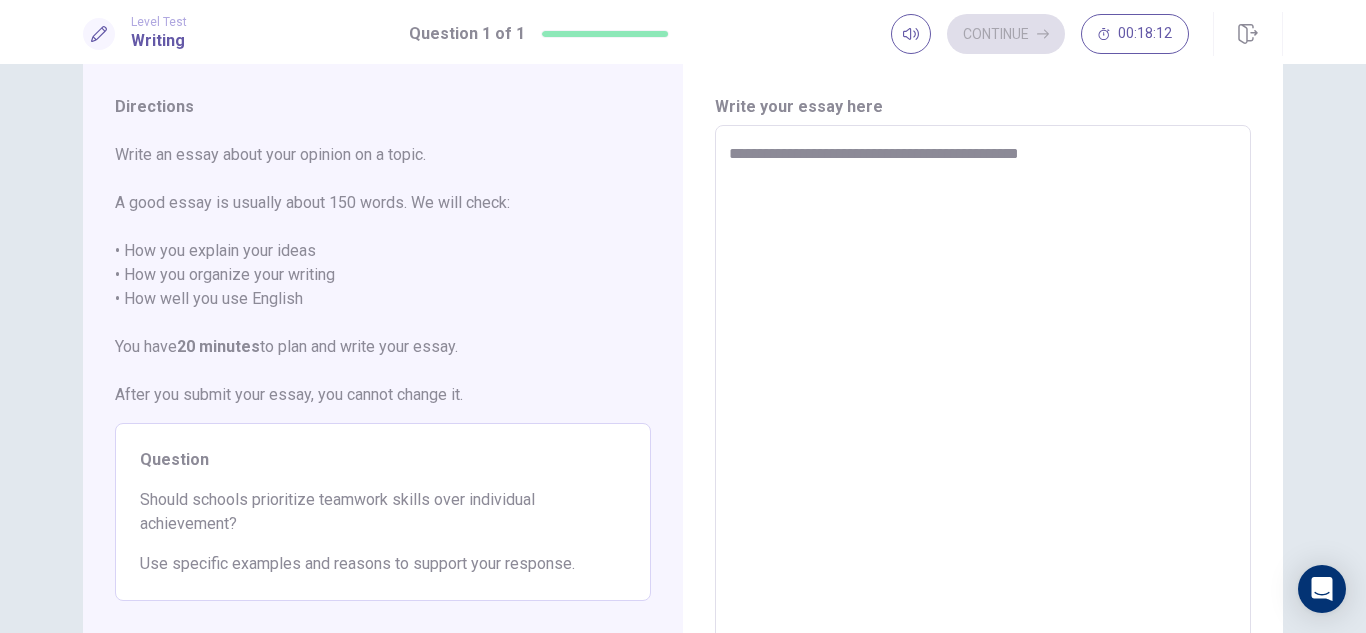 type on "*" 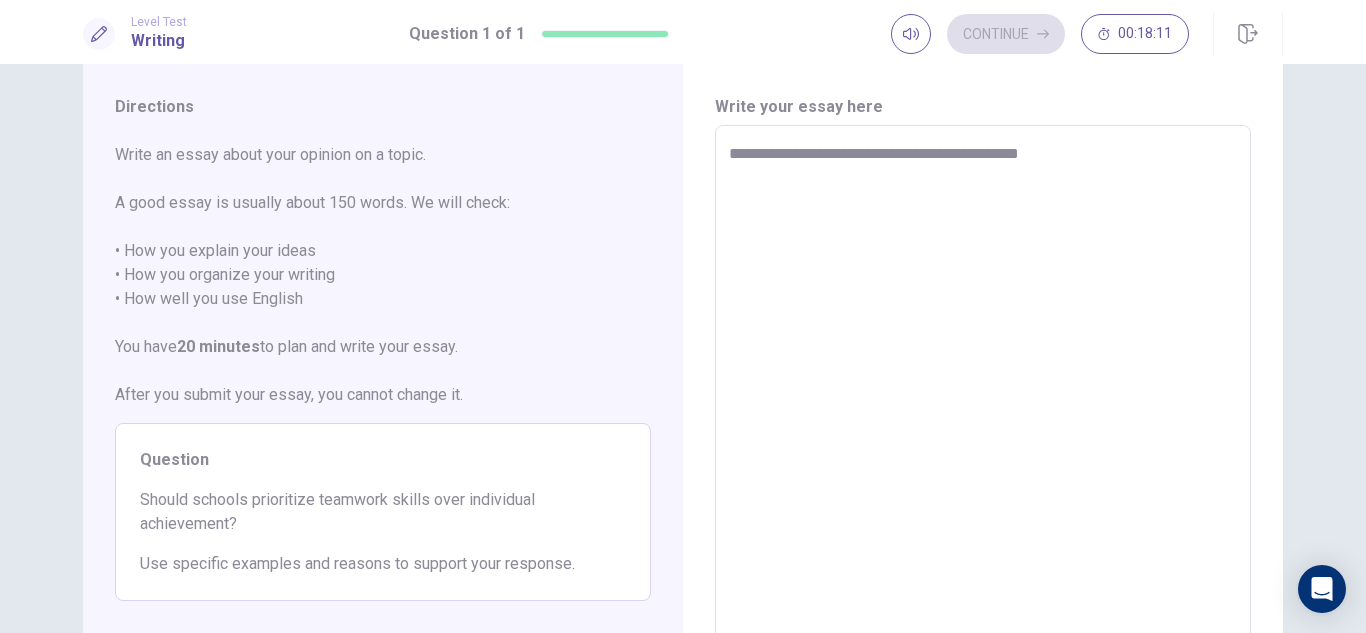 type on "**********" 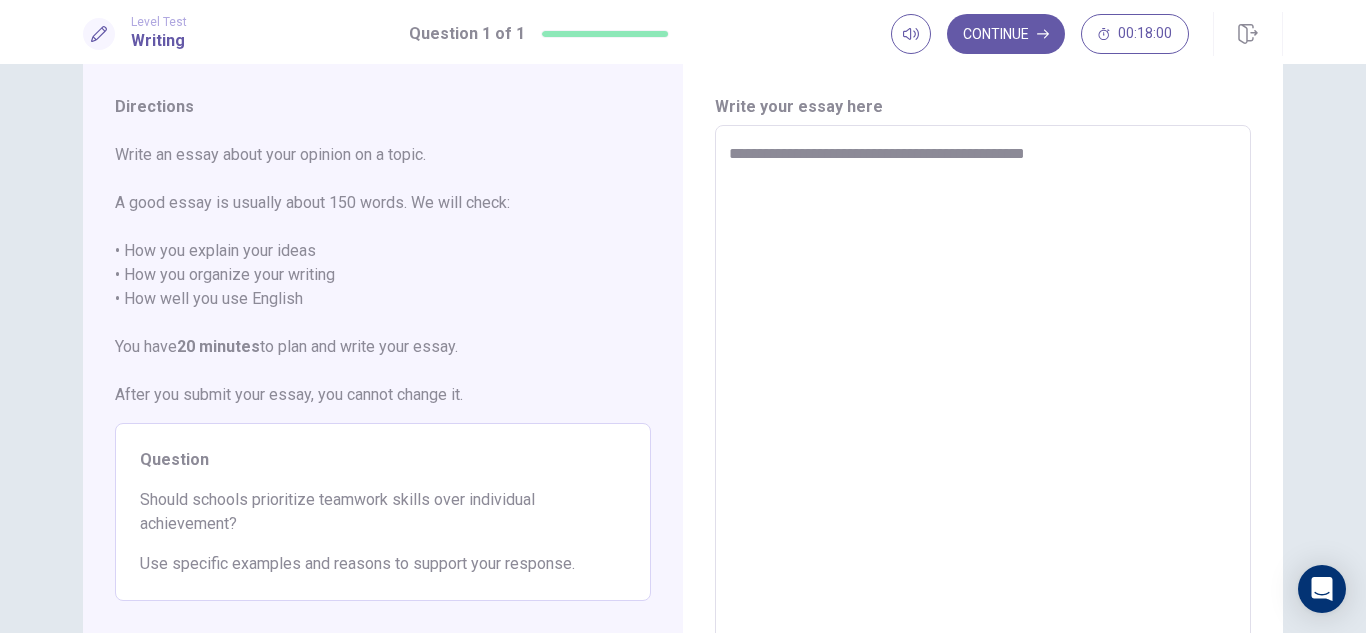 type on "*" 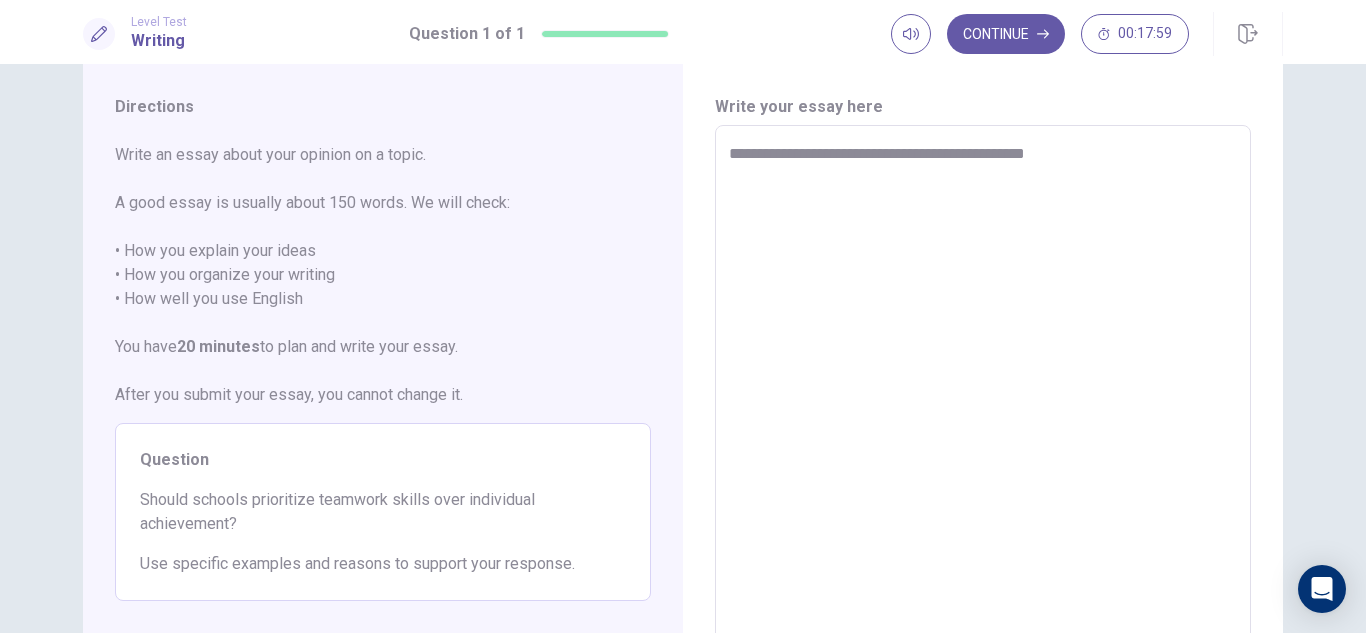 type on "**********" 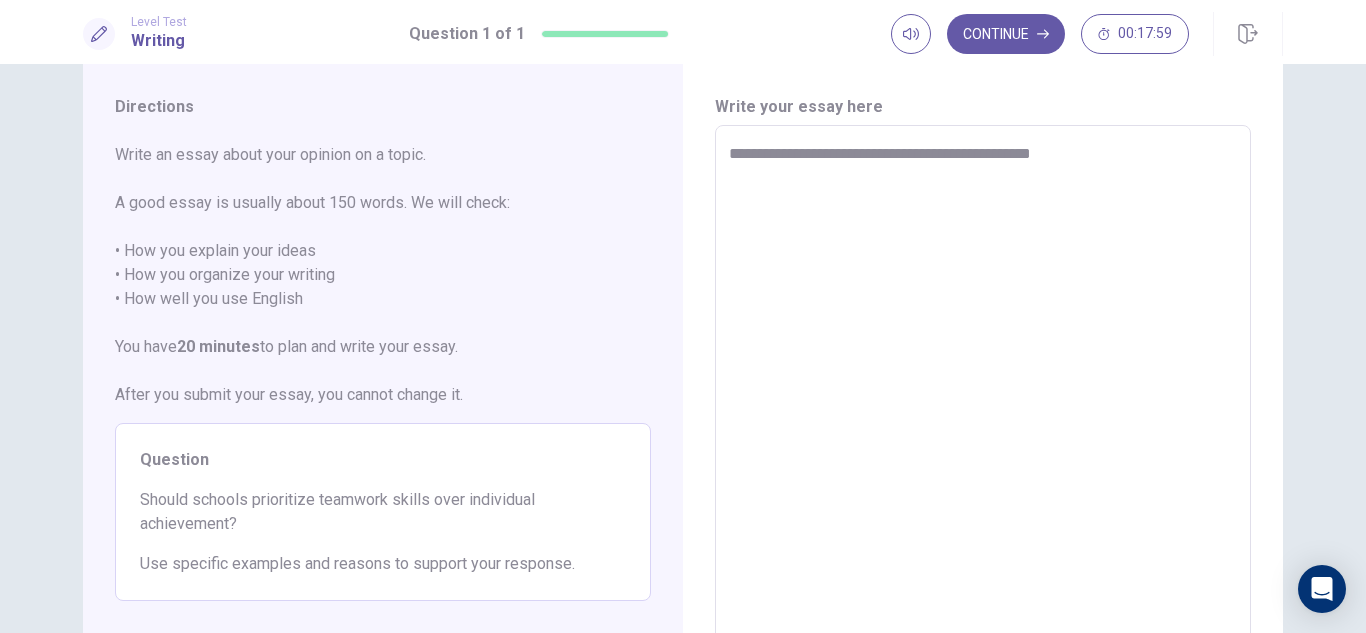 type on "*" 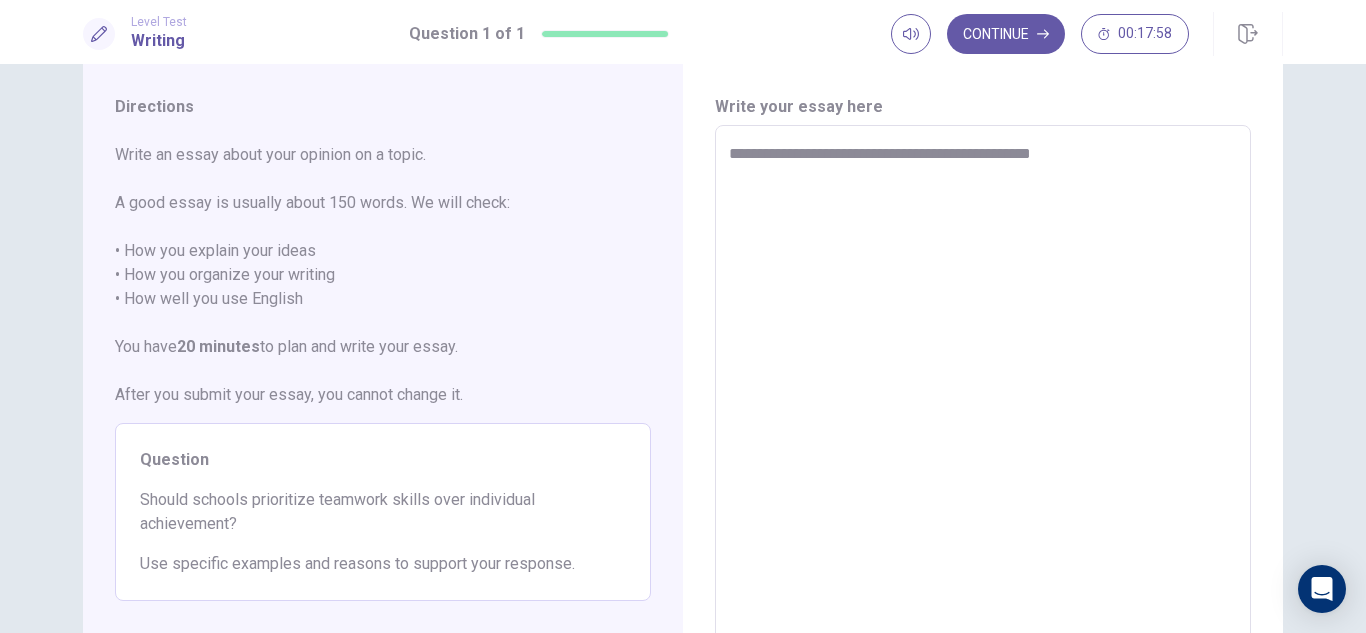 type on "**********" 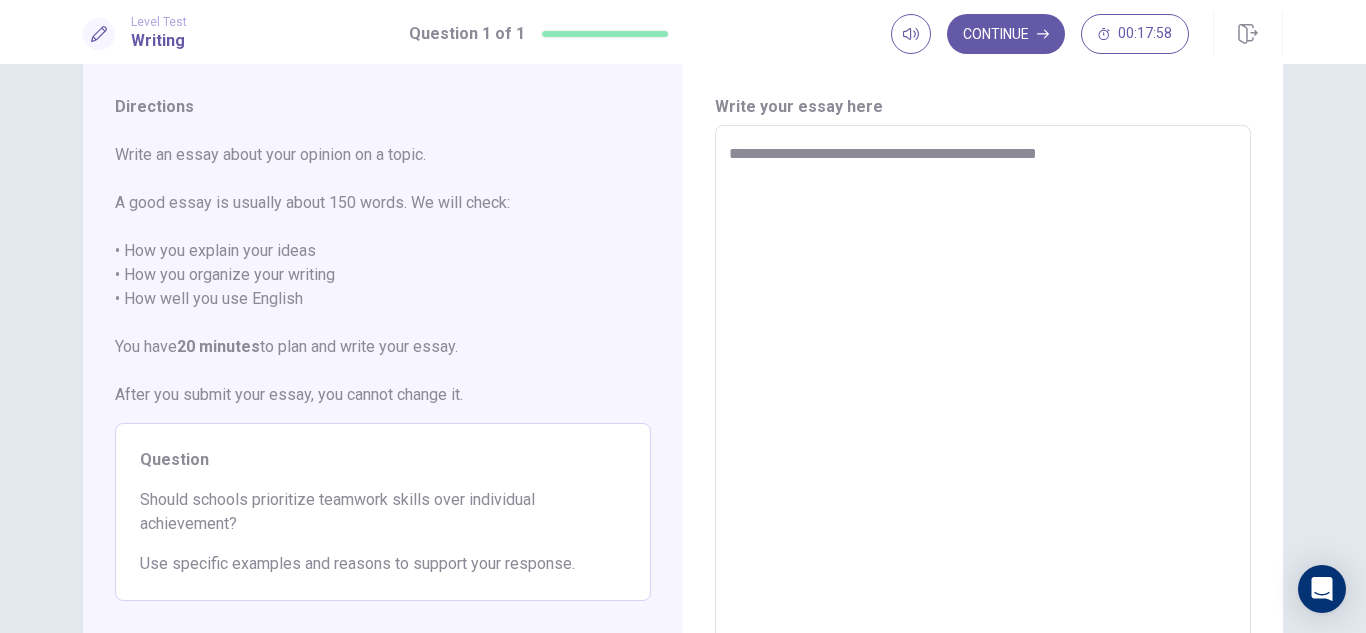 type on "*" 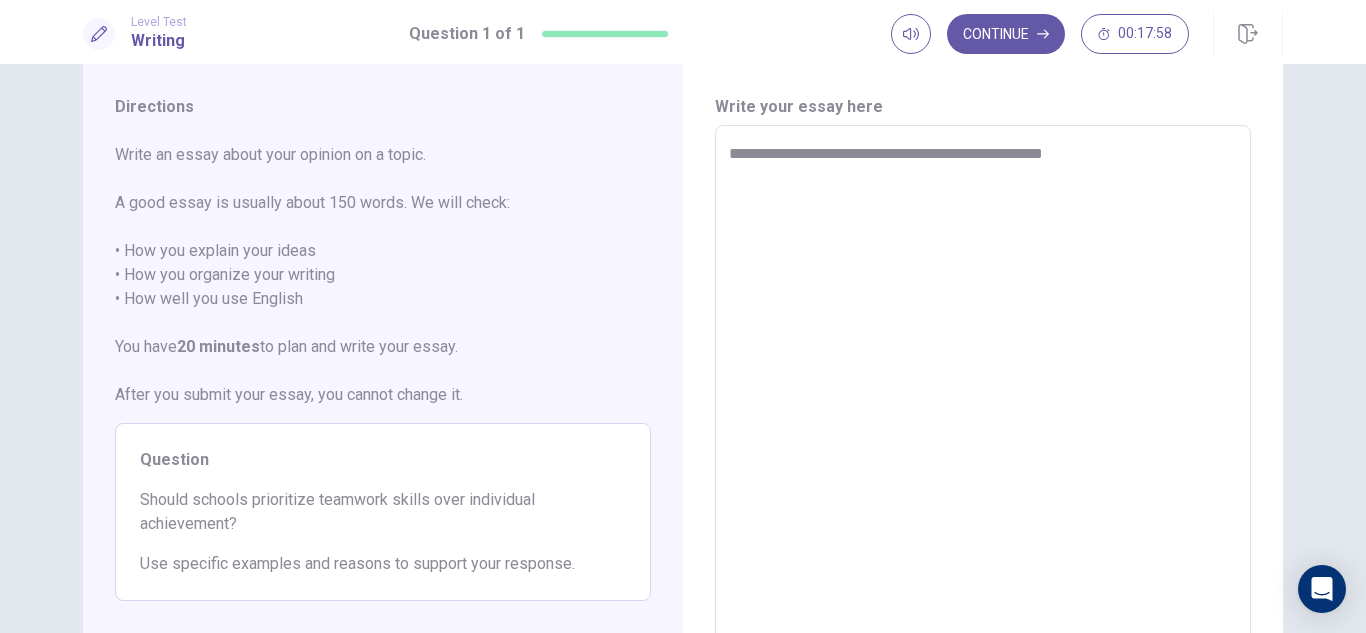 type on "*" 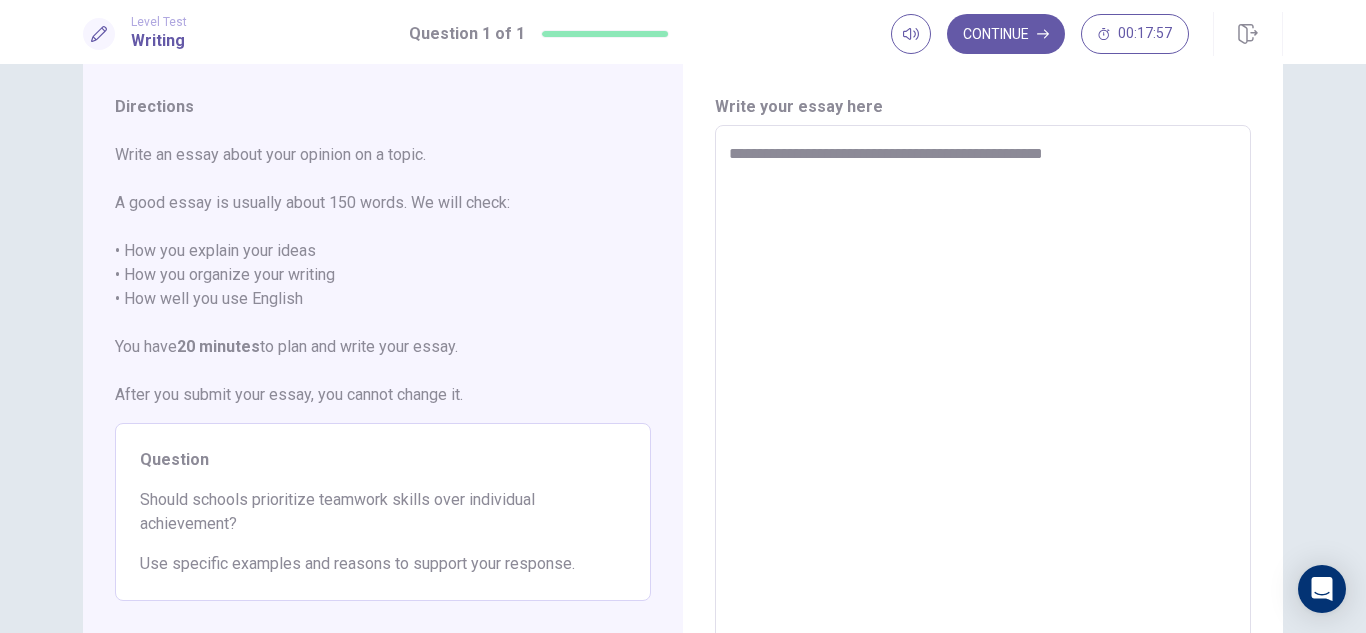 type on "**********" 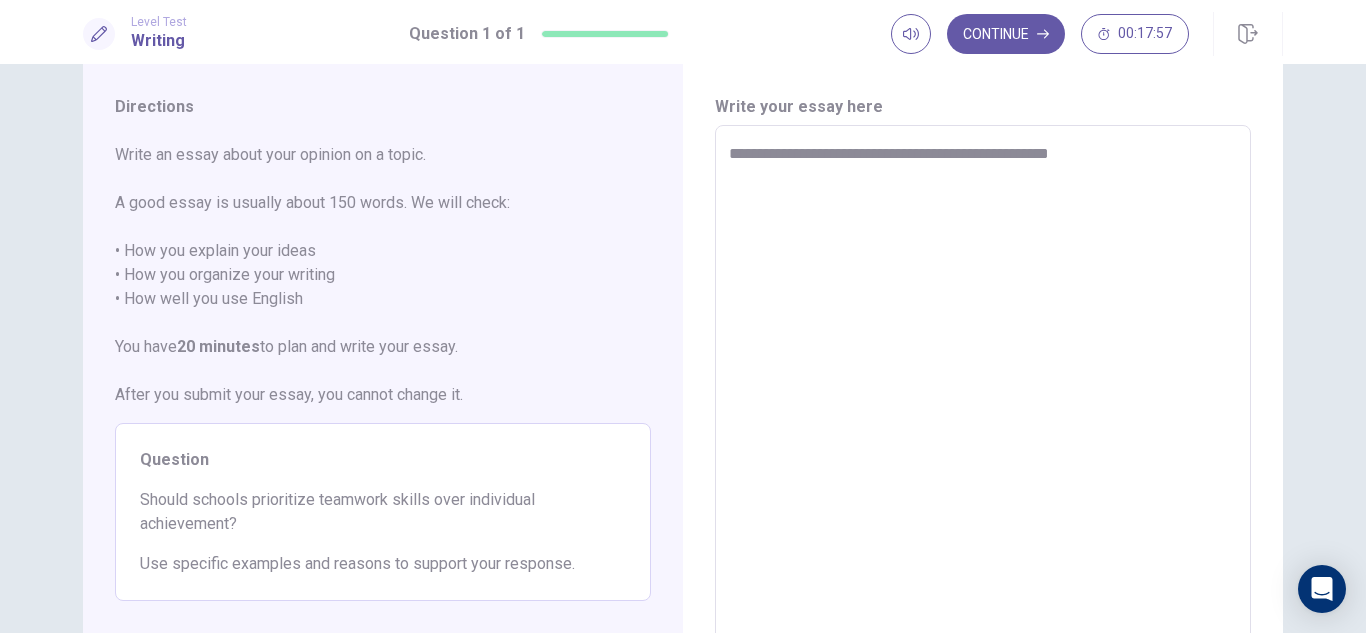 type on "*" 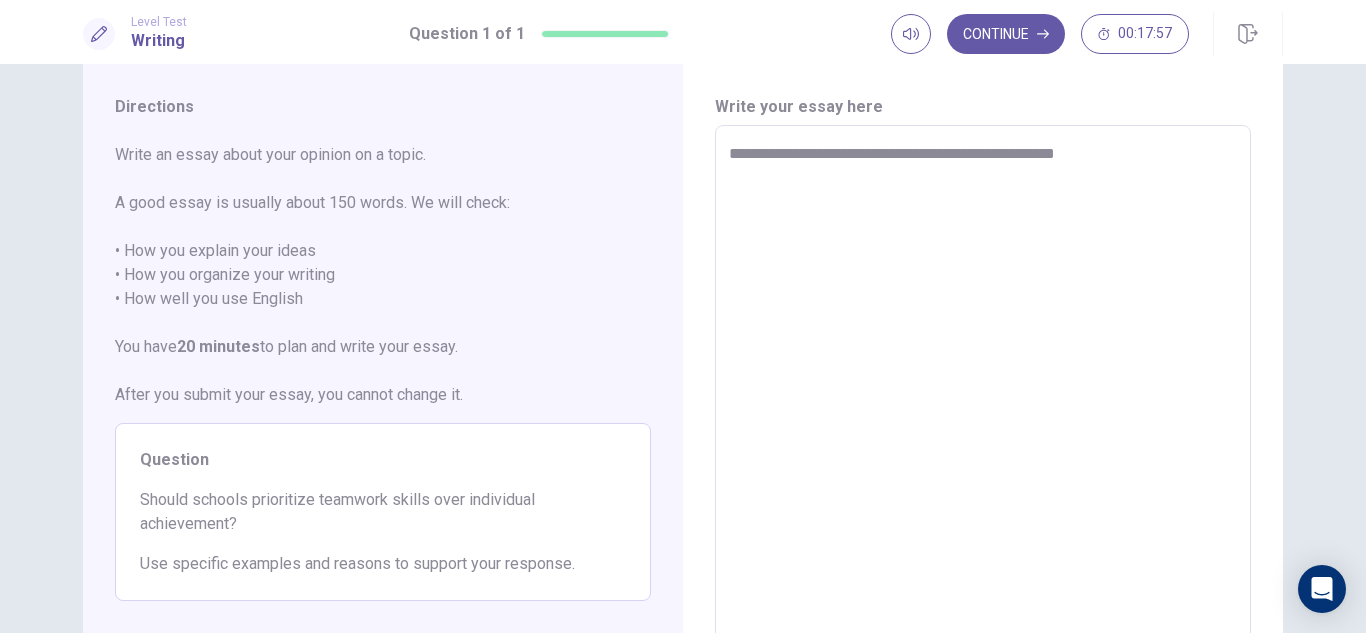 type on "*" 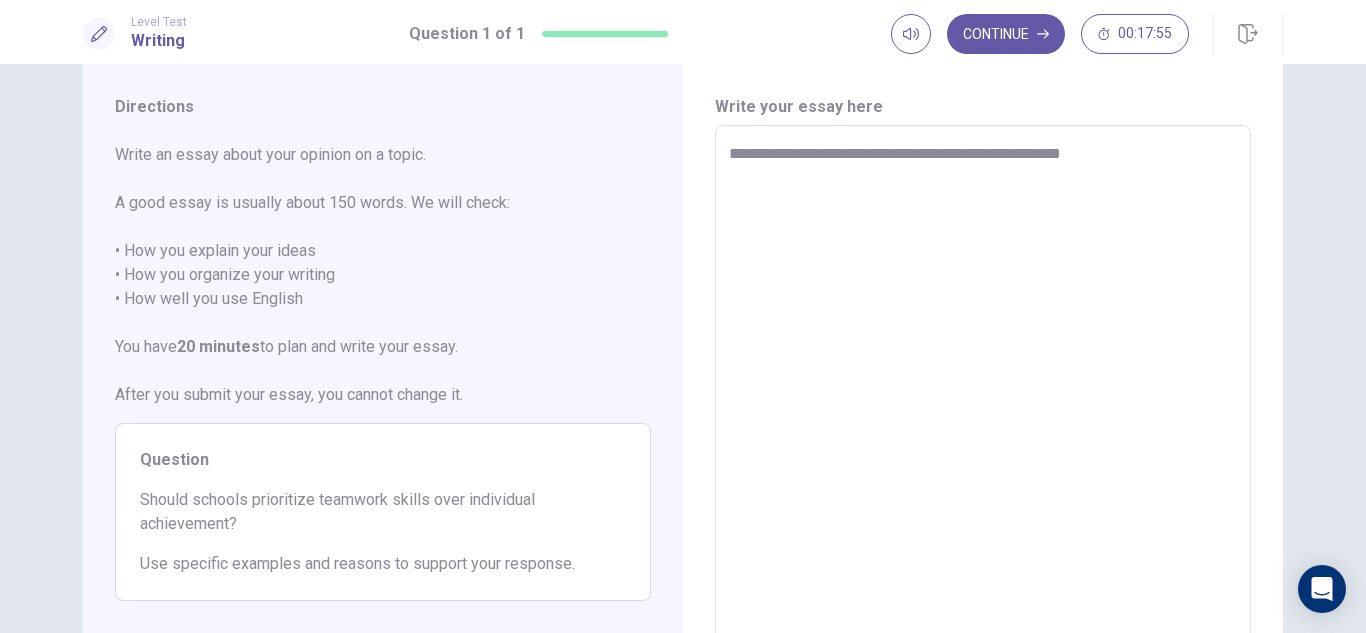 type on "*" 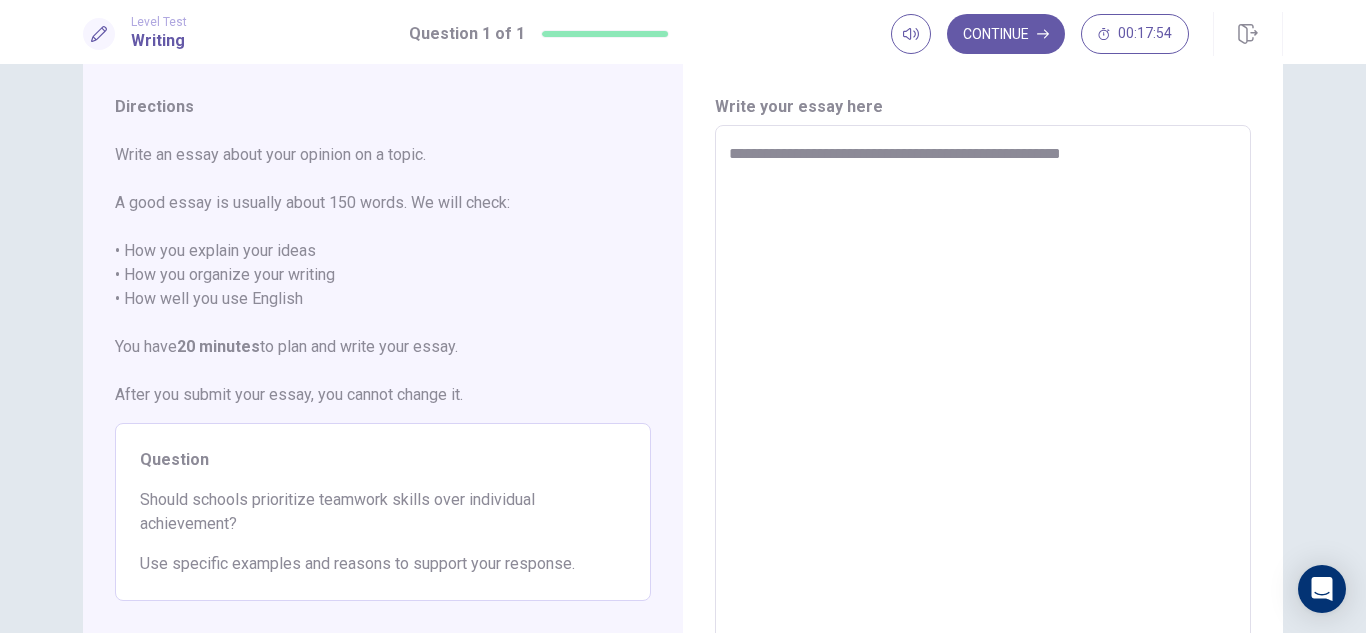 type on "**********" 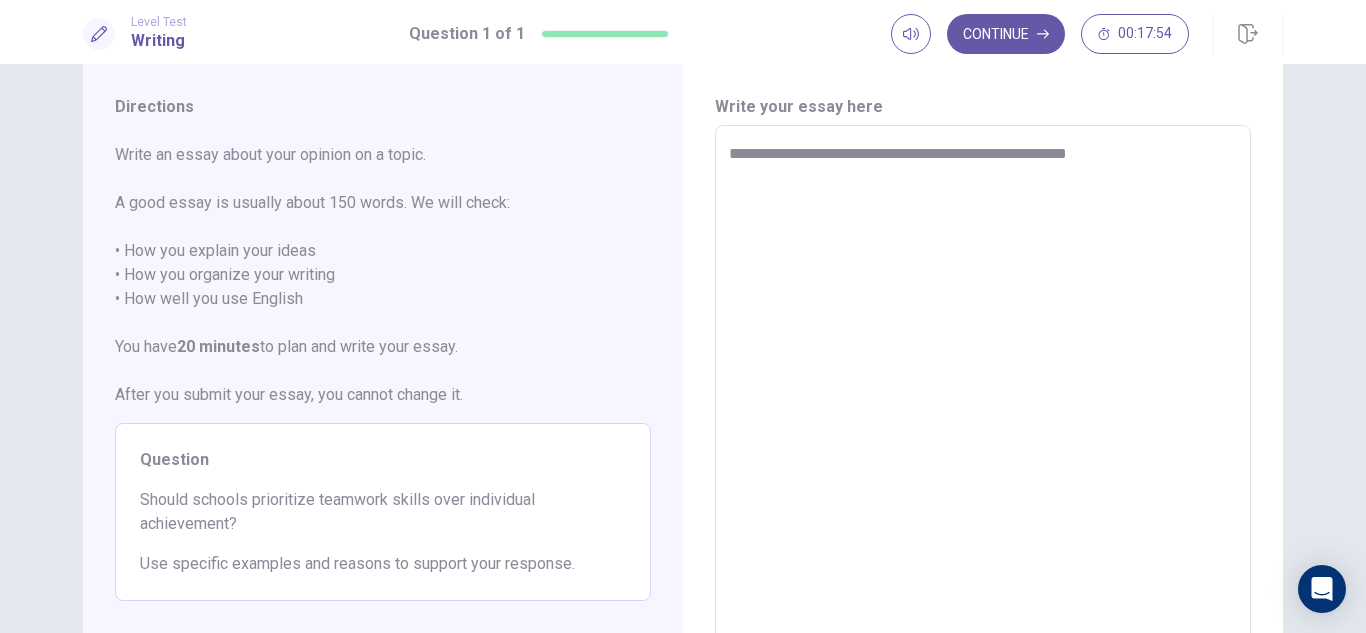 type on "*" 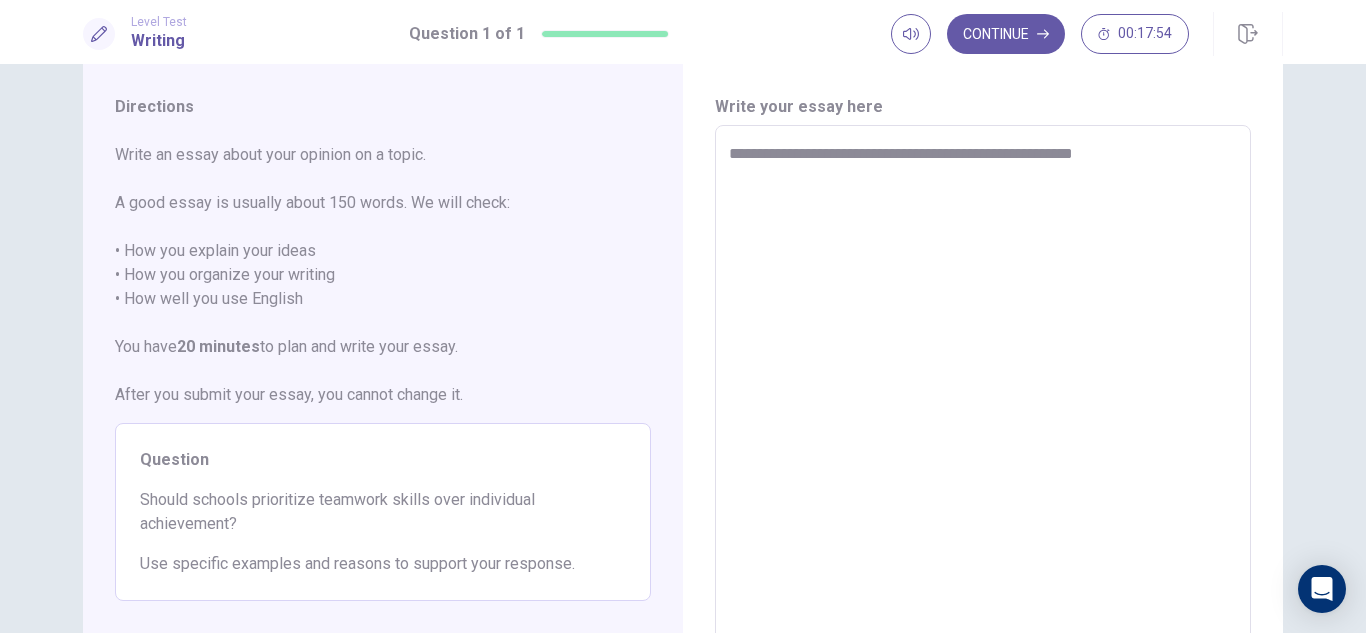 type on "*" 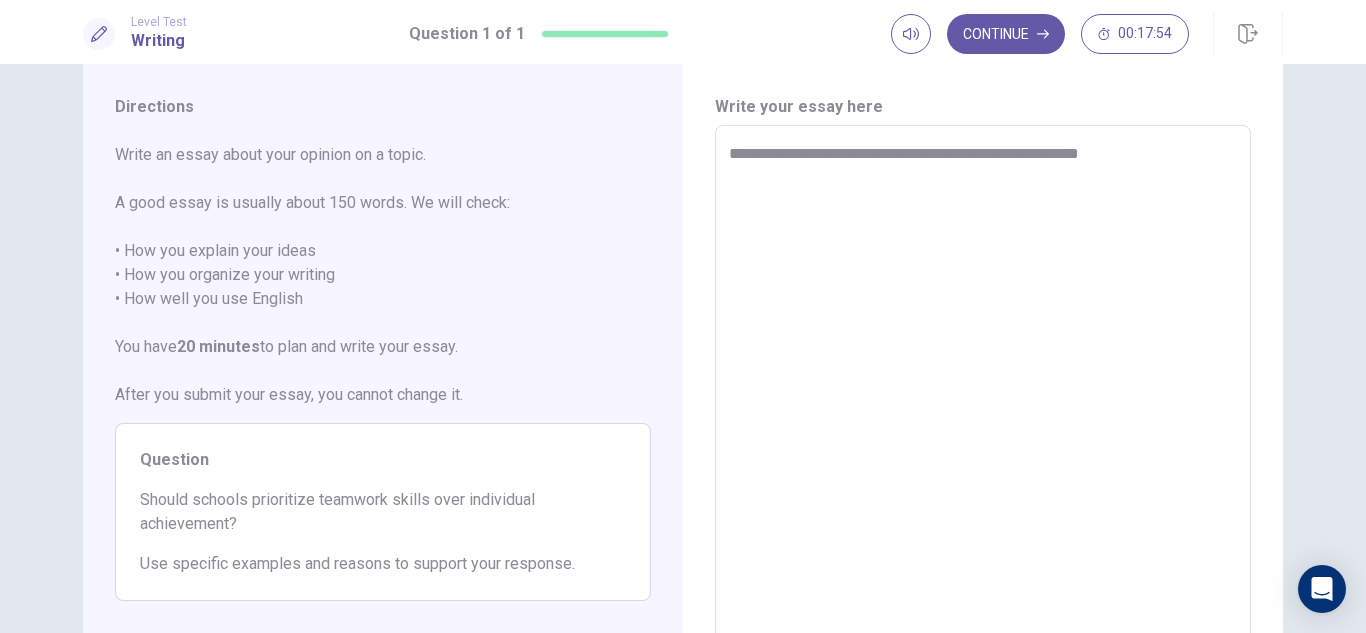 type on "*" 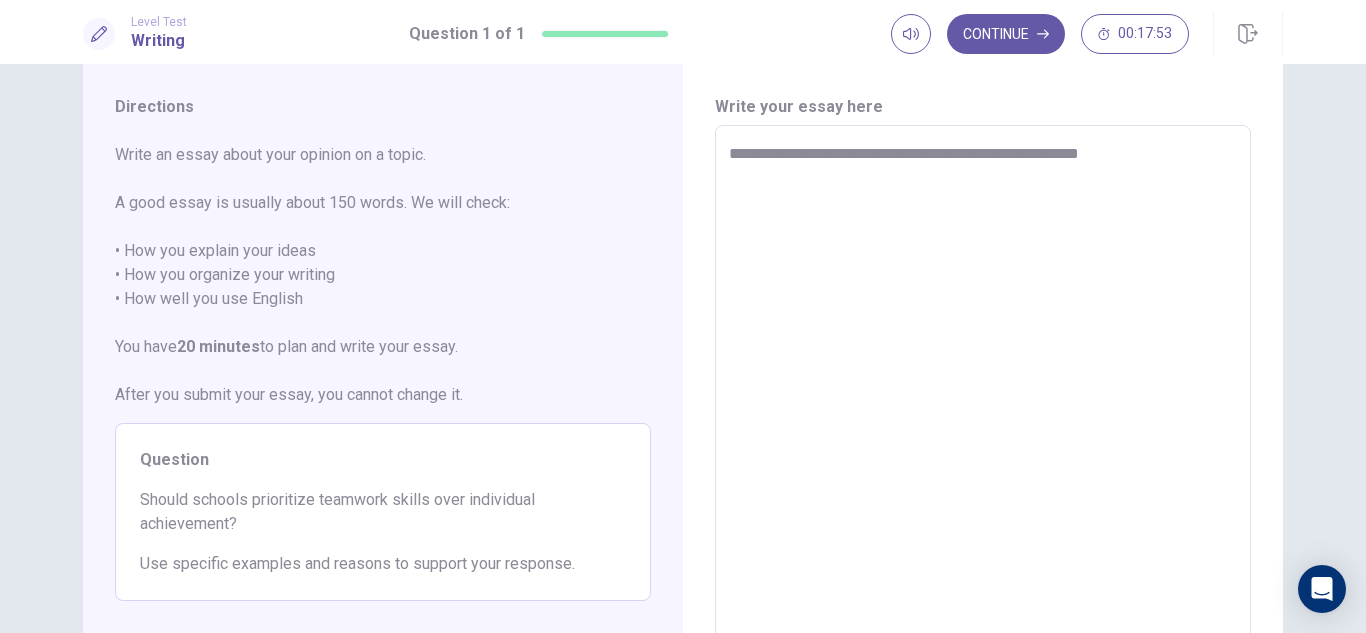 type on "**********" 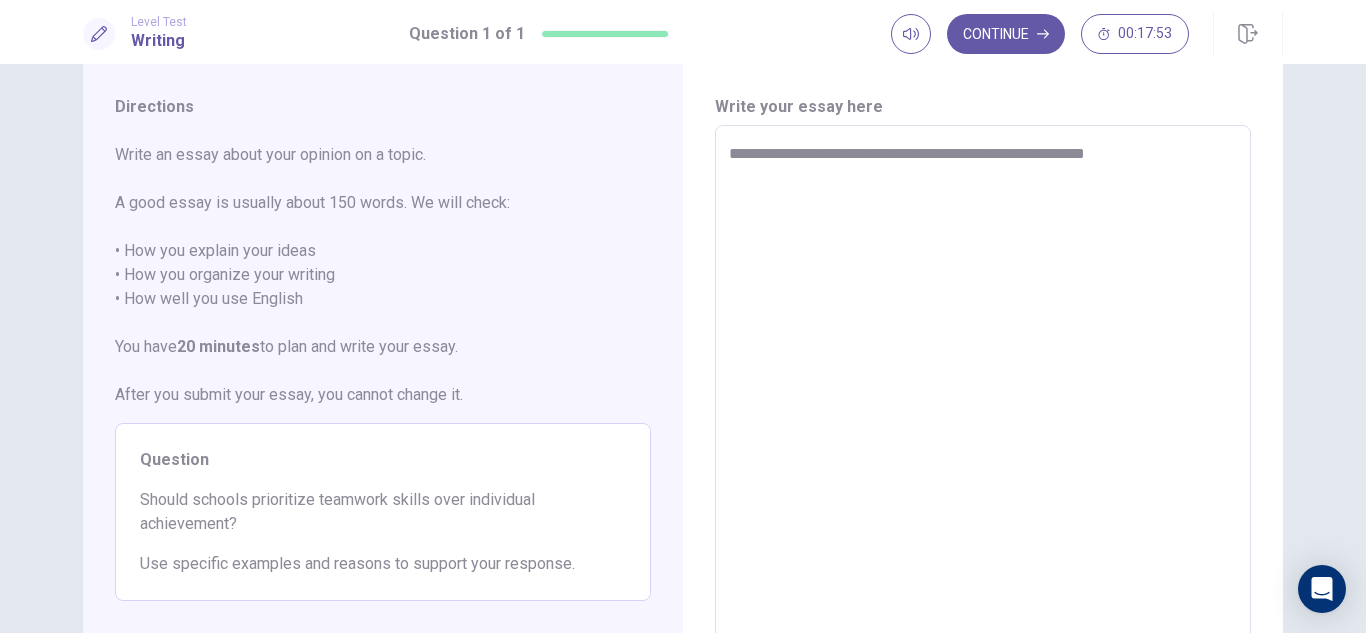 type on "*" 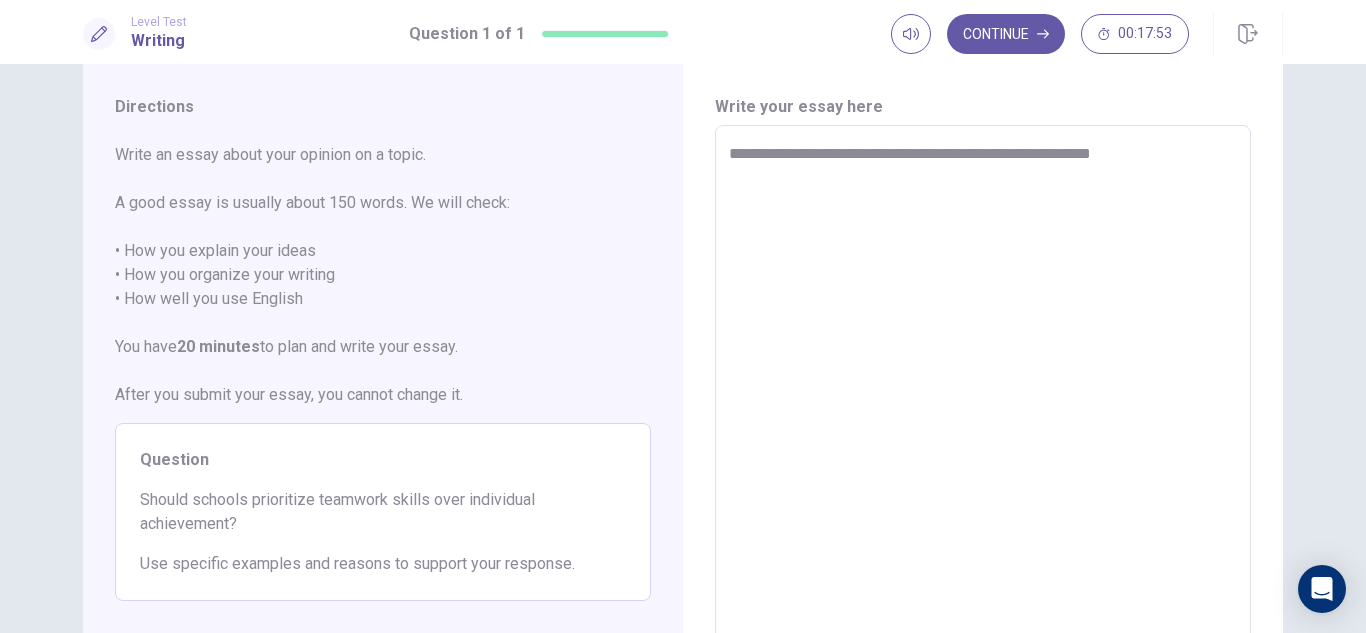 type on "*" 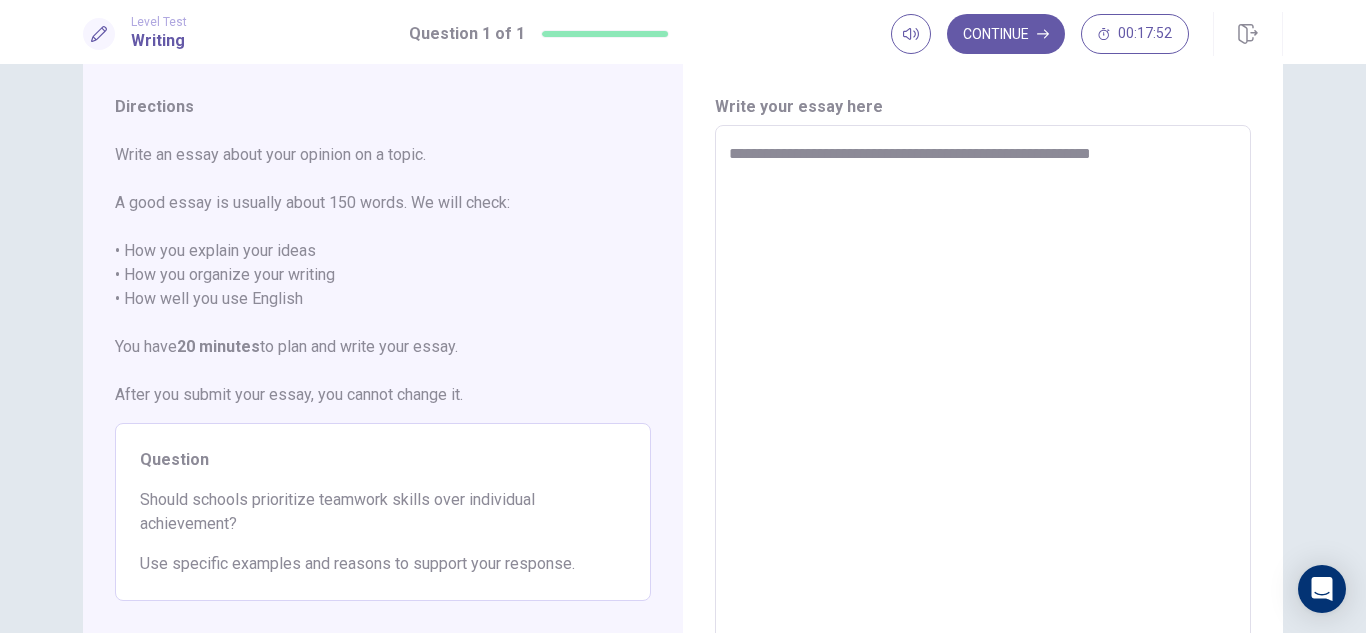 type on "**********" 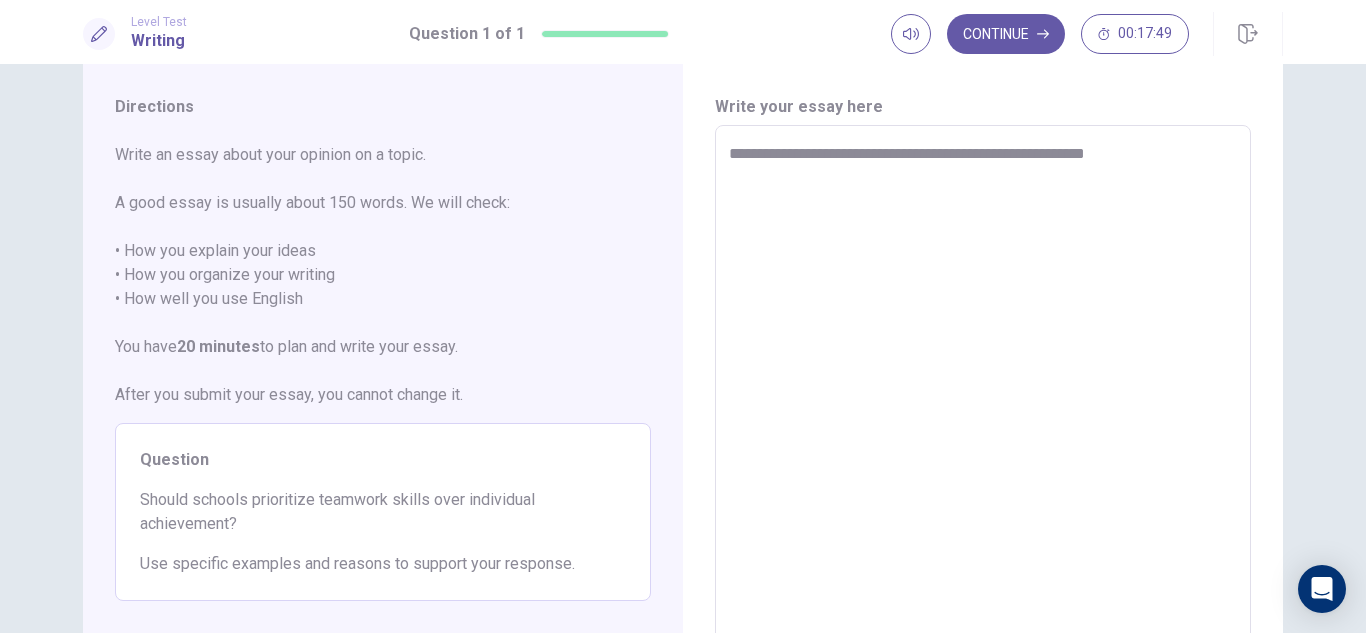 type on "*" 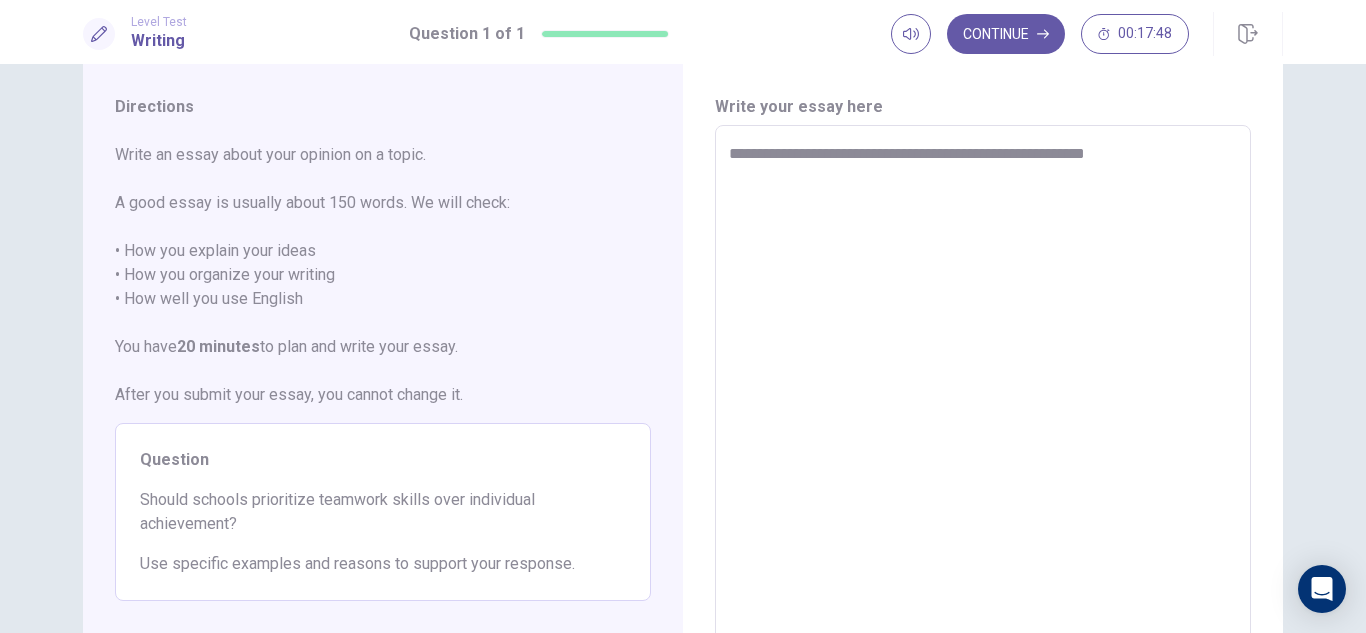 type on "**********" 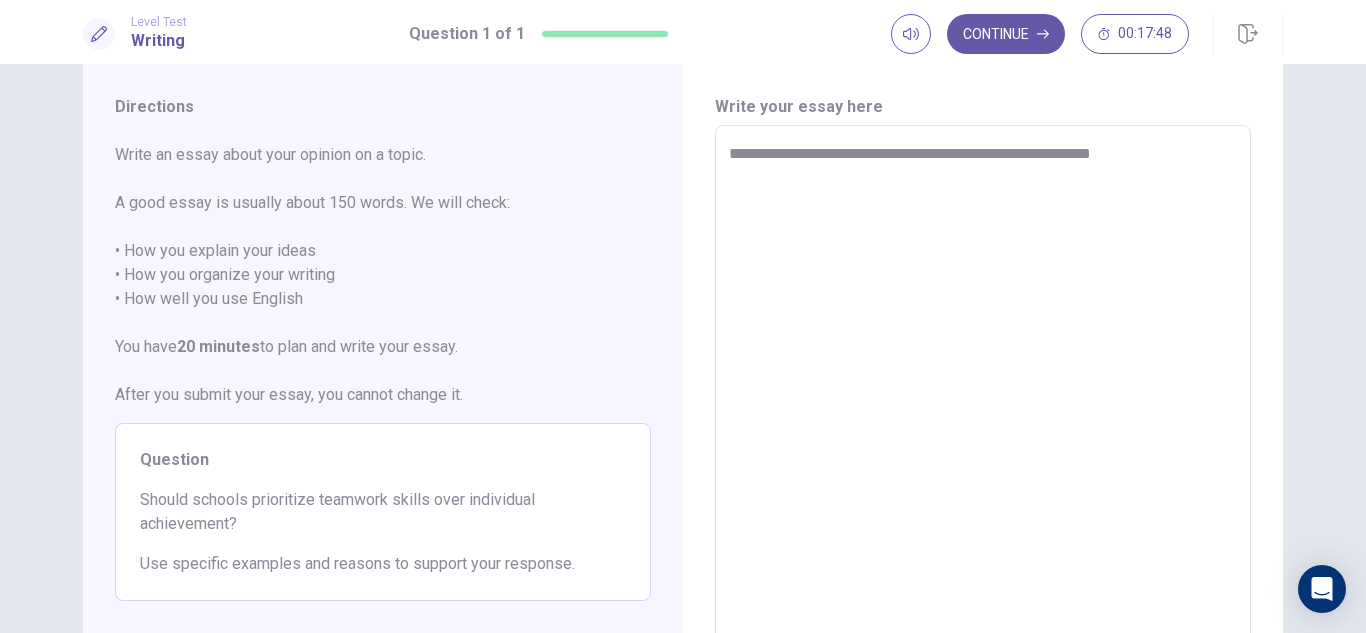 type on "*" 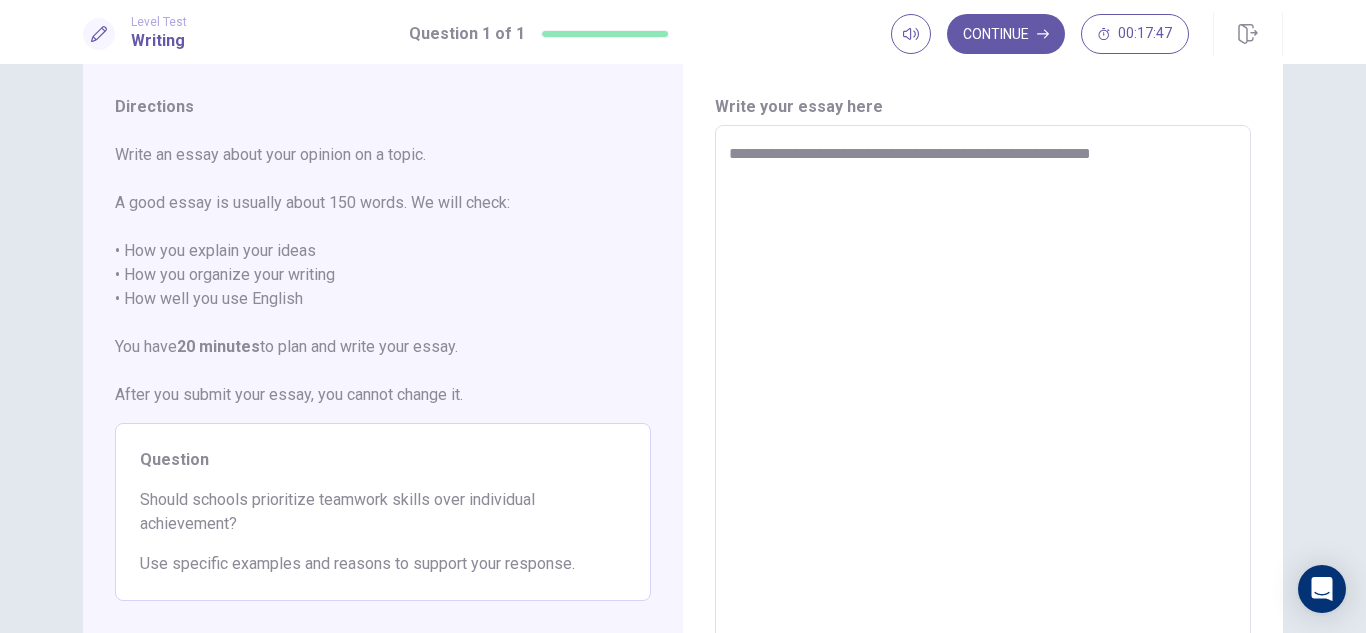 type on "**********" 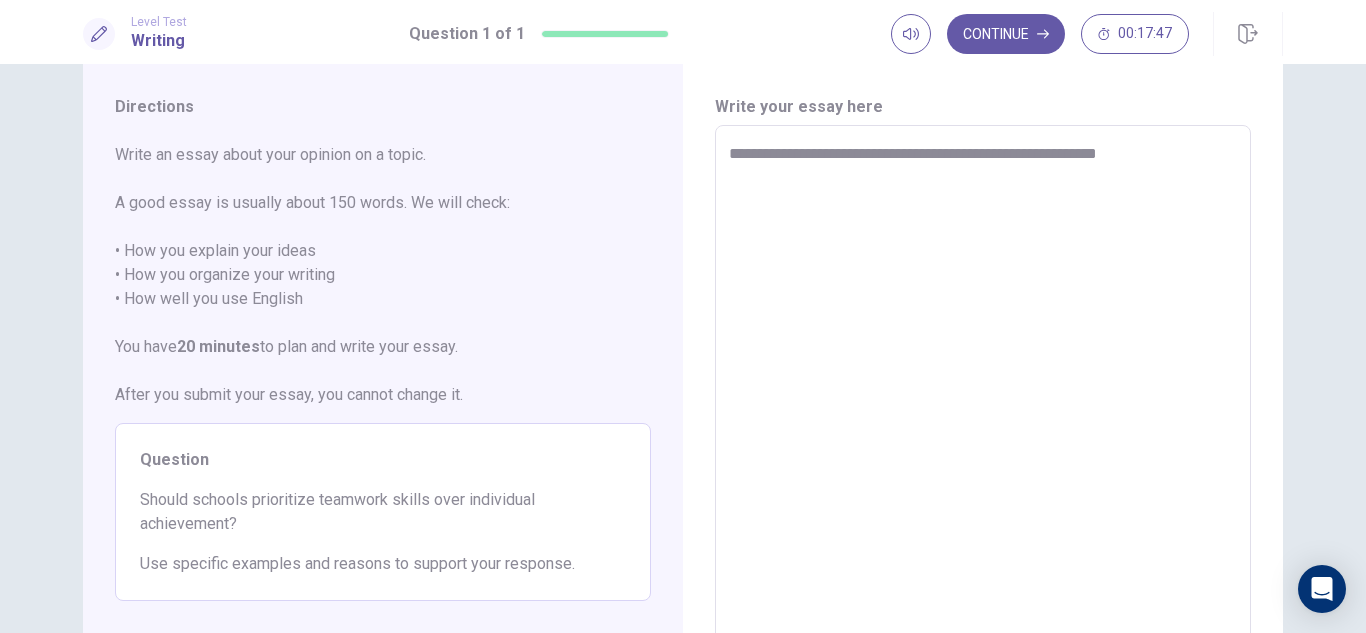 type on "*" 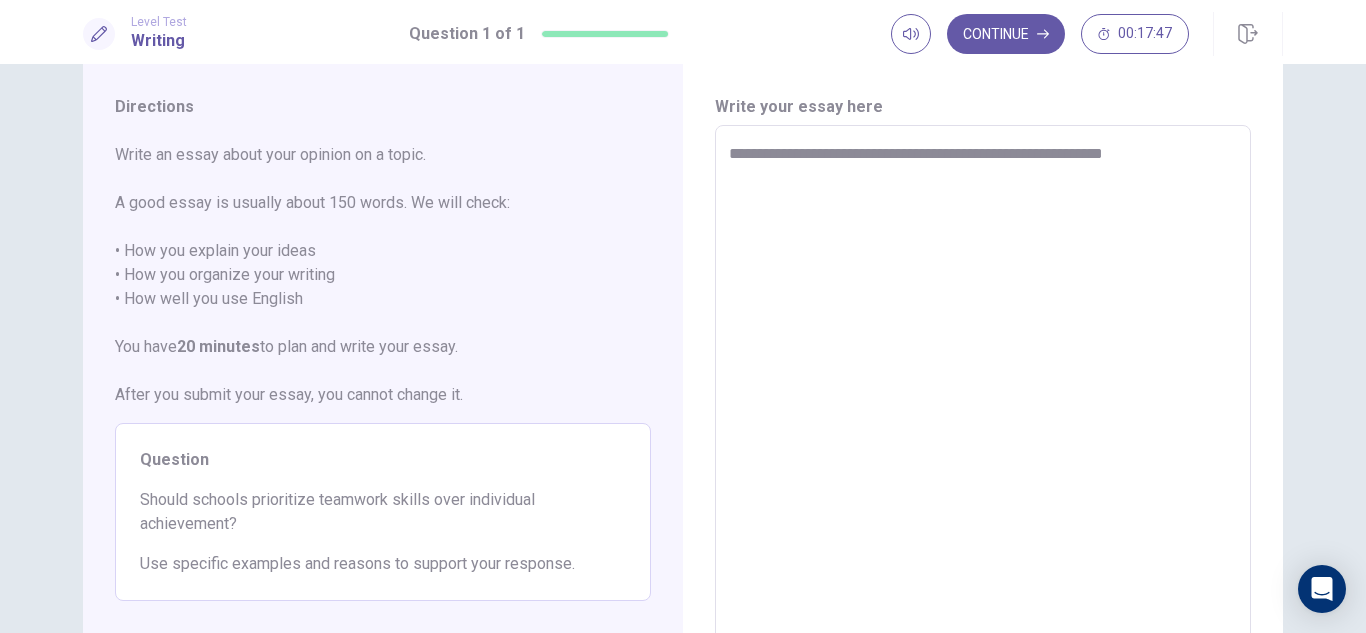 type on "*" 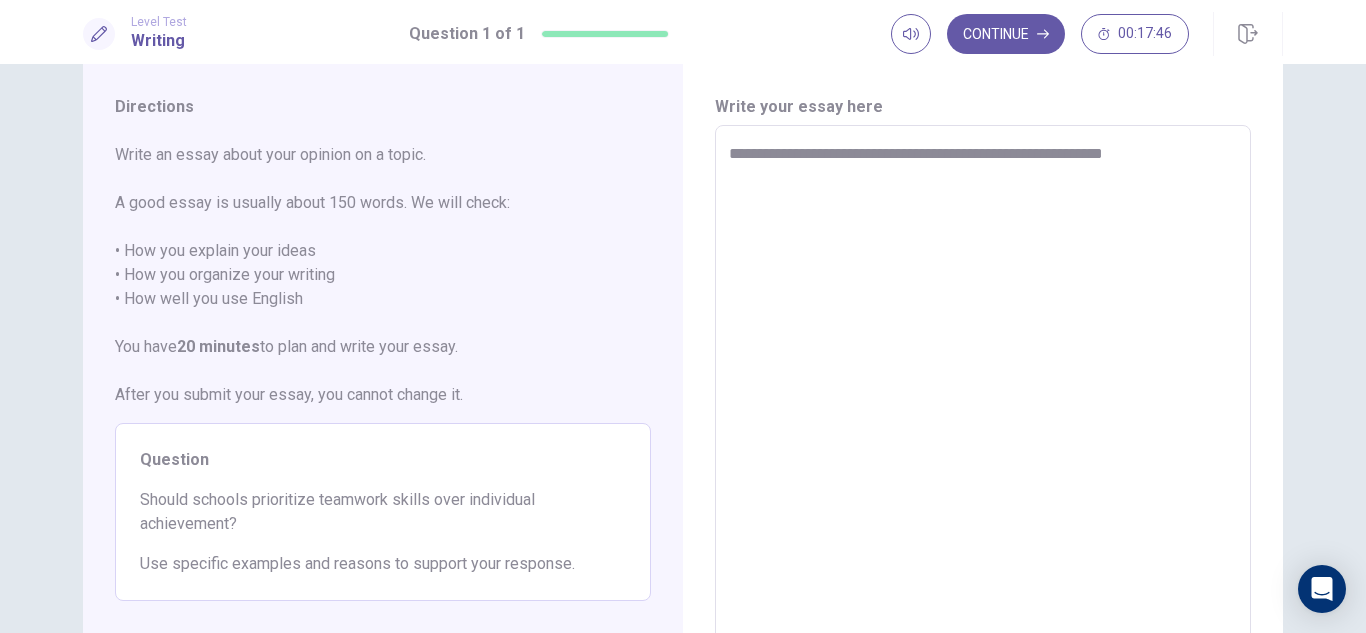 type on "**********" 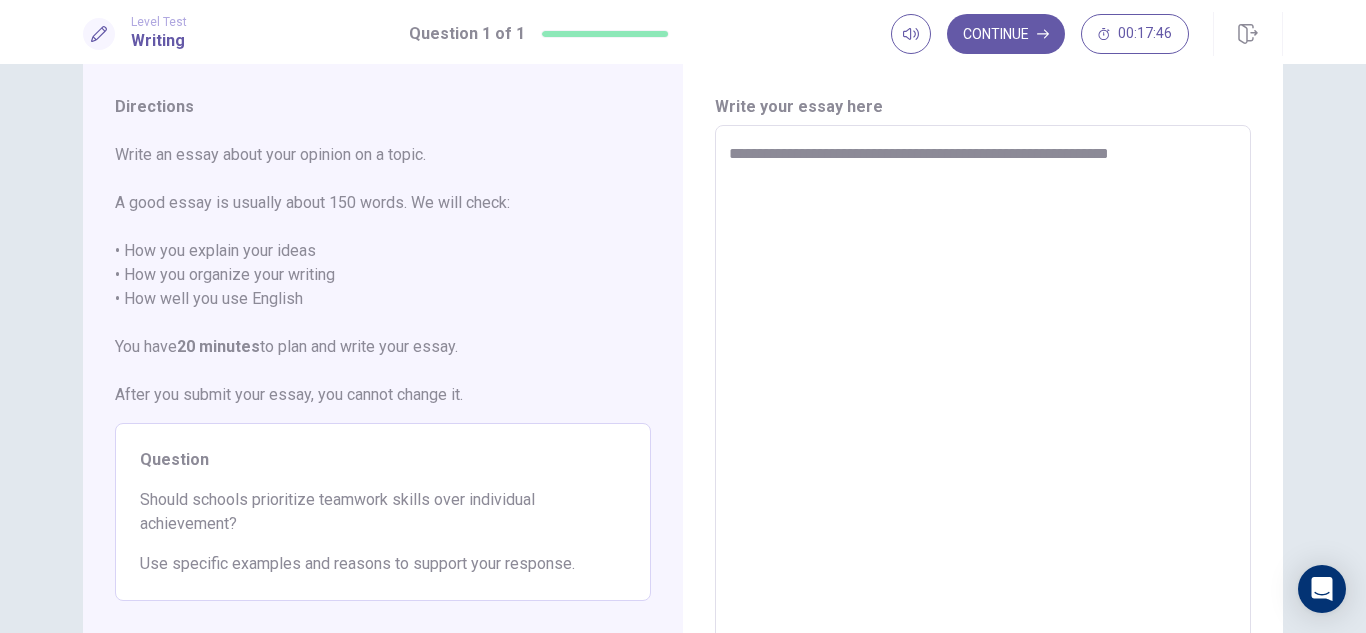 type on "*" 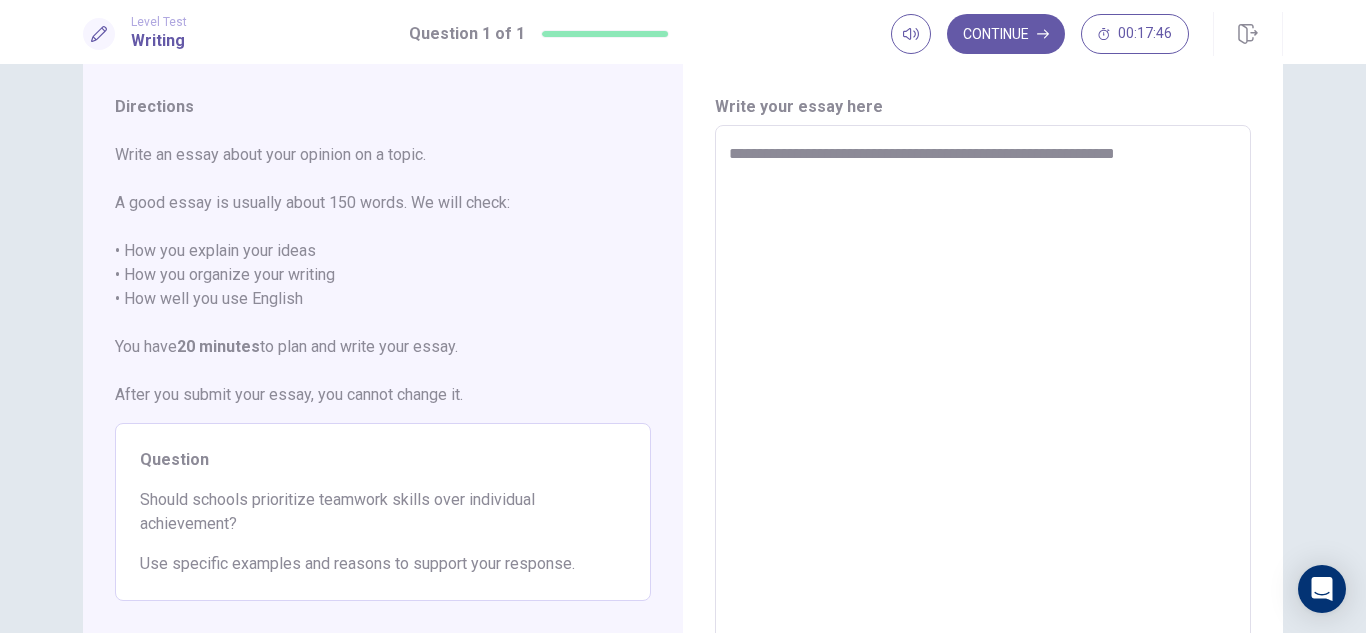 type on "*" 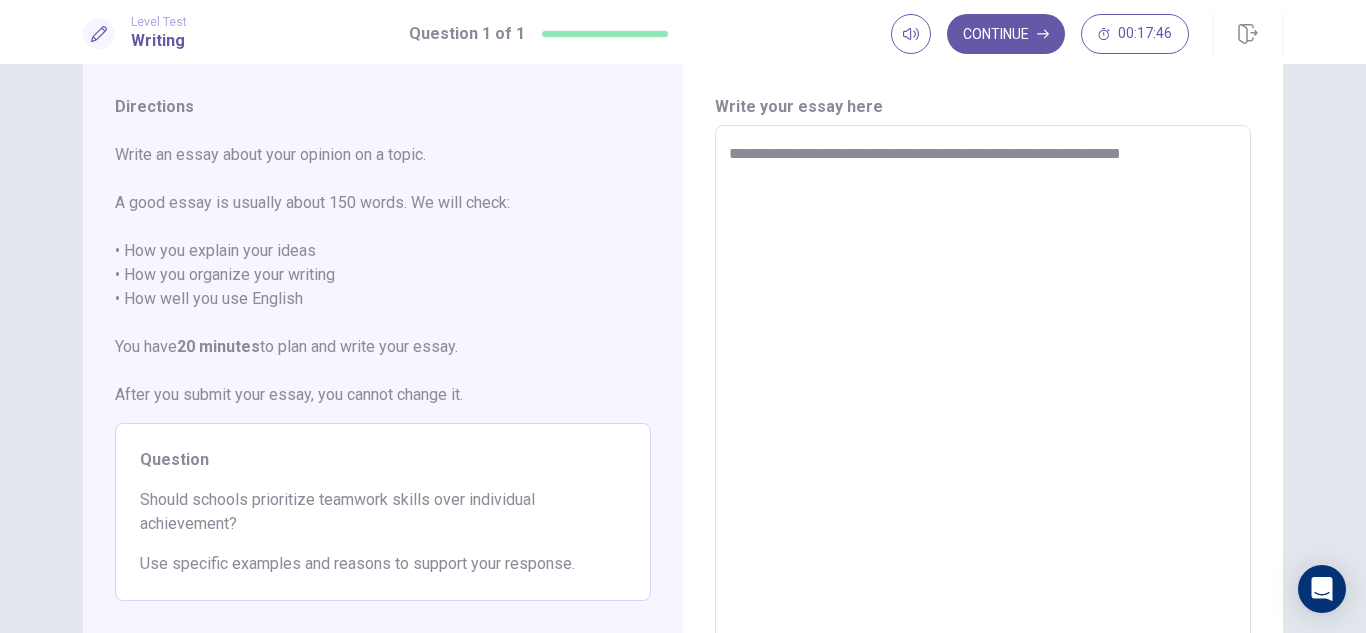 type on "*" 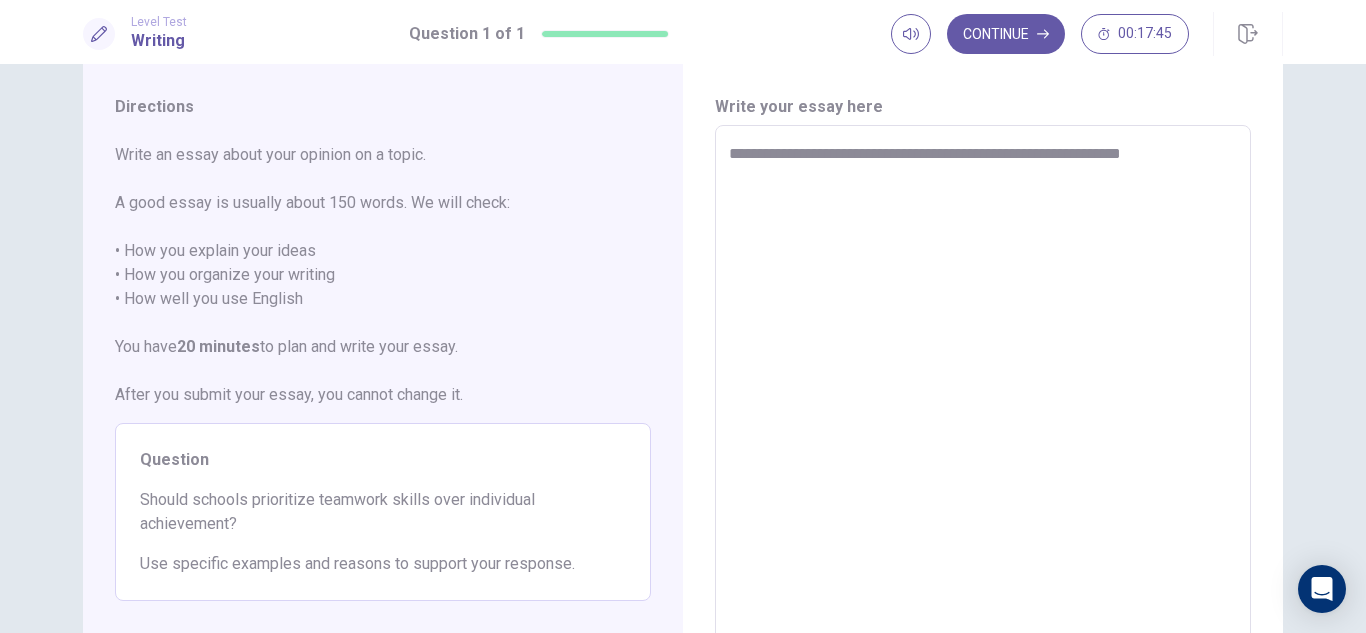 type on "**********" 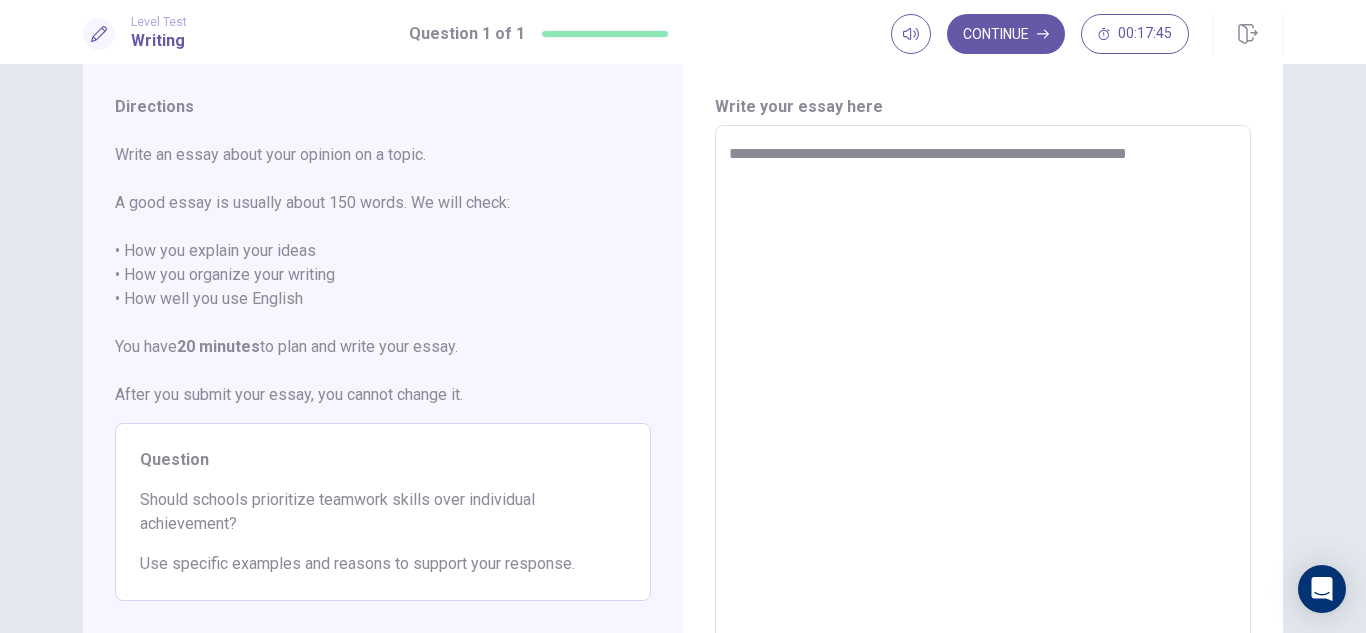 type on "*" 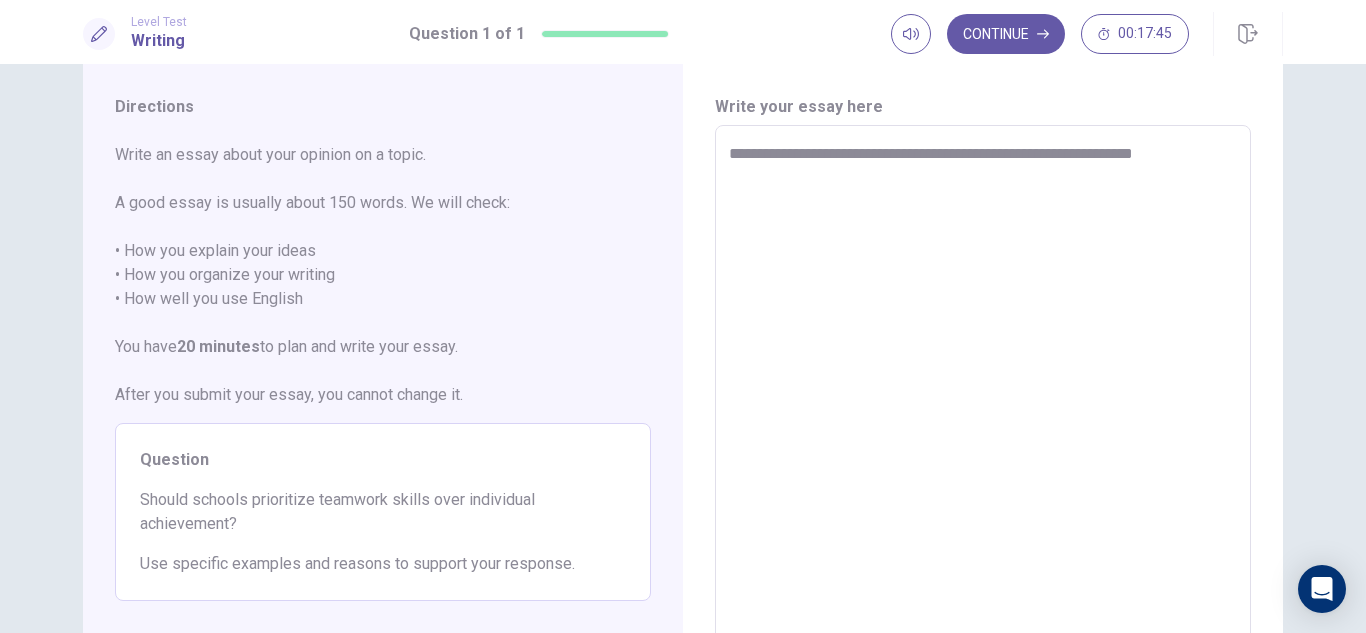 type on "*" 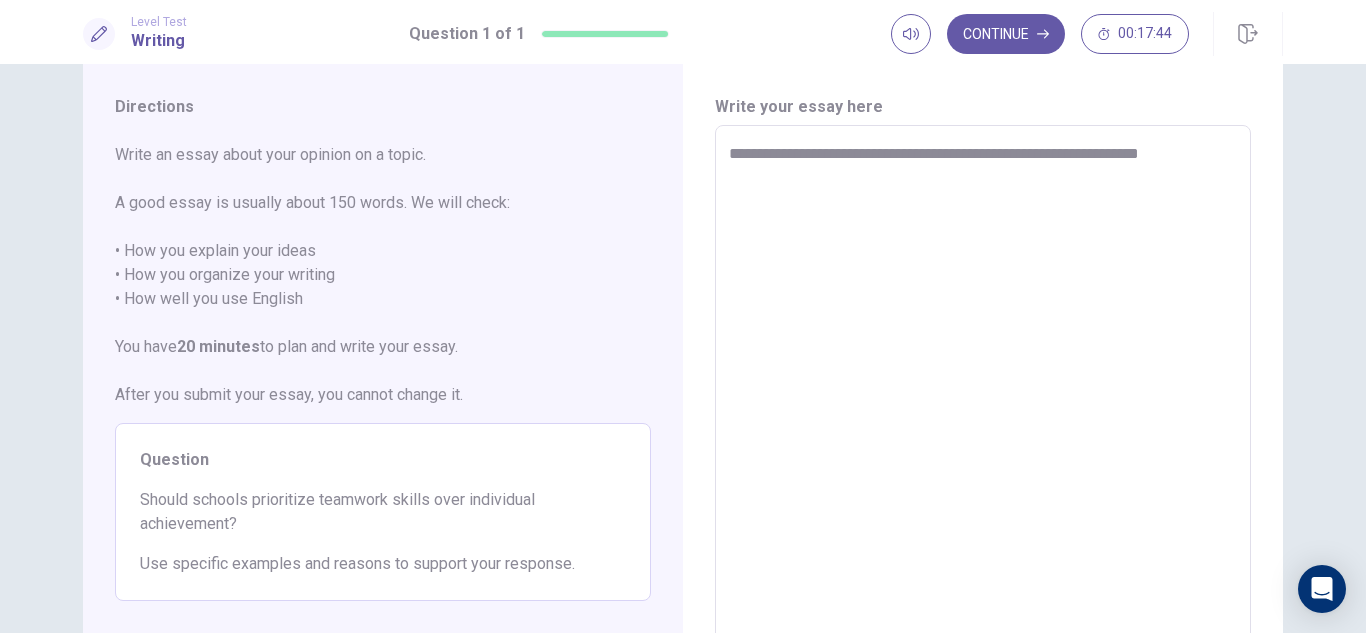 type on "*" 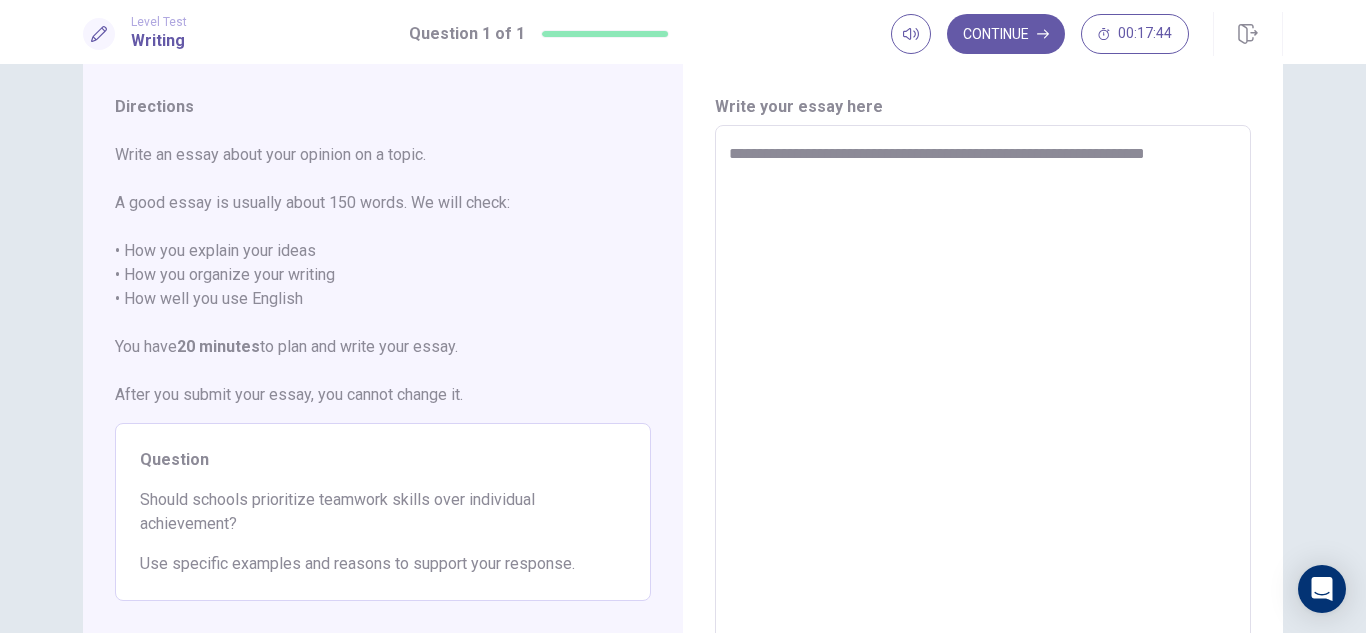 type on "*" 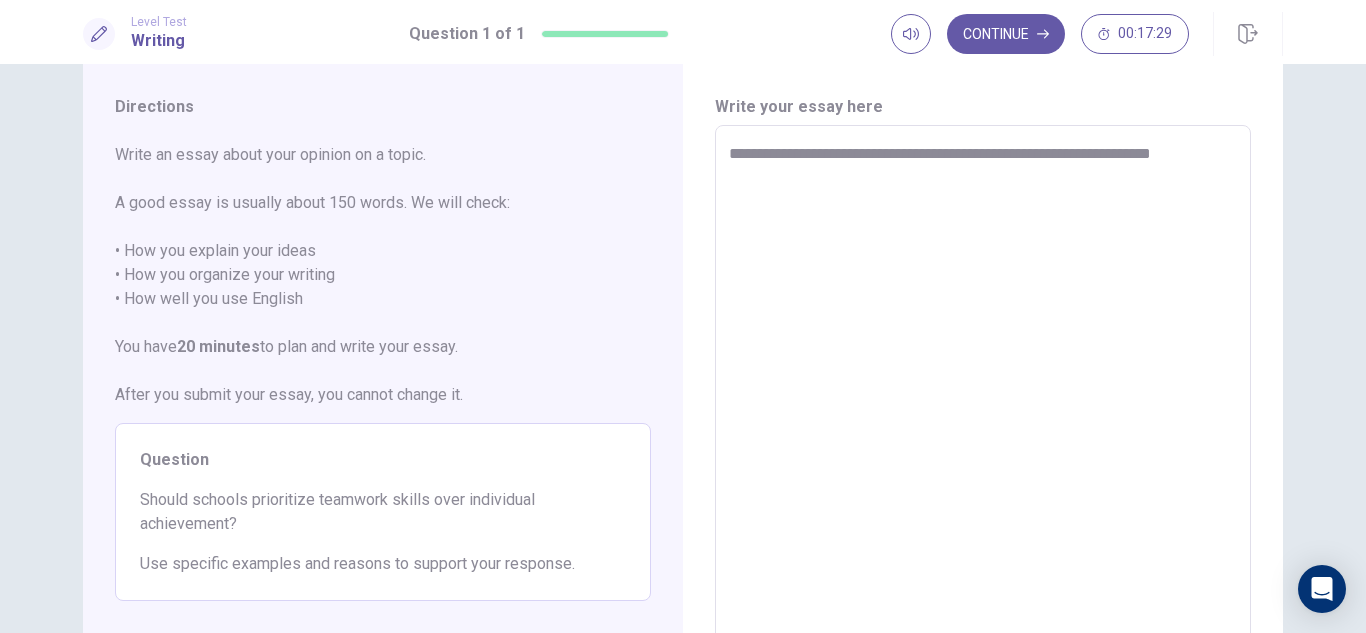 type on "*" 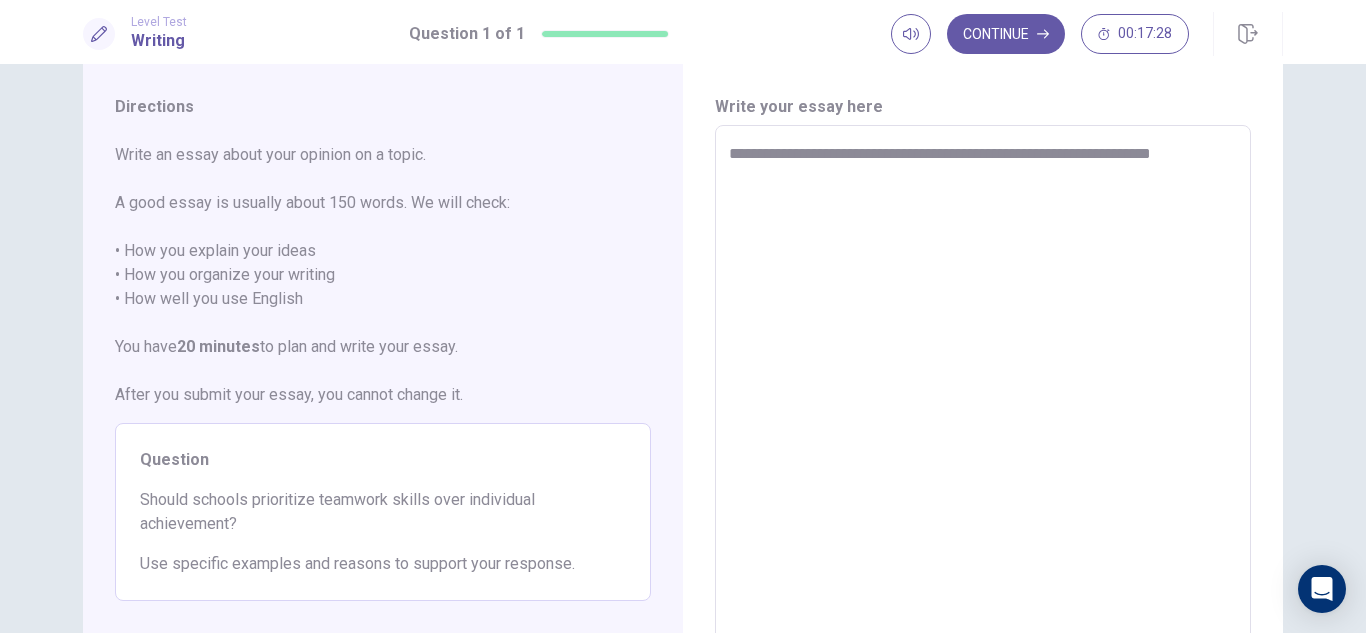 type on "**********" 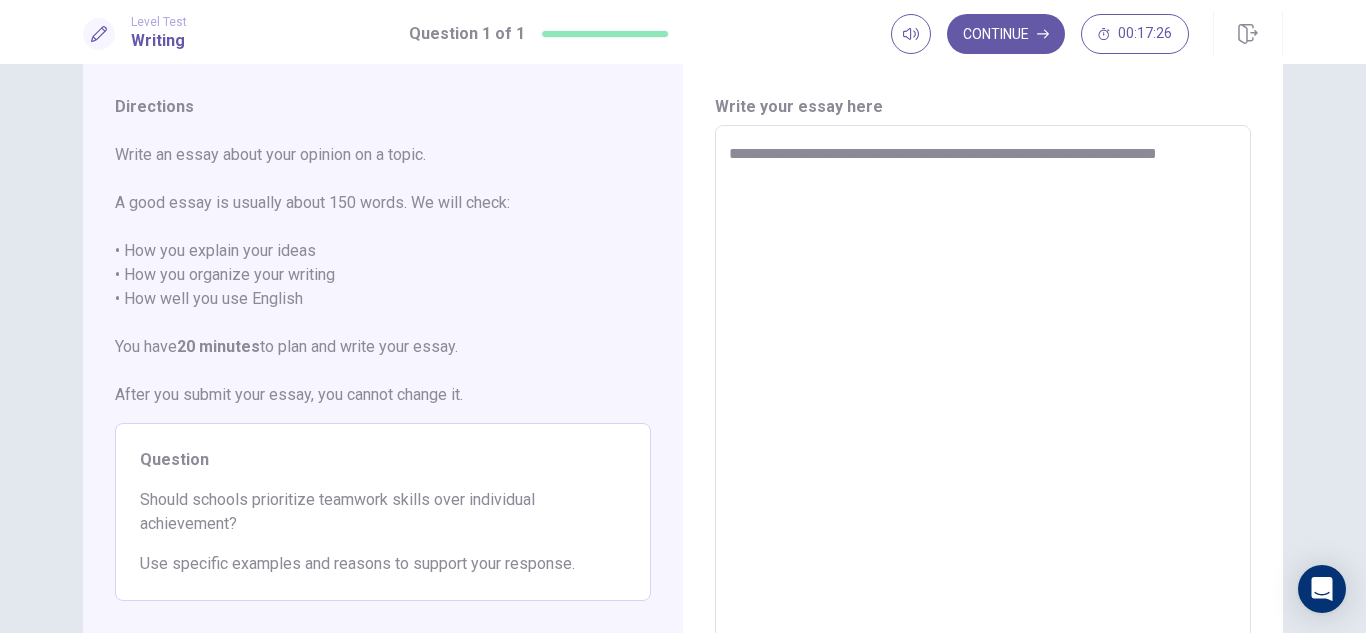 type on "*" 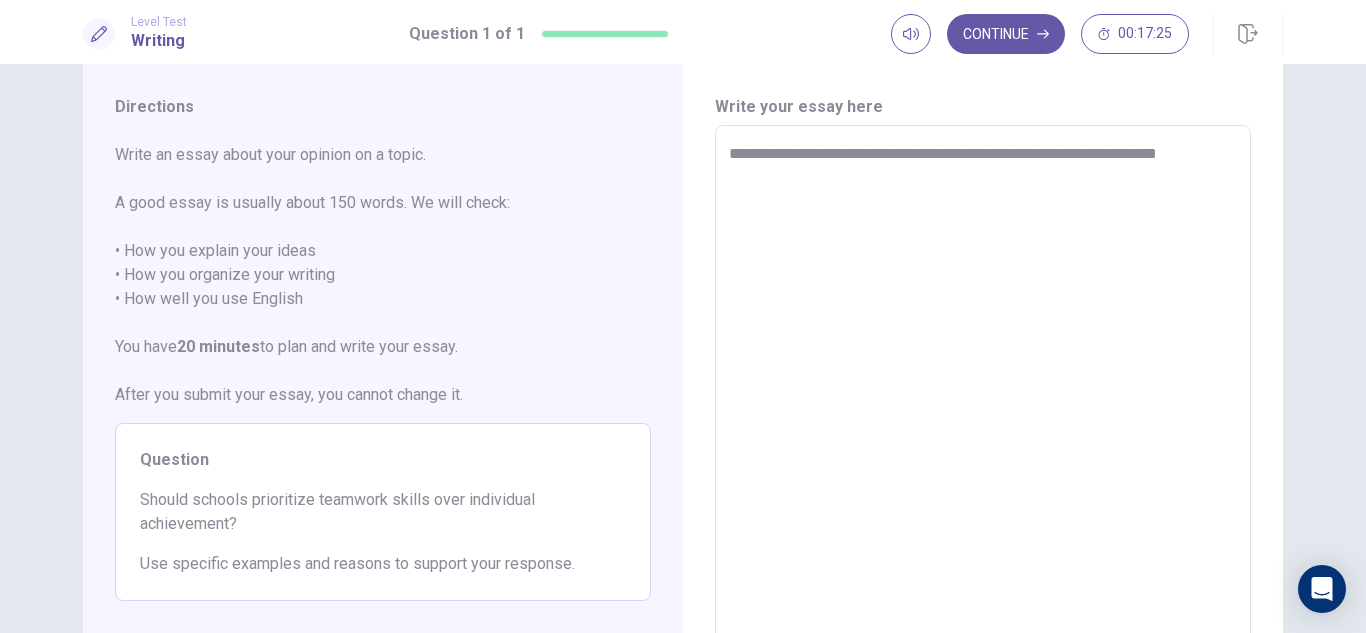 type on "**********" 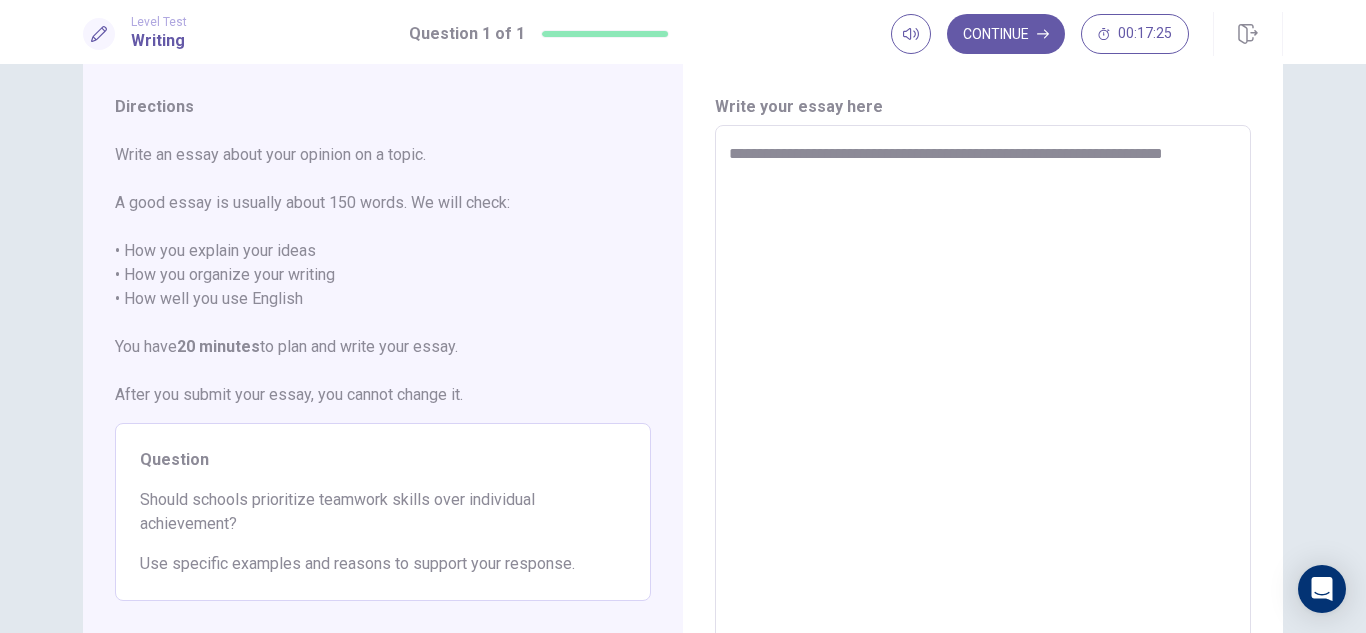 type on "*" 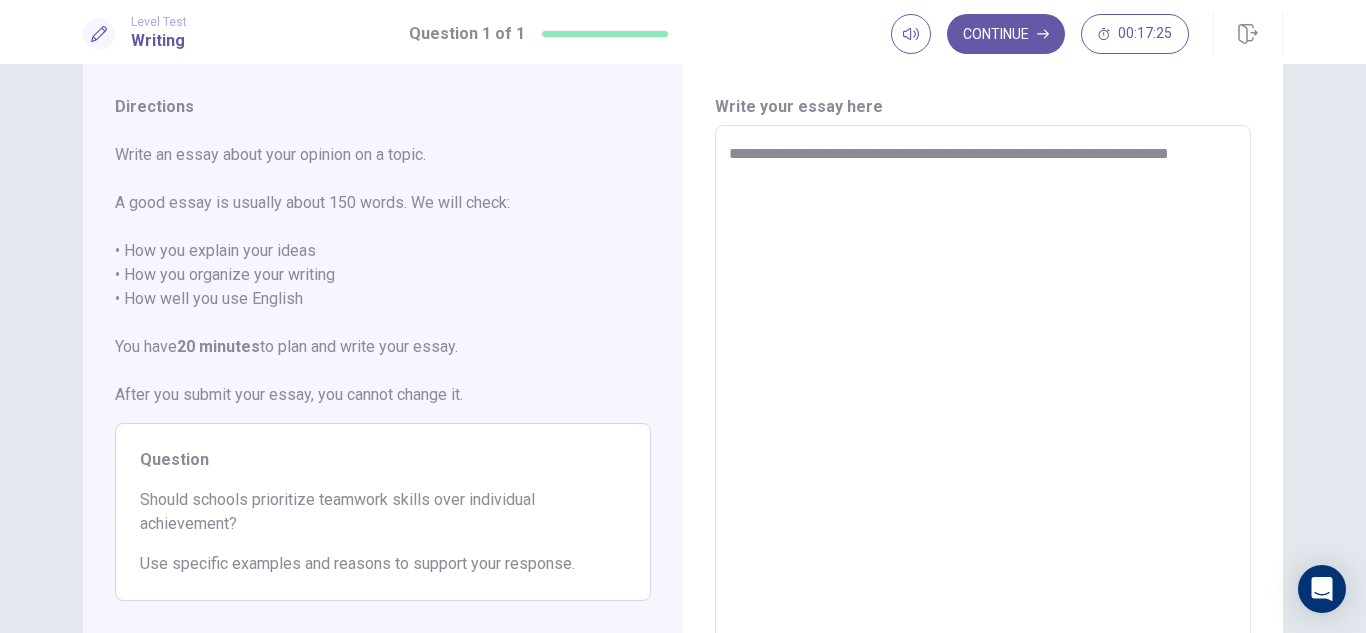 type on "*" 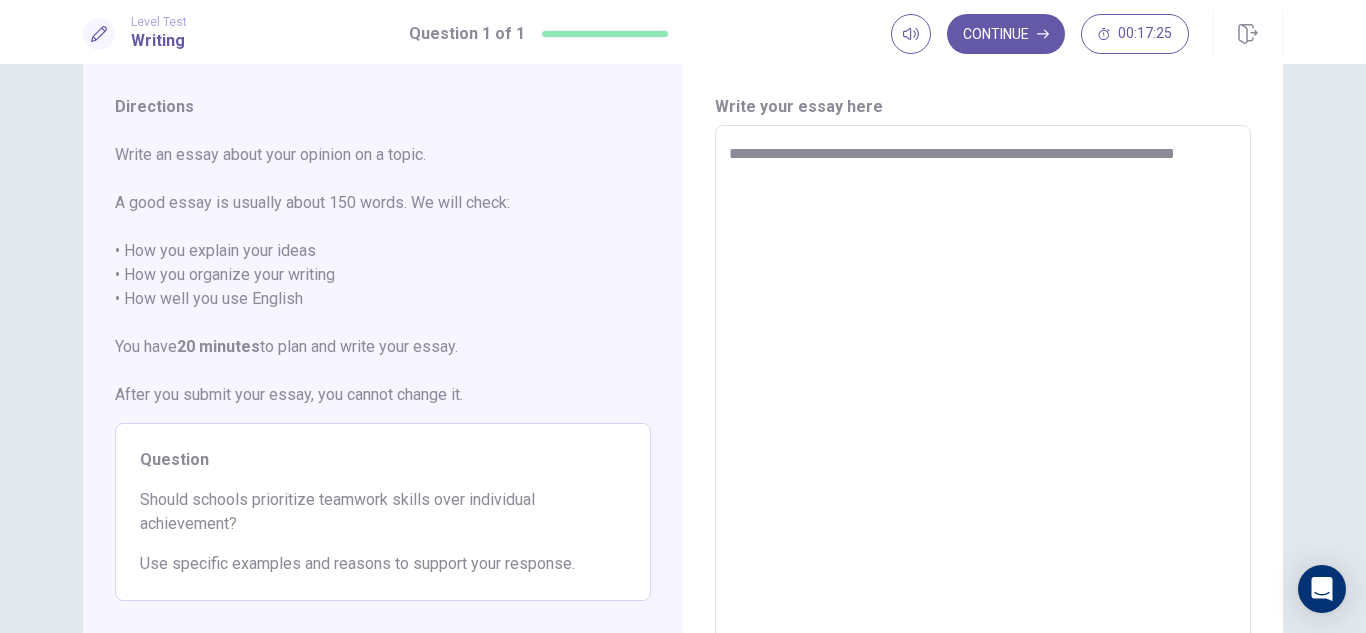 type on "*" 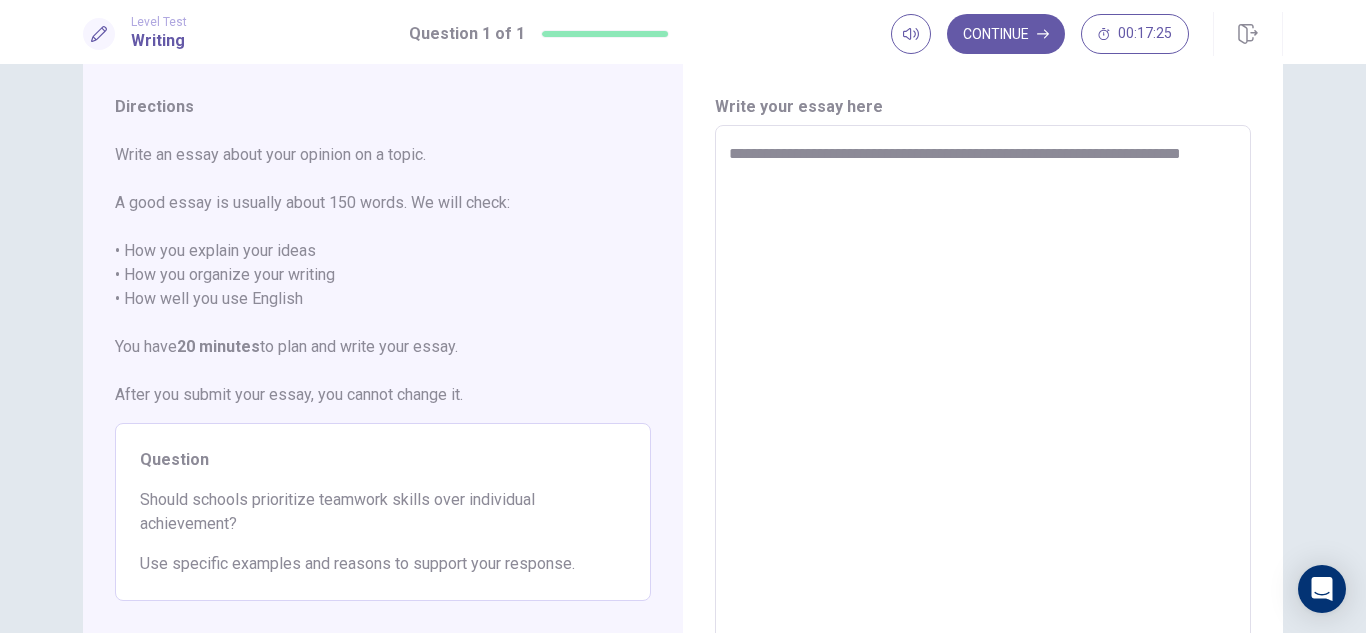 type on "*" 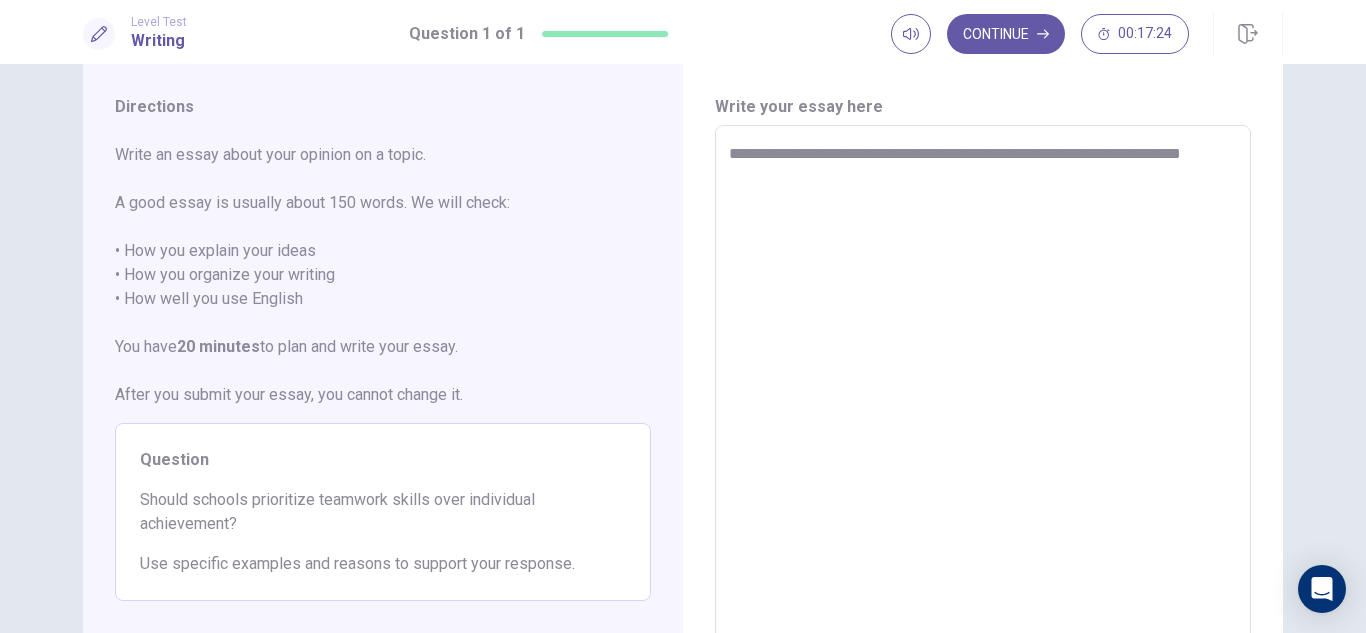 type on "**********" 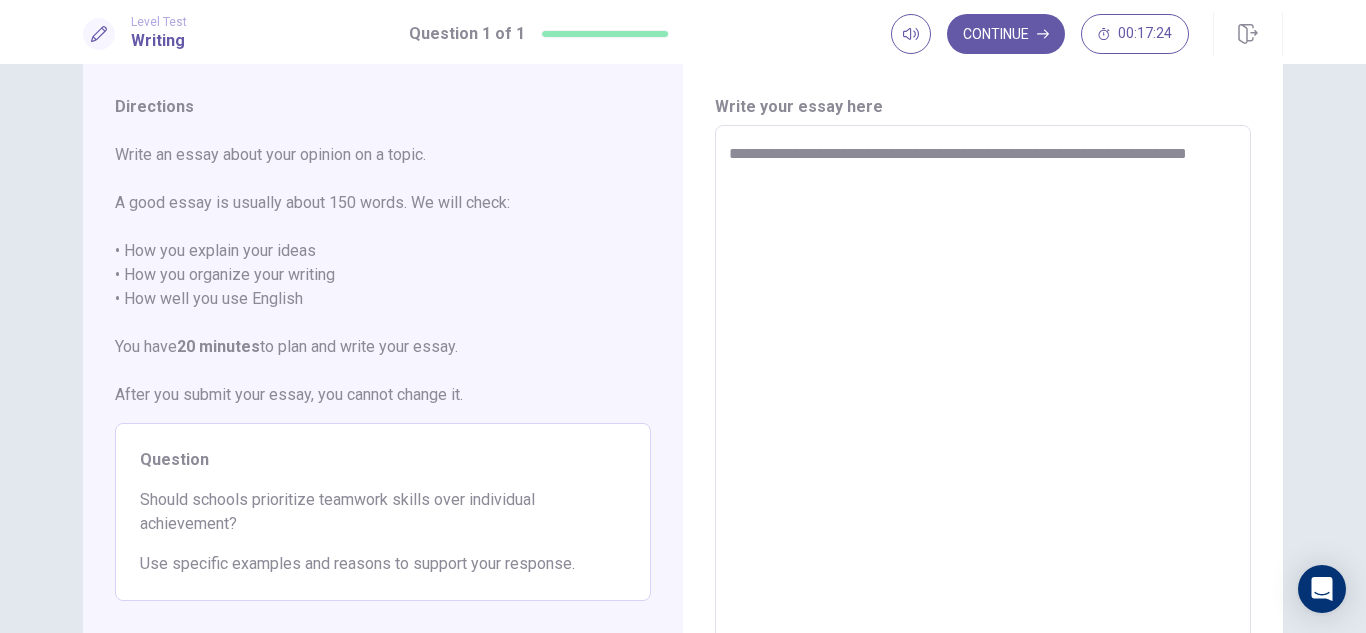 type on "*" 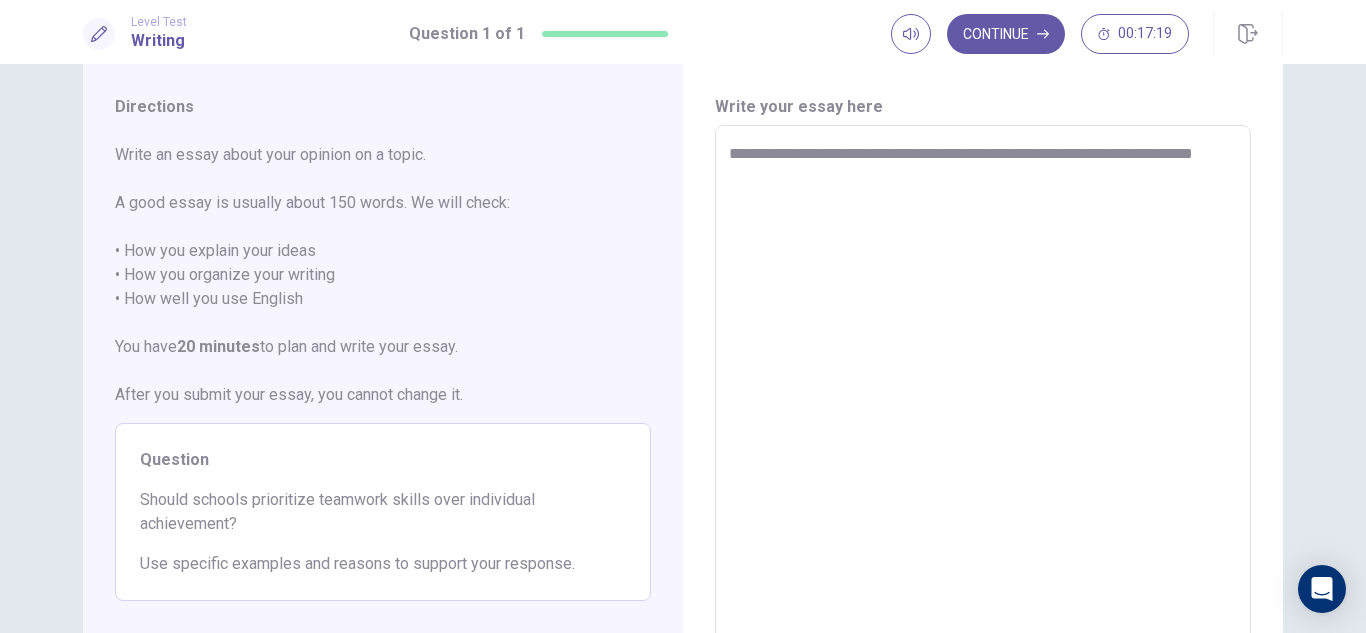 type on "*" 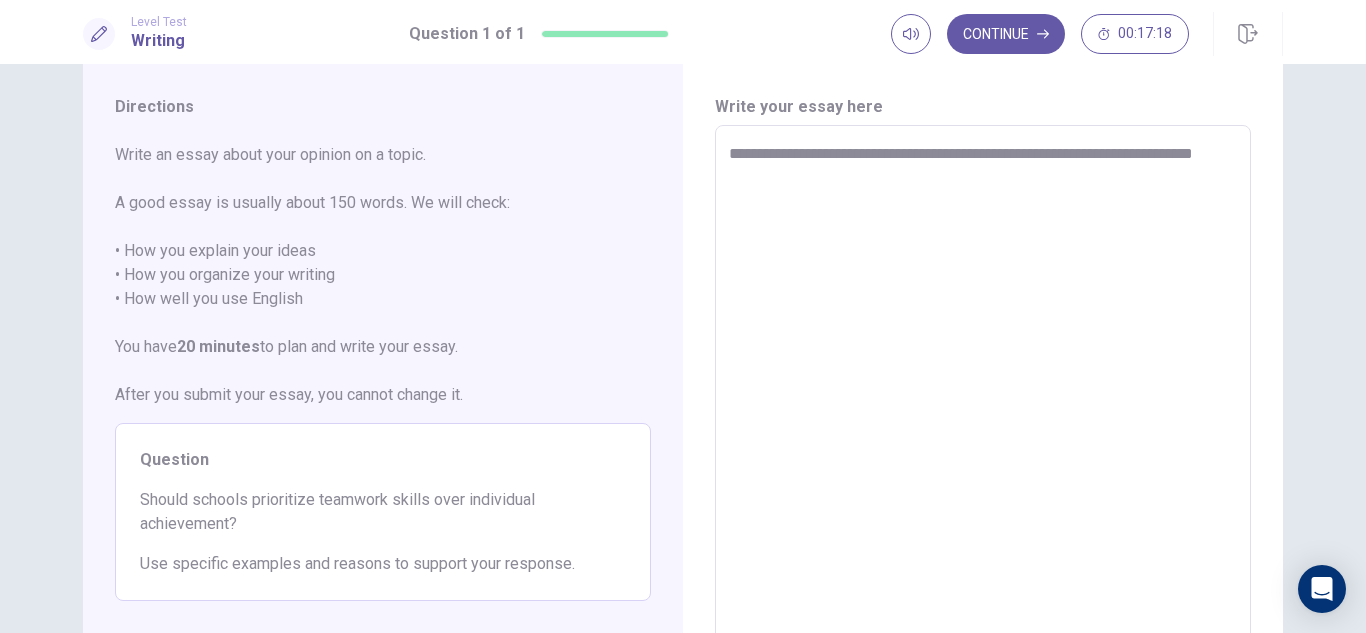 type on "**********" 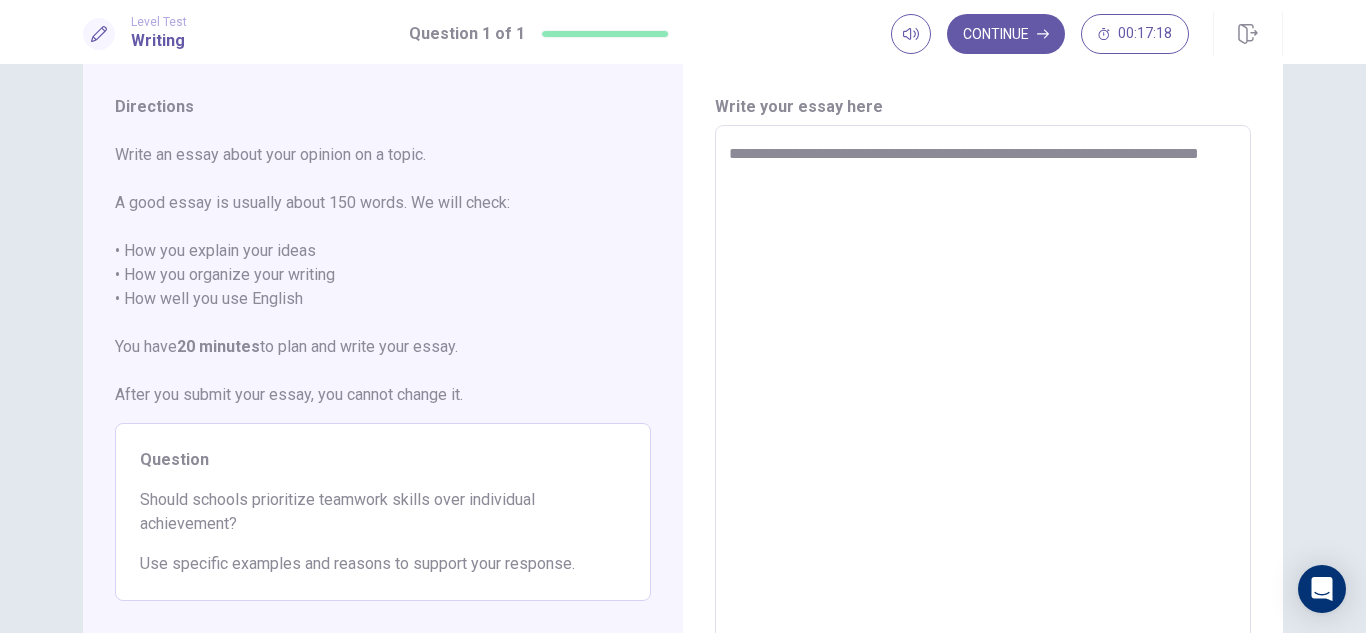 type on "*" 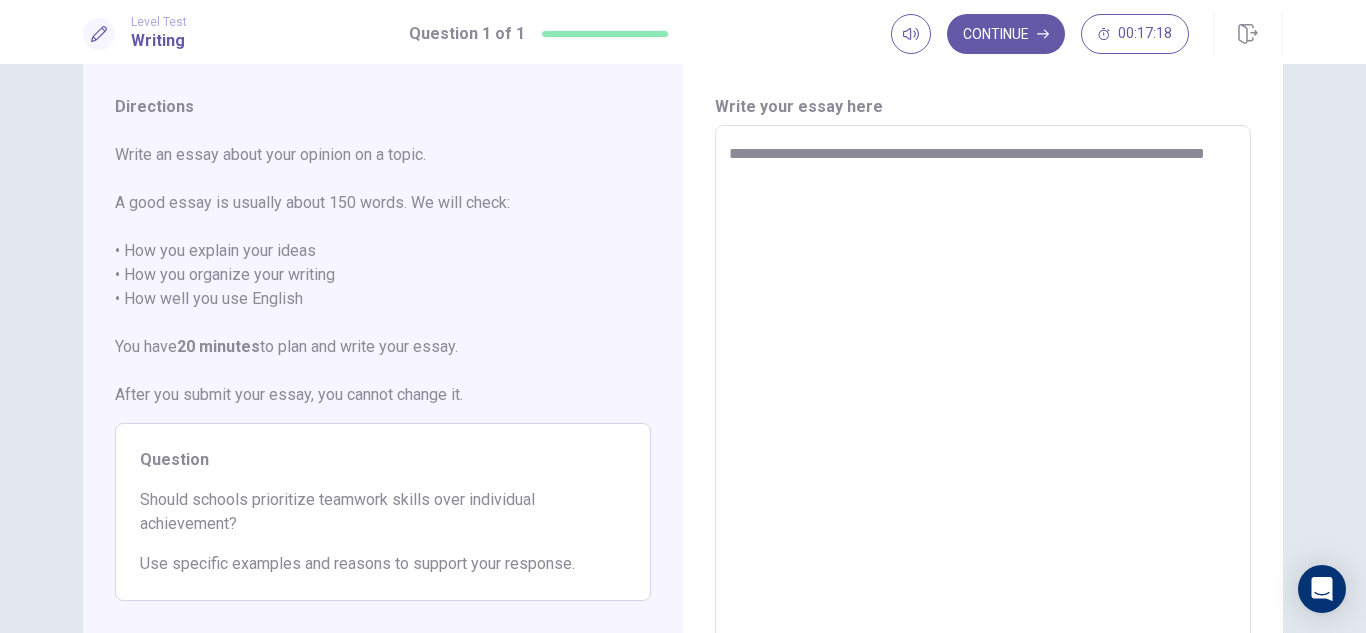 type on "*" 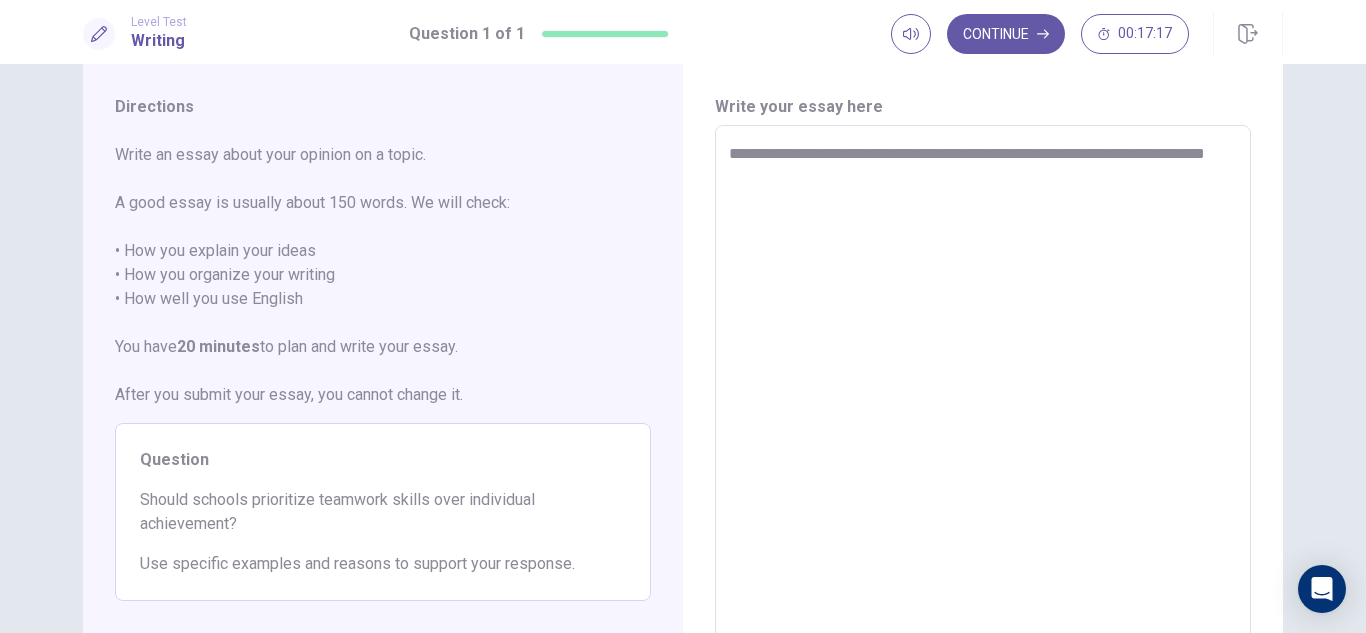 type on "**********" 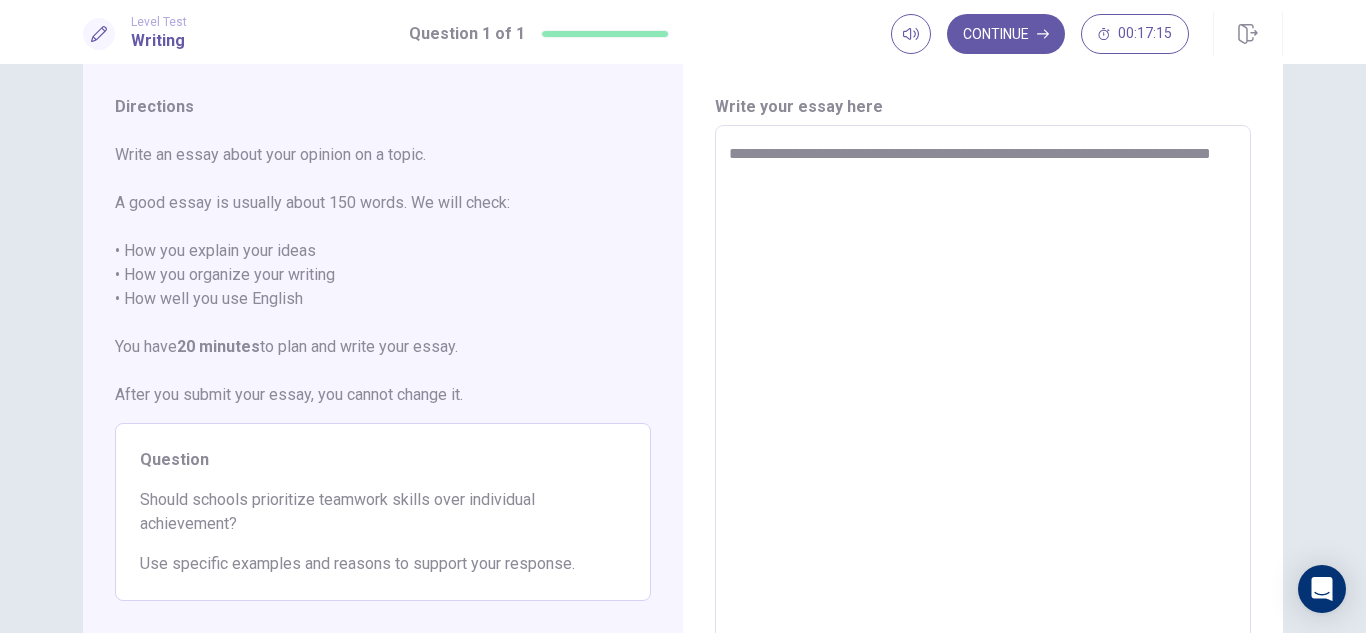 type on "*" 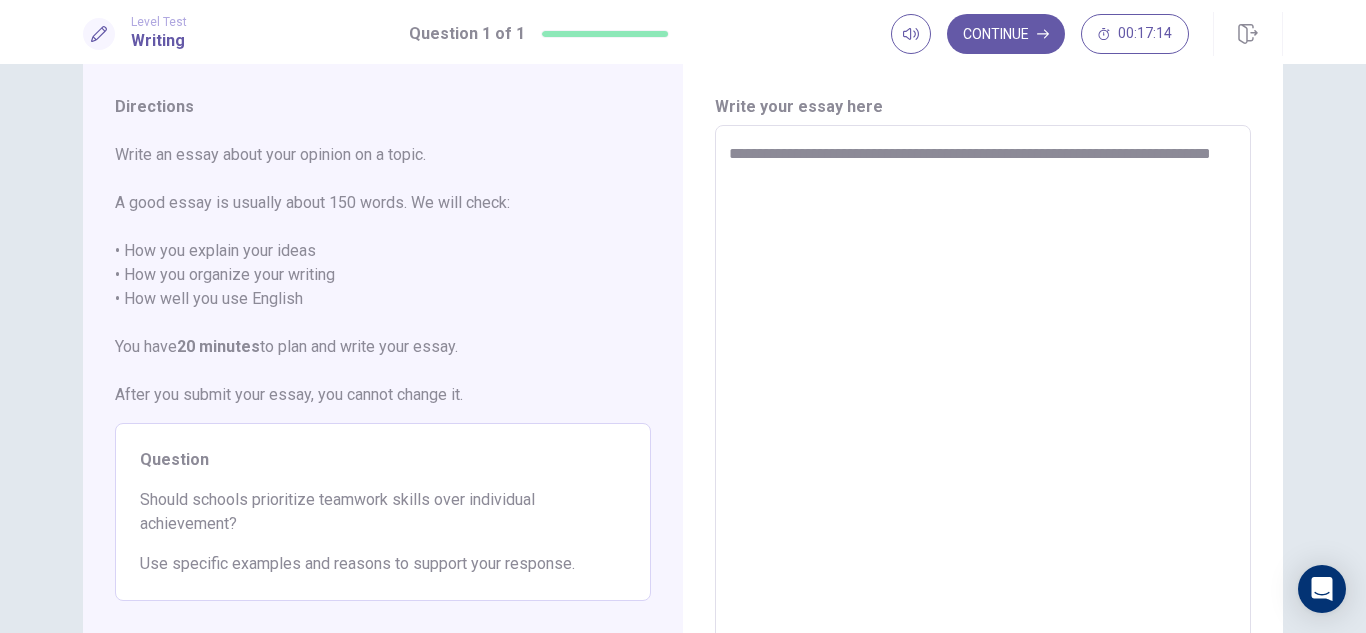 type on "**********" 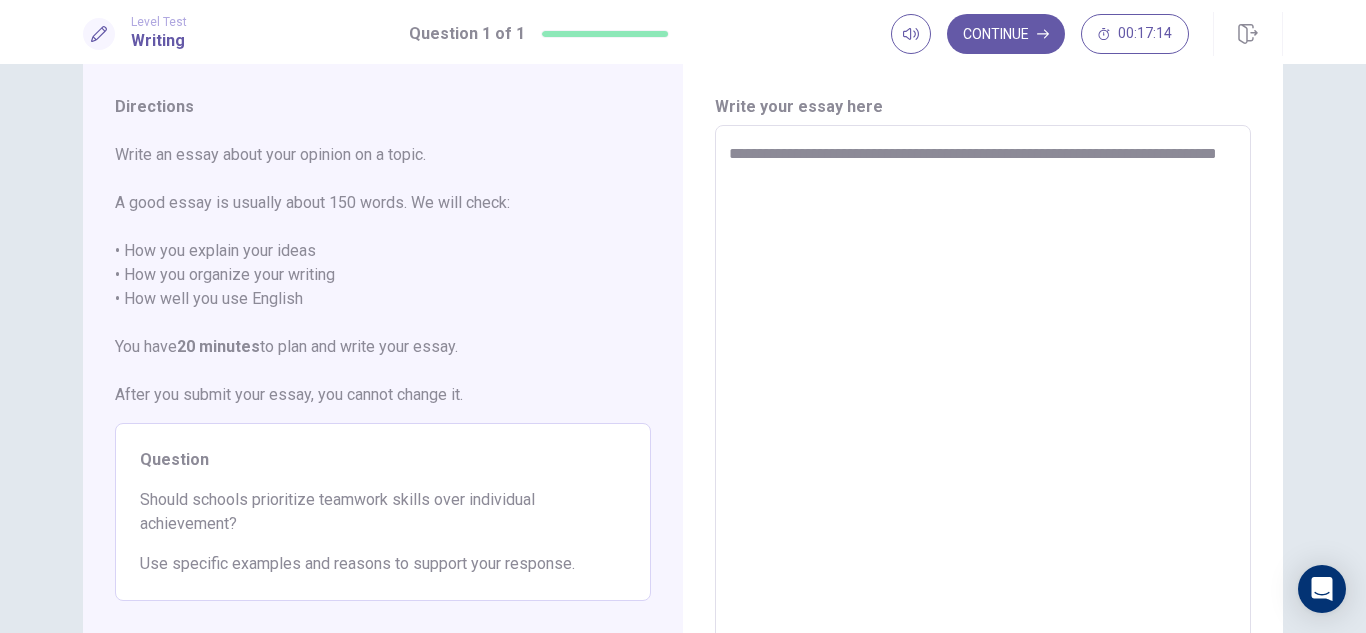 type on "*" 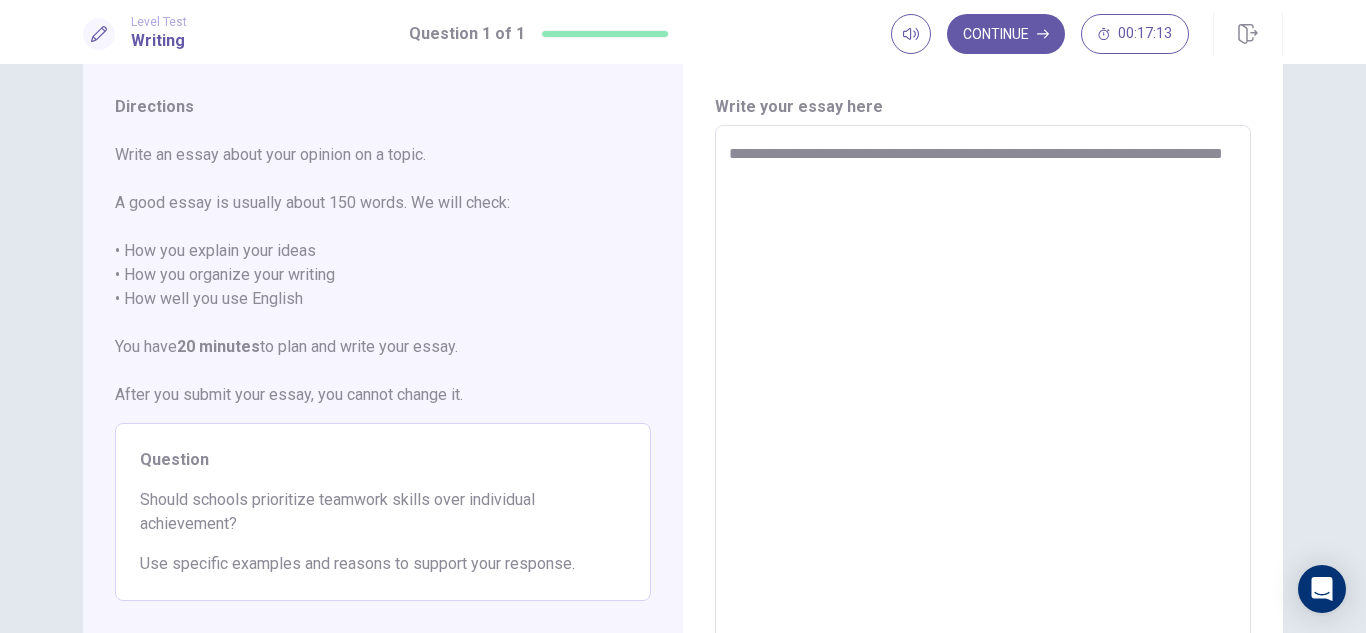 type on "*" 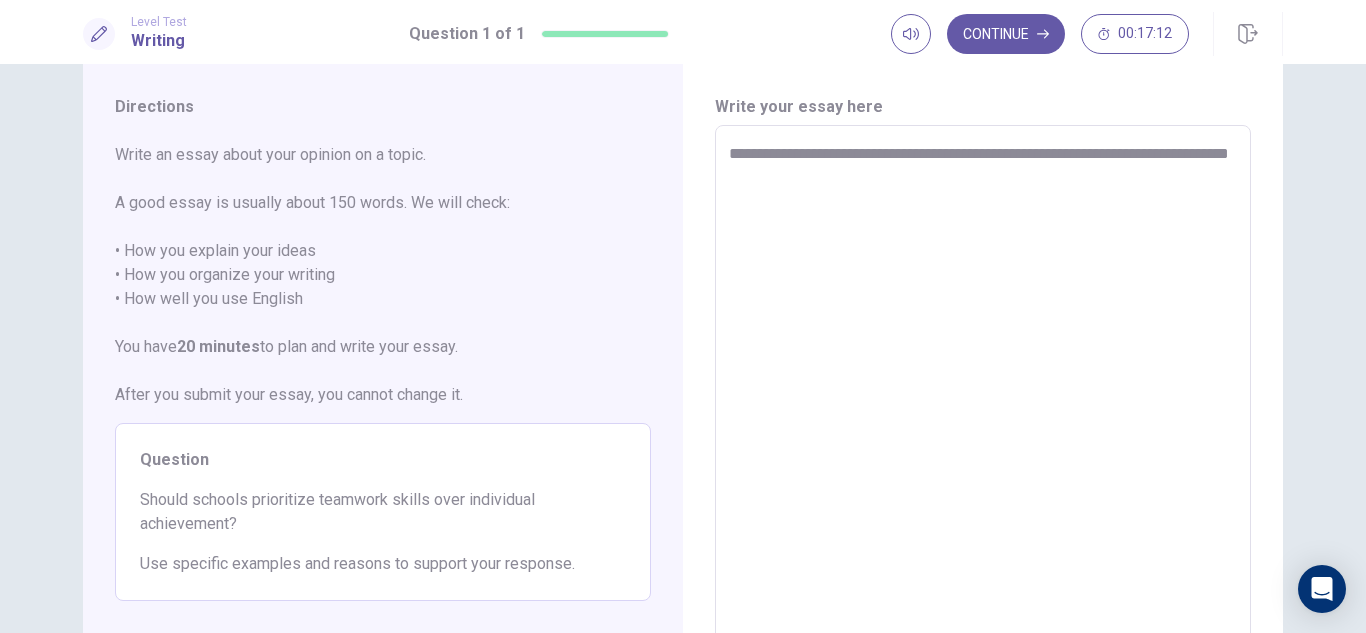 type on "*" 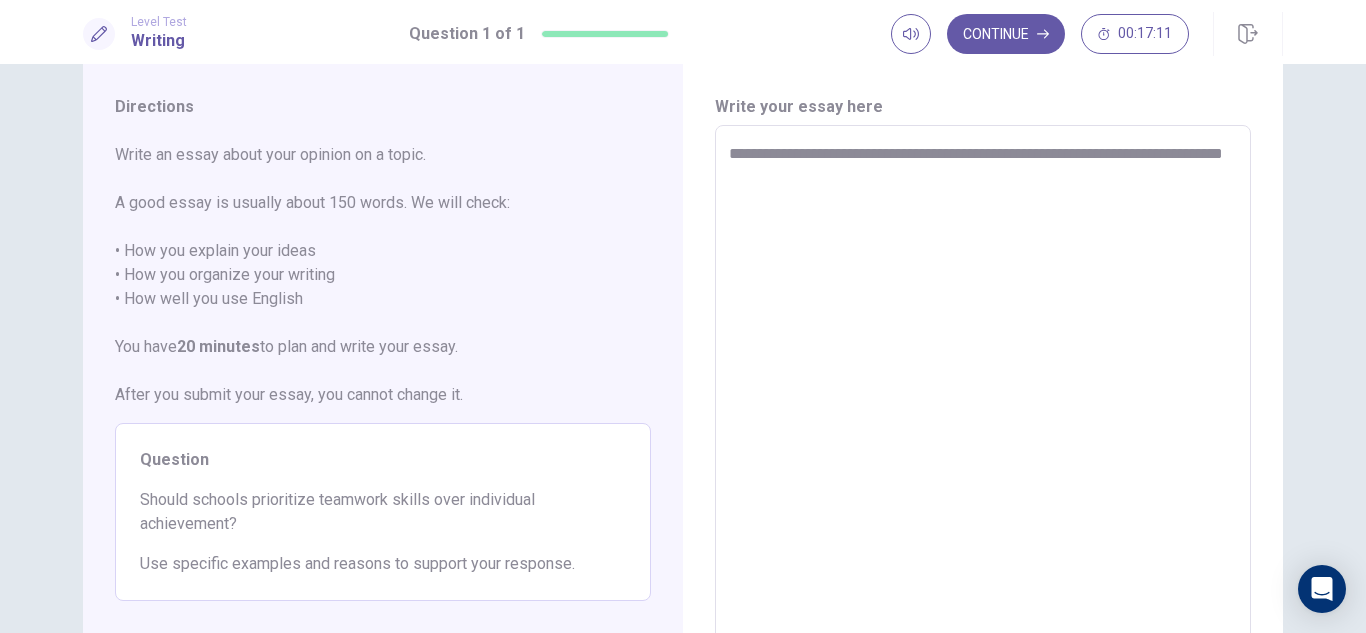 type on "*" 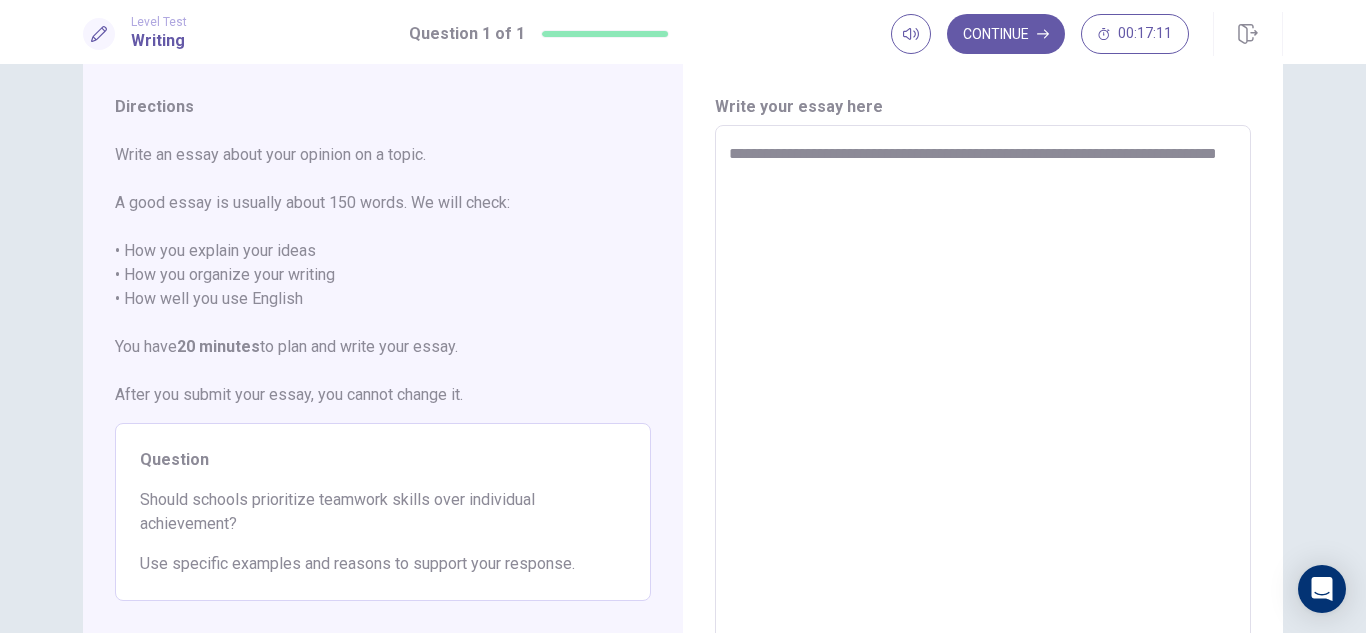 type on "*" 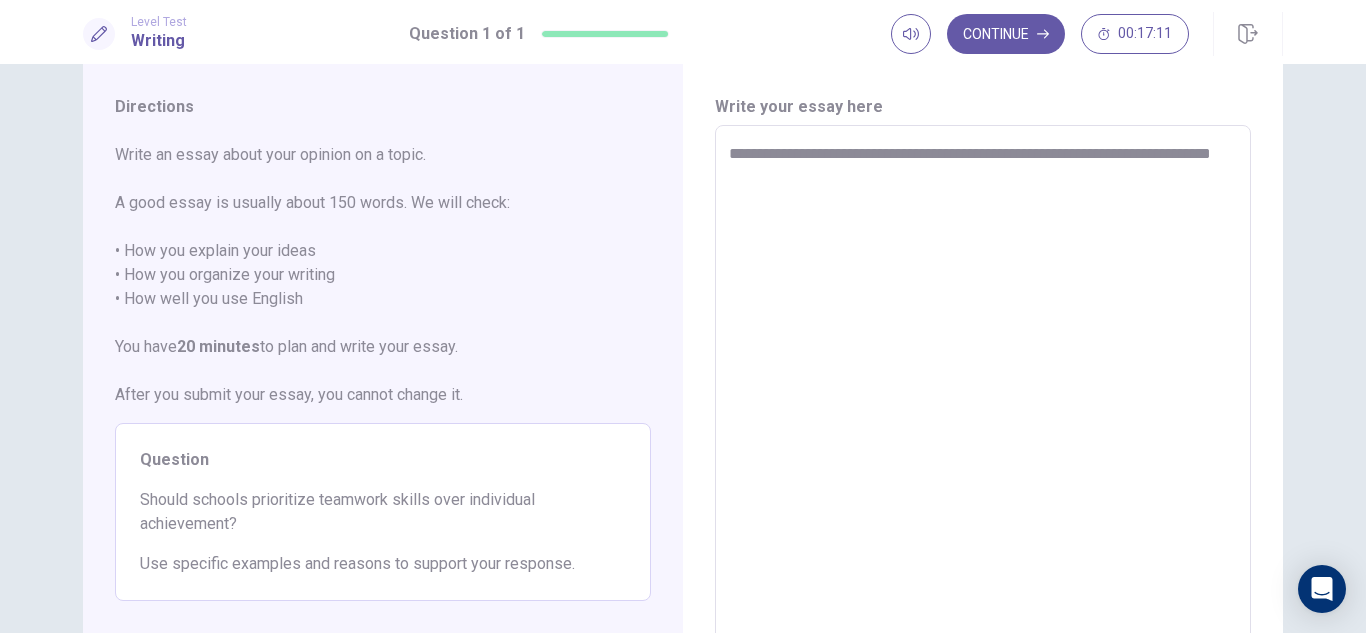 type on "*" 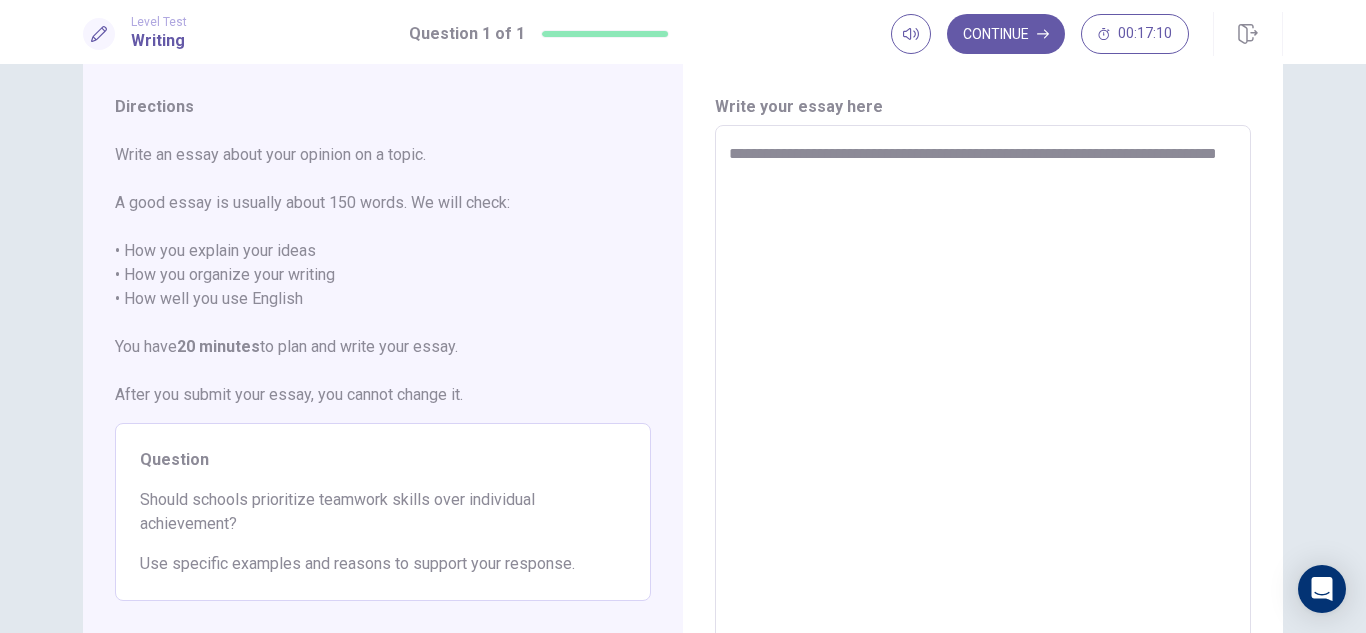 type on "*" 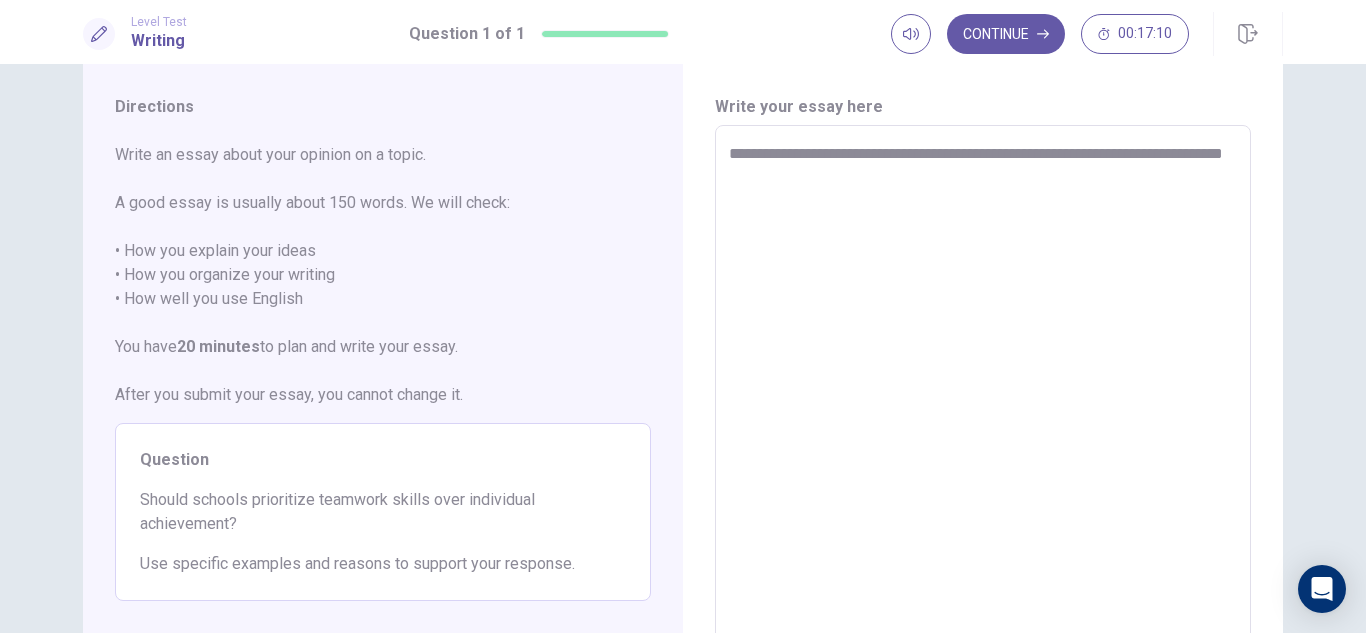 type on "*" 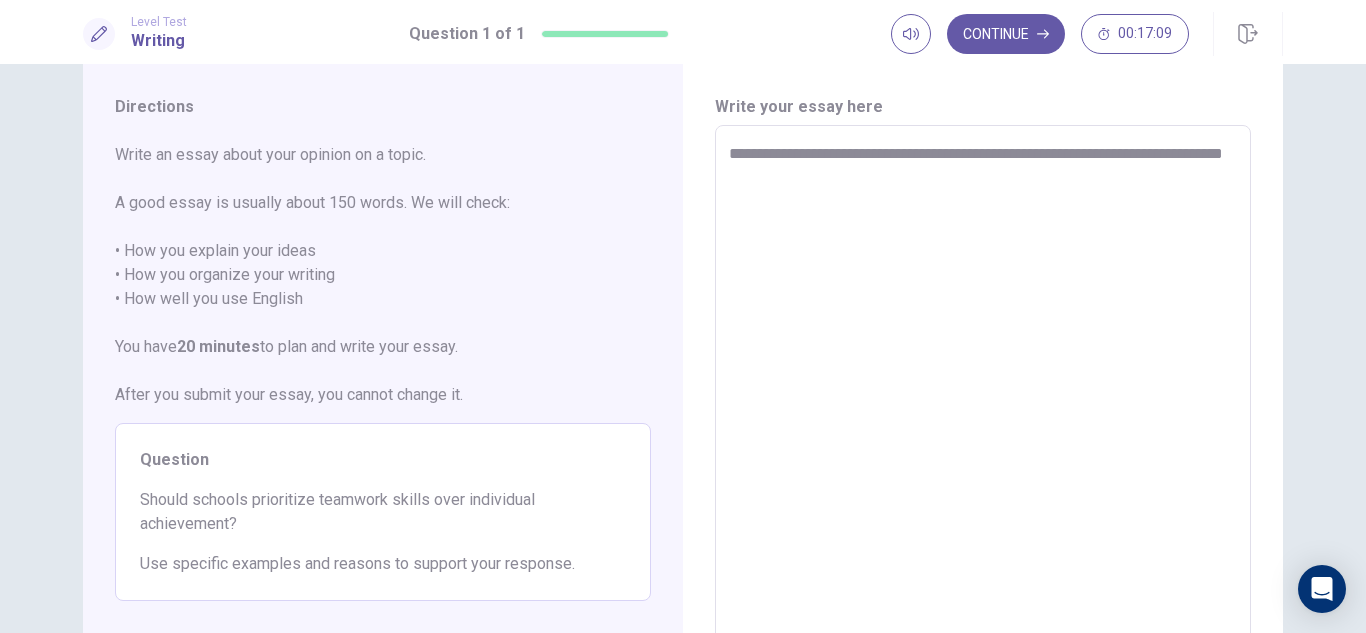 type 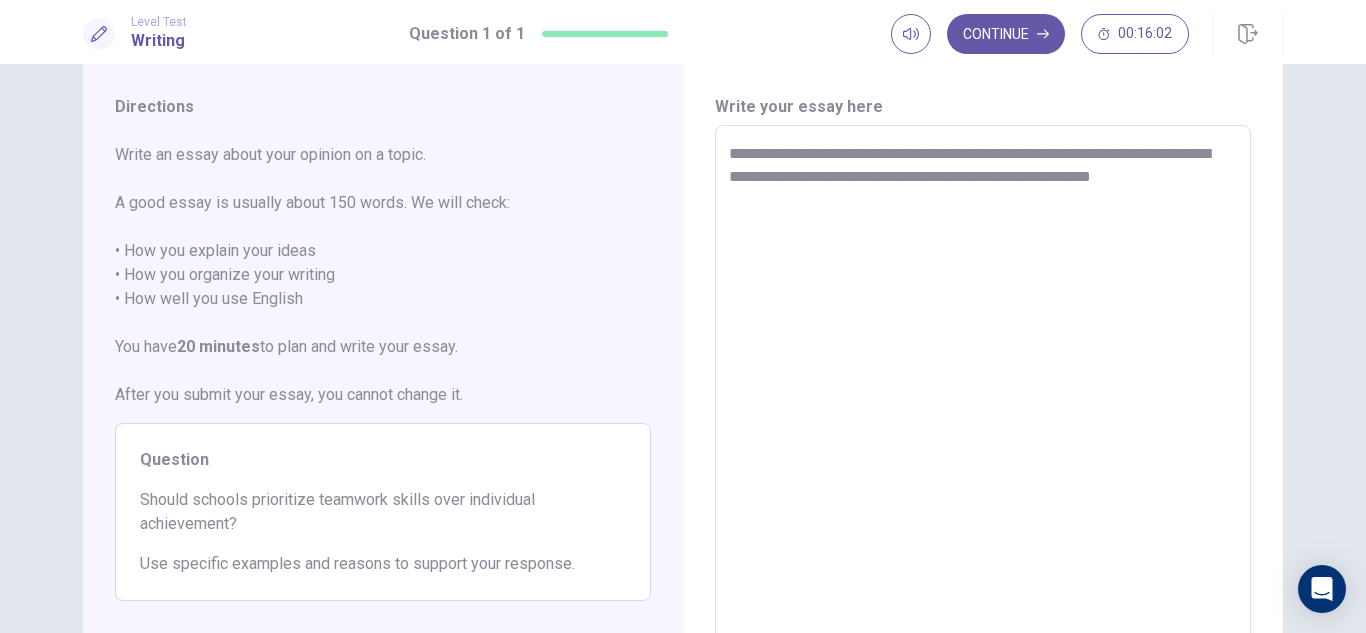 click on "**********" at bounding box center (983, 402) 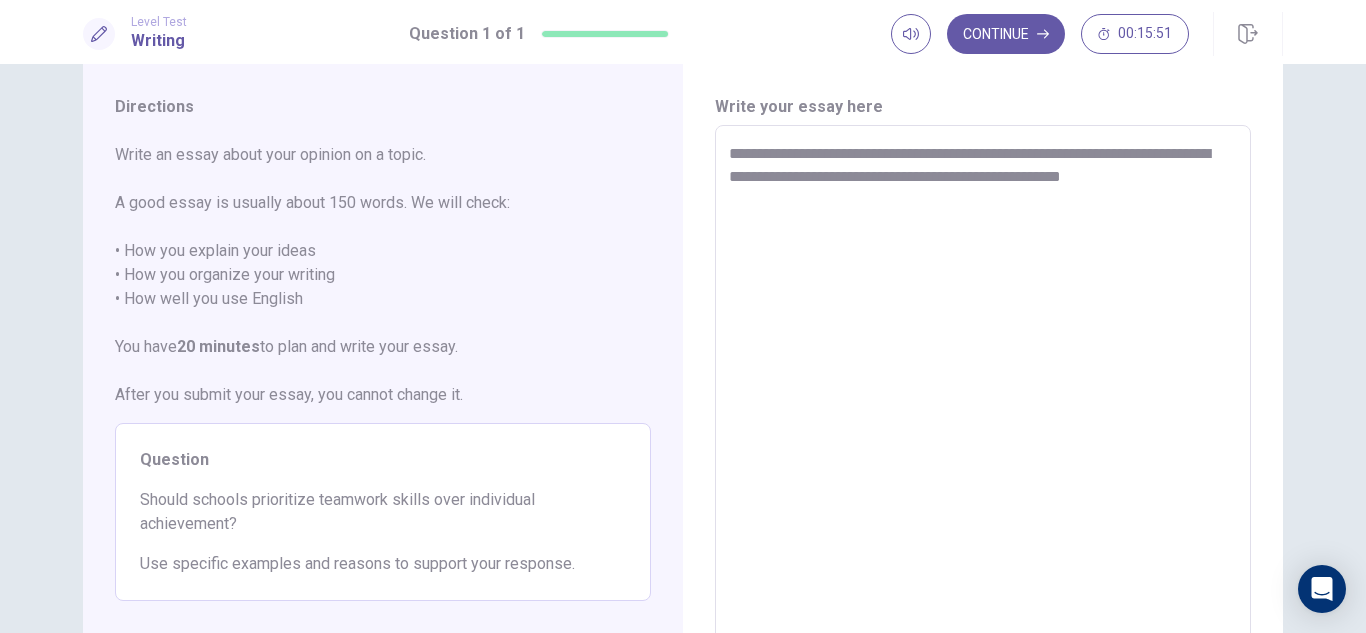 click on "**********" at bounding box center [983, 402] 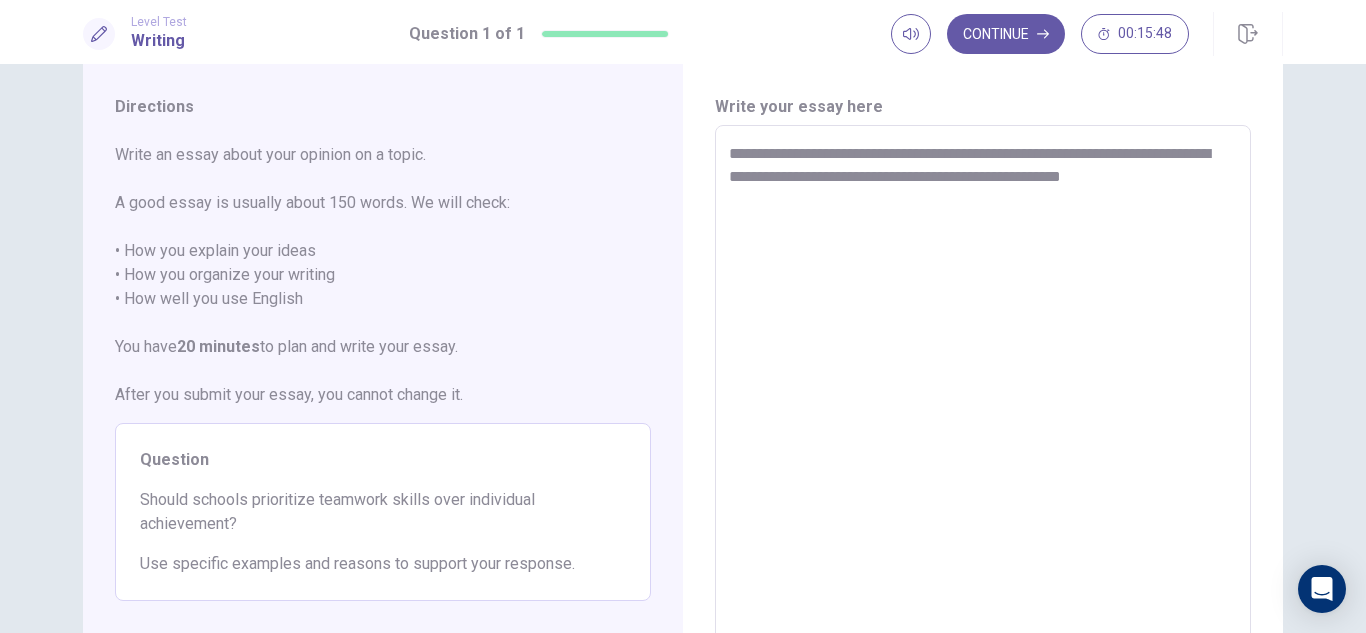 click on "**********" at bounding box center [983, 402] 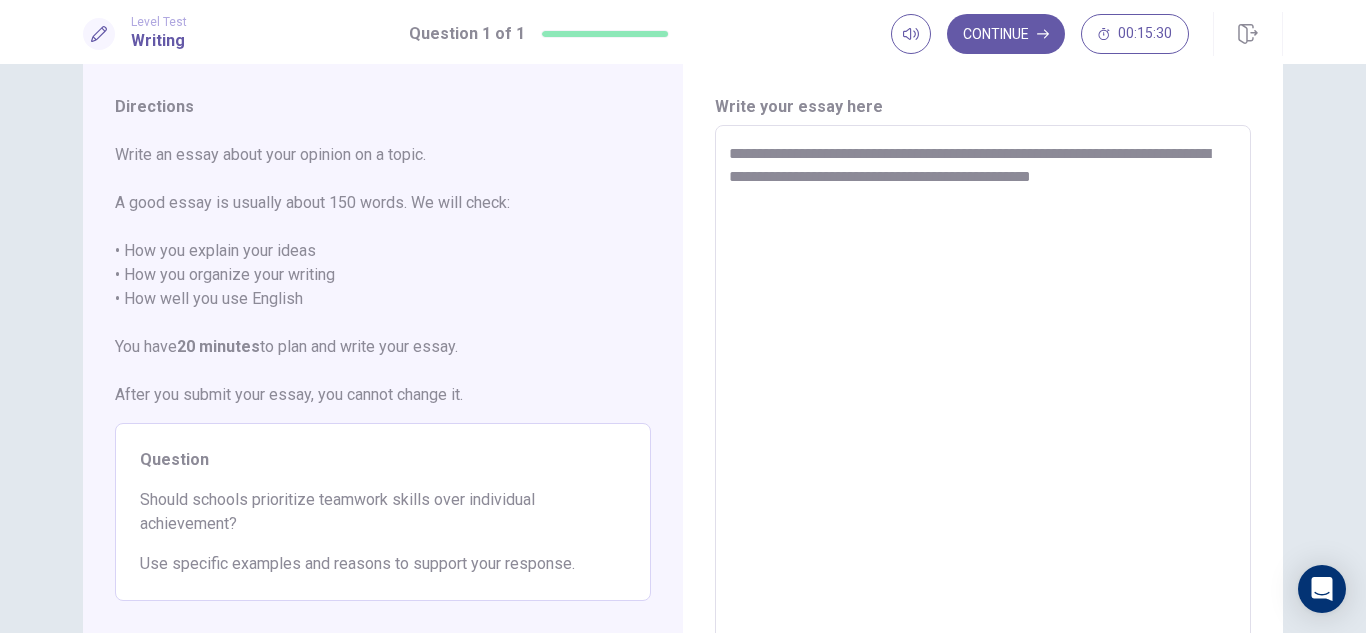 click on "**********" at bounding box center (983, 402) 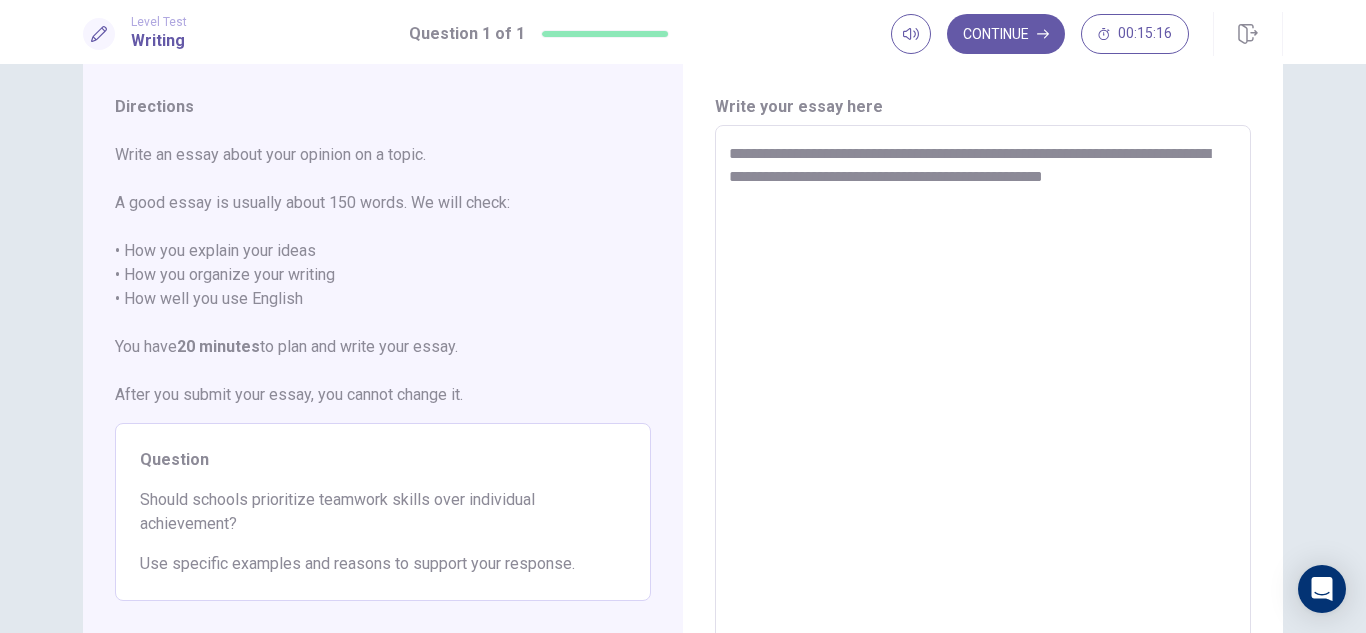 click on "**********" at bounding box center (983, 402) 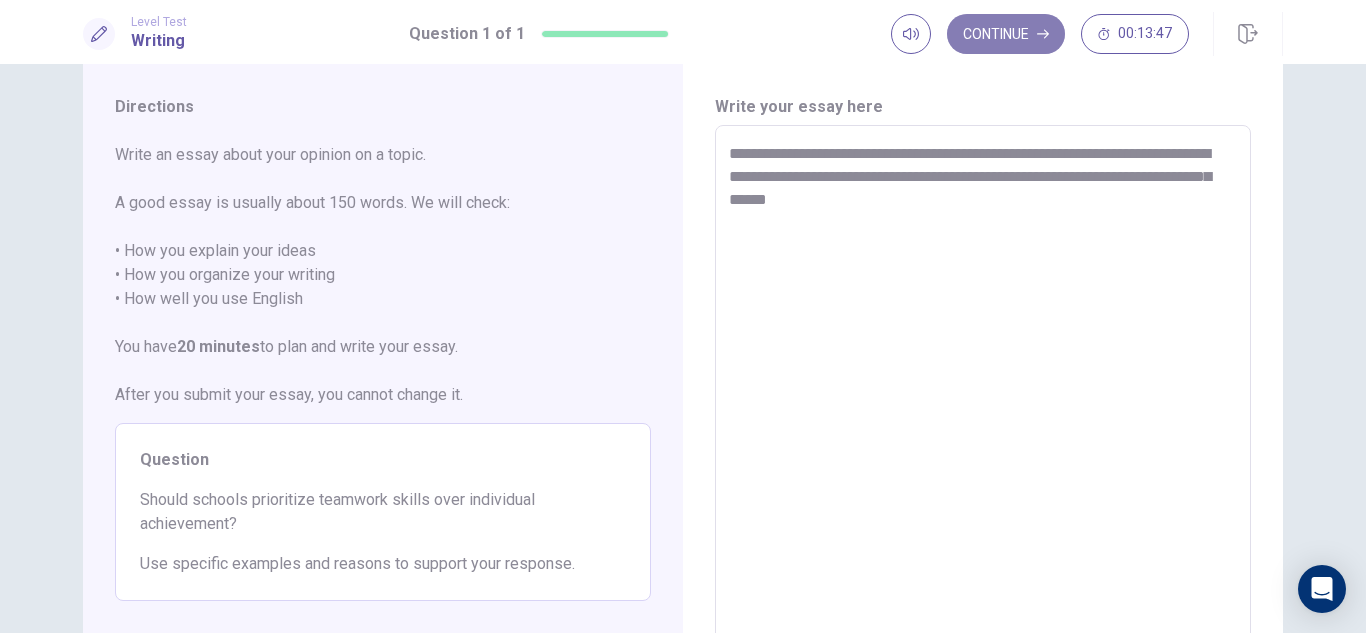 click on "Continue" at bounding box center [1006, 34] 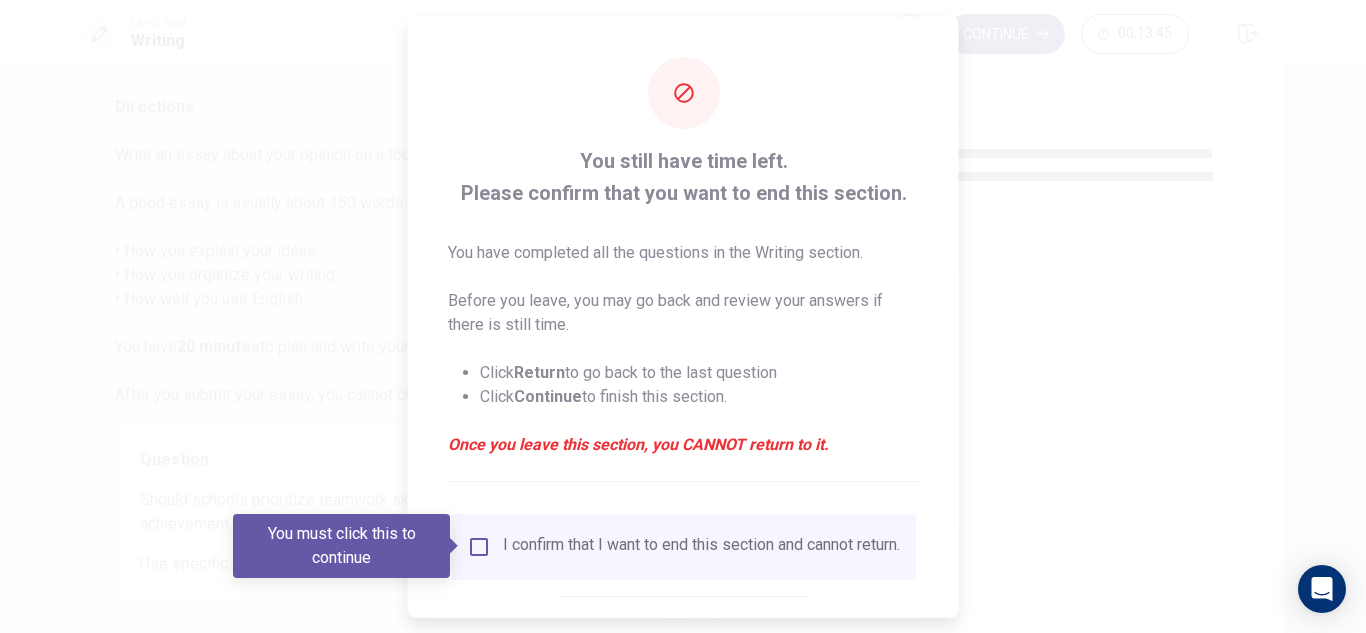 click on "I confirm that I want to end this section and cannot return." at bounding box center [683, 546] 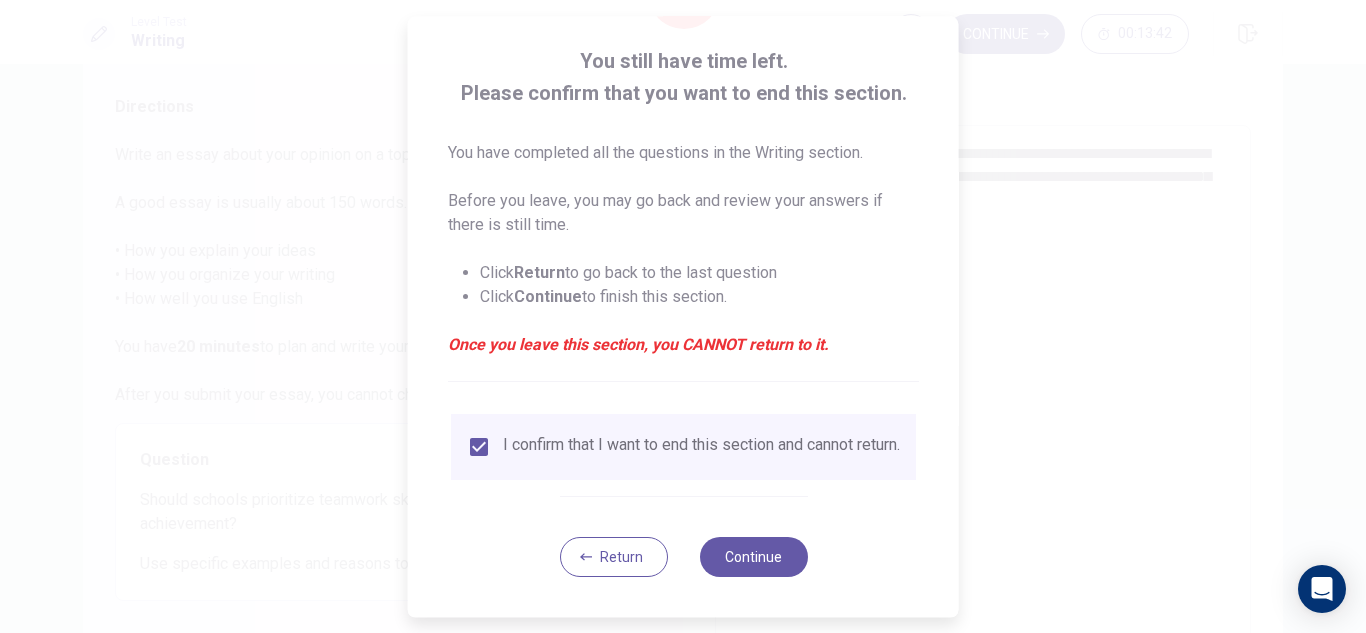 scroll, scrollTop: 113, scrollLeft: 0, axis: vertical 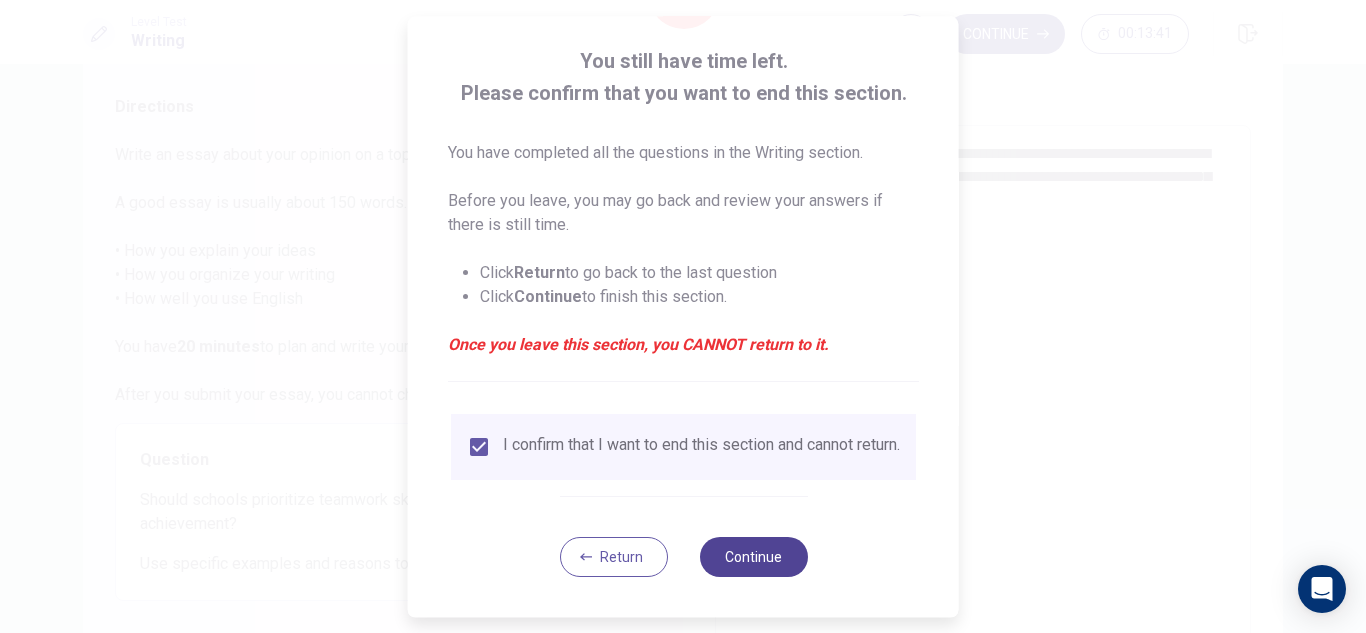 click on "Continue" at bounding box center (753, 557) 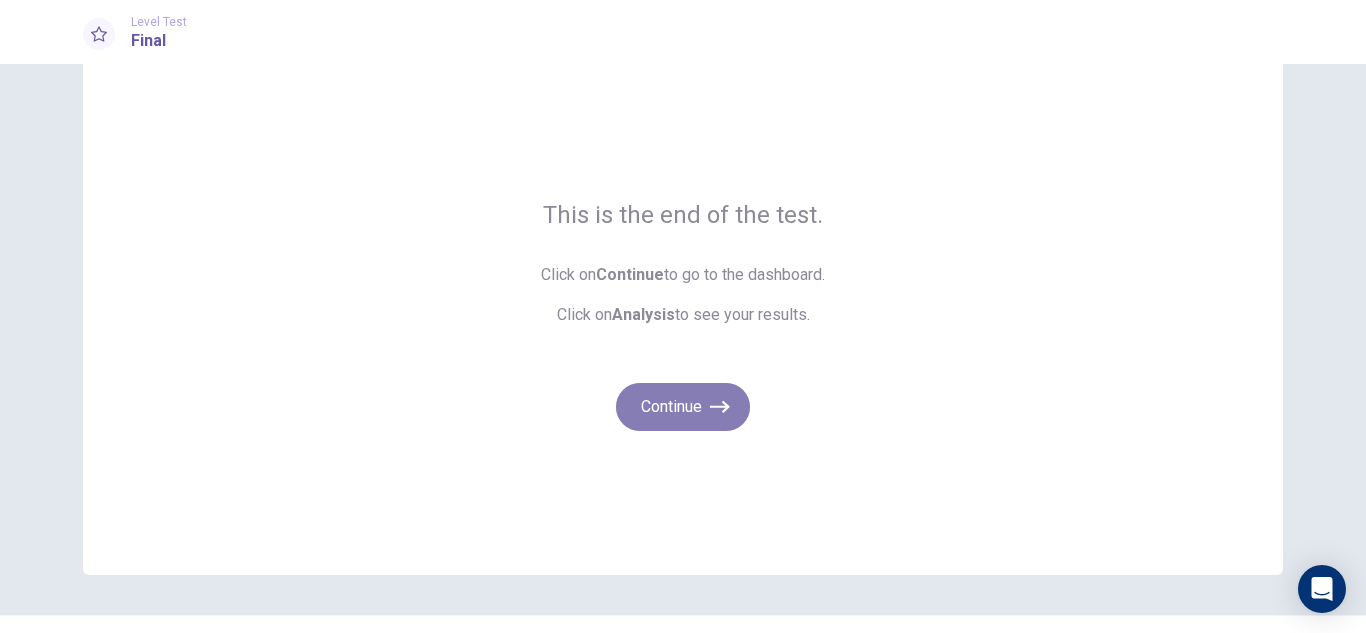 click on "Continue" at bounding box center (683, 407) 